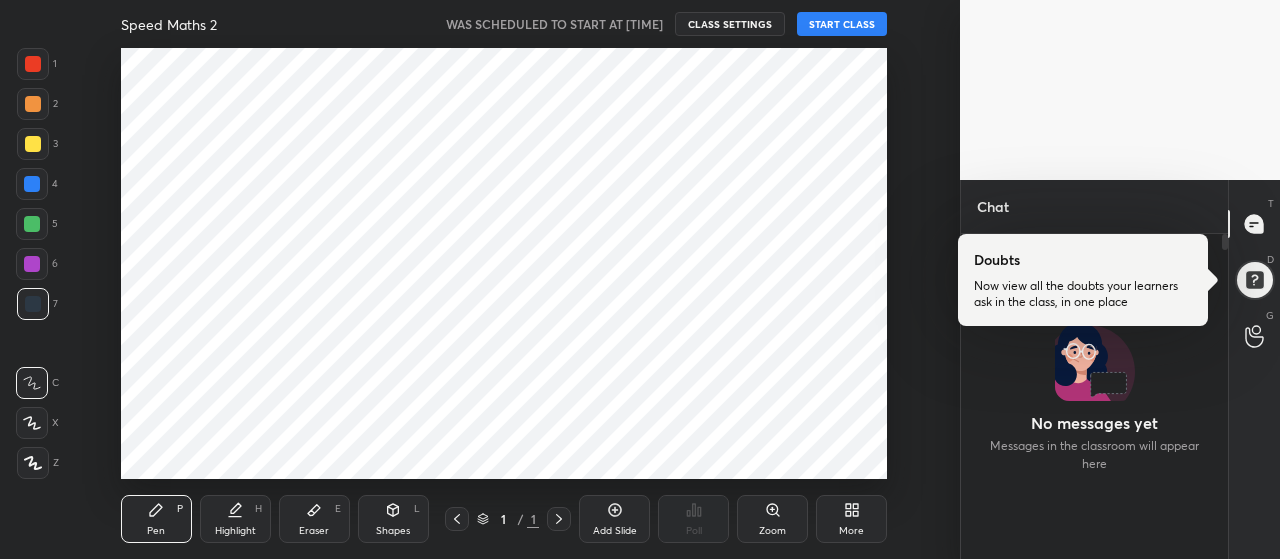 scroll, scrollTop: 0, scrollLeft: 0, axis: both 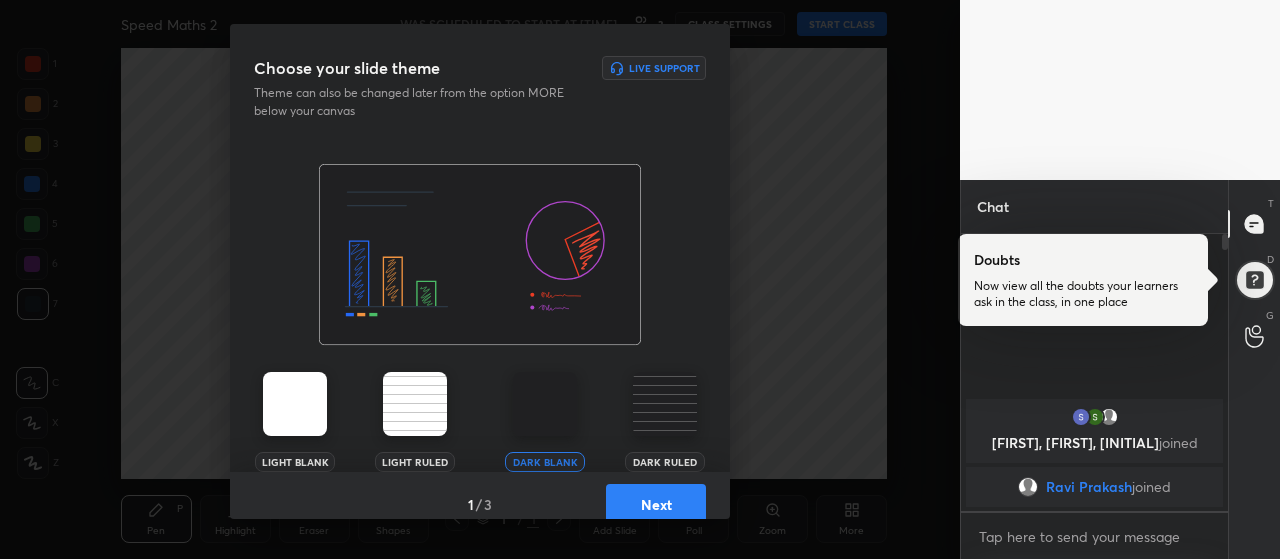 click on "Next" at bounding box center [656, 504] 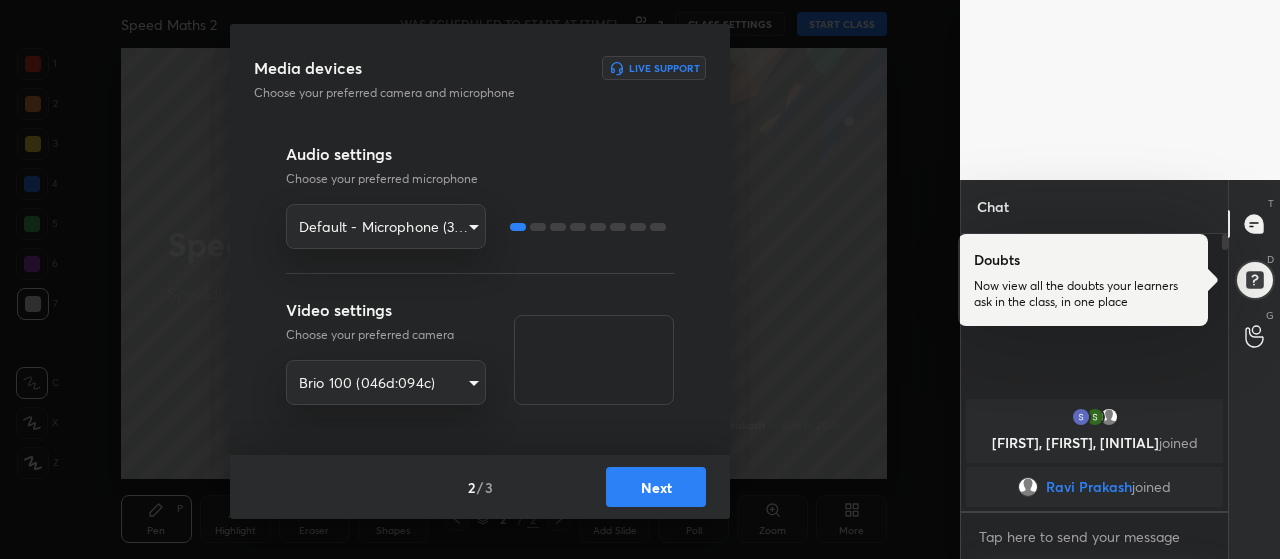 click on "Next" at bounding box center (656, 487) 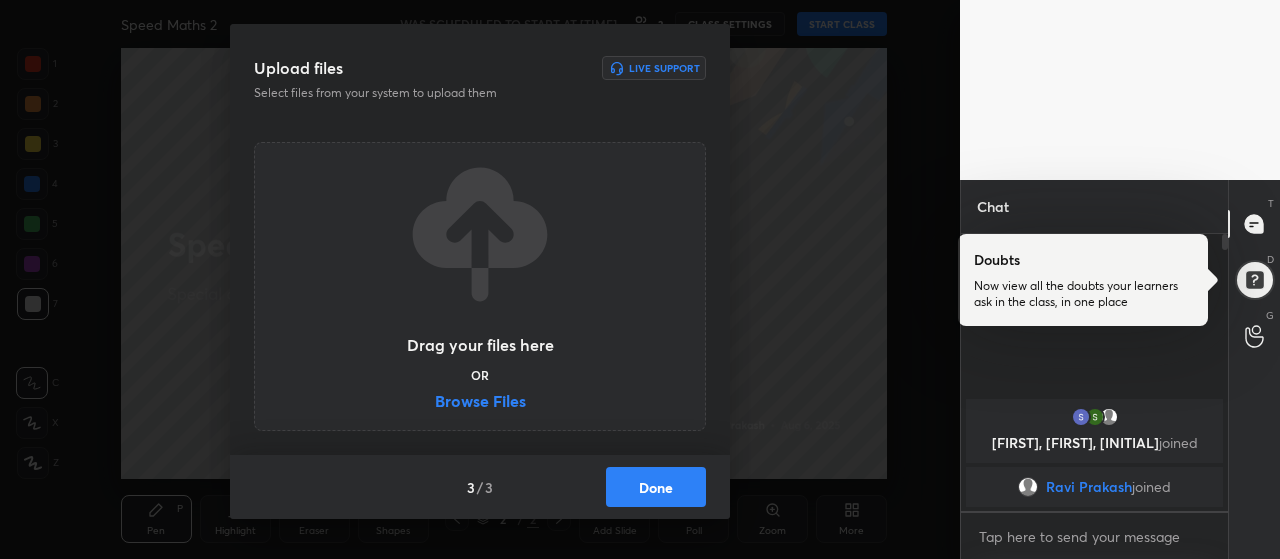 click on "Browse Files" at bounding box center (480, 403) 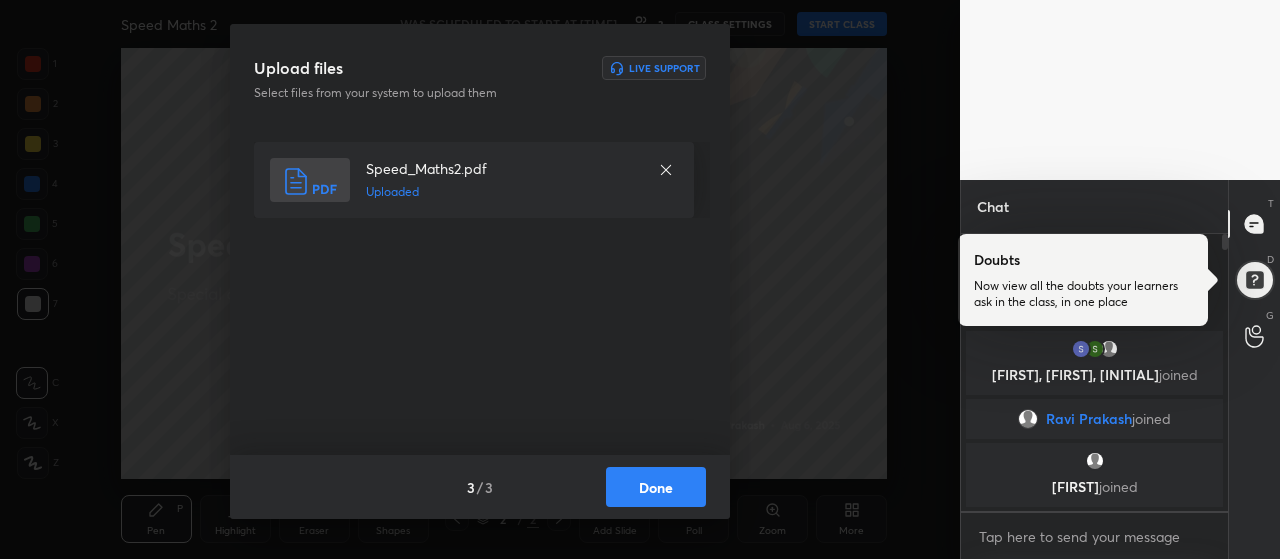 click on "Done" at bounding box center [656, 487] 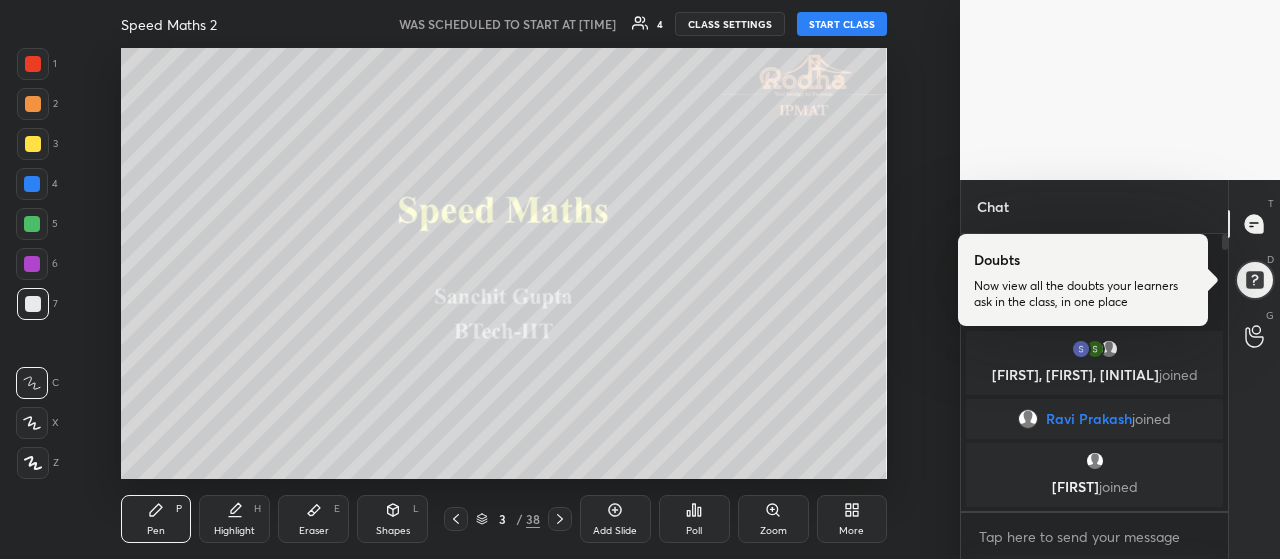 click at bounding box center (33, 144) 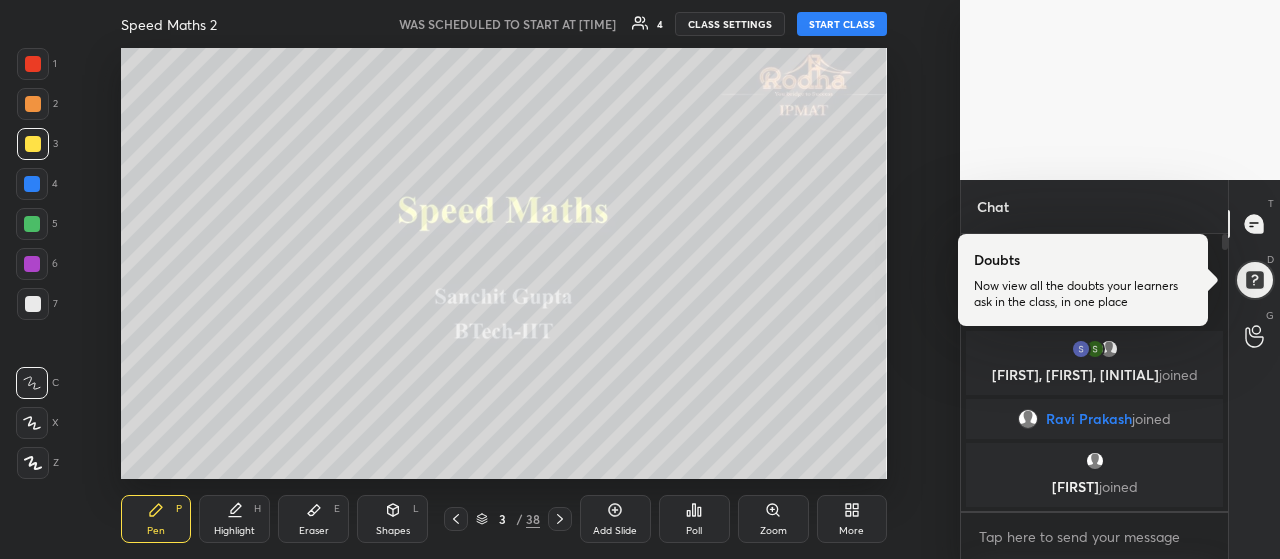 click 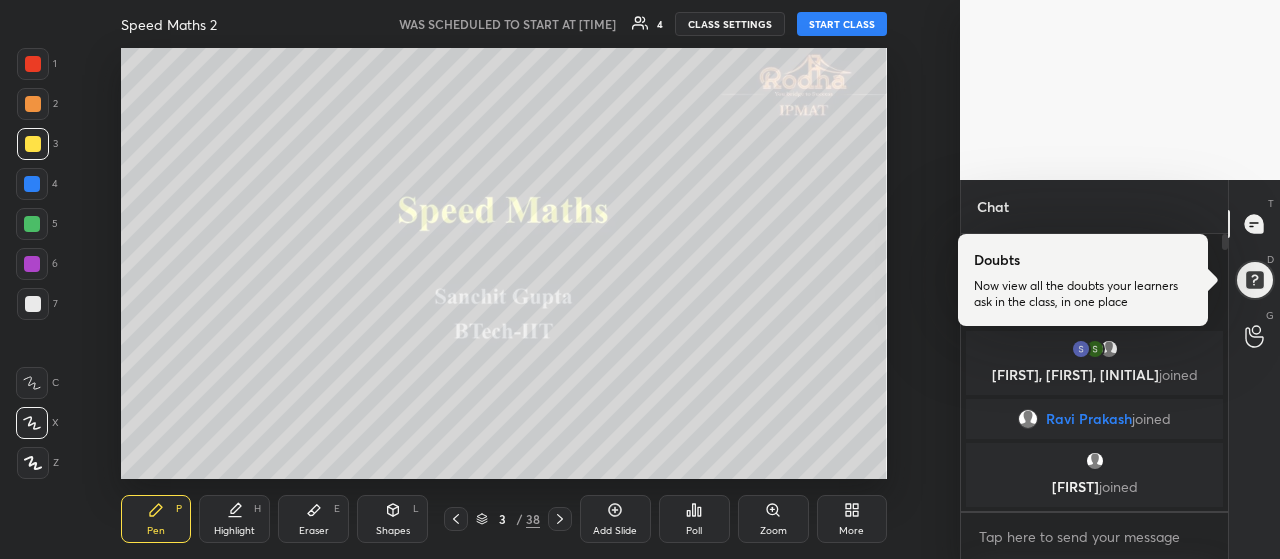 click at bounding box center [33, 463] 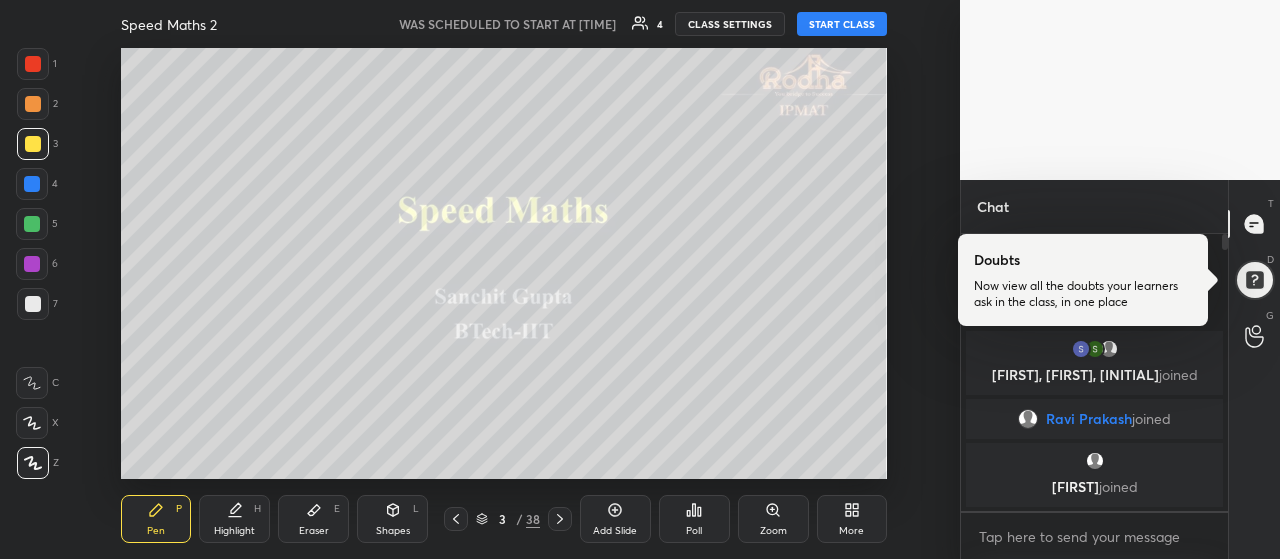 drag, startPoint x: 310, startPoint y: 512, endPoint x: 340, endPoint y: 483, distance: 41.725292 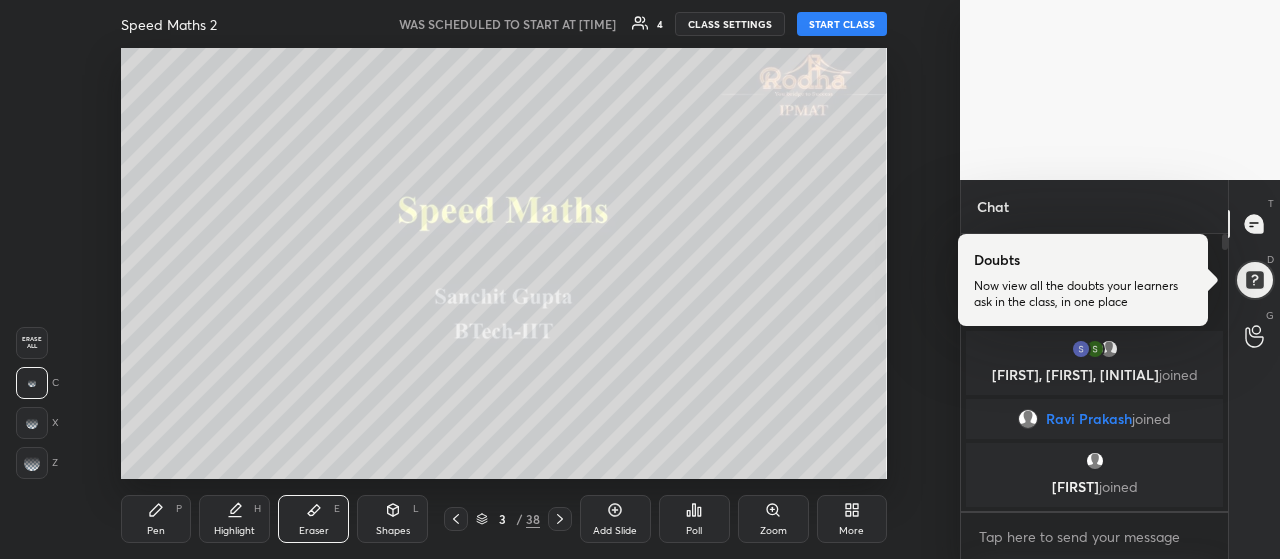 click 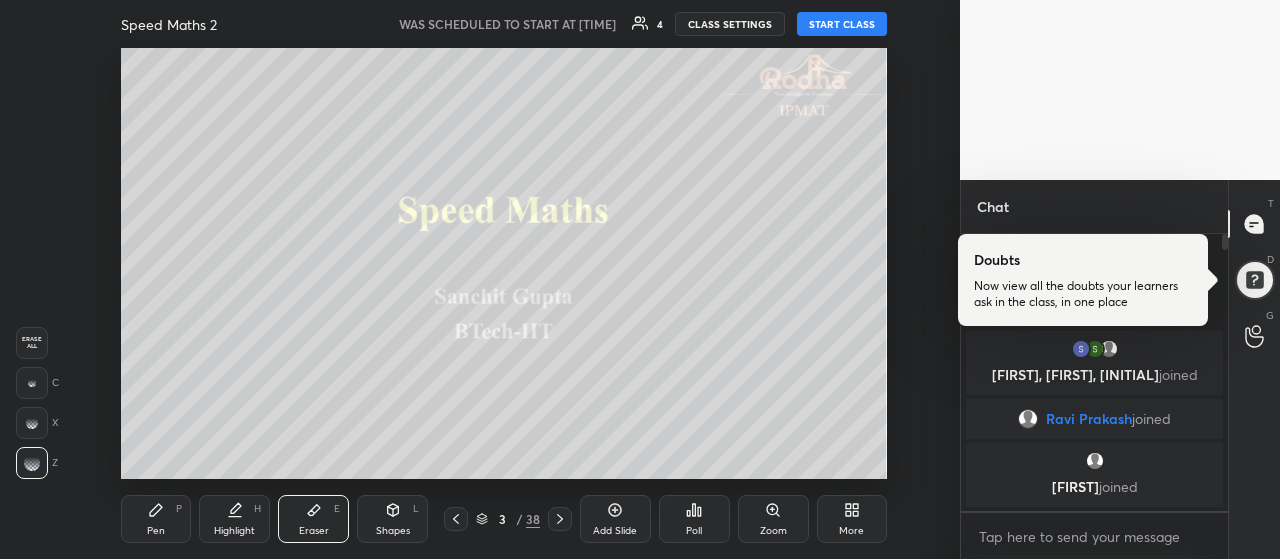 drag, startPoint x: 153, startPoint y: 511, endPoint x: 172, endPoint y: 505, distance: 19.924858 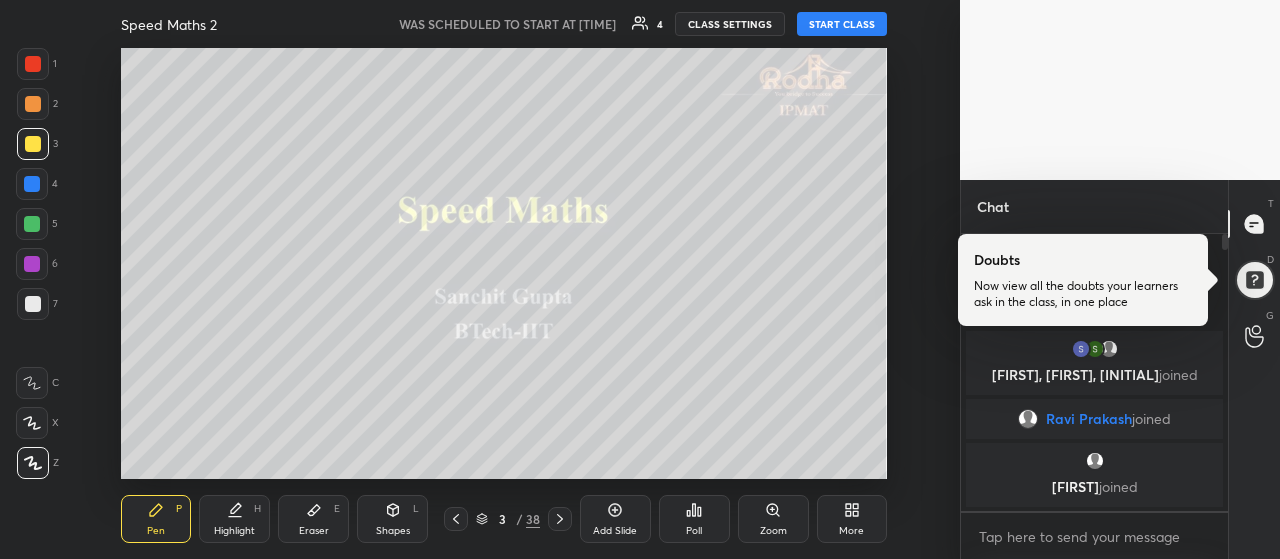 click at bounding box center [32, 423] 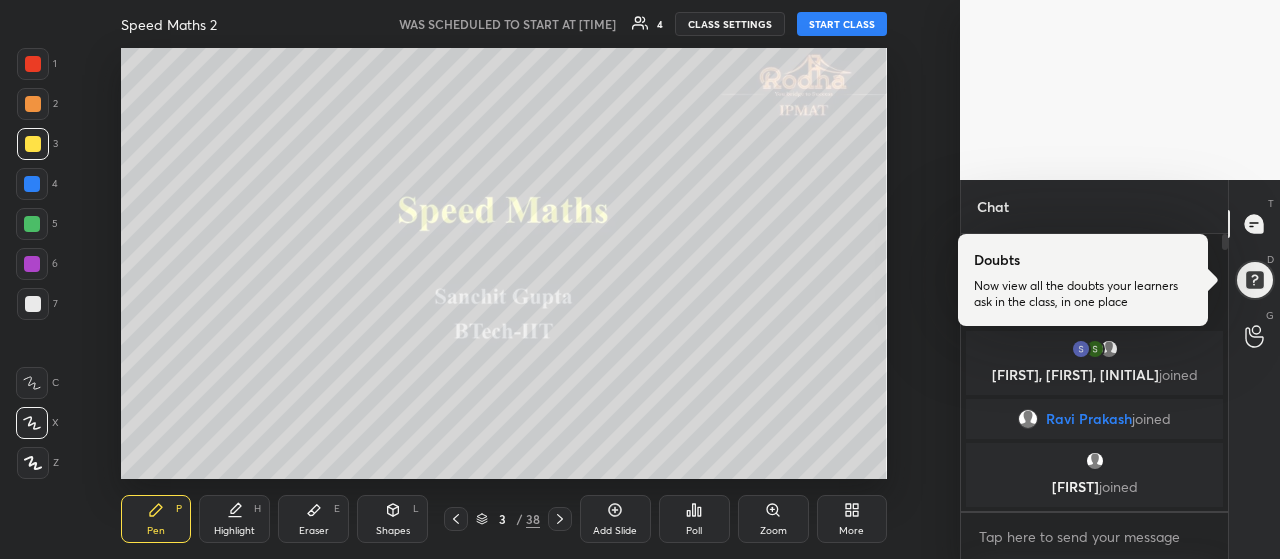 click on "START CLASS" at bounding box center [842, 24] 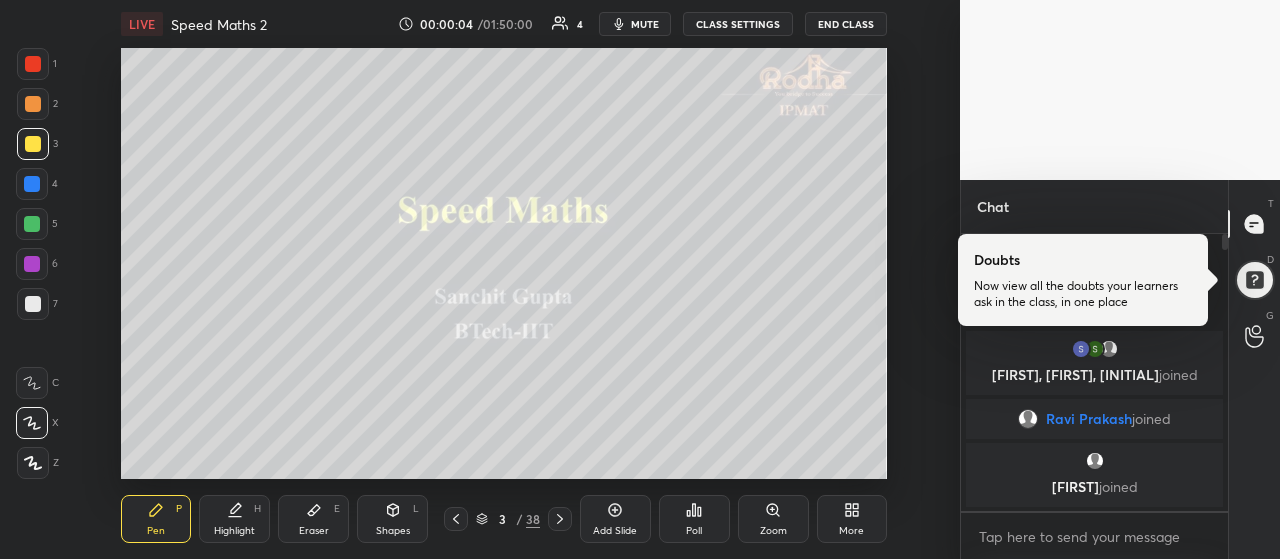 click 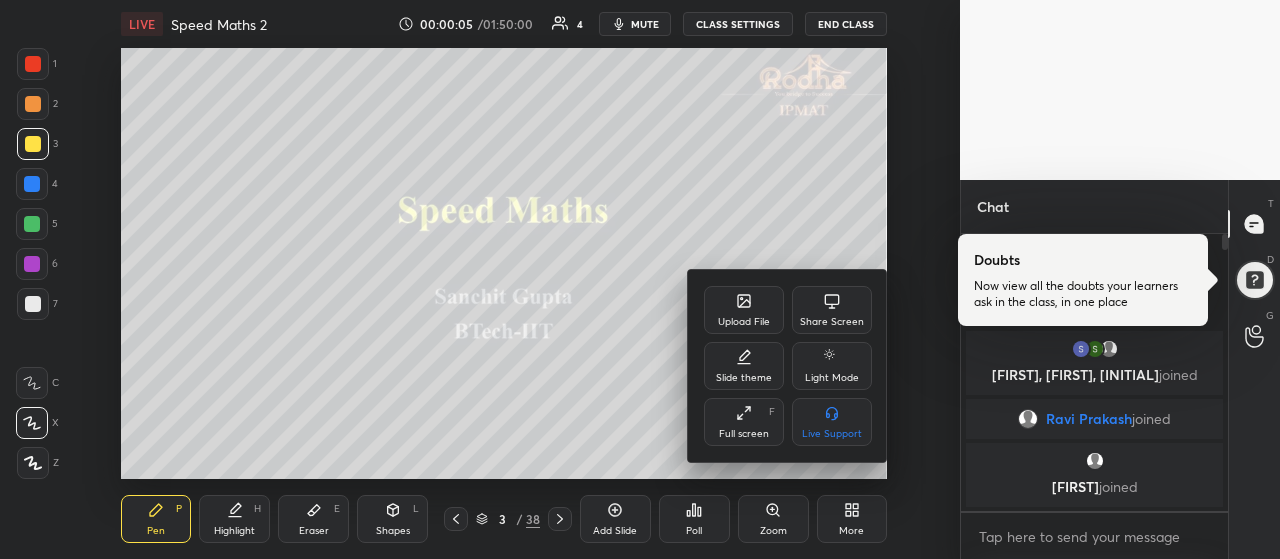 click 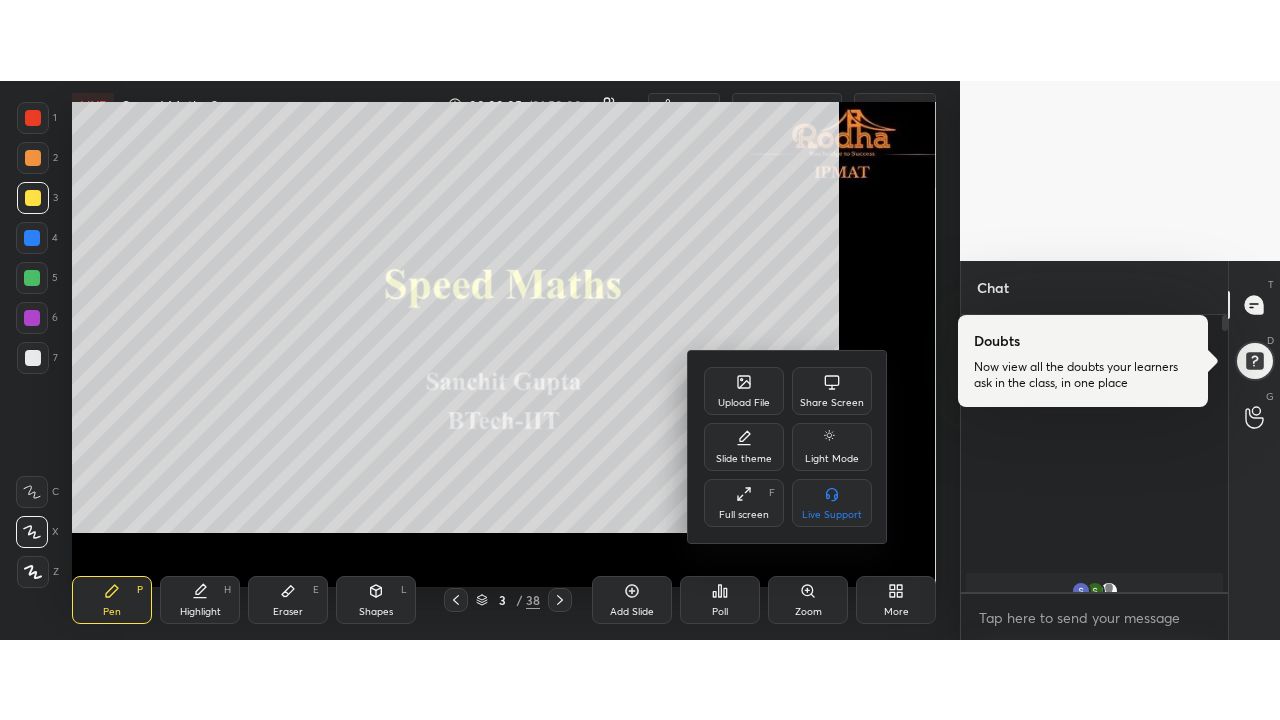 scroll, scrollTop: 99408, scrollLeft: 99120, axis: both 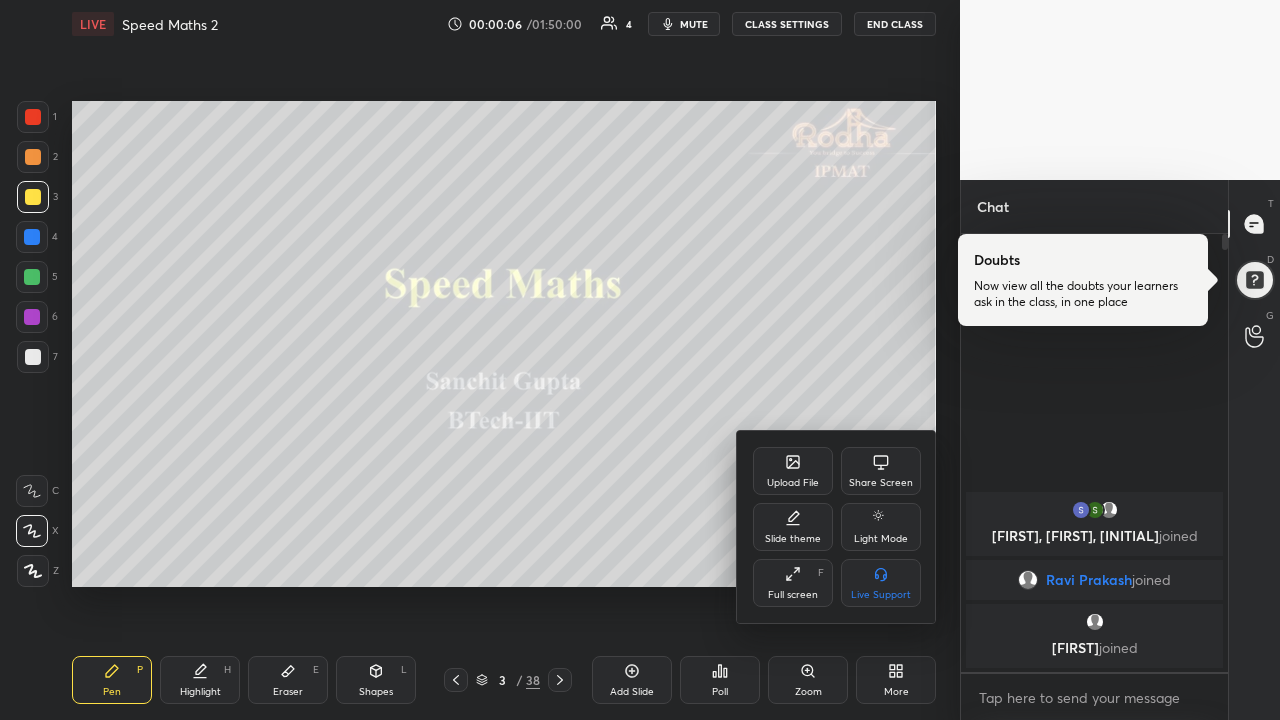 click at bounding box center [640, 360] 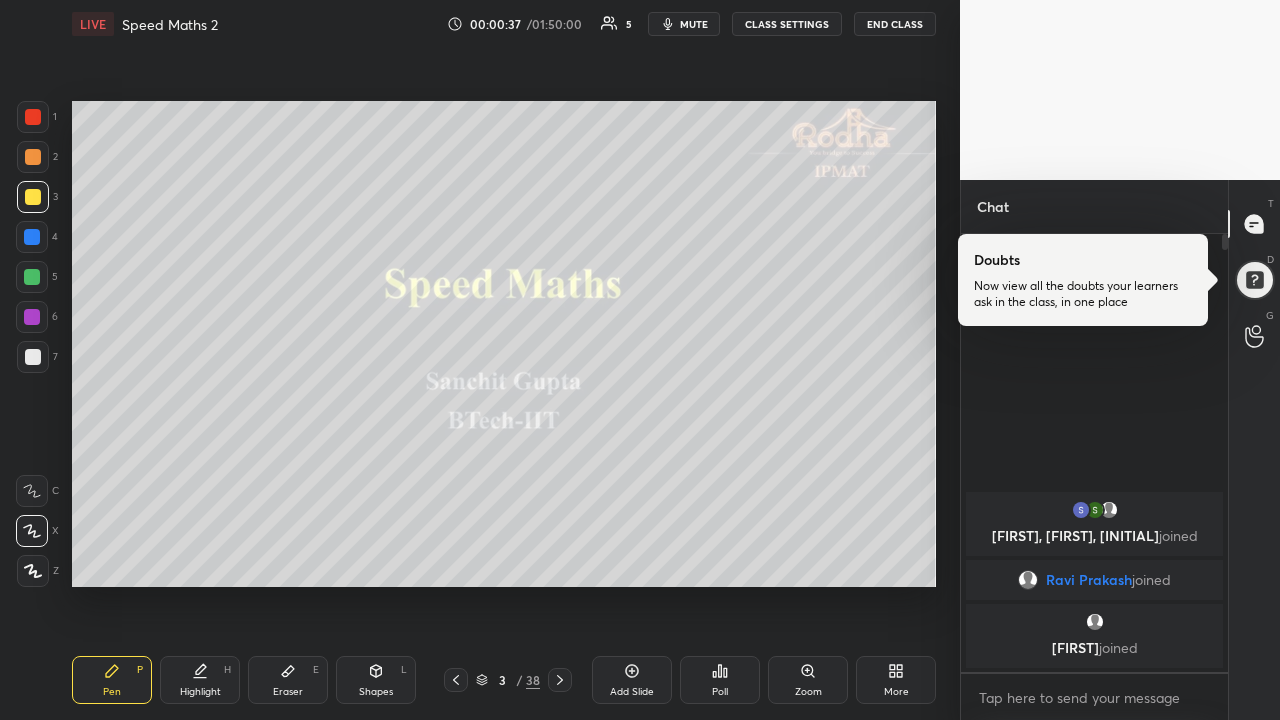 click at bounding box center [33, 157] 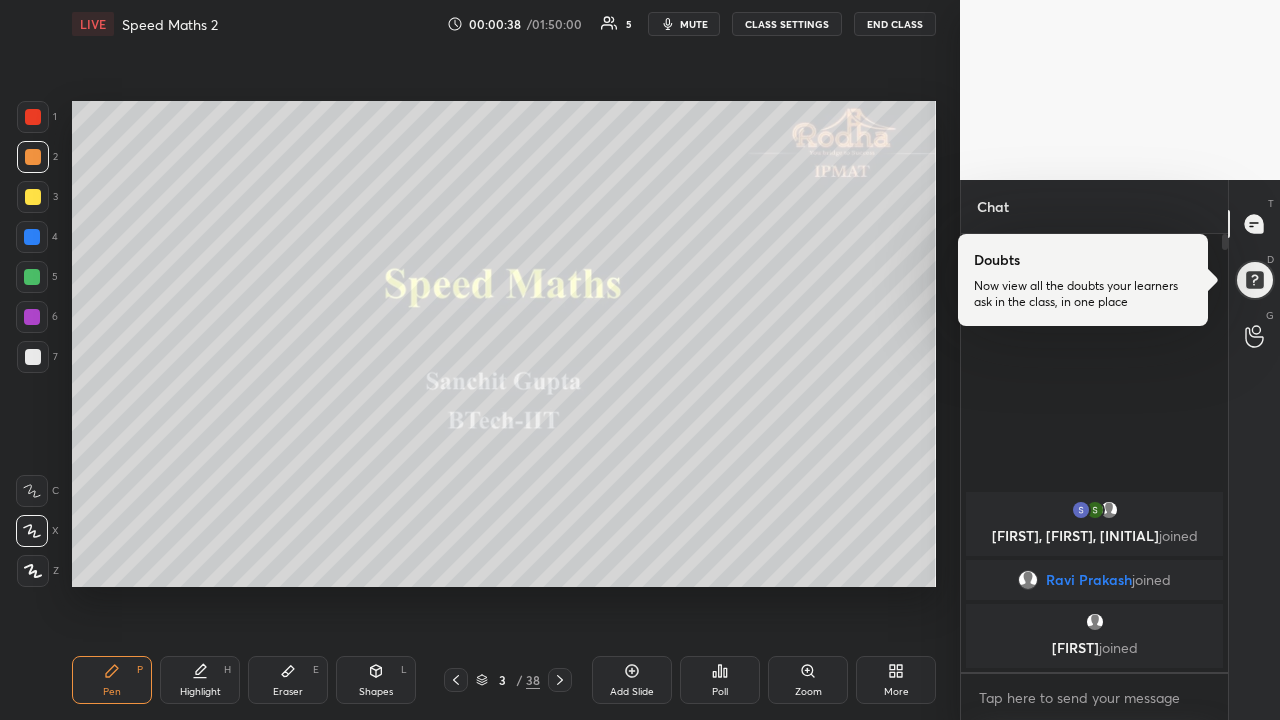 click at bounding box center [33, 197] 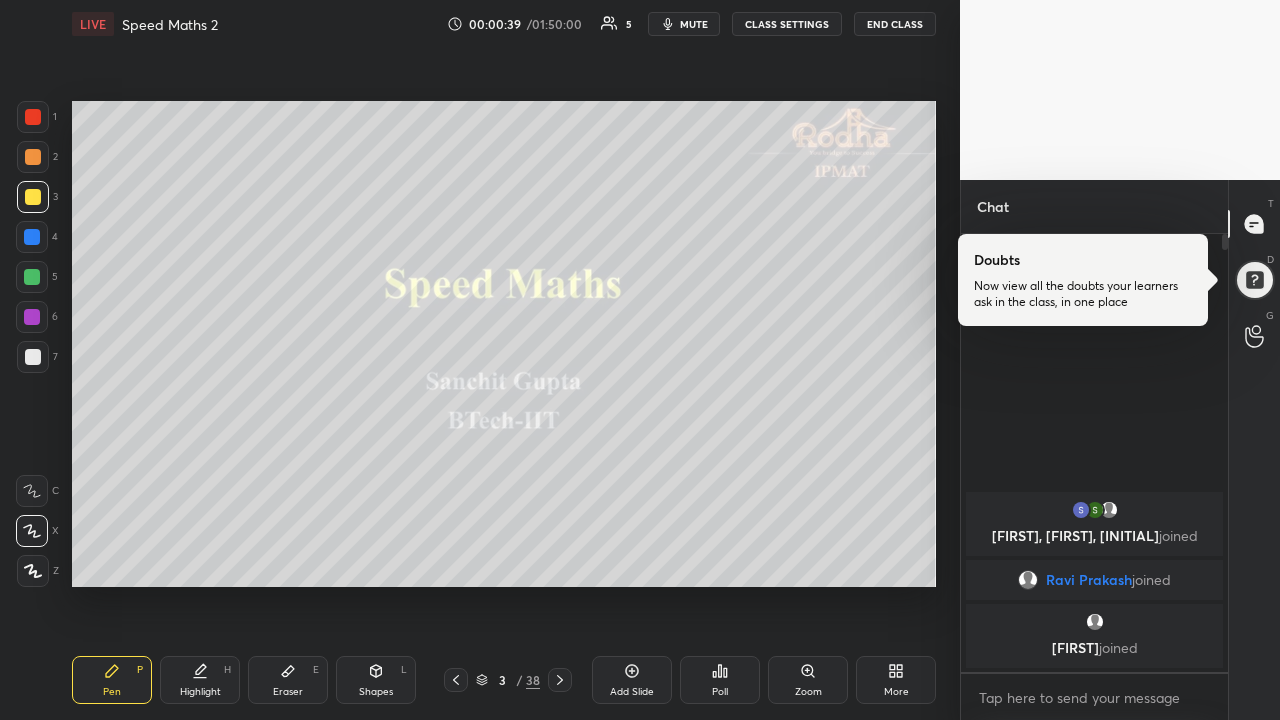 click on "Shapes L" at bounding box center (376, 680) 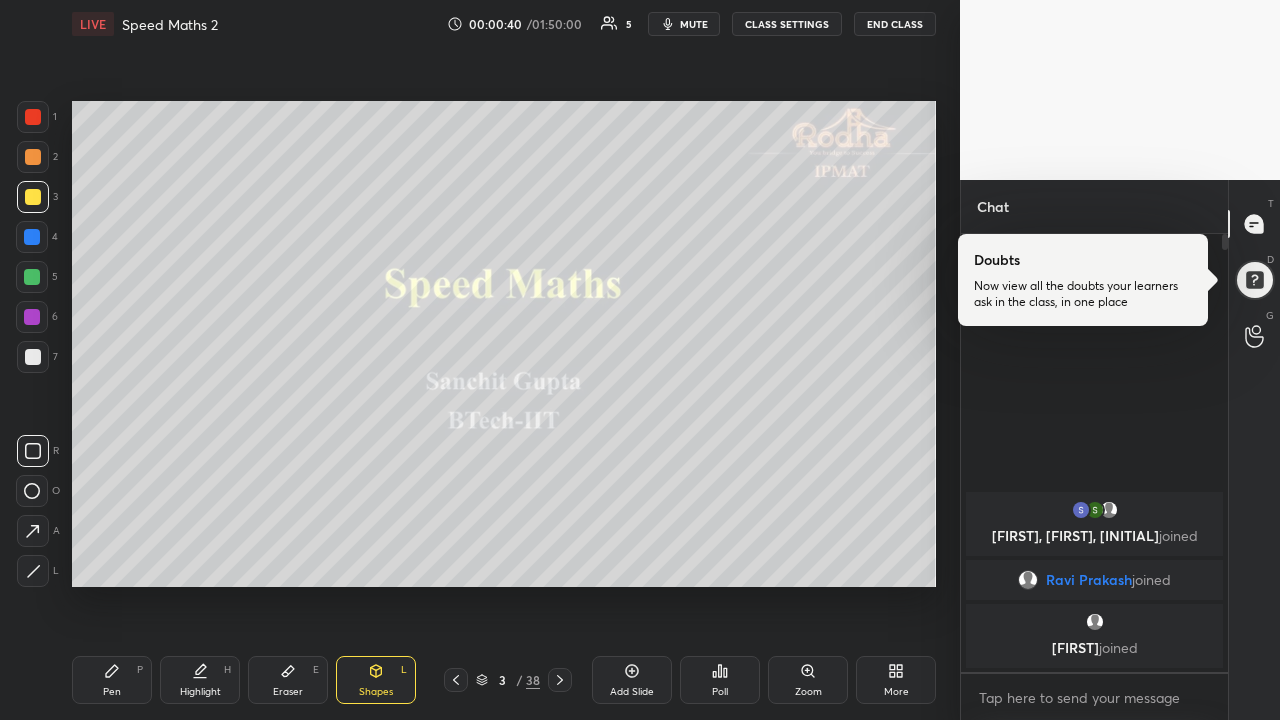 click on "Pen P" at bounding box center [112, 680] 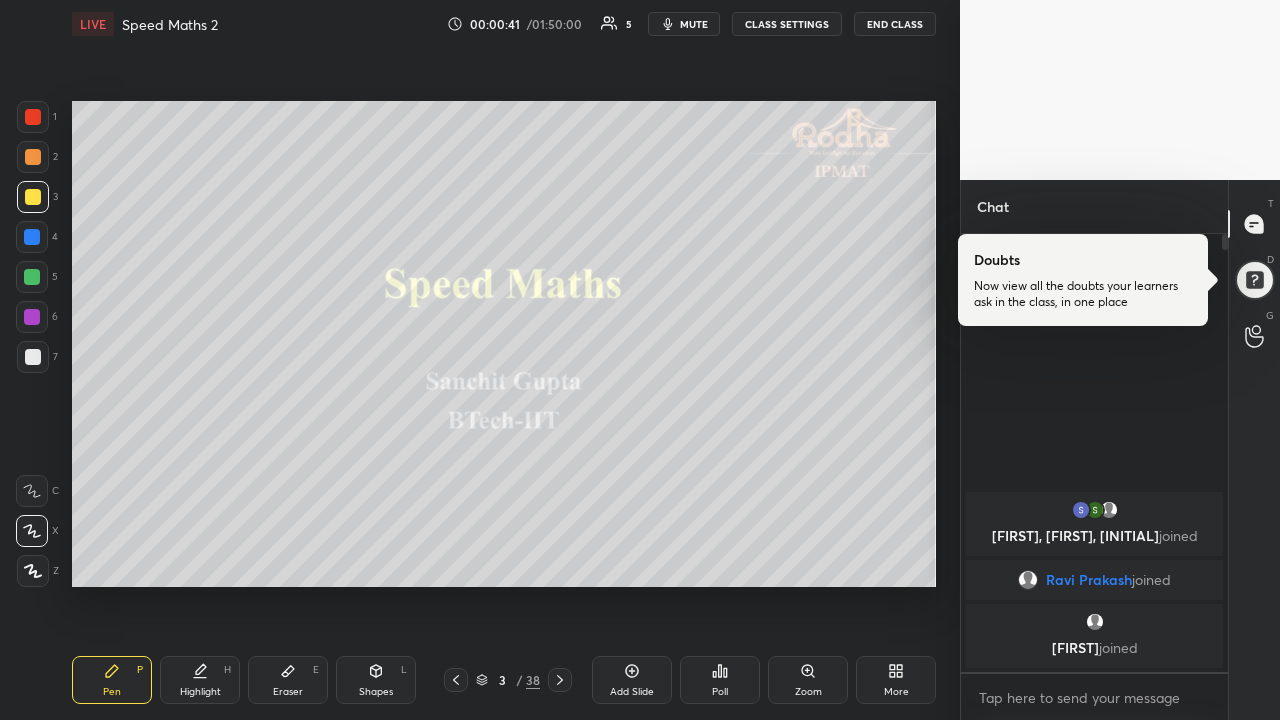 click at bounding box center [33, 197] 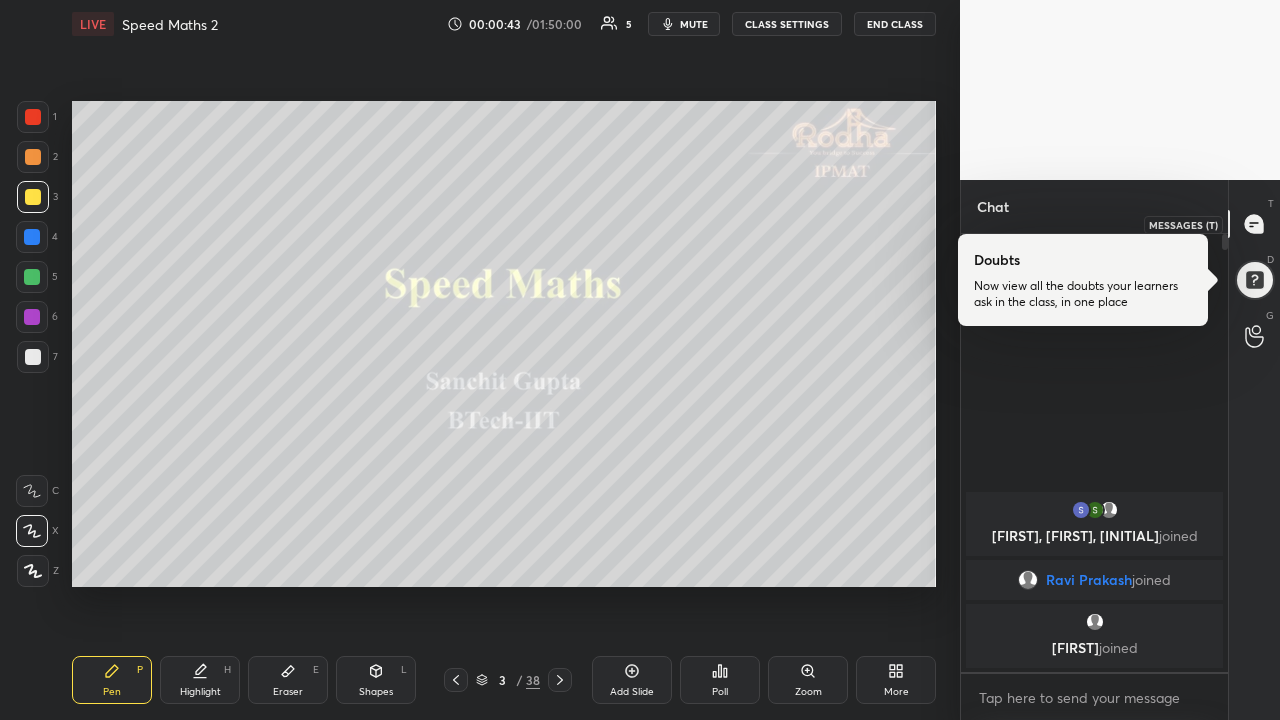 click 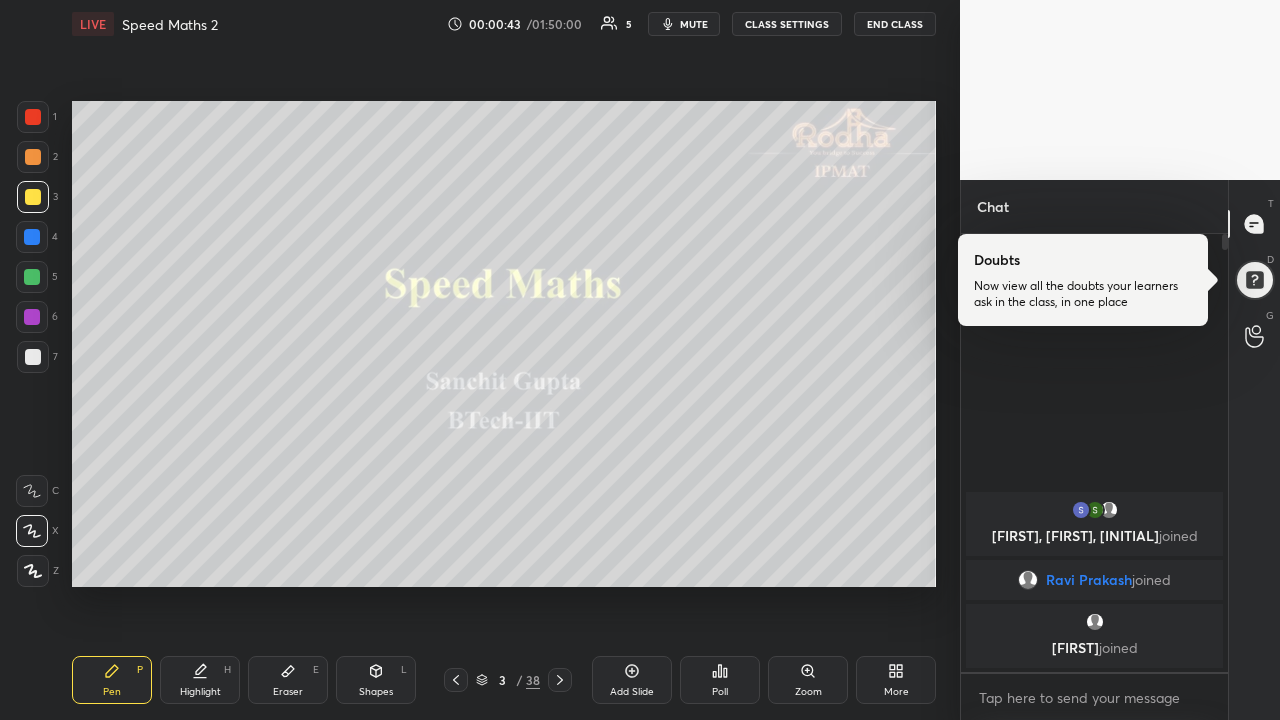 click 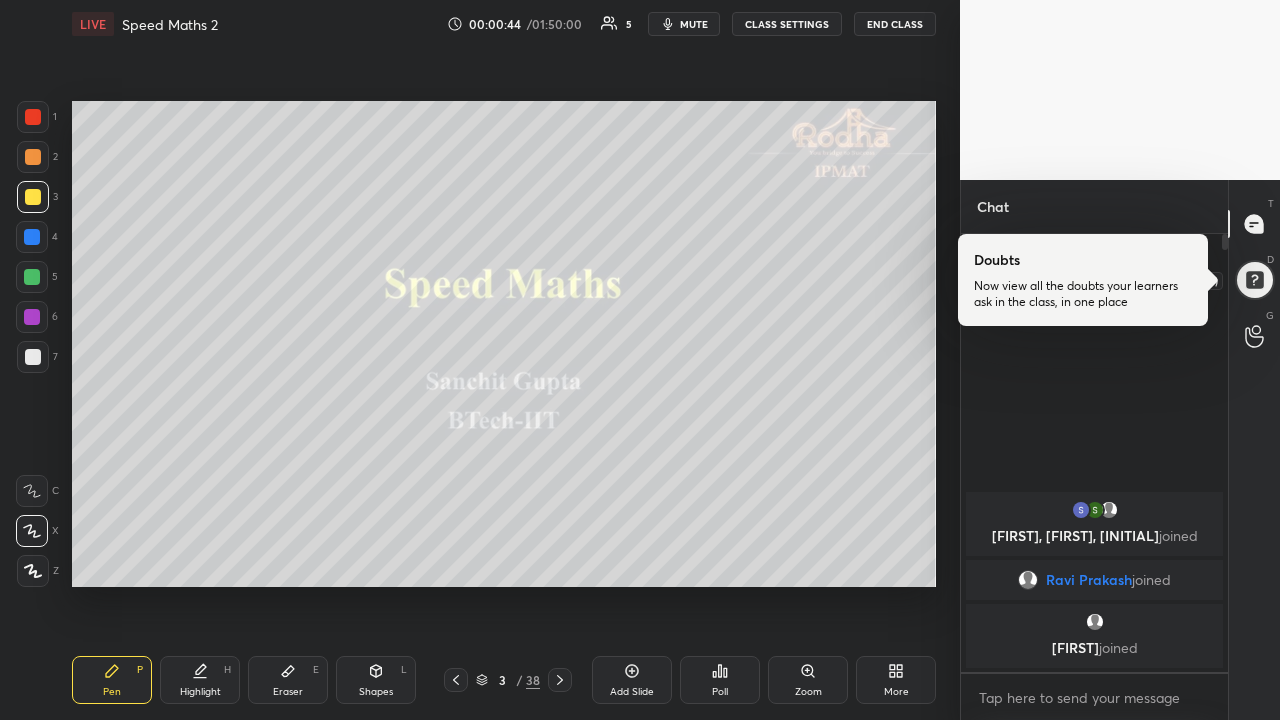 click at bounding box center (1255, 280) 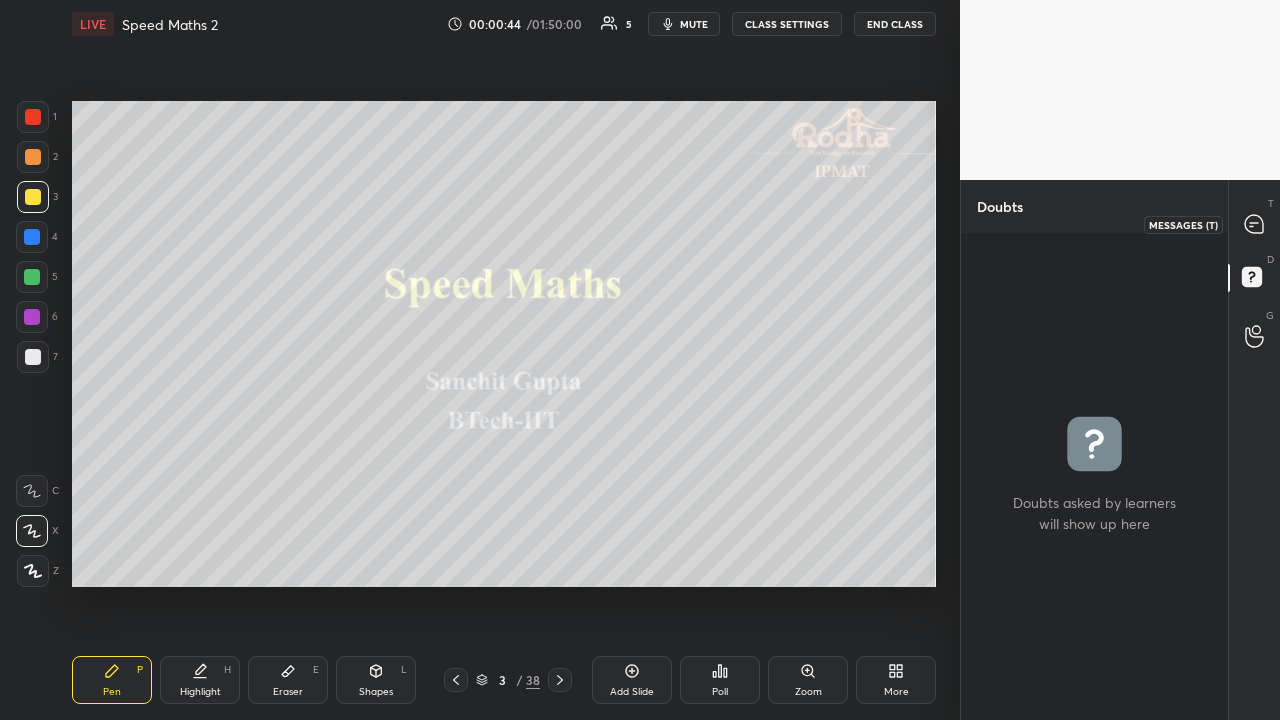 click 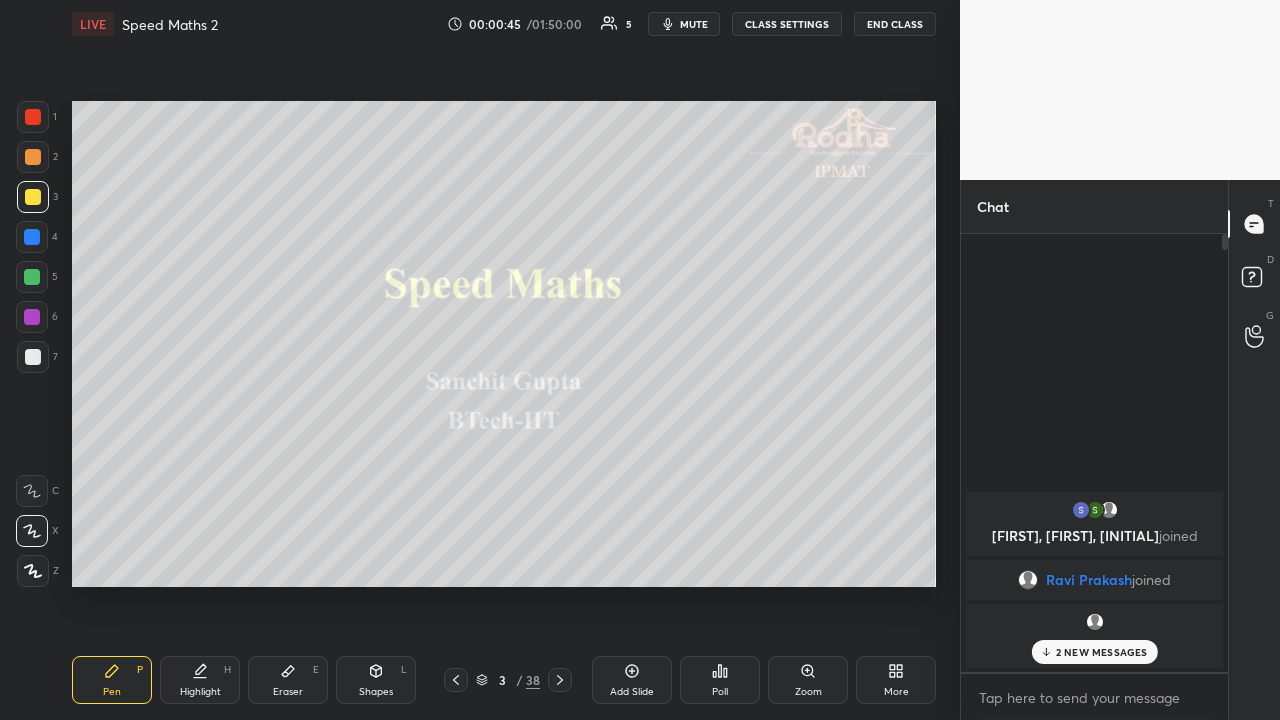 scroll, scrollTop: 7, scrollLeft: 6, axis: both 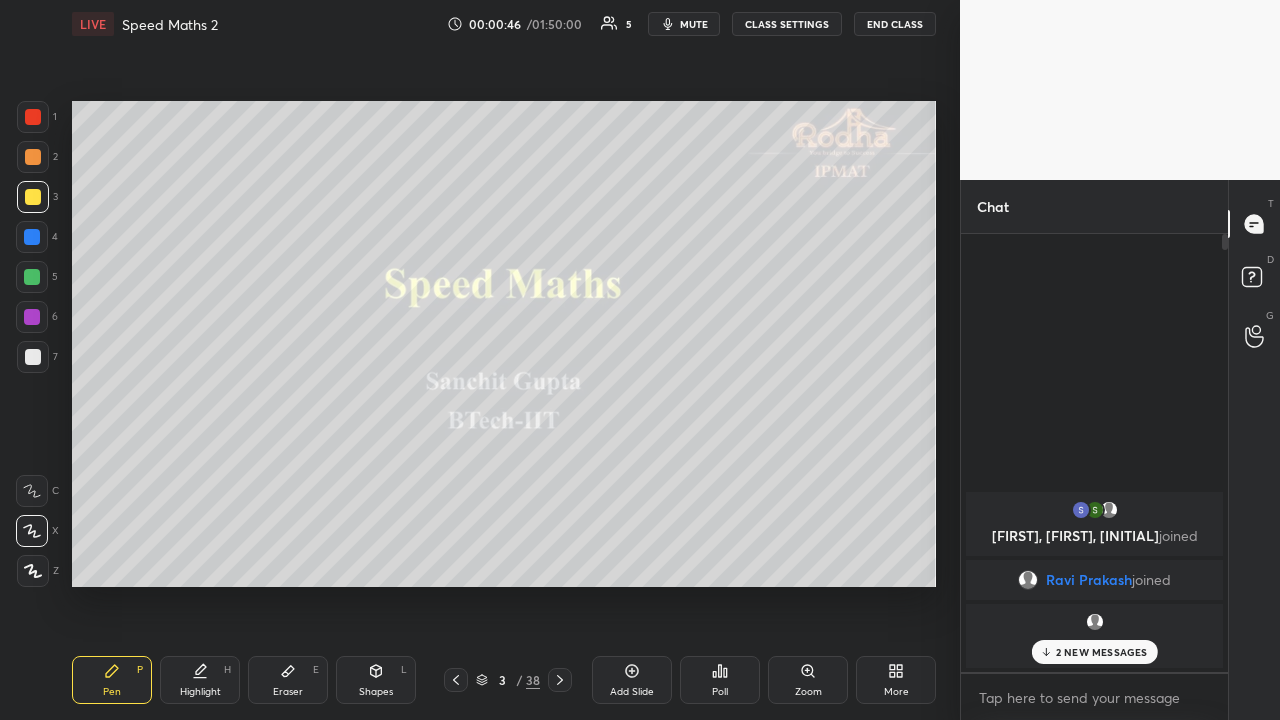 click on "2 NEW MESSAGES" at bounding box center (1094, 652) 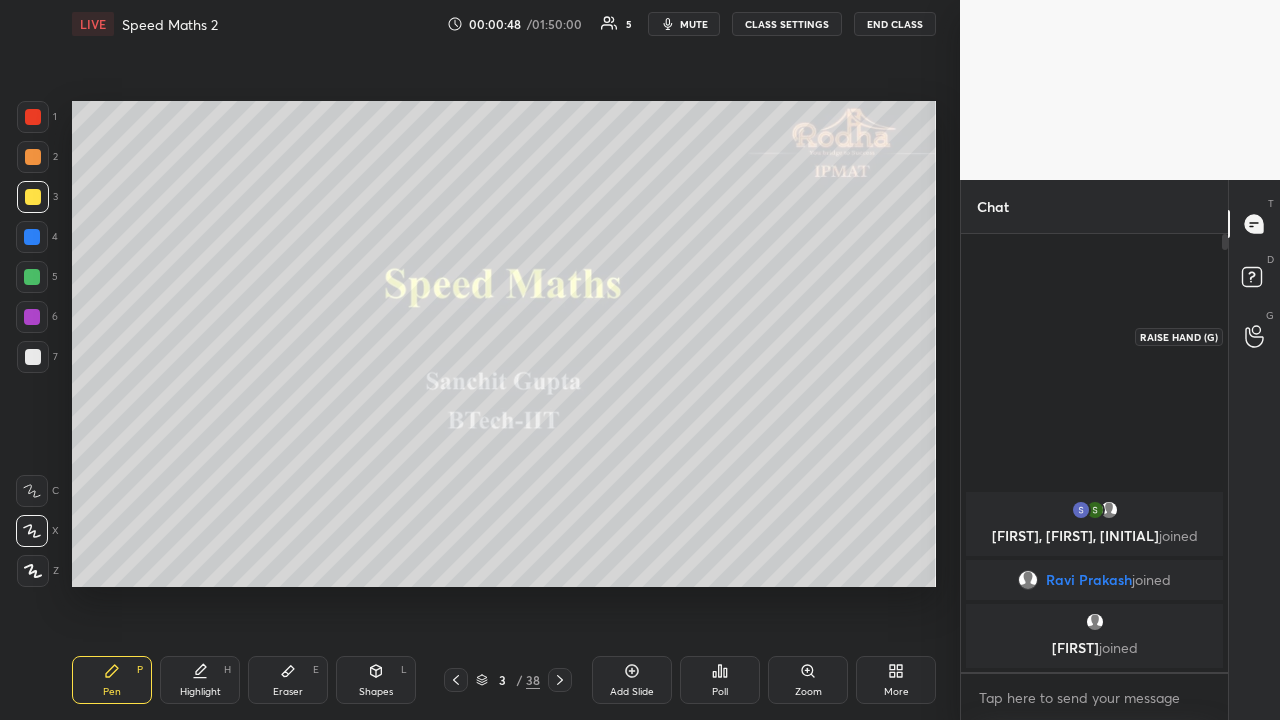 click 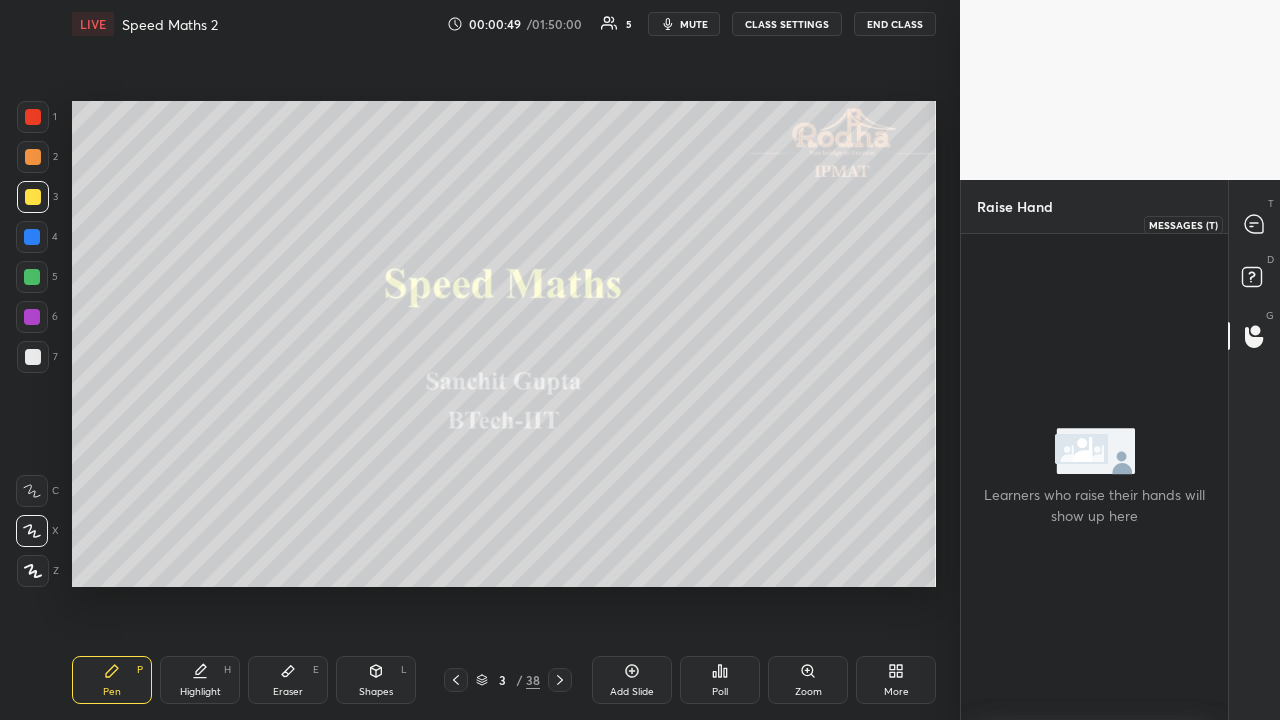 click 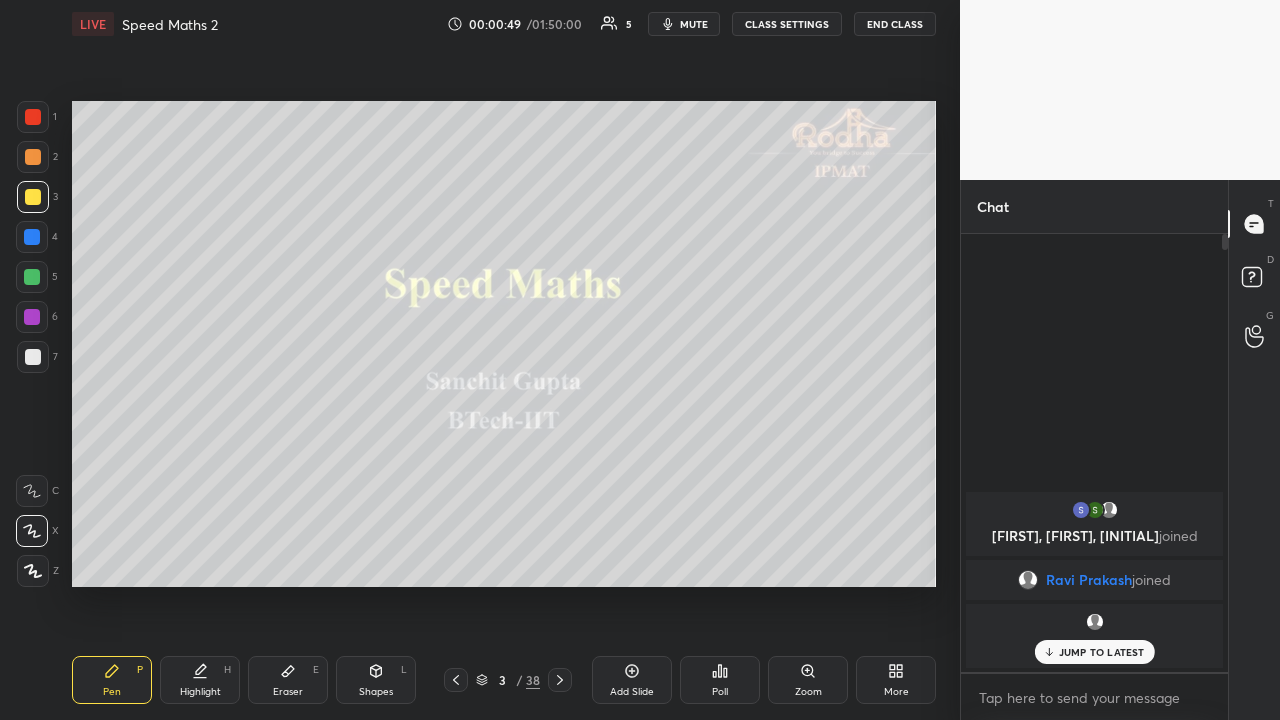 scroll, scrollTop: 7, scrollLeft: 6, axis: both 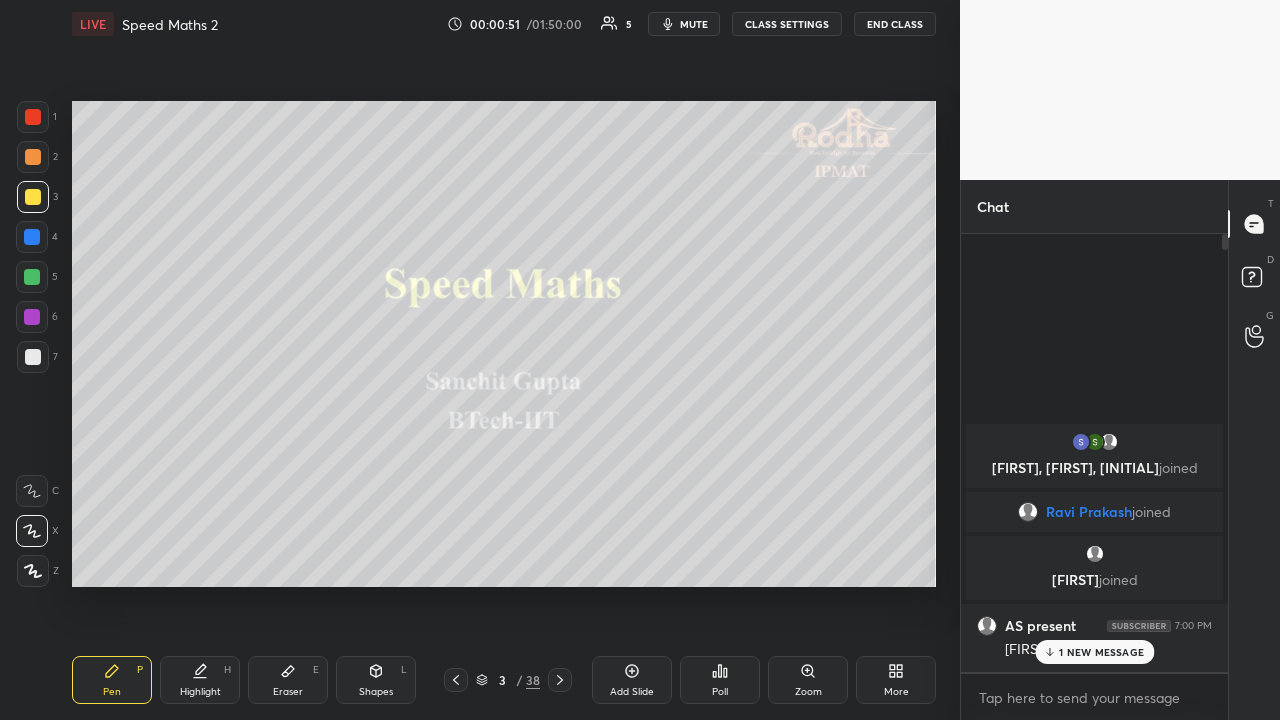 click on "1 NEW MESSAGE" at bounding box center [1094, 652] 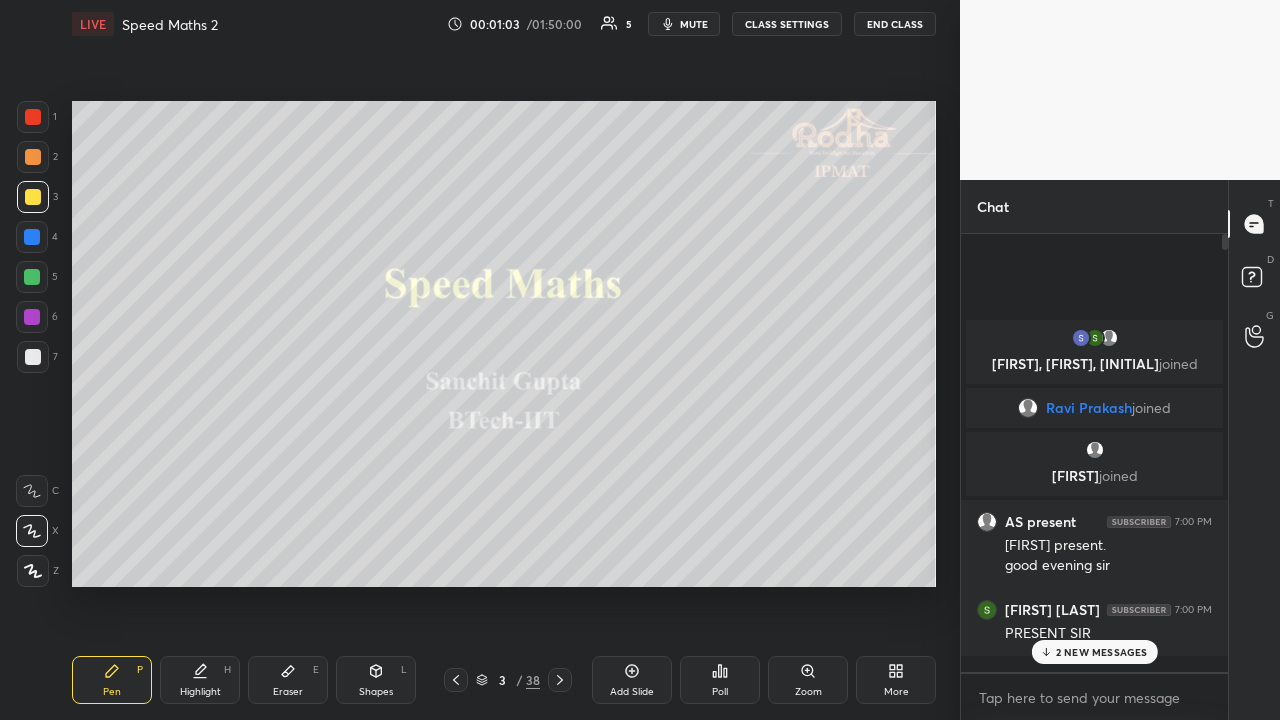 click on "2 NEW MESSAGES" at bounding box center (1102, 652) 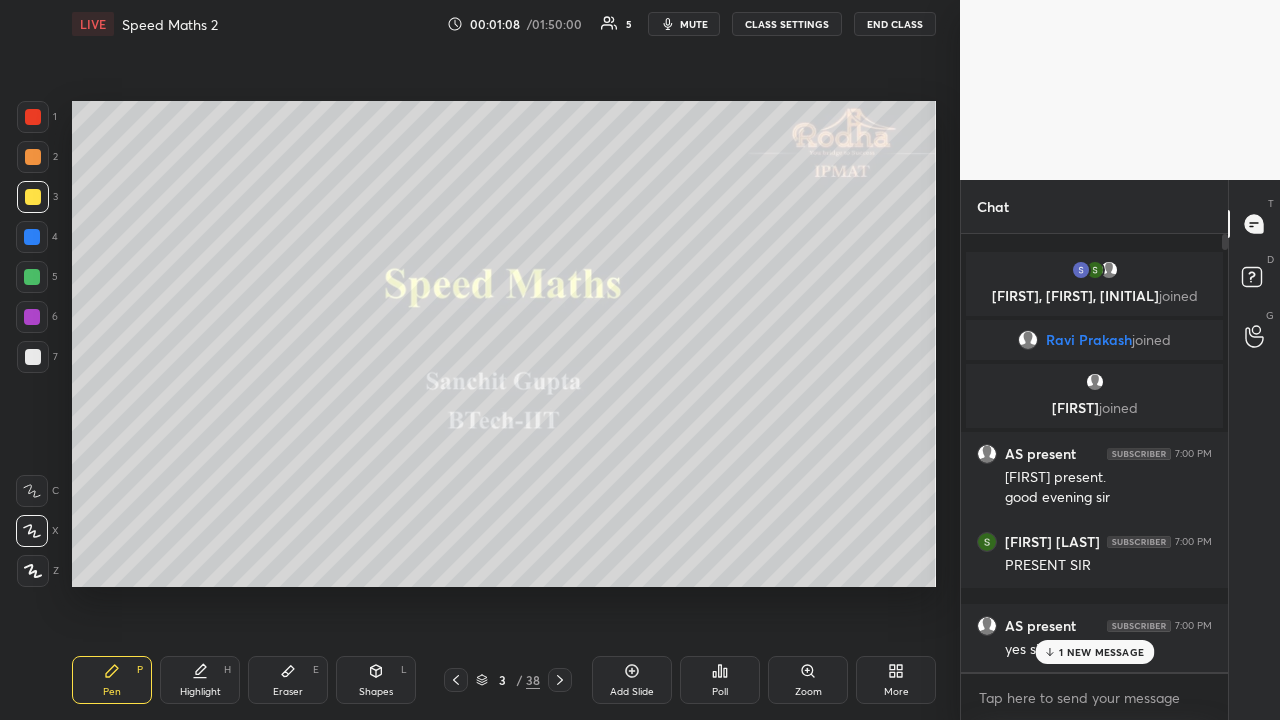 click on "1 NEW MESSAGE" at bounding box center [1101, 652] 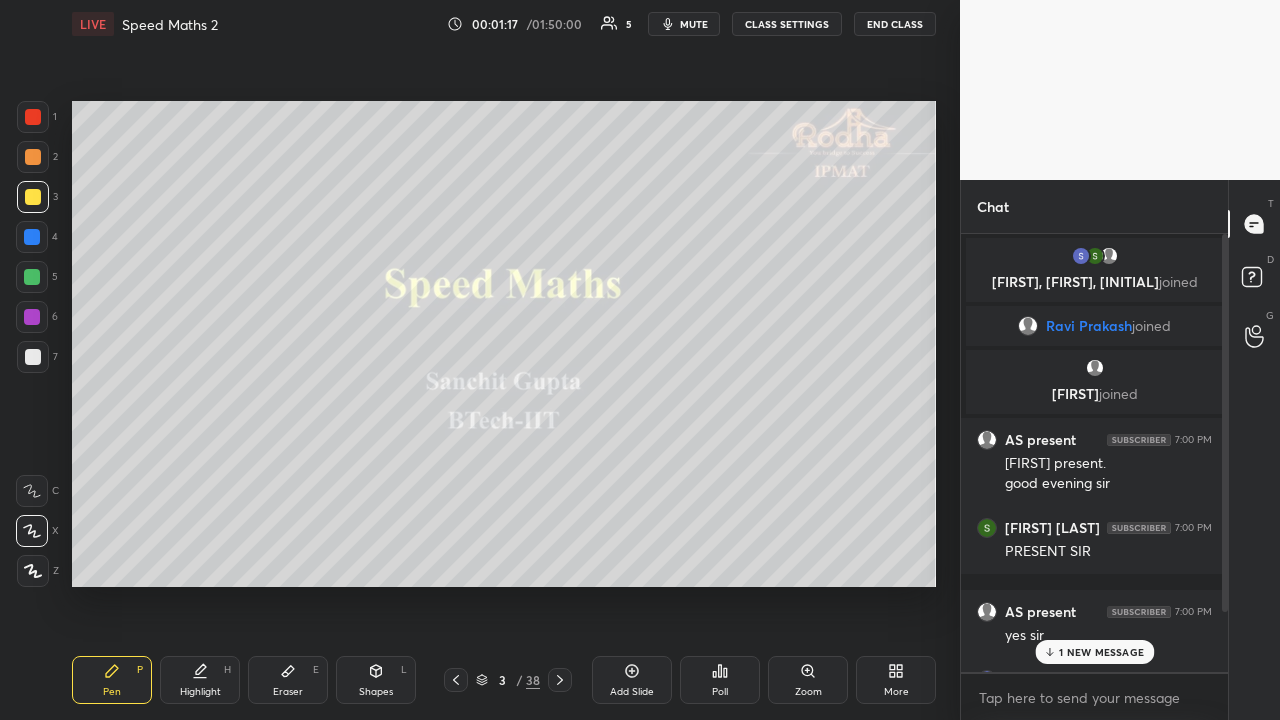 click on "1 NEW MESSAGE" at bounding box center (1101, 652) 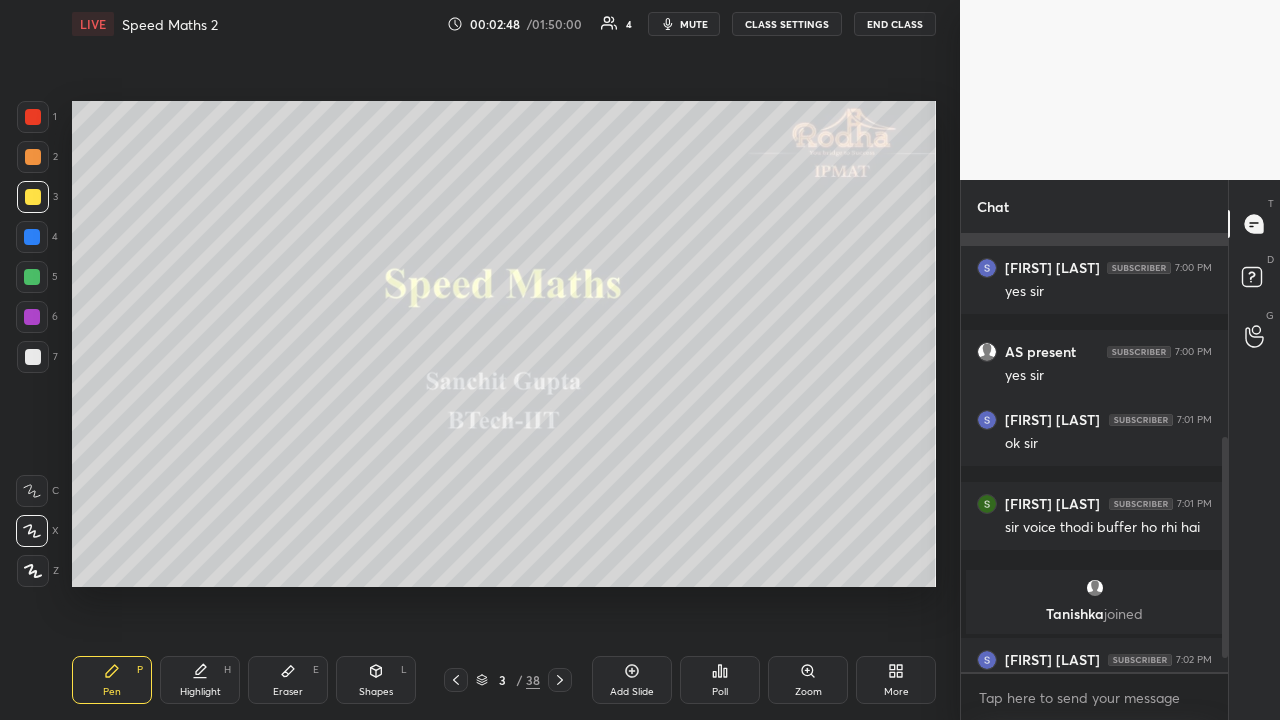 scroll, scrollTop: 428, scrollLeft: 0, axis: vertical 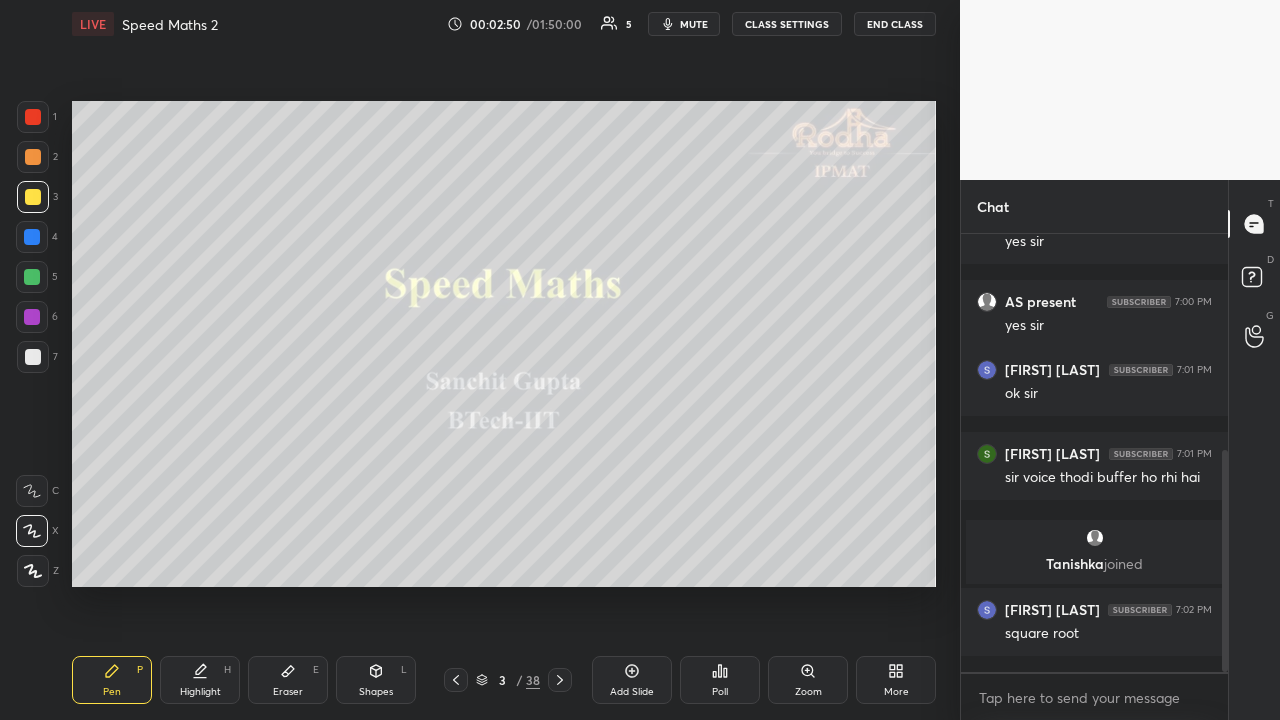 drag, startPoint x: 32, startPoint y: 155, endPoint x: 34, endPoint y: 170, distance: 15.132746 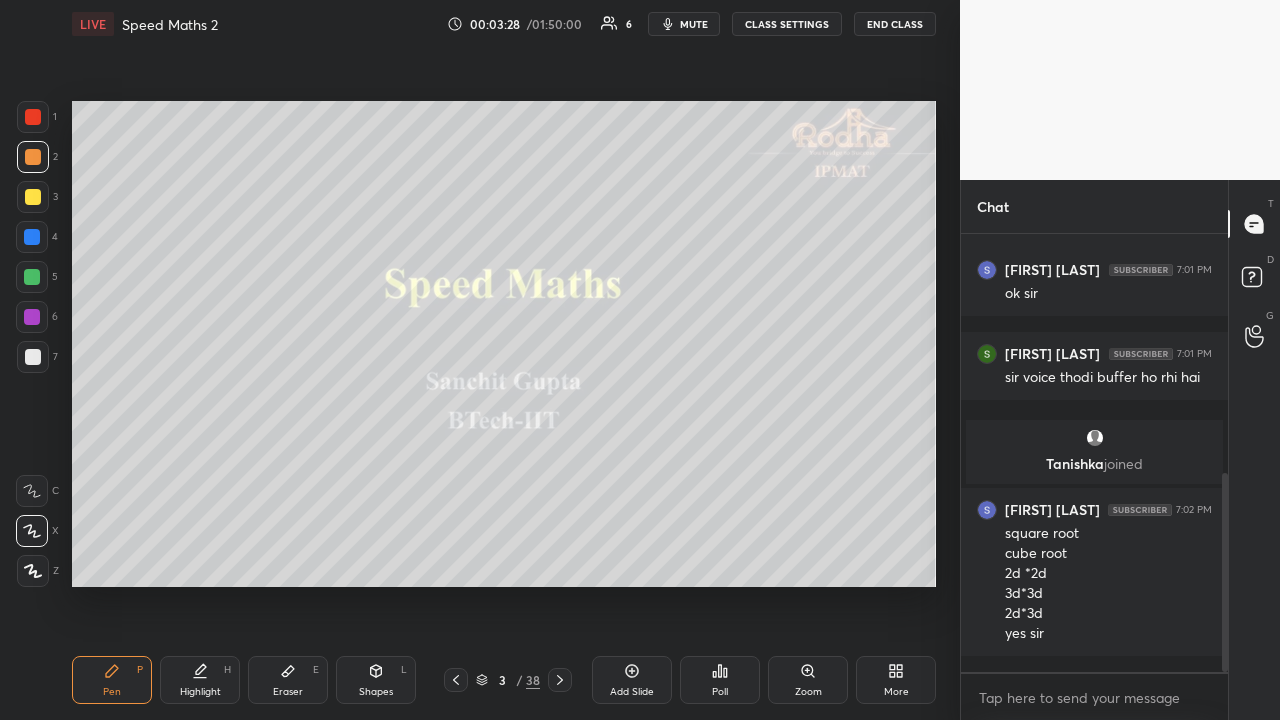 scroll, scrollTop: 612, scrollLeft: 0, axis: vertical 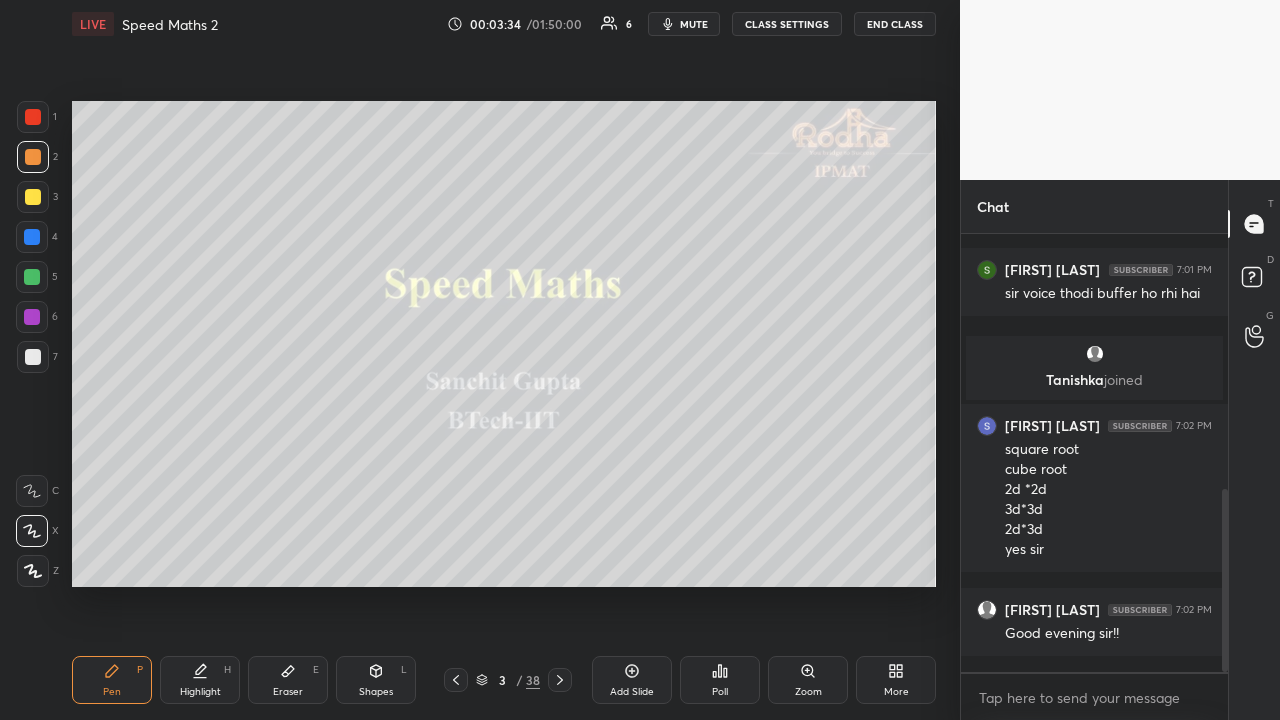 click 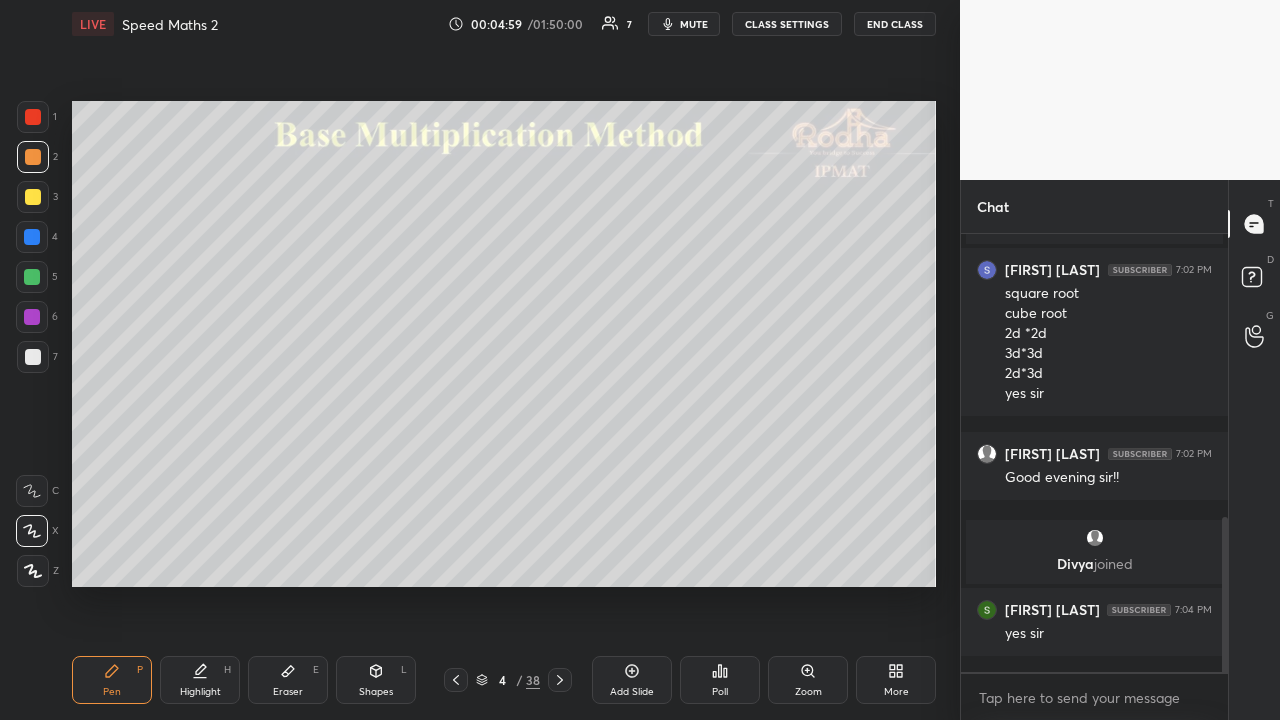 scroll, scrollTop: 886, scrollLeft: 0, axis: vertical 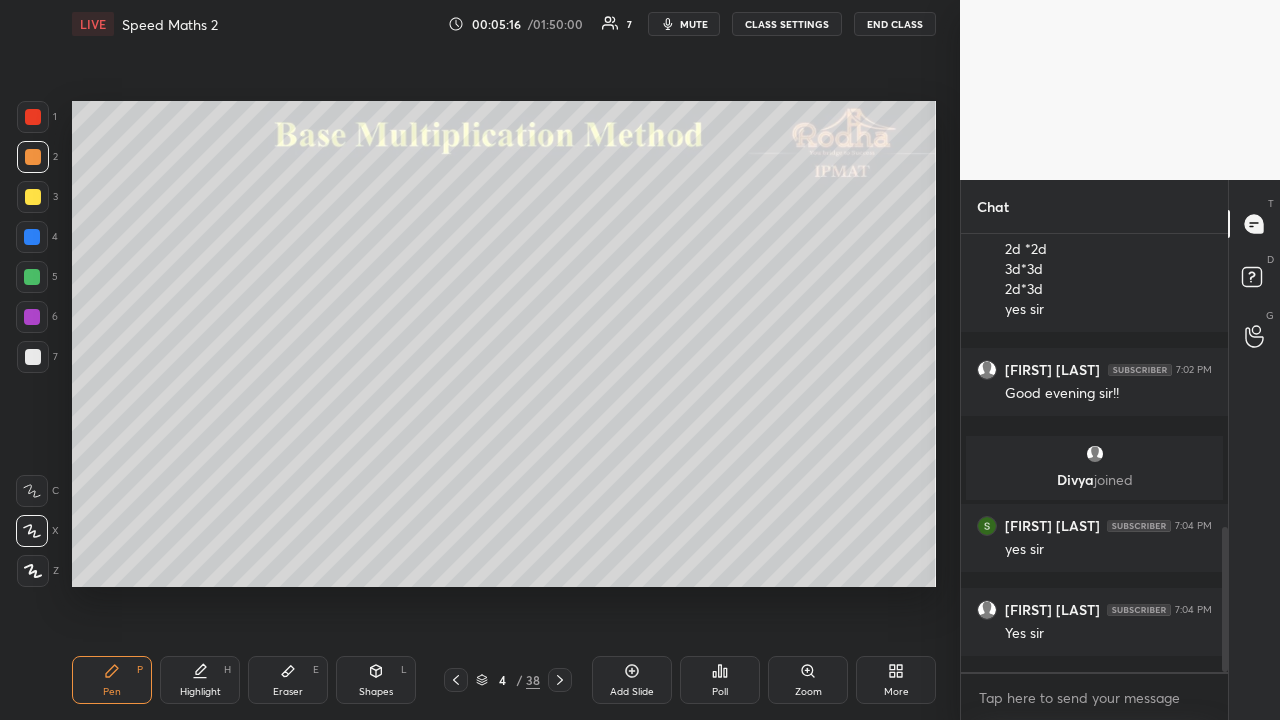click at bounding box center [33, 197] 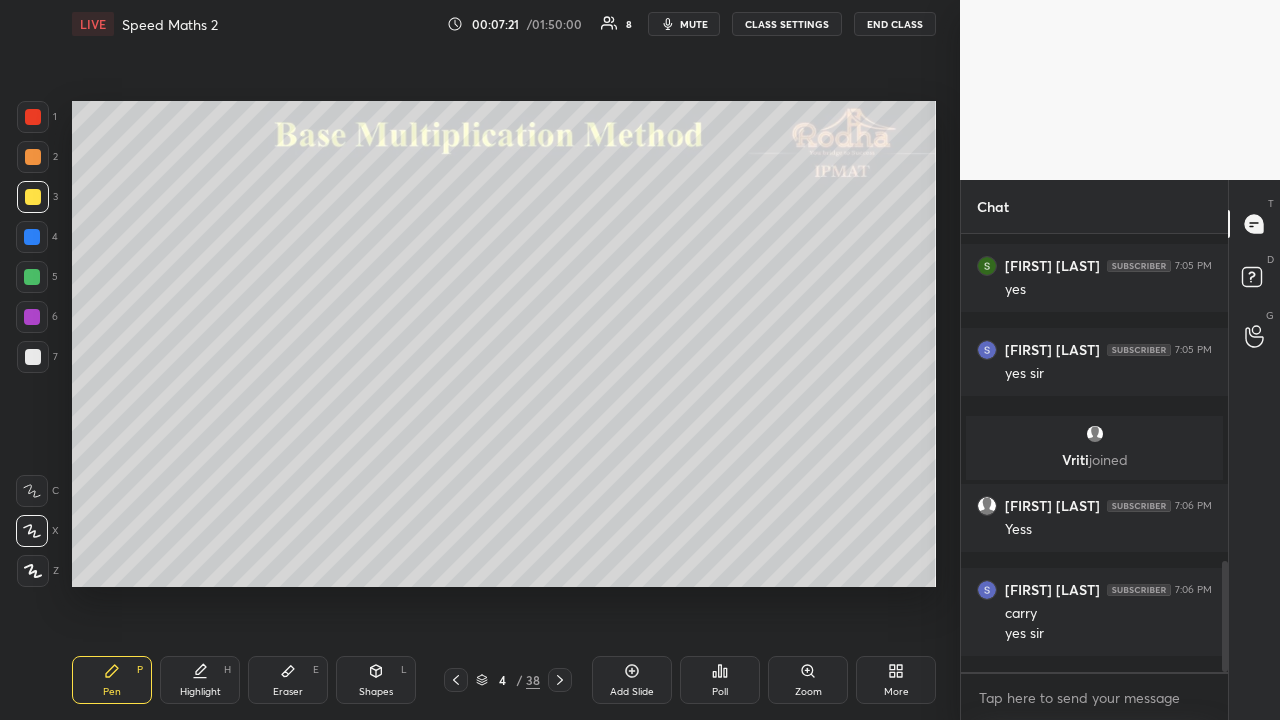 scroll, scrollTop: 1360, scrollLeft: 0, axis: vertical 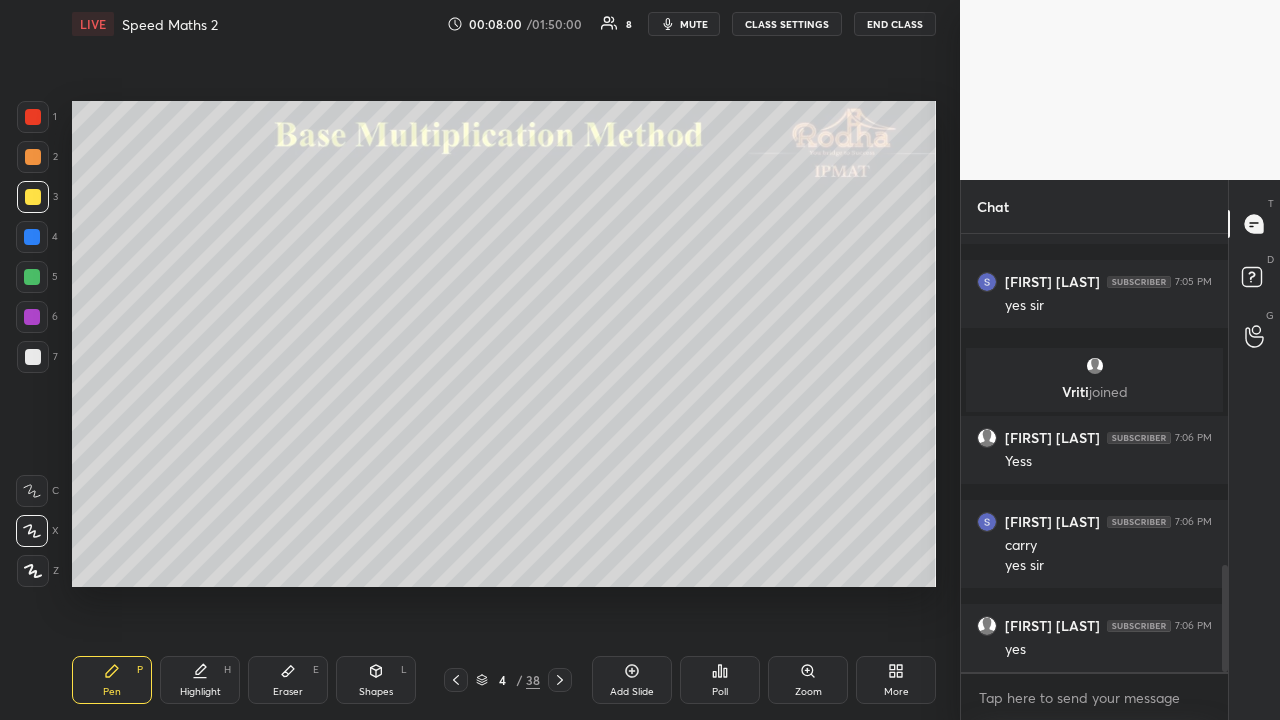 click 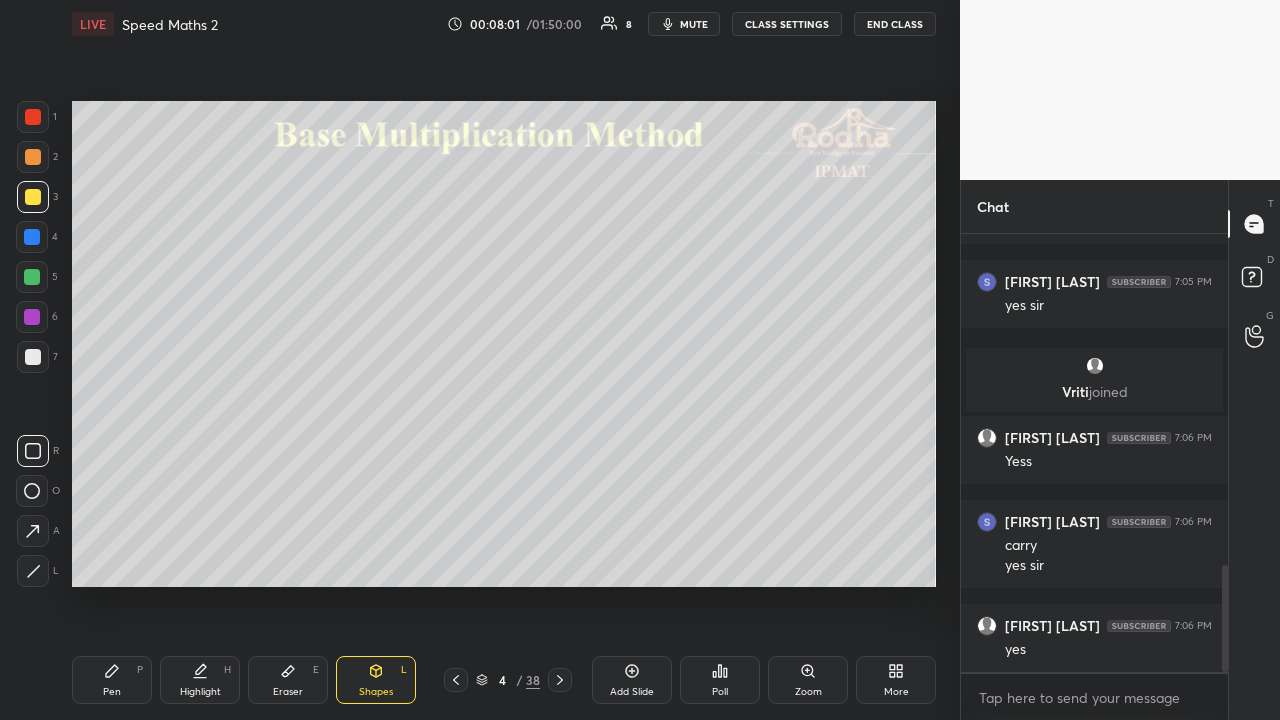 click 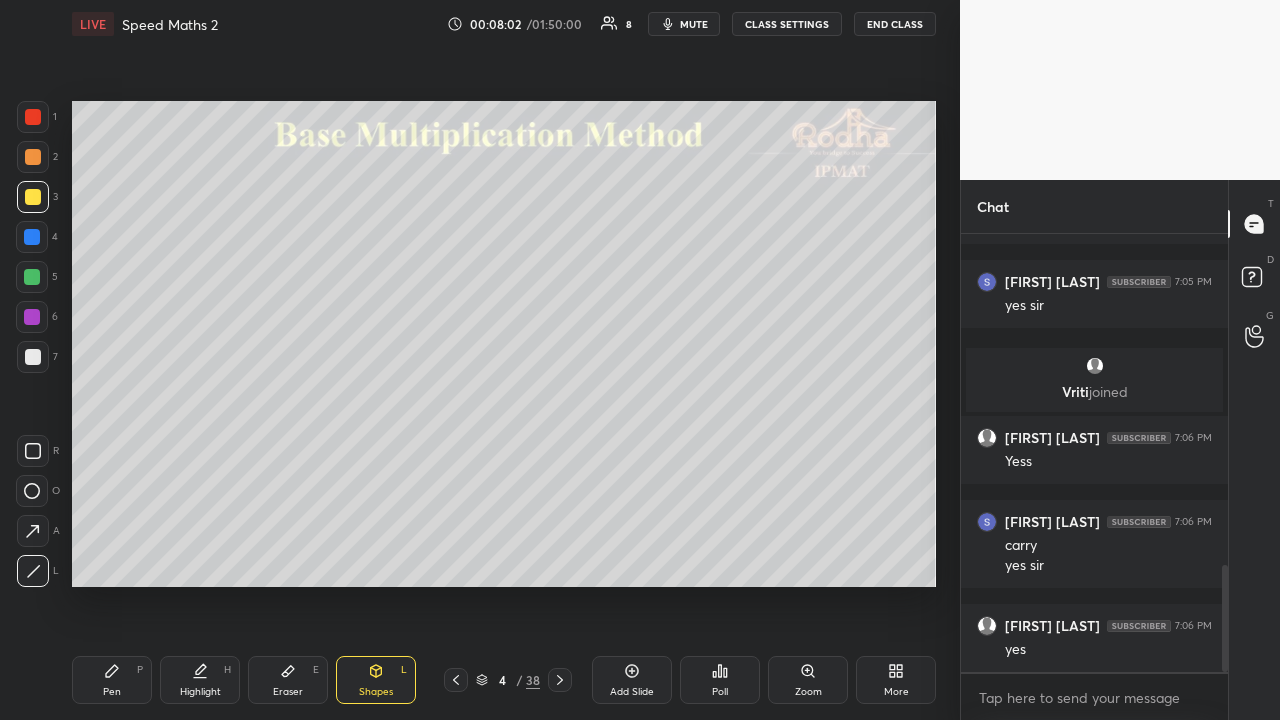 click at bounding box center (33, 157) 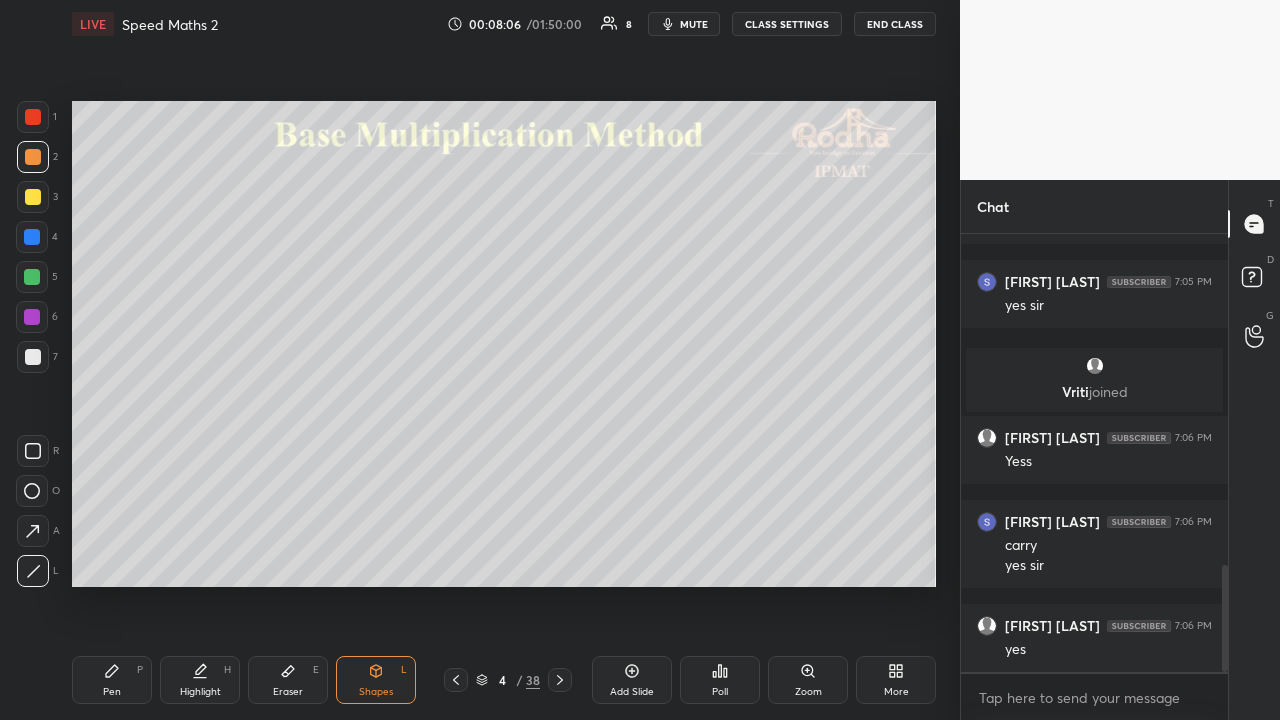 click at bounding box center [33, 197] 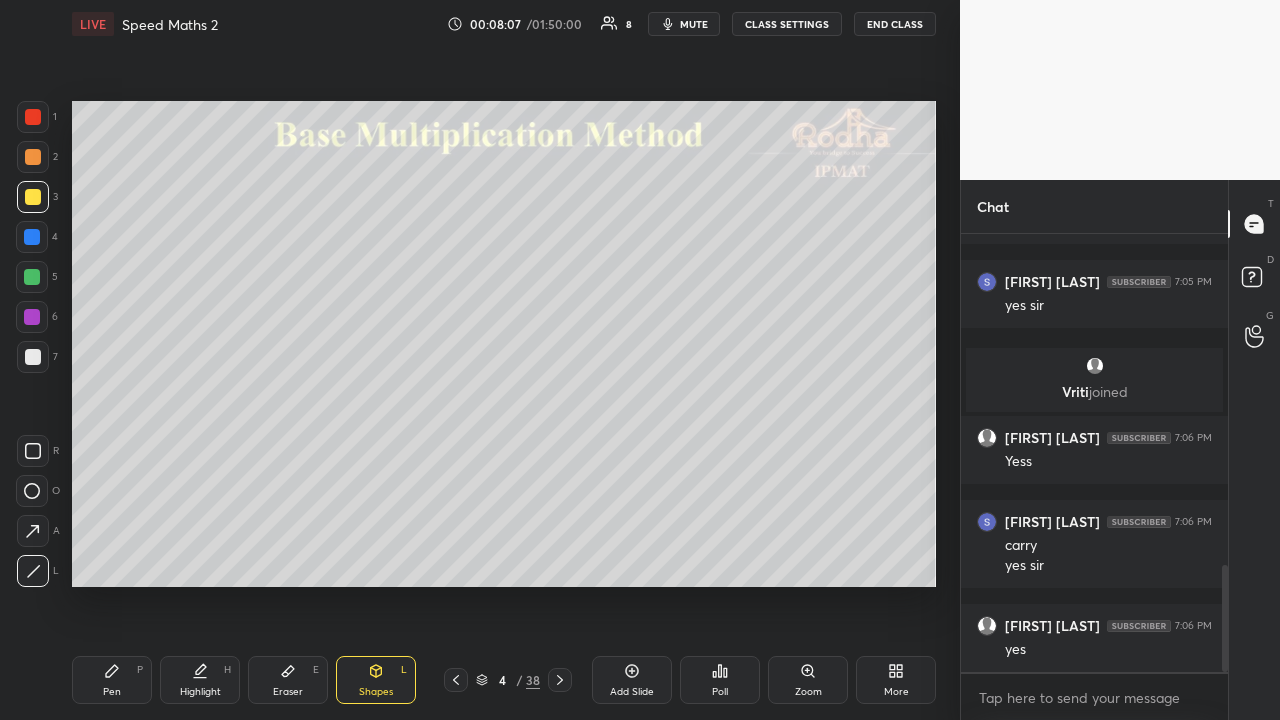 click 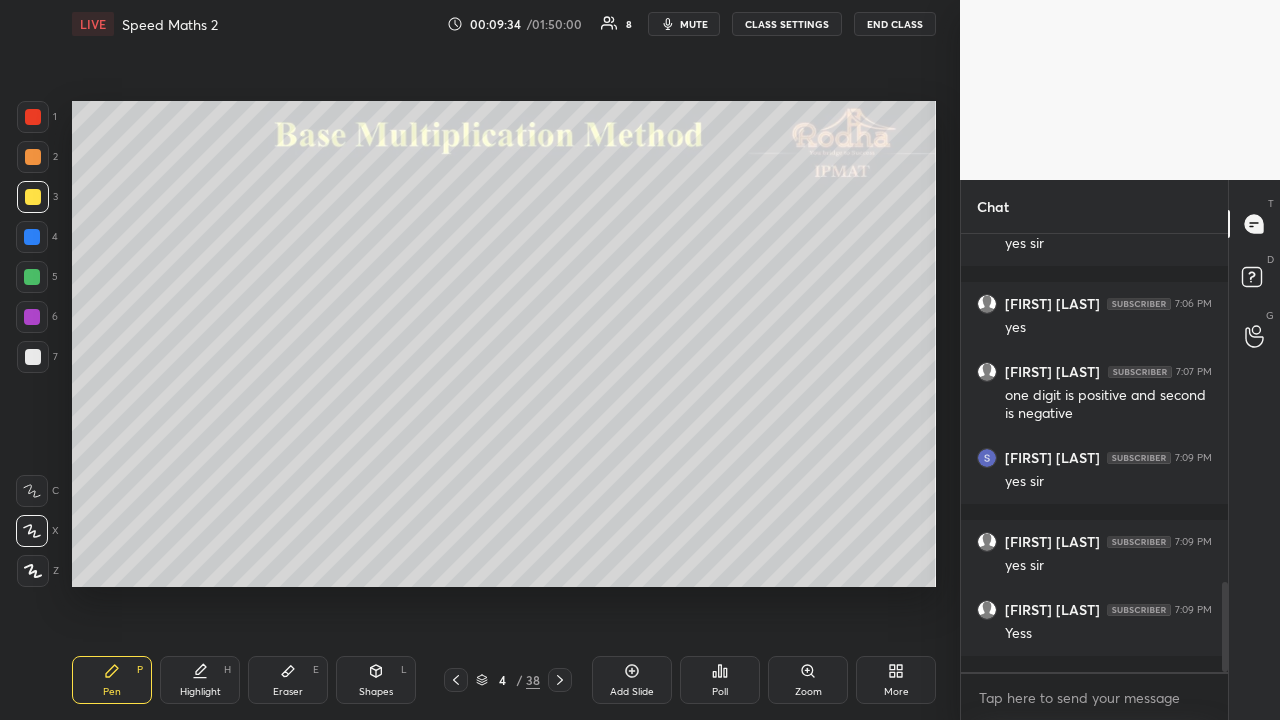 scroll, scrollTop: 1784, scrollLeft: 0, axis: vertical 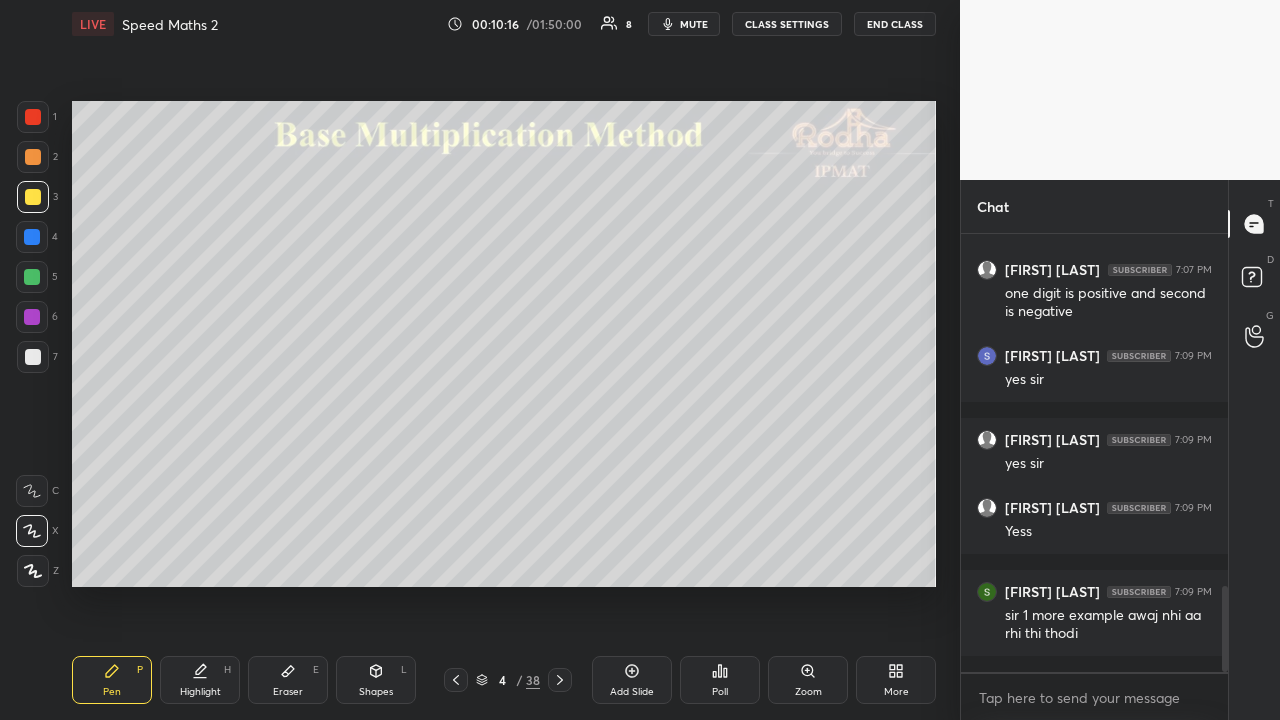 click at bounding box center (32, 277) 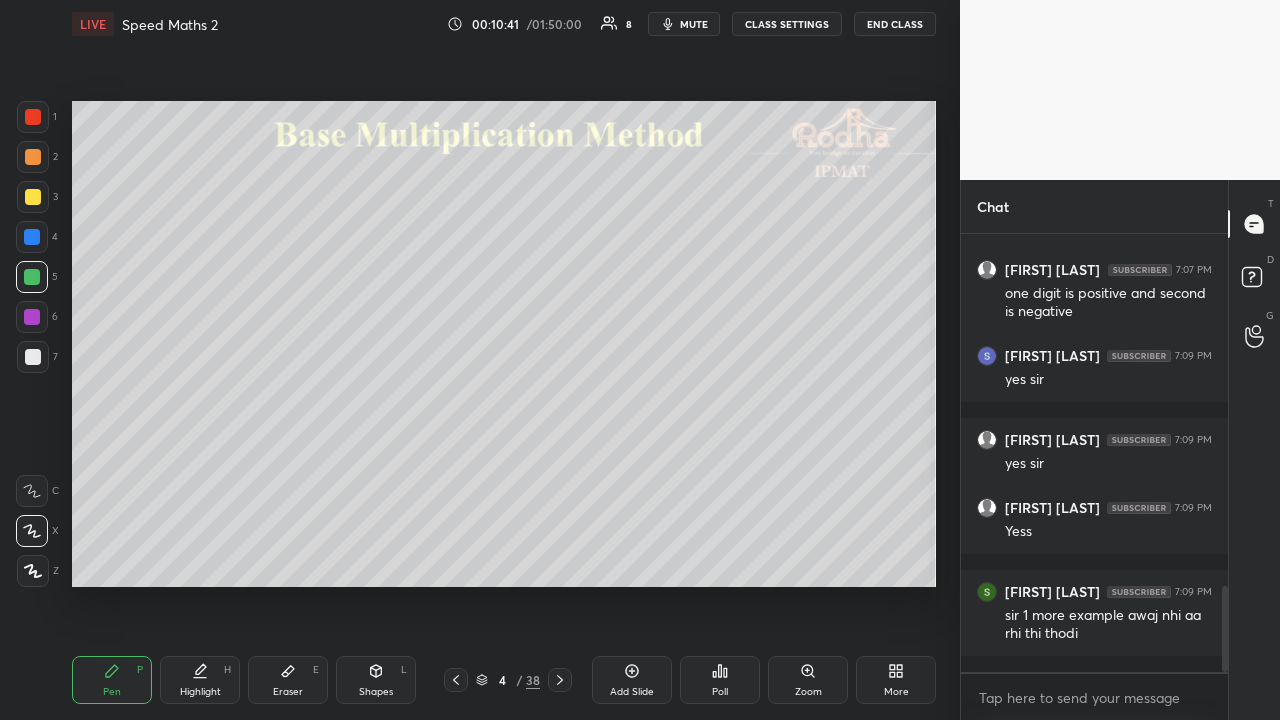 click 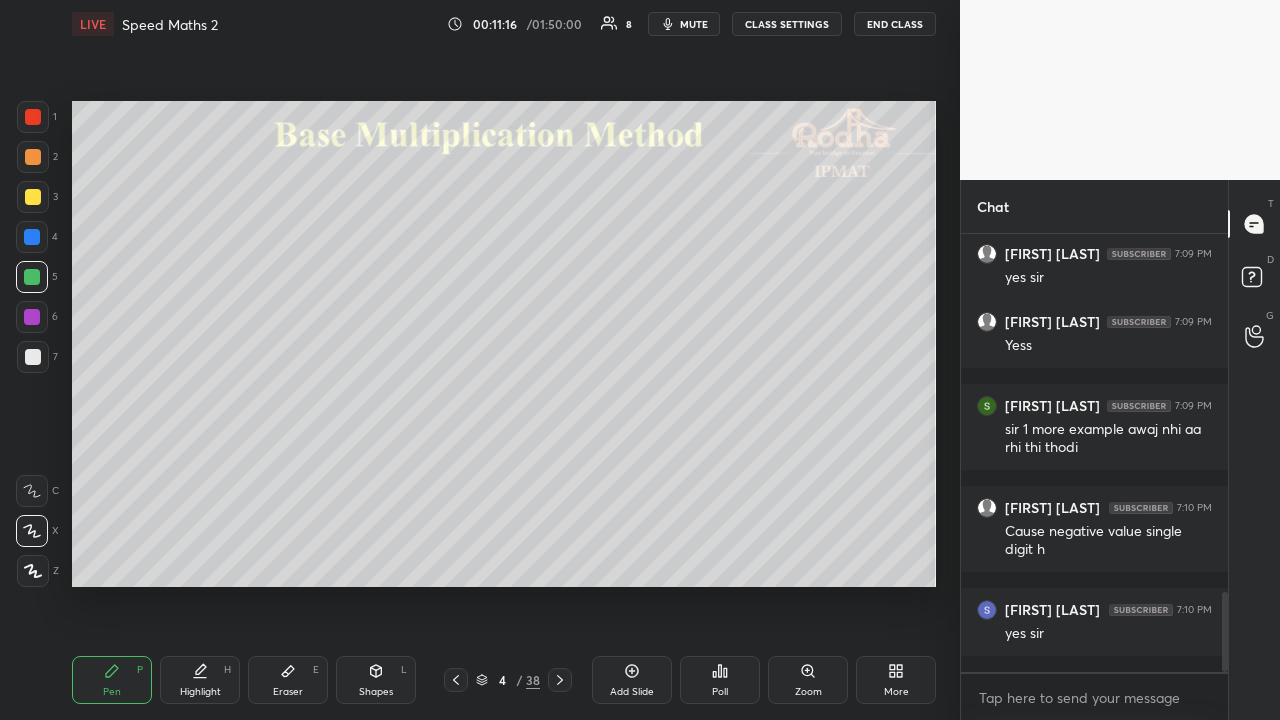 scroll, scrollTop: 2038, scrollLeft: 0, axis: vertical 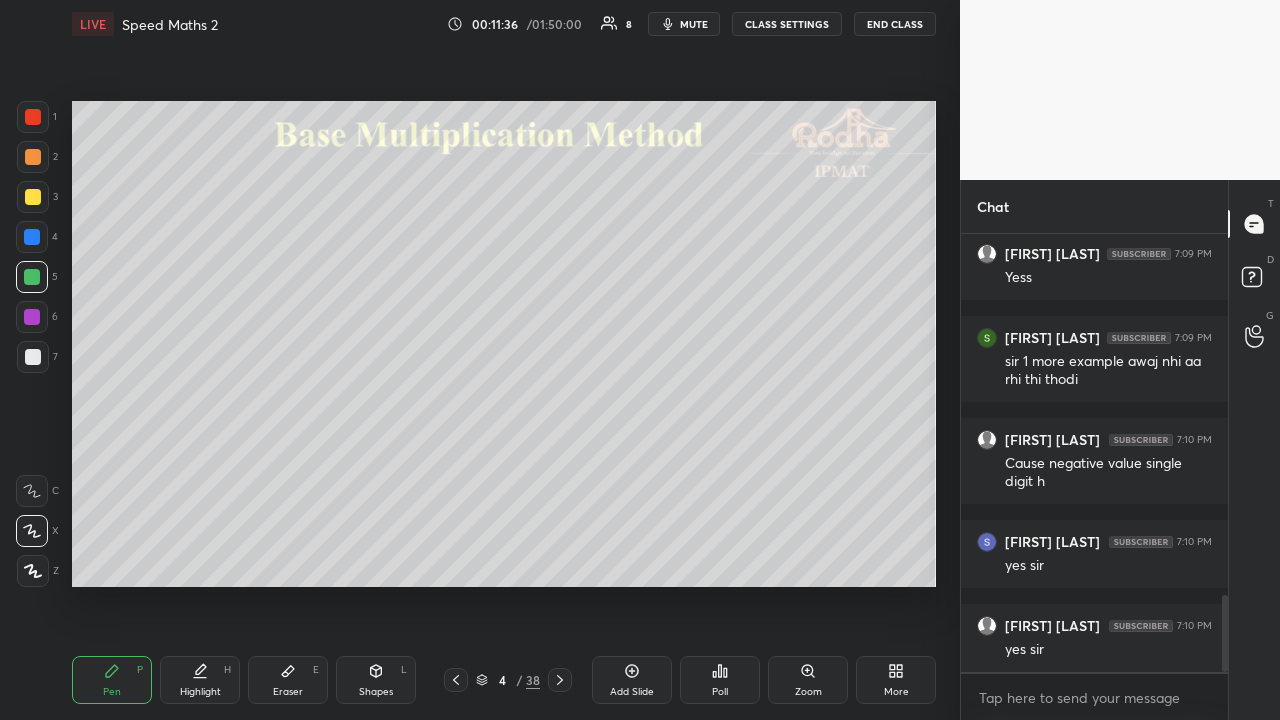 click at bounding box center [33, 197] 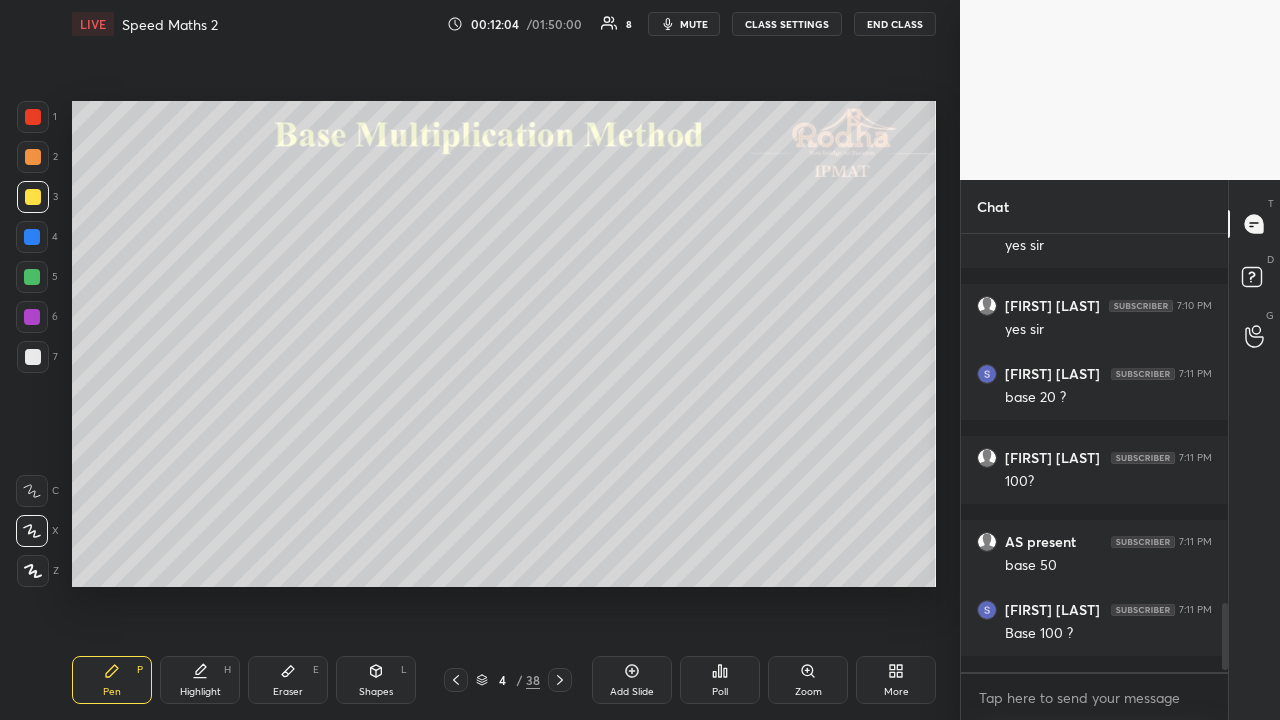 scroll, scrollTop: 2426, scrollLeft: 0, axis: vertical 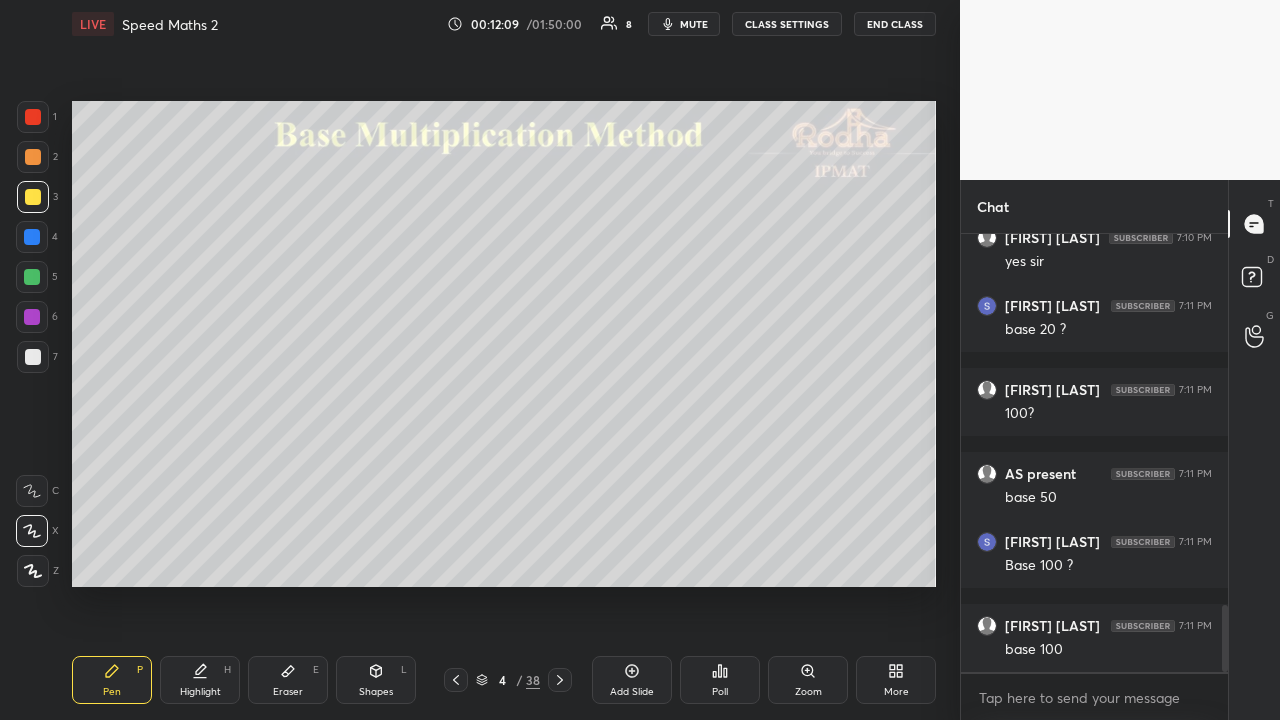 click 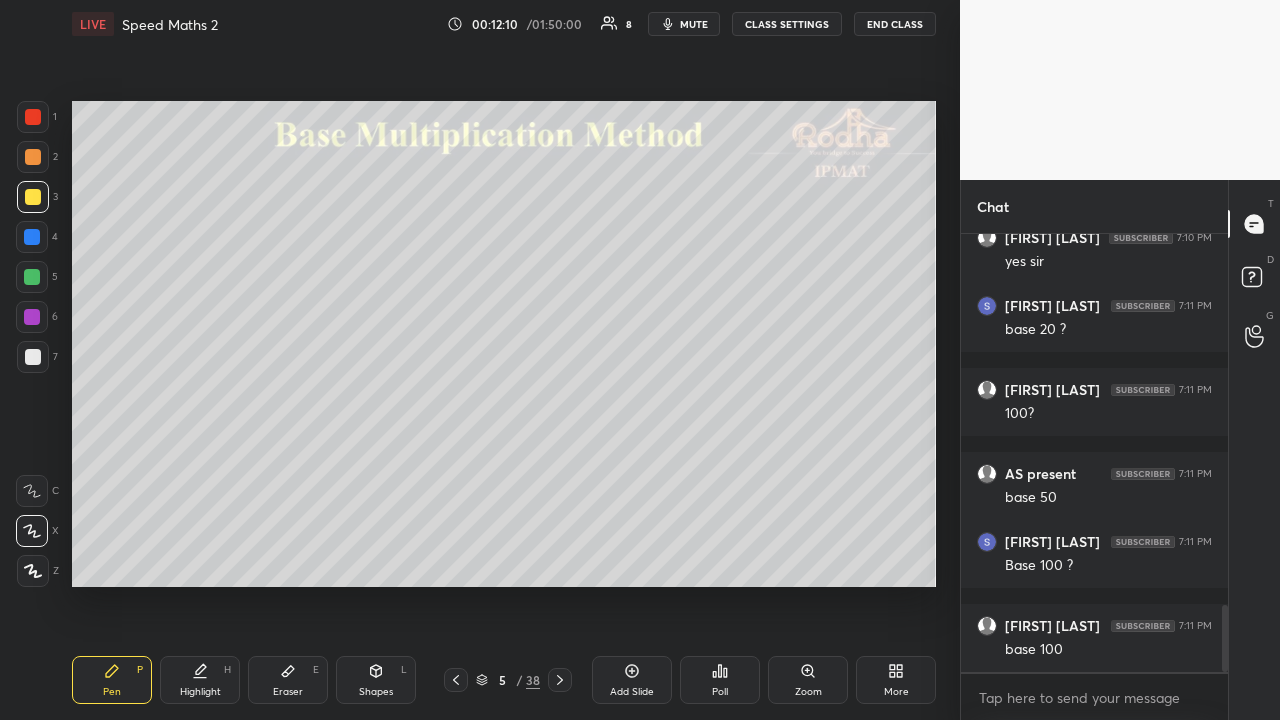 click at bounding box center [33, 157] 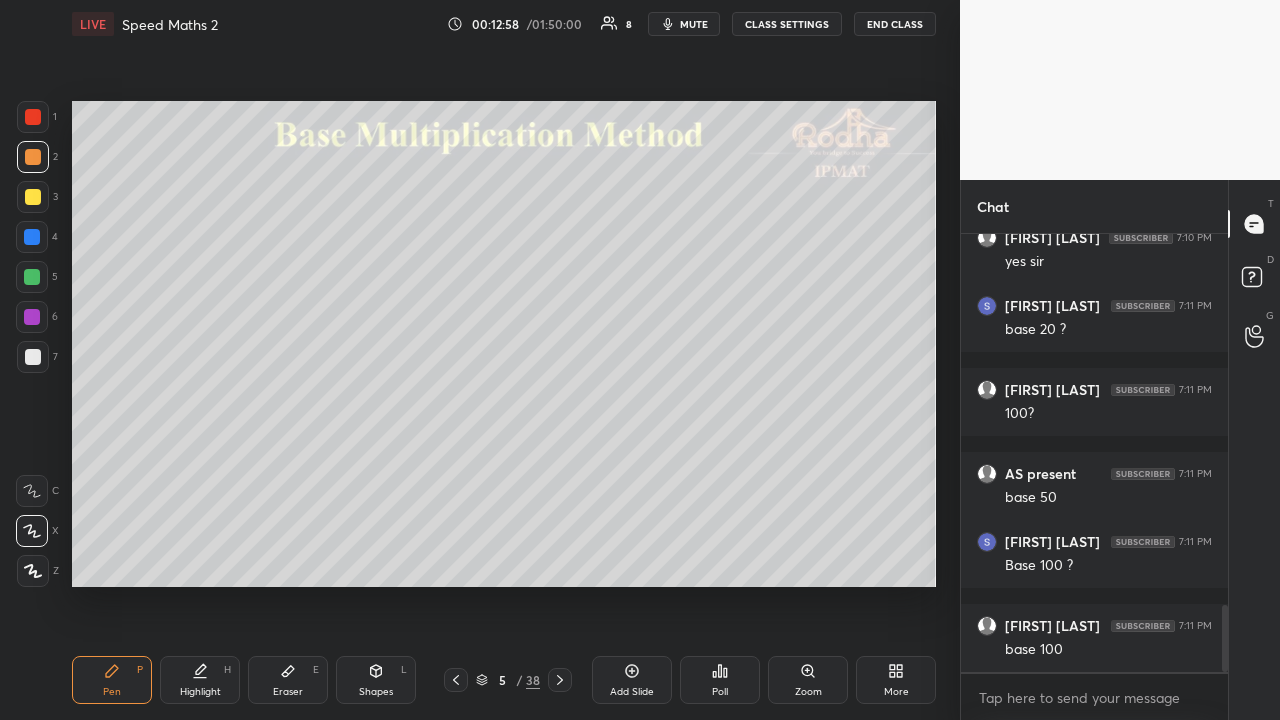 drag, startPoint x: 39, startPoint y: 196, endPoint x: 65, endPoint y: 203, distance: 26.925823 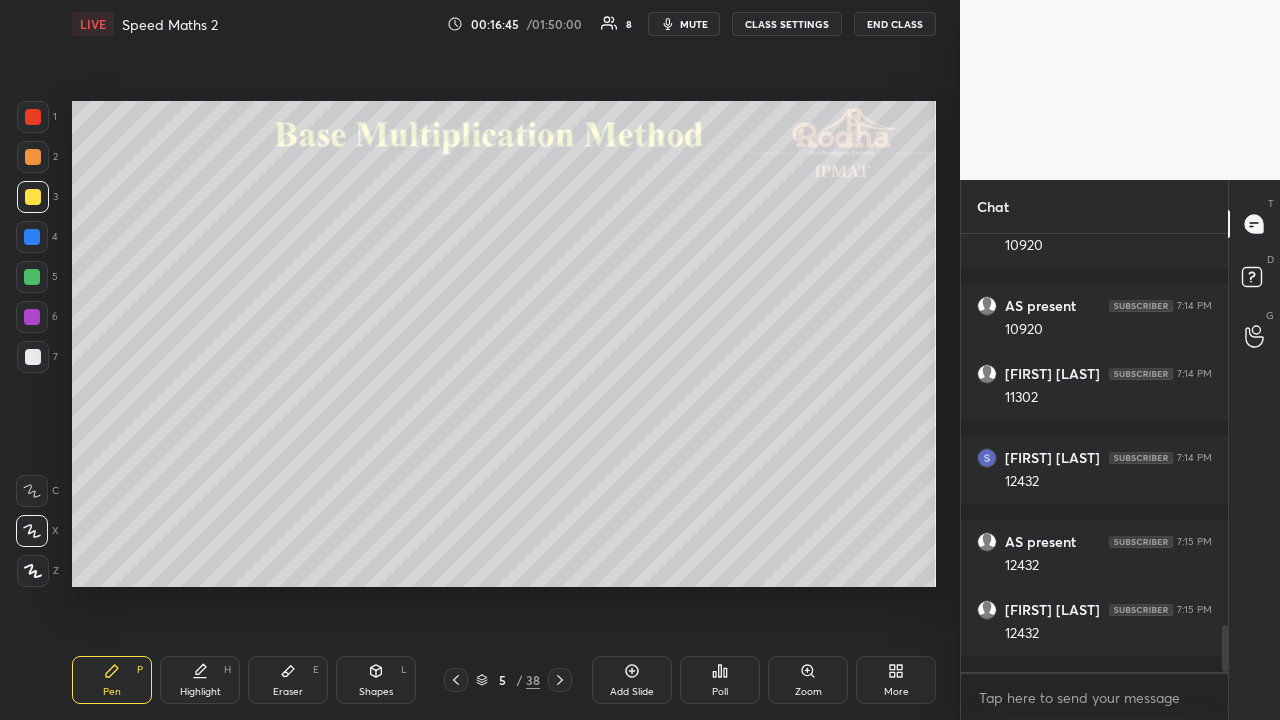 scroll, scrollTop: 3726, scrollLeft: 0, axis: vertical 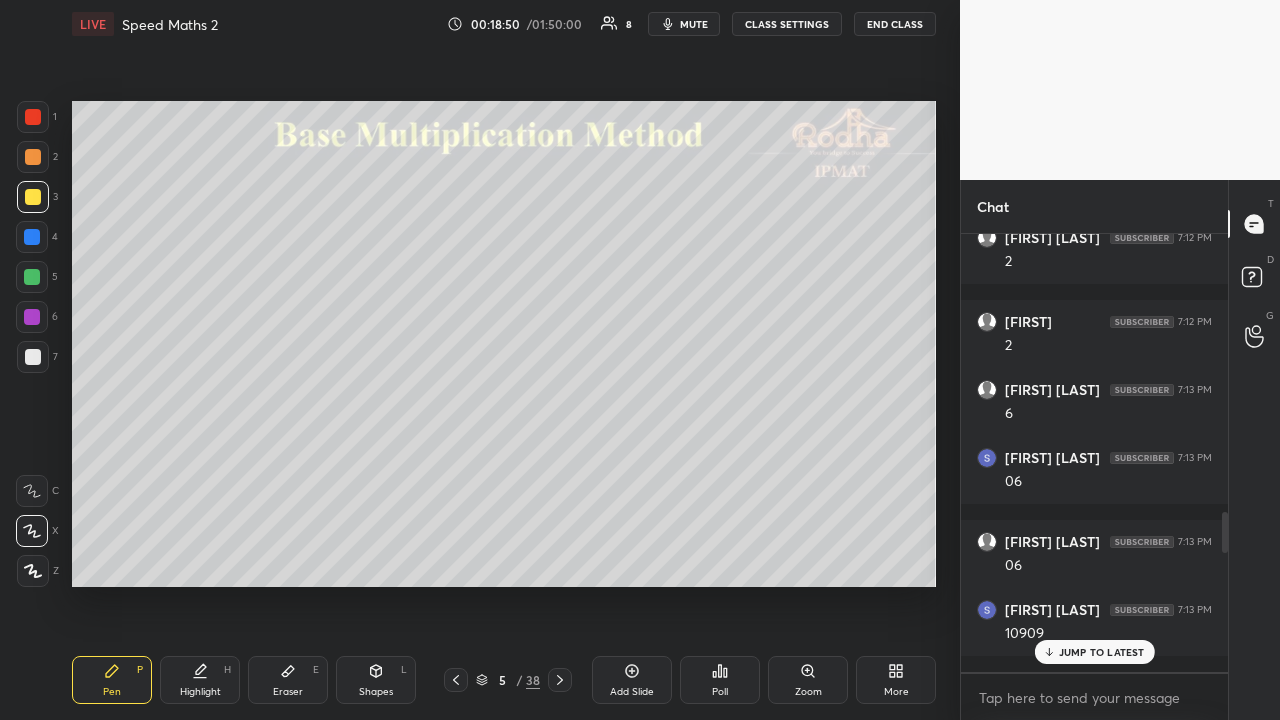 click on "JUMP TO LATEST" at bounding box center [1102, 652] 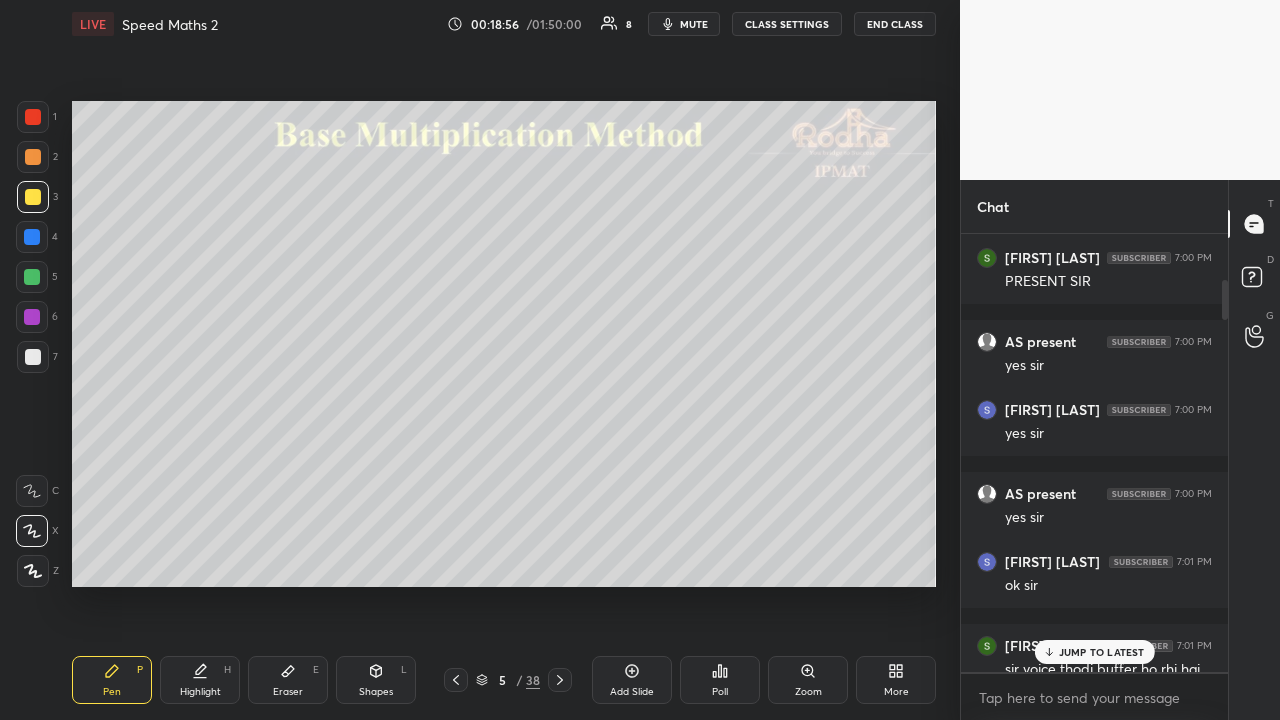 scroll, scrollTop: 300, scrollLeft: 0, axis: vertical 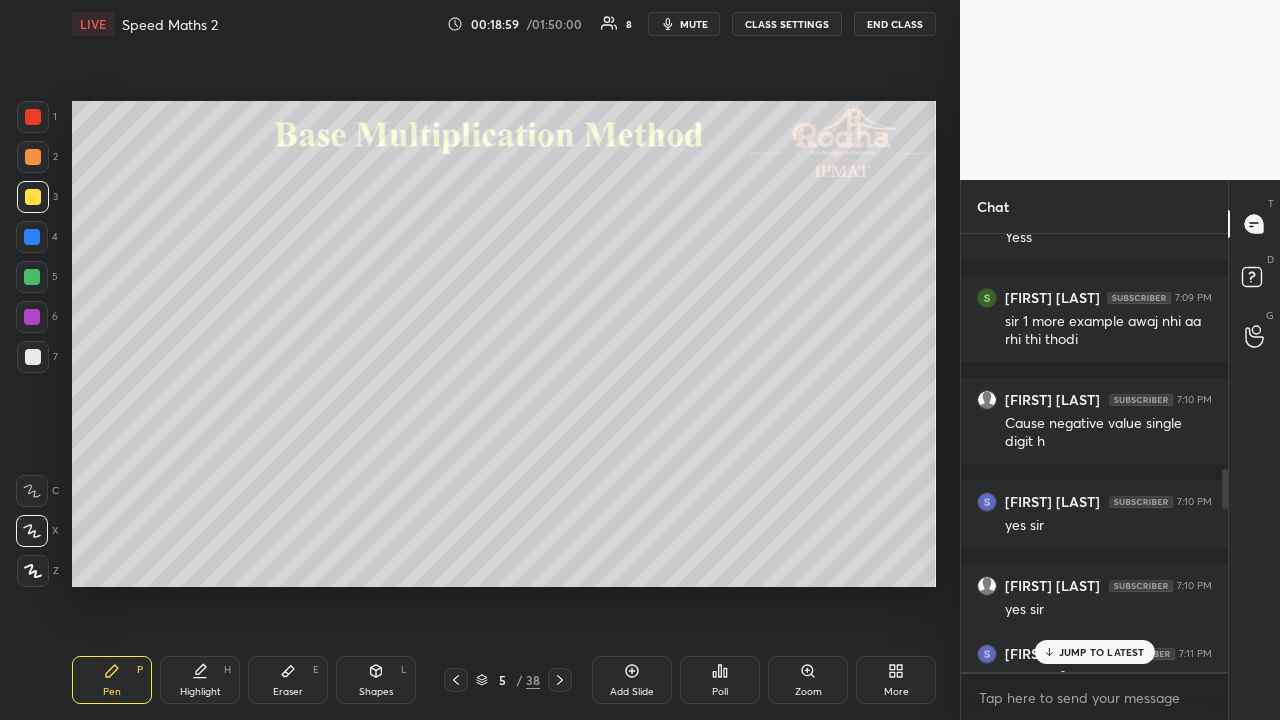 click on "JUMP TO LATEST" at bounding box center (1102, 652) 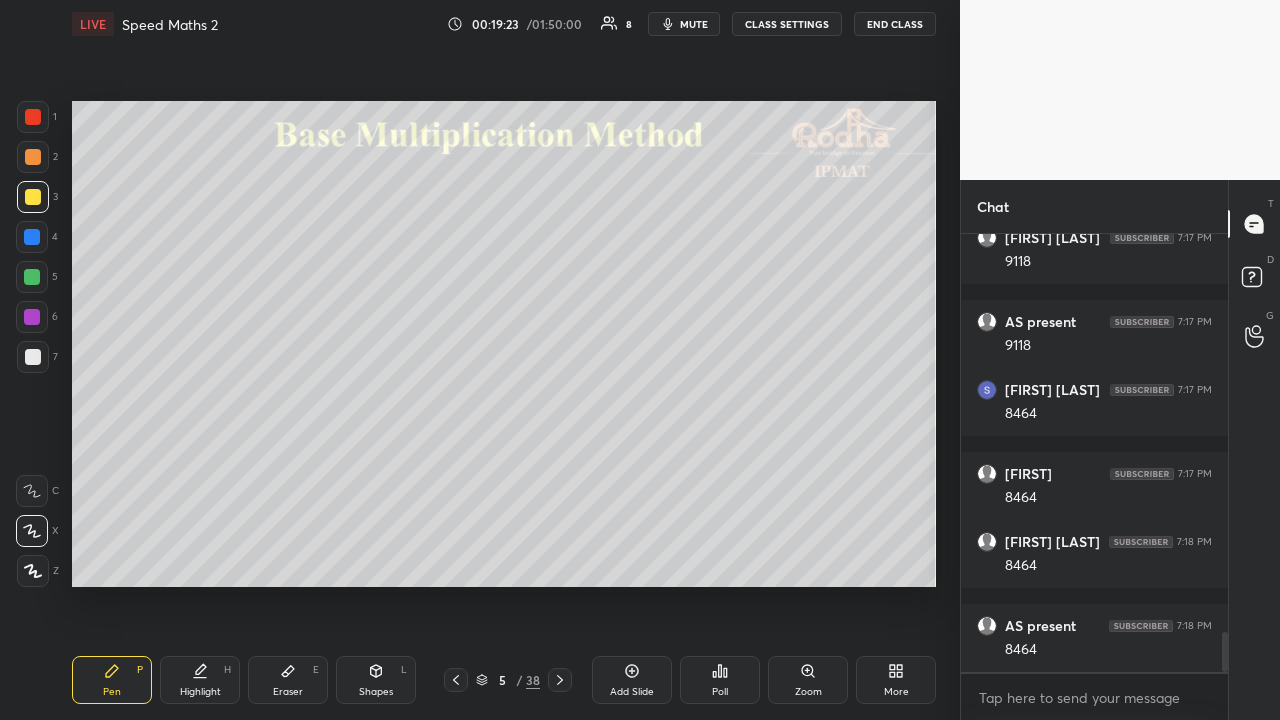 scroll, scrollTop: 4442, scrollLeft: 0, axis: vertical 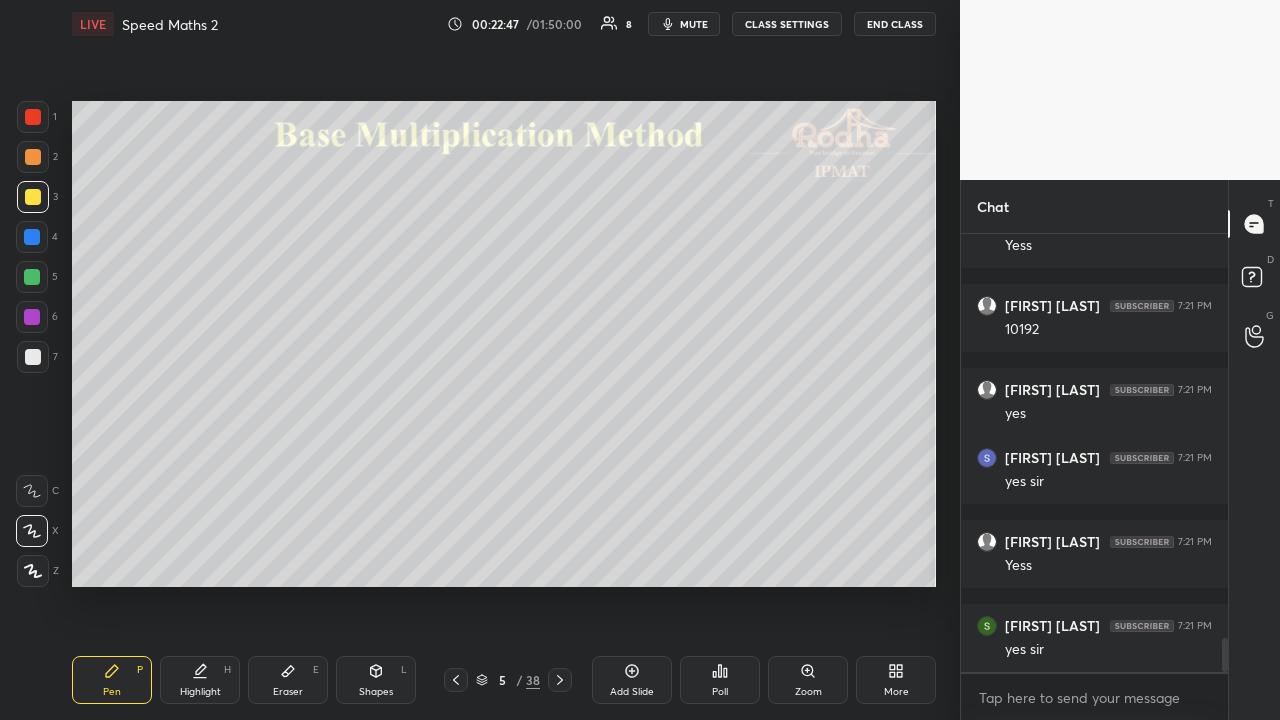 click 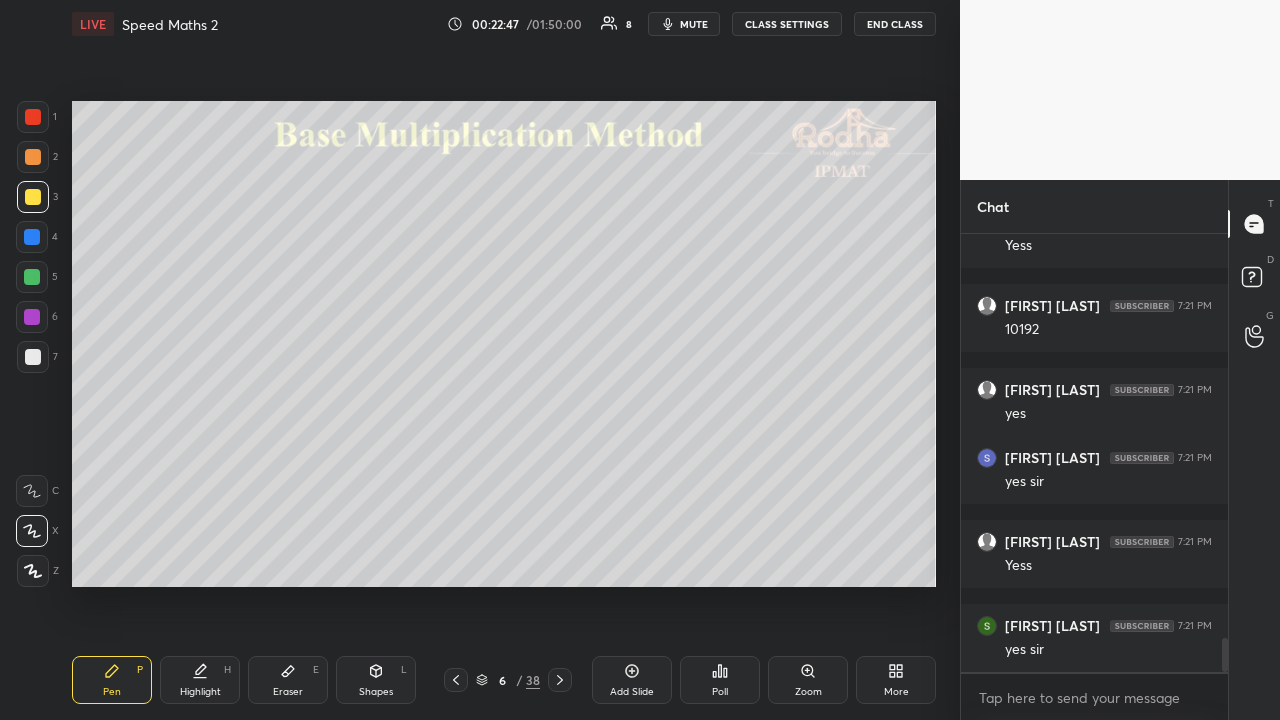 click at bounding box center [33, 157] 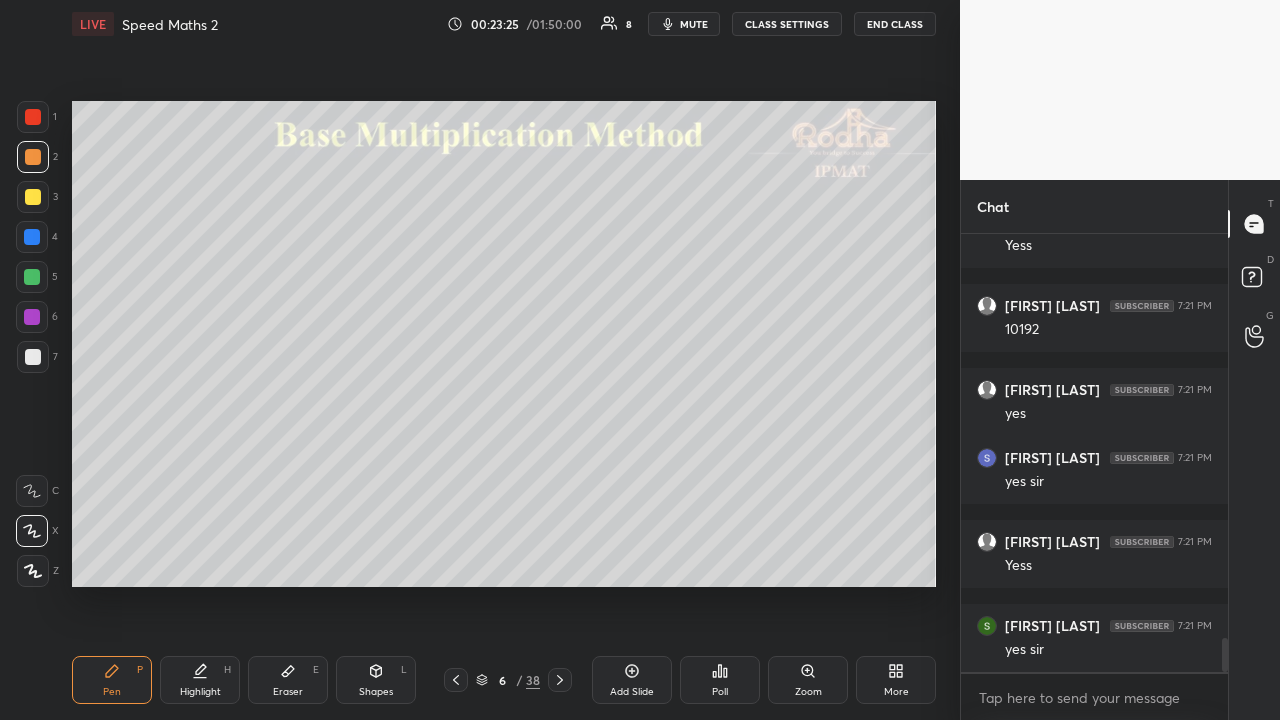 drag, startPoint x: 38, startPoint y: 198, endPoint x: 59, endPoint y: 214, distance: 26.400757 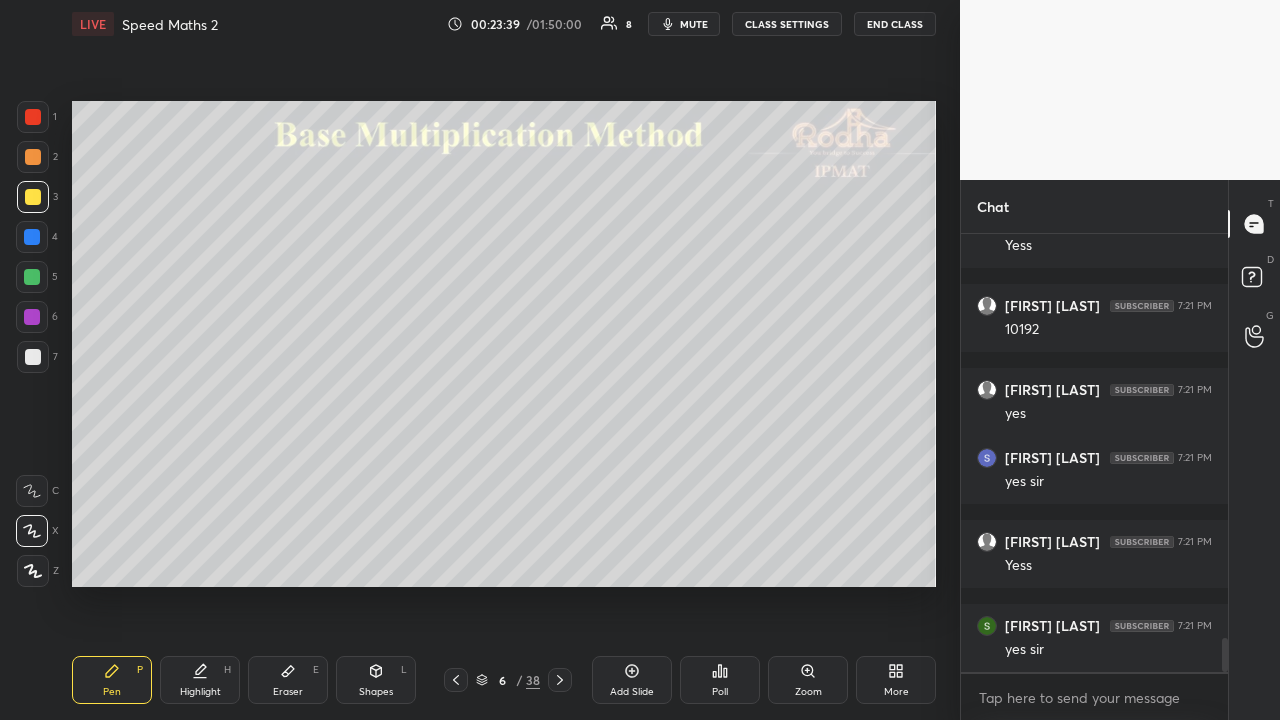 click on "mute" at bounding box center (694, 24) 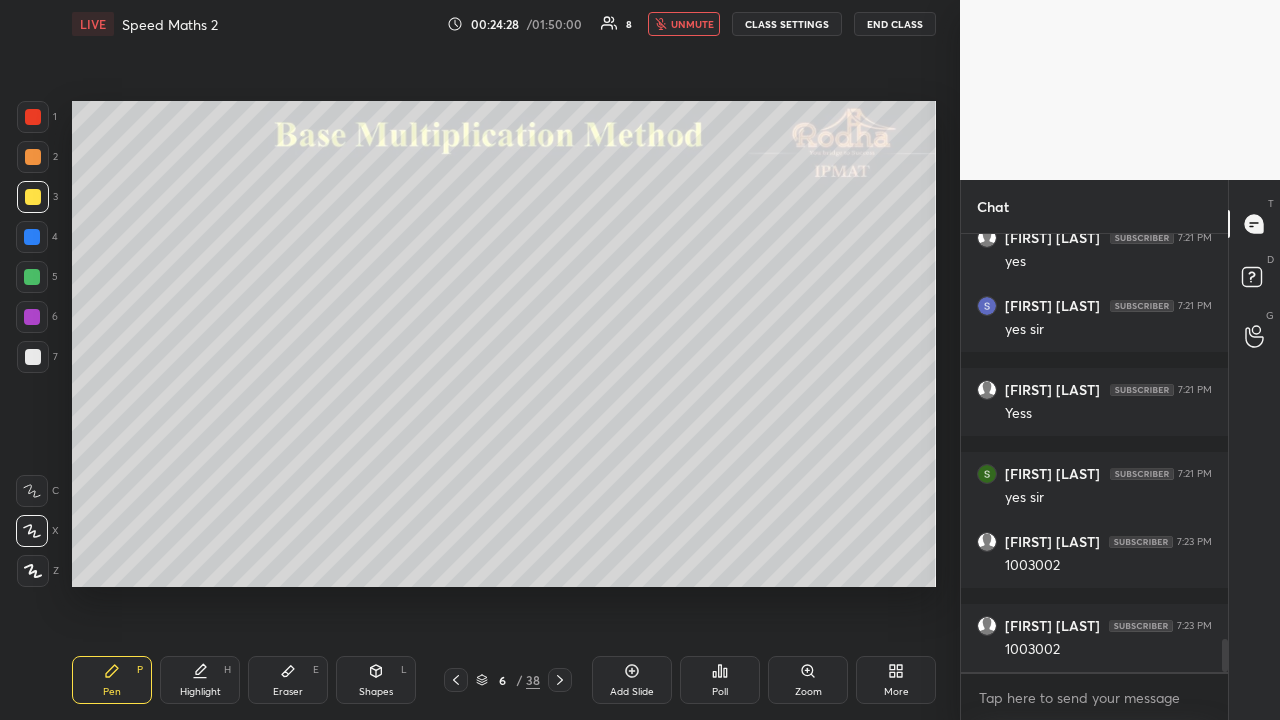 scroll, scrollTop: 5412, scrollLeft: 0, axis: vertical 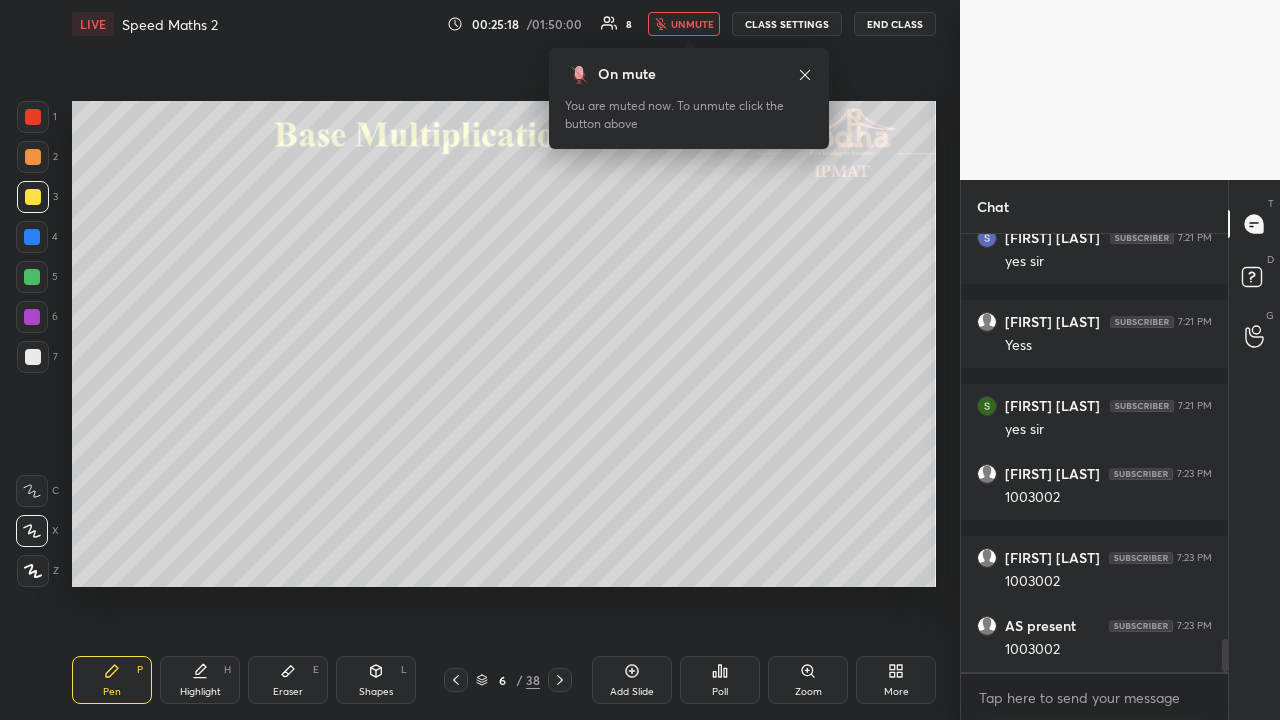 click on "unmute" at bounding box center (692, 24) 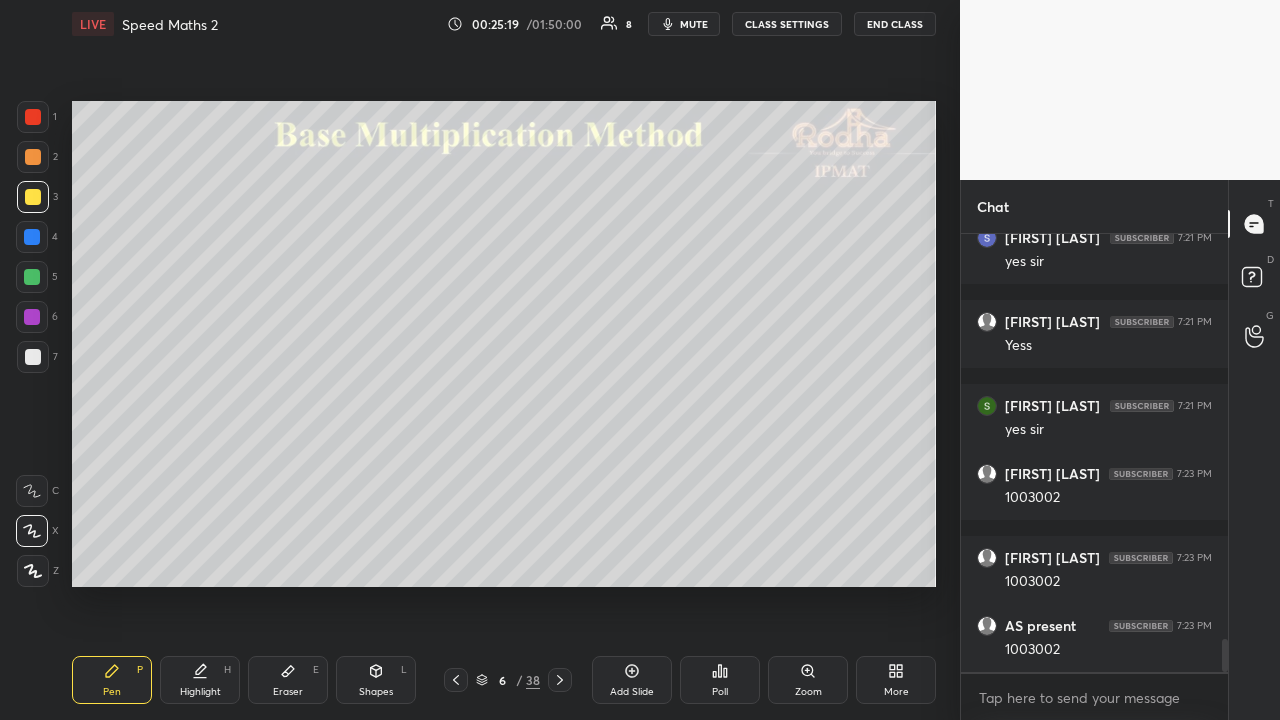 scroll, scrollTop: 5496, scrollLeft: 0, axis: vertical 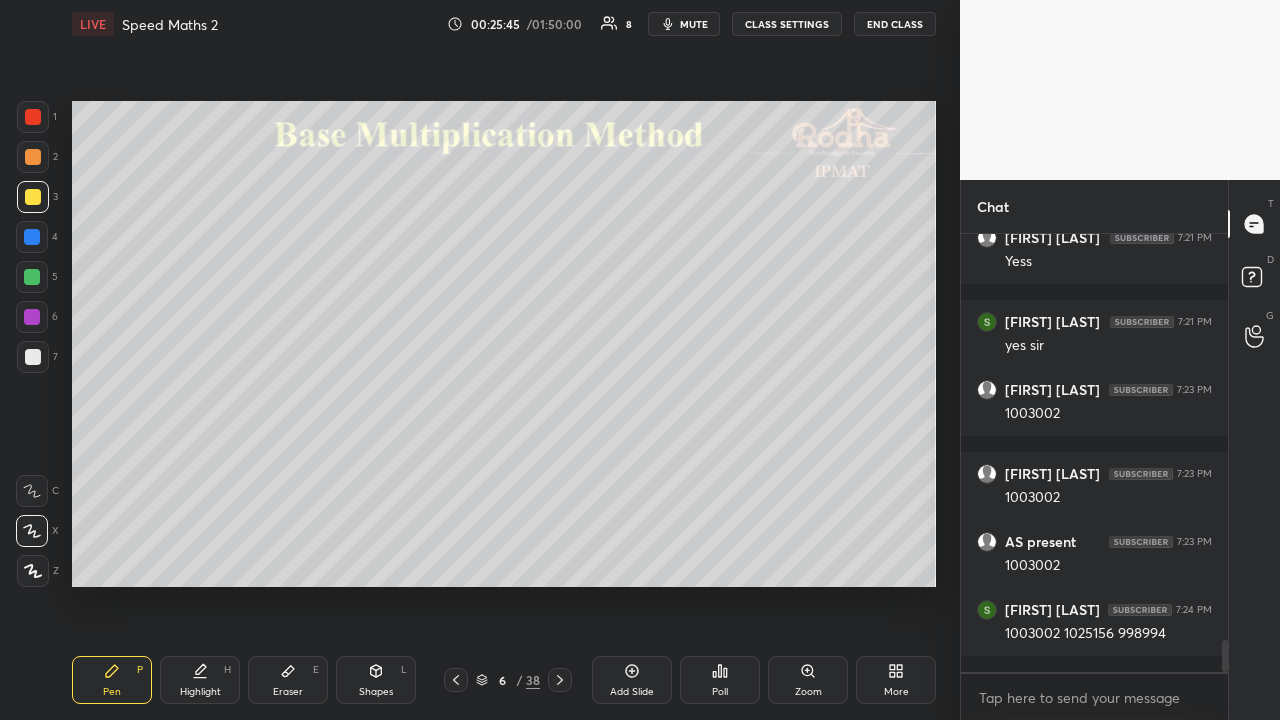 click at bounding box center (33, 197) 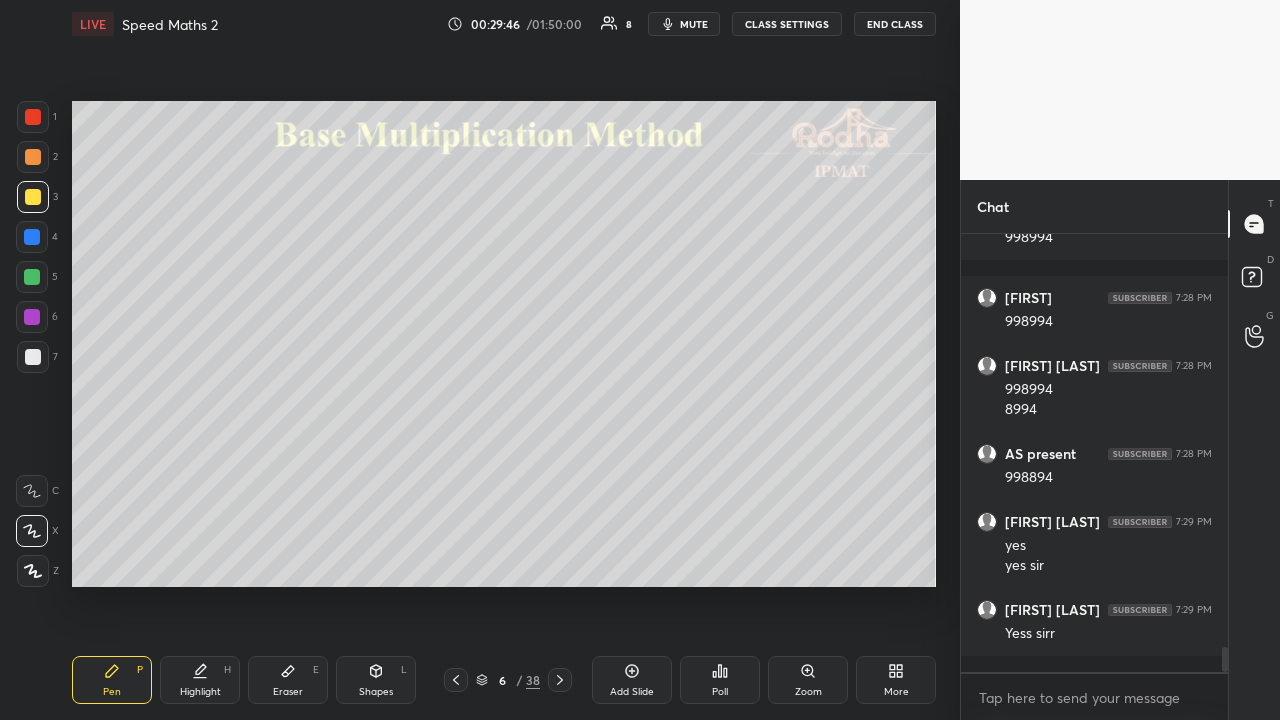 scroll, scrollTop: 7452, scrollLeft: 0, axis: vertical 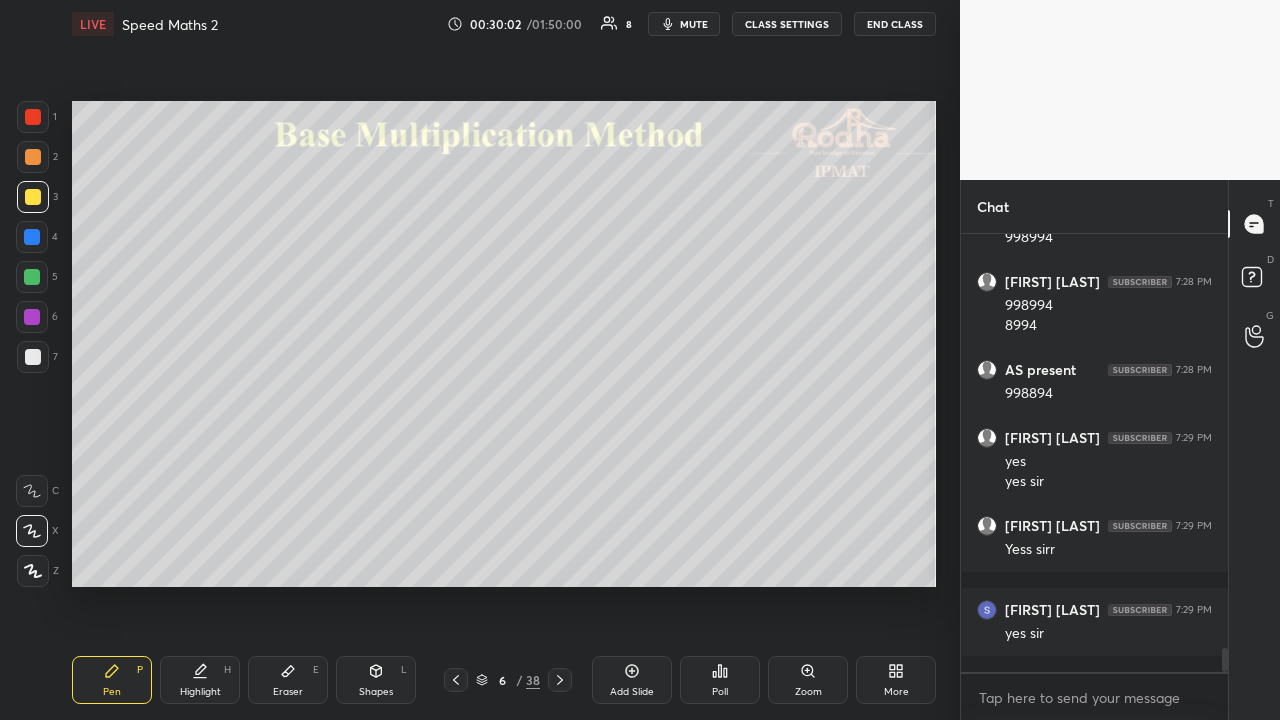 click 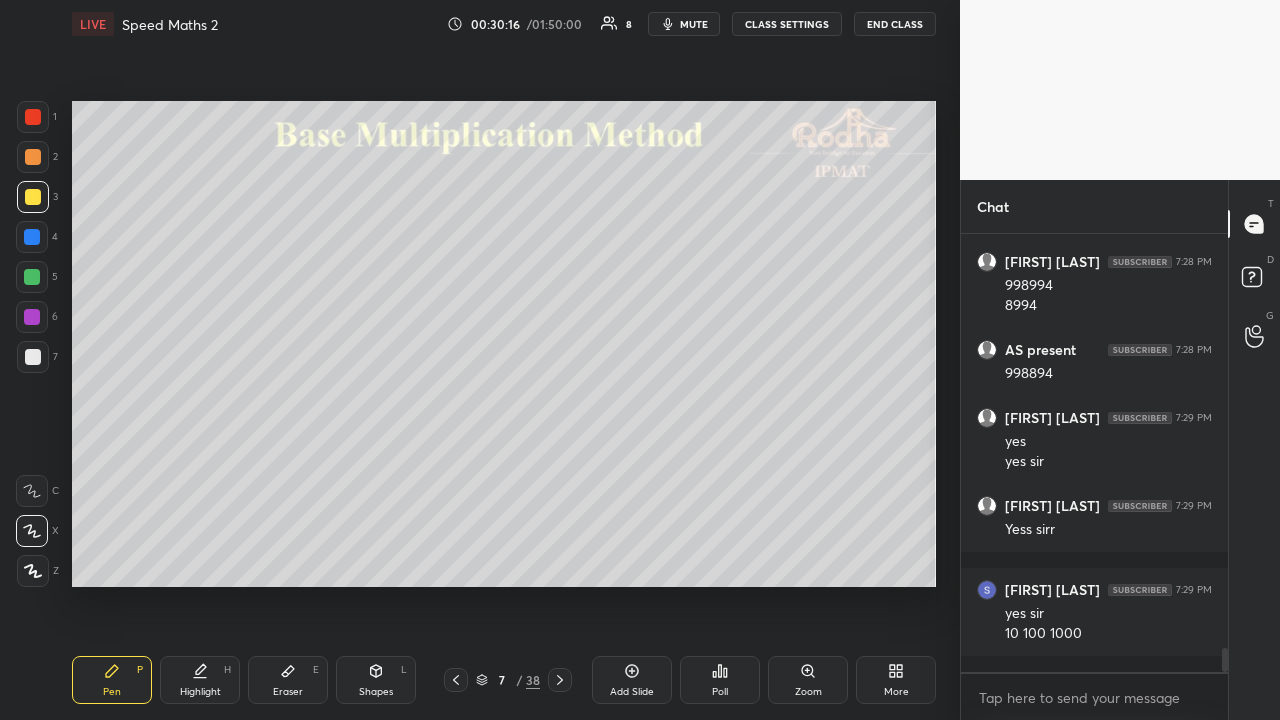 scroll, scrollTop: 7540, scrollLeft: 0, axis: vertical 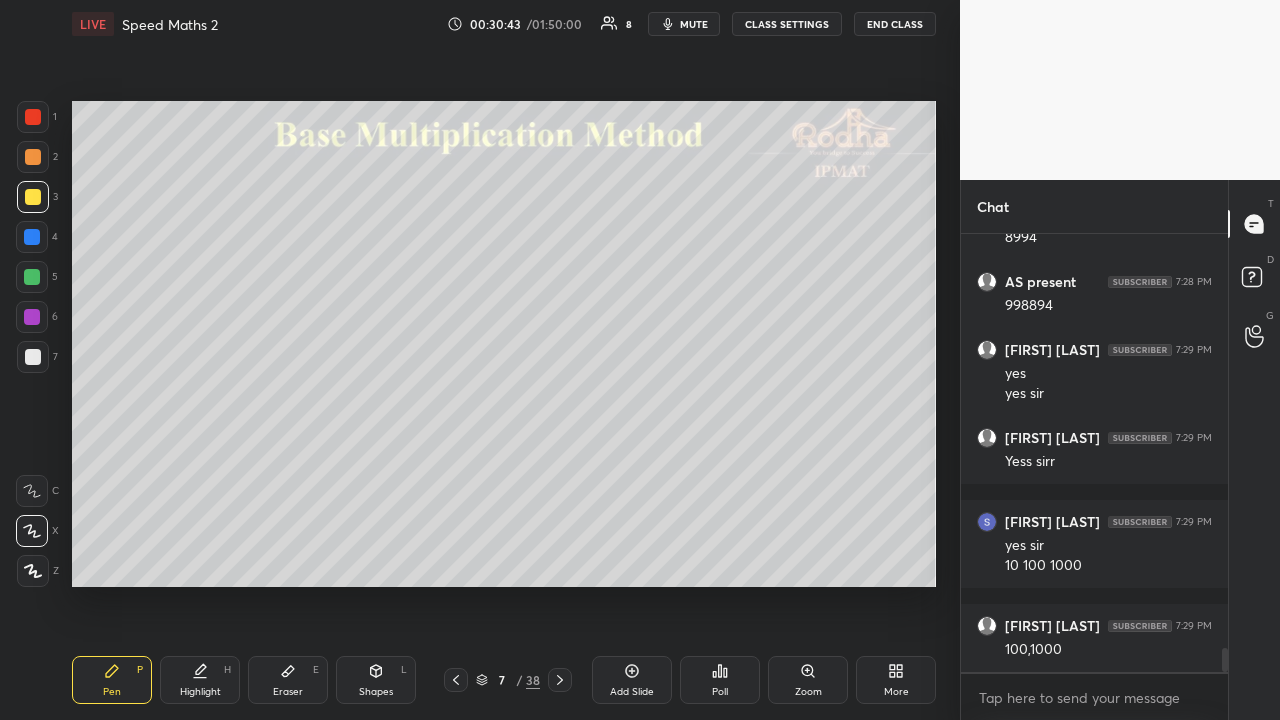 click 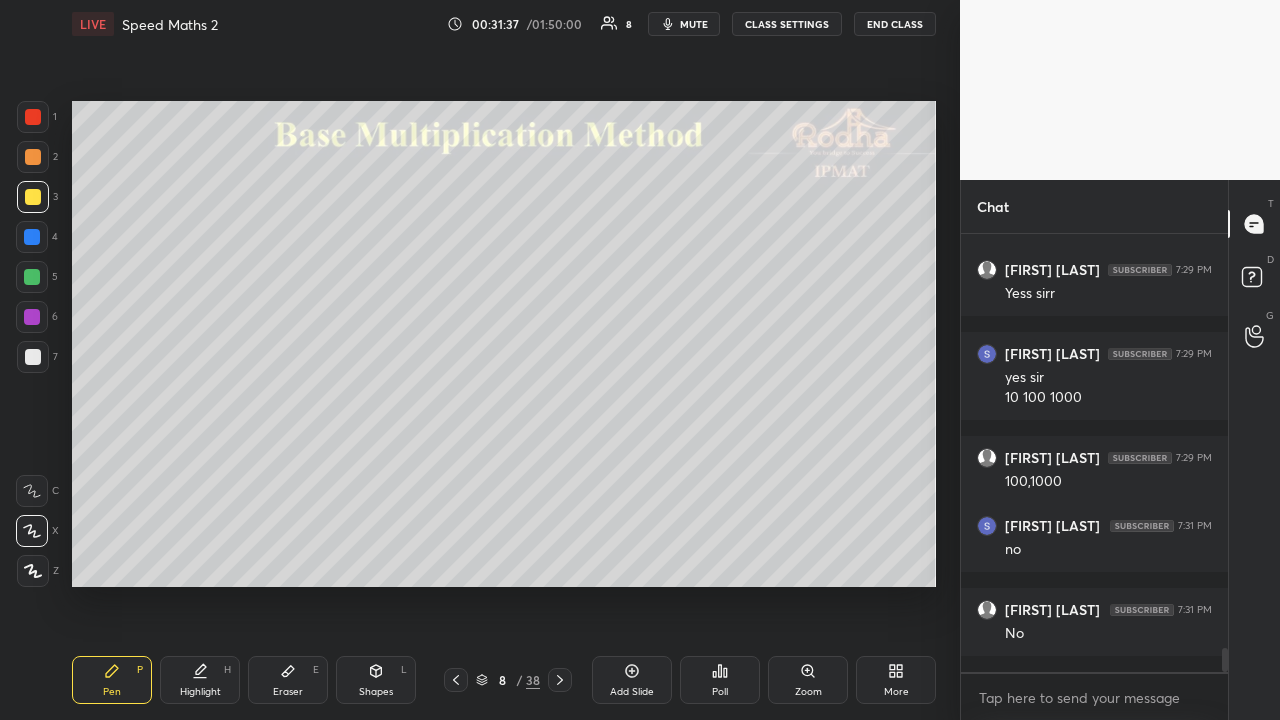 scroll, scrollTop: 7780, scrollLeft: 0, axis: vertical 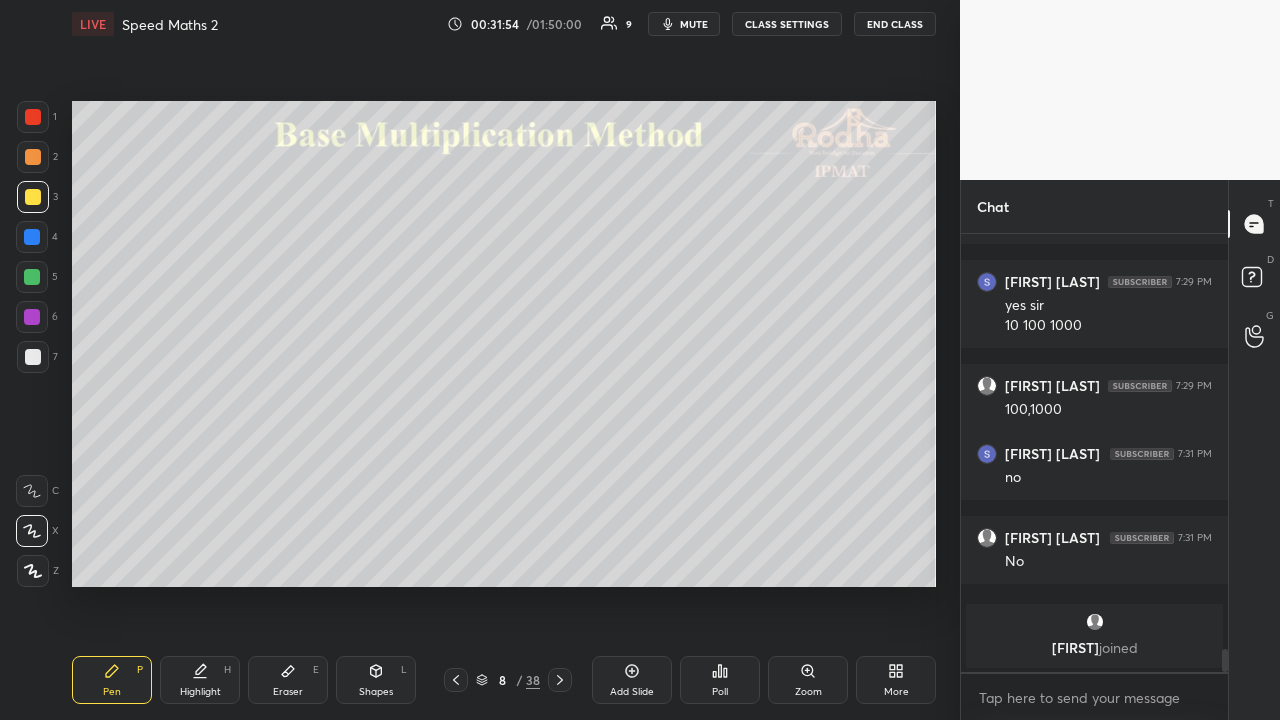click at bounding box center [33, 157] 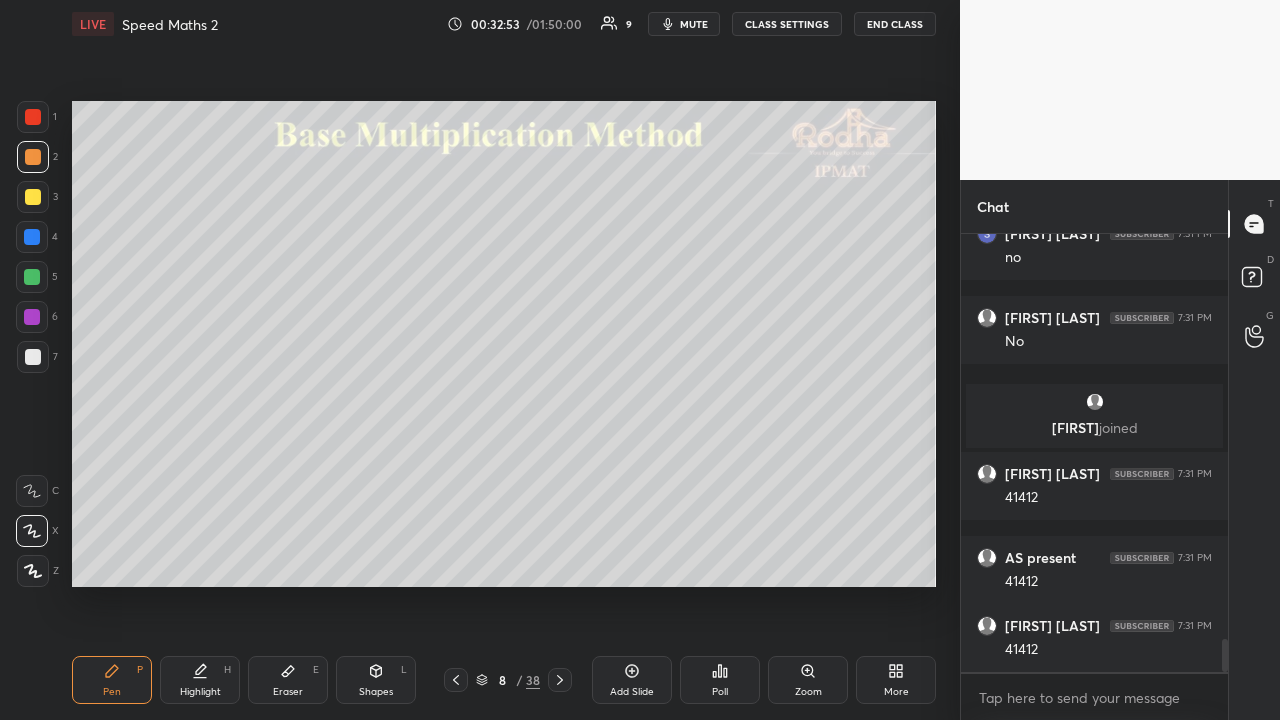 scroll, scrollTop: 5536, scrollLeft: 0, axis: vertical 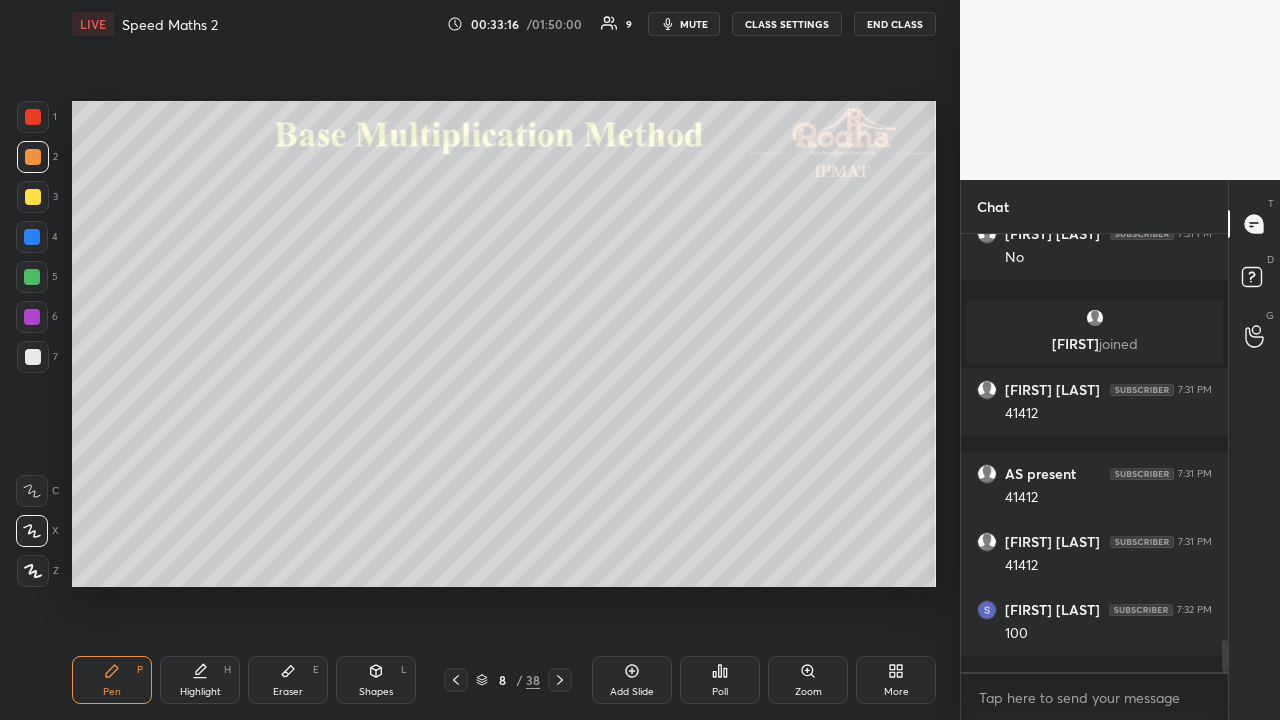 drag, startPoint x: 32, startPoint y: 201, endPoint x: 62, endPoint y: 210, distance: 31.320919 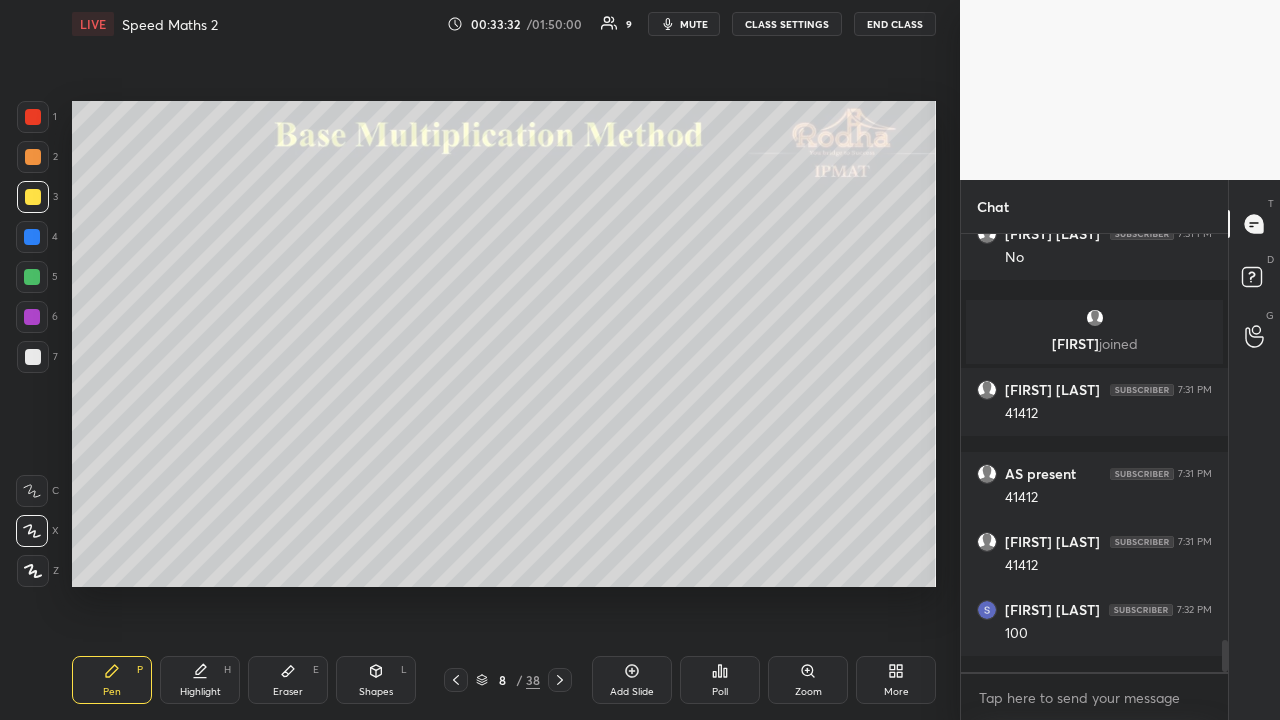 scroll, scrollTop: 5604, scrollLeft: 0, axis: vertical 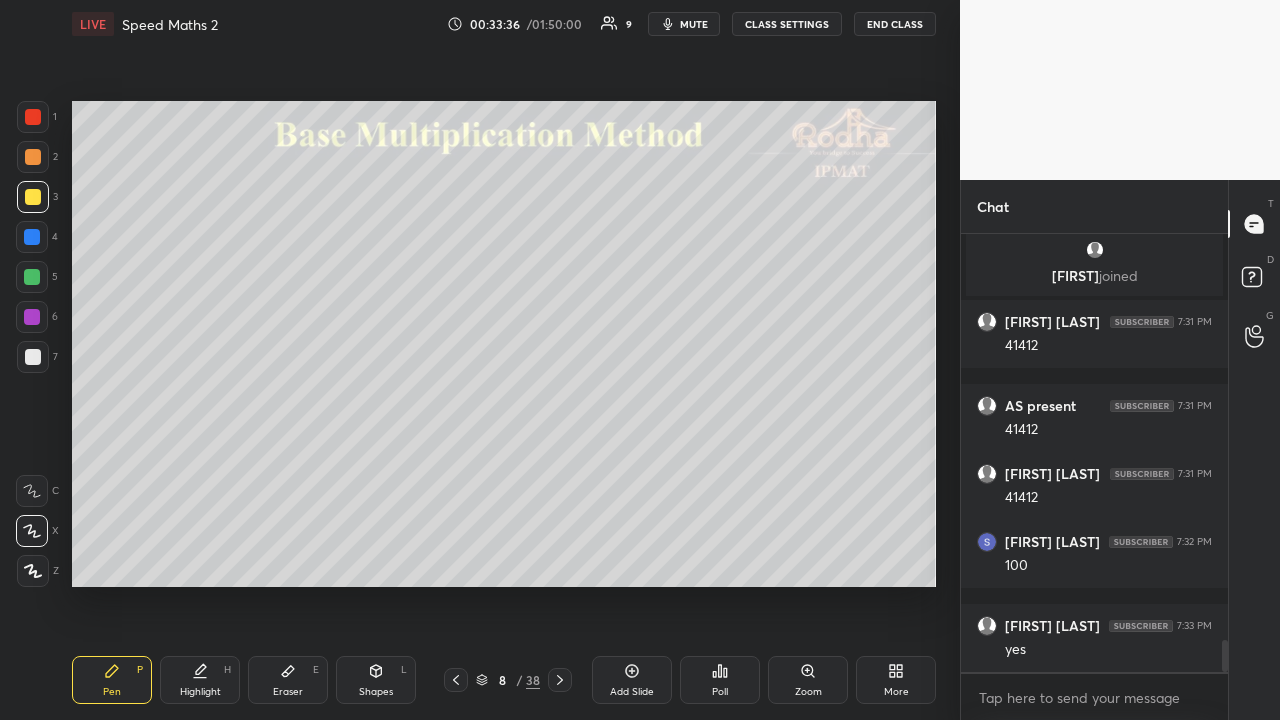 drag, startPoint x: 34, startPoint y: 357, endPoint x: 65, endPoint y: 355, distance: 31.06445 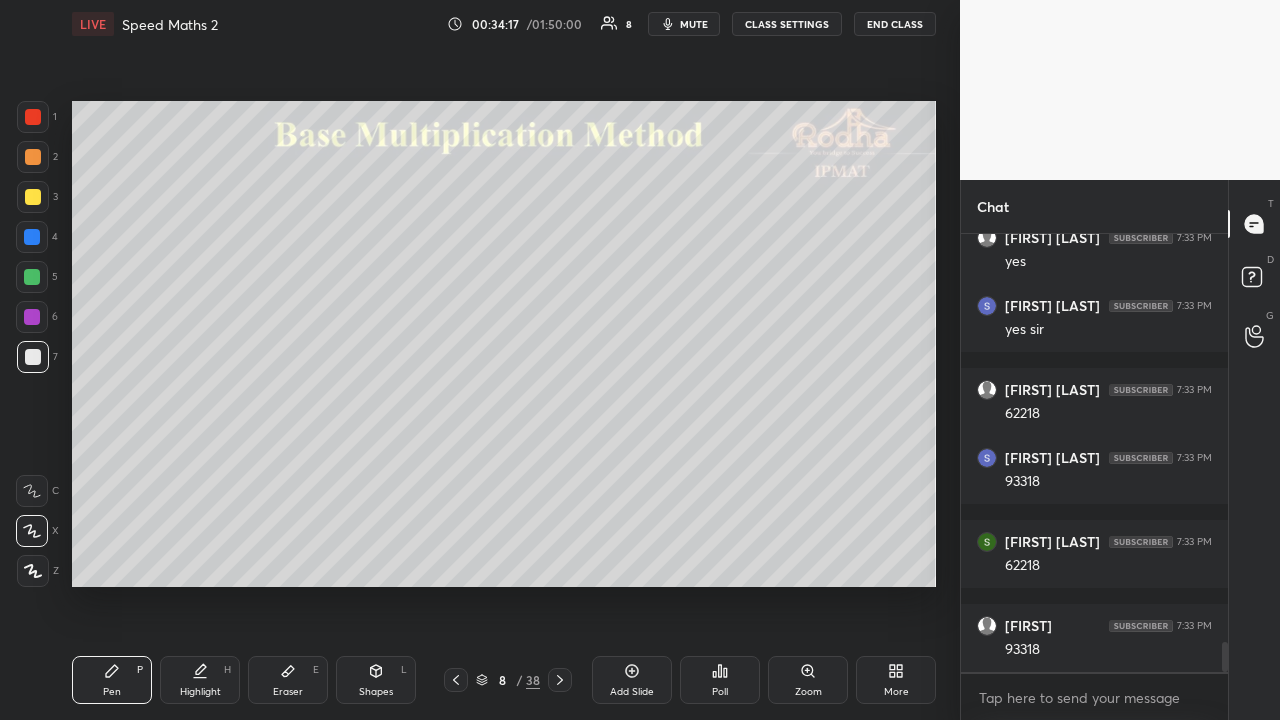 scroll, scrollTop: 6060, scrollLeft: 0, axis: vertical 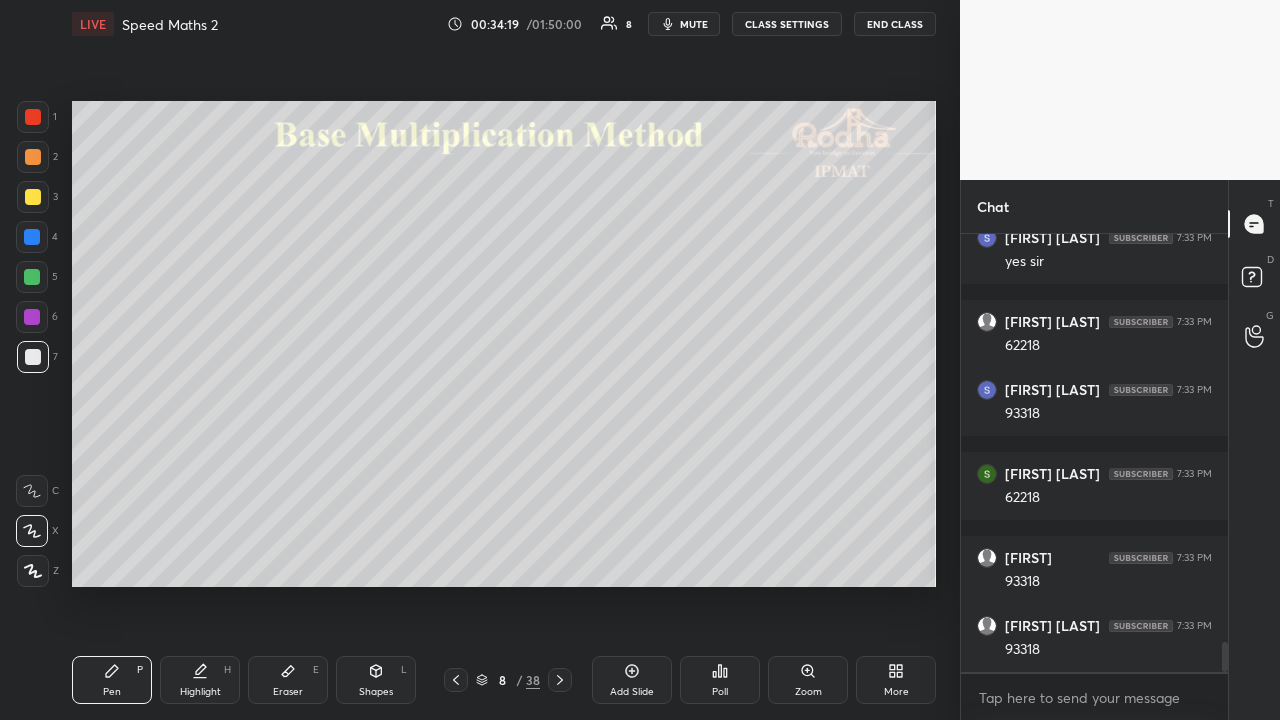 click at bounding box center [33, 197] 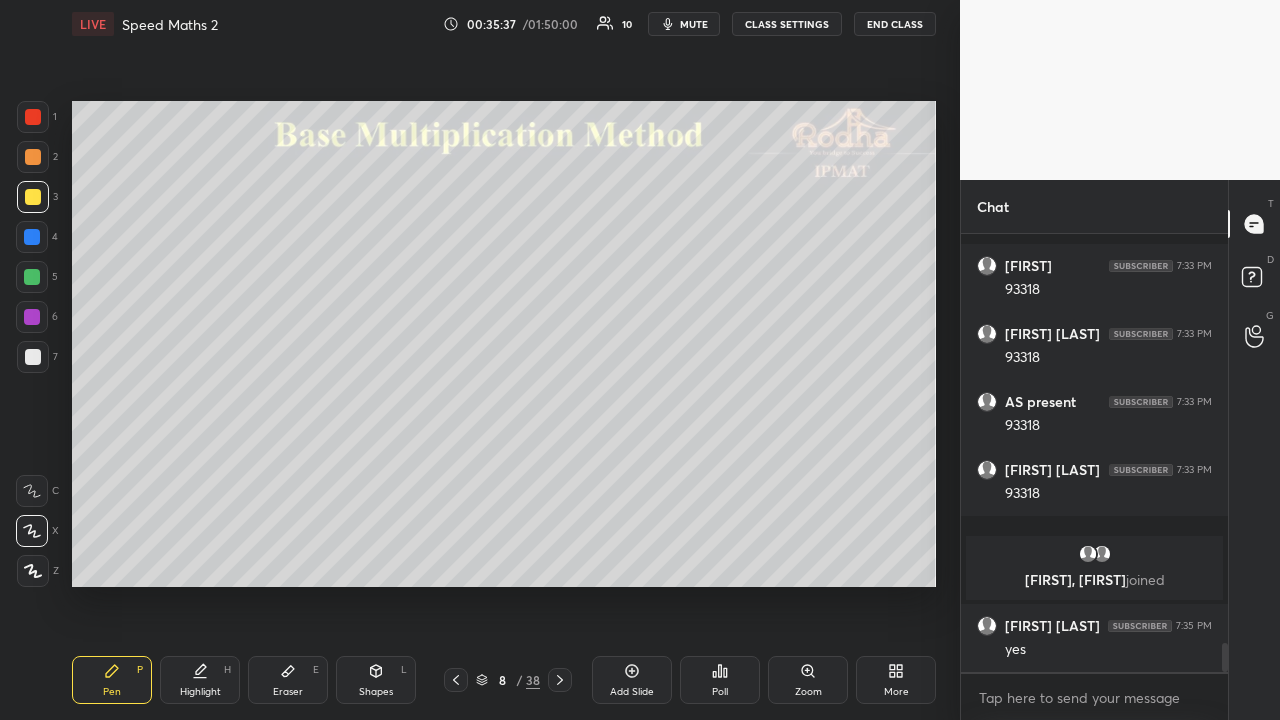scroll, scrollTop: 6112, scrollLeft: 0, axis: vertical 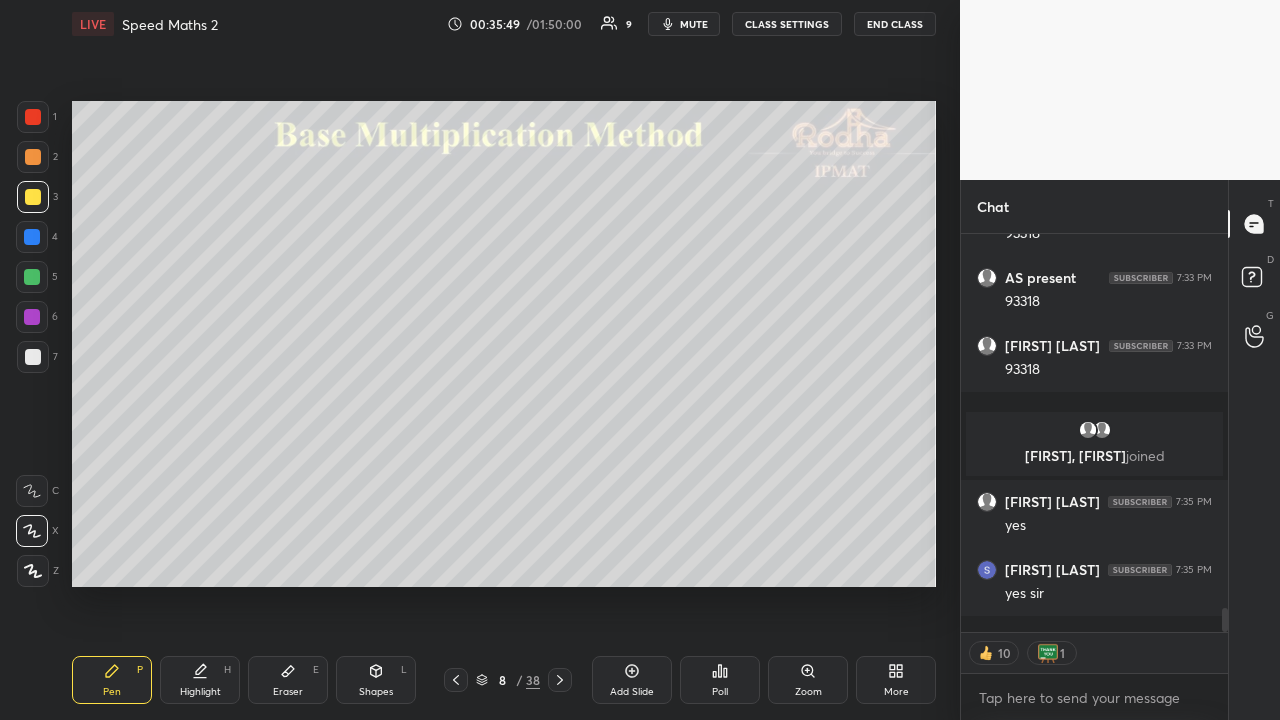 click 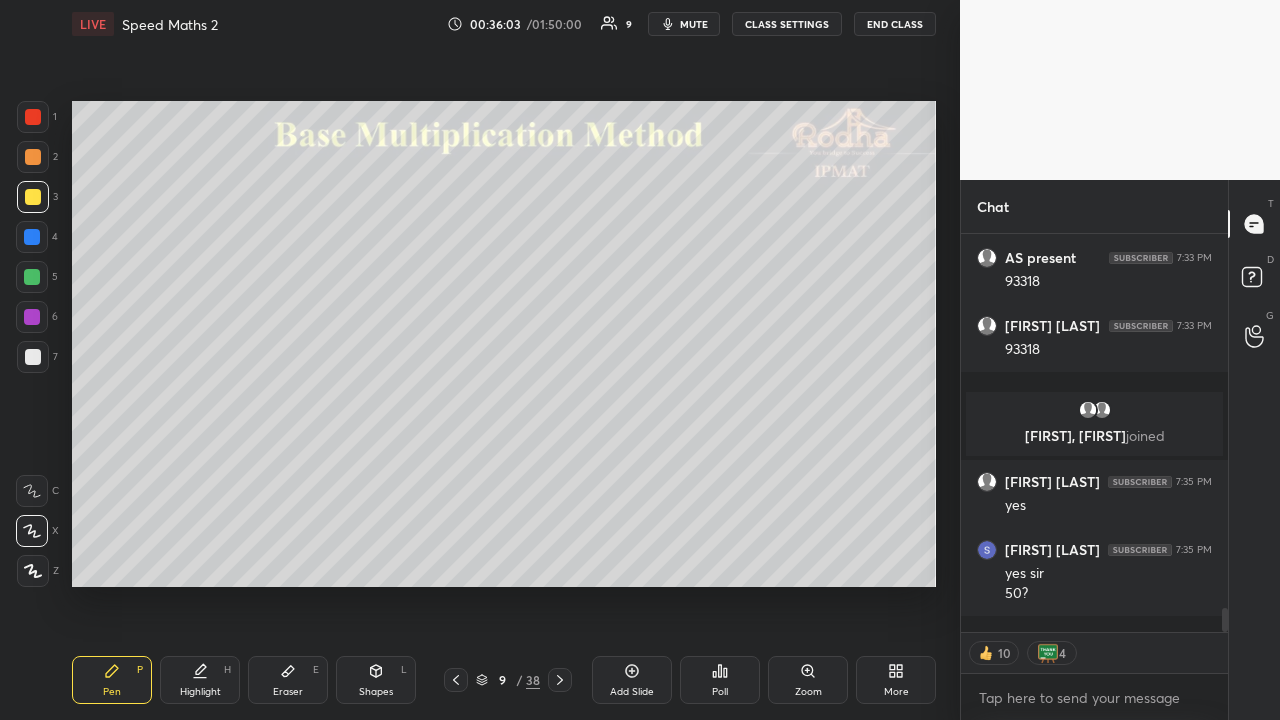 scroll, scrollTop: 6240, scrollLeft: 0, axis: vertical 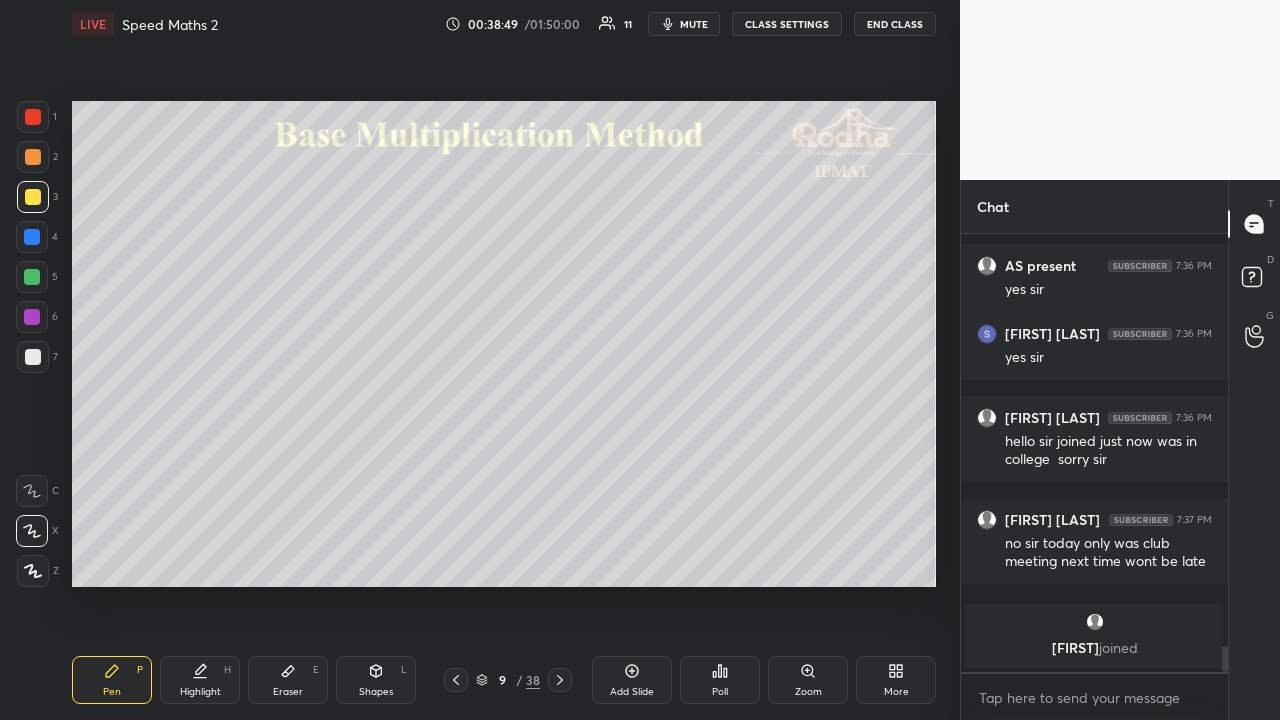 click at bounding box center [33, 357] 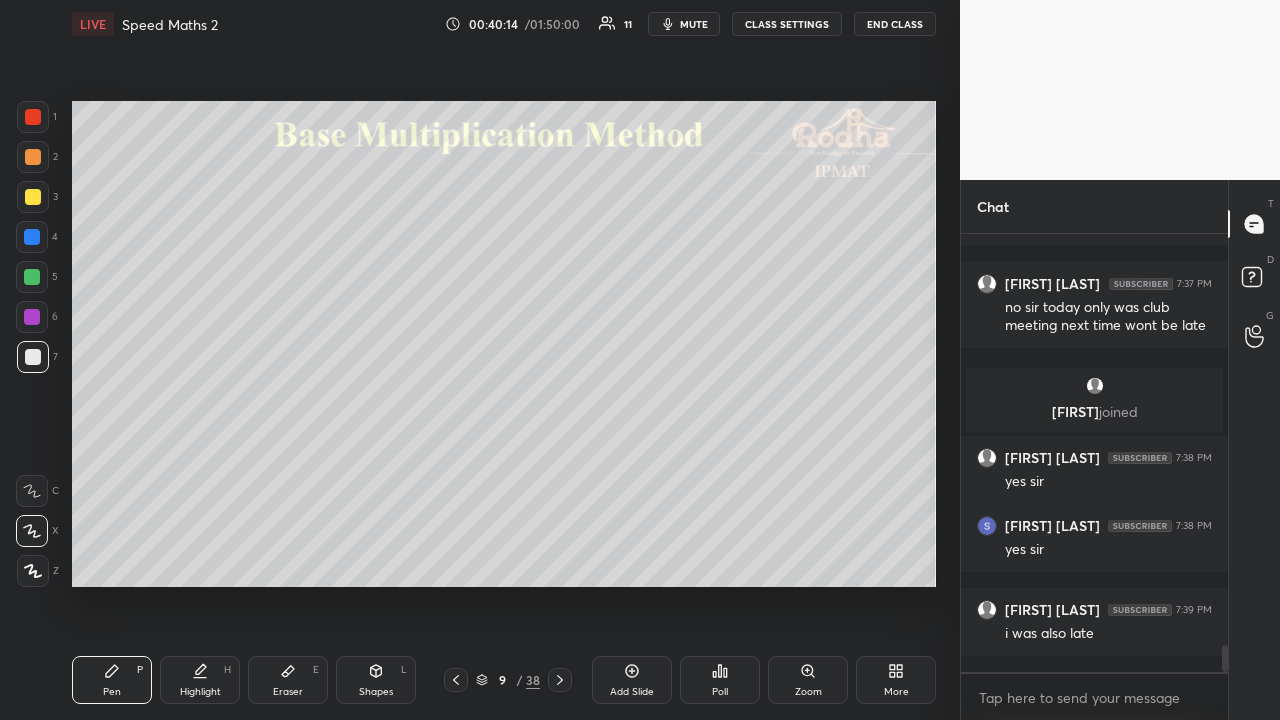 scroll, scrollTop: 6772, scrollLeft: 0, axis: vertical 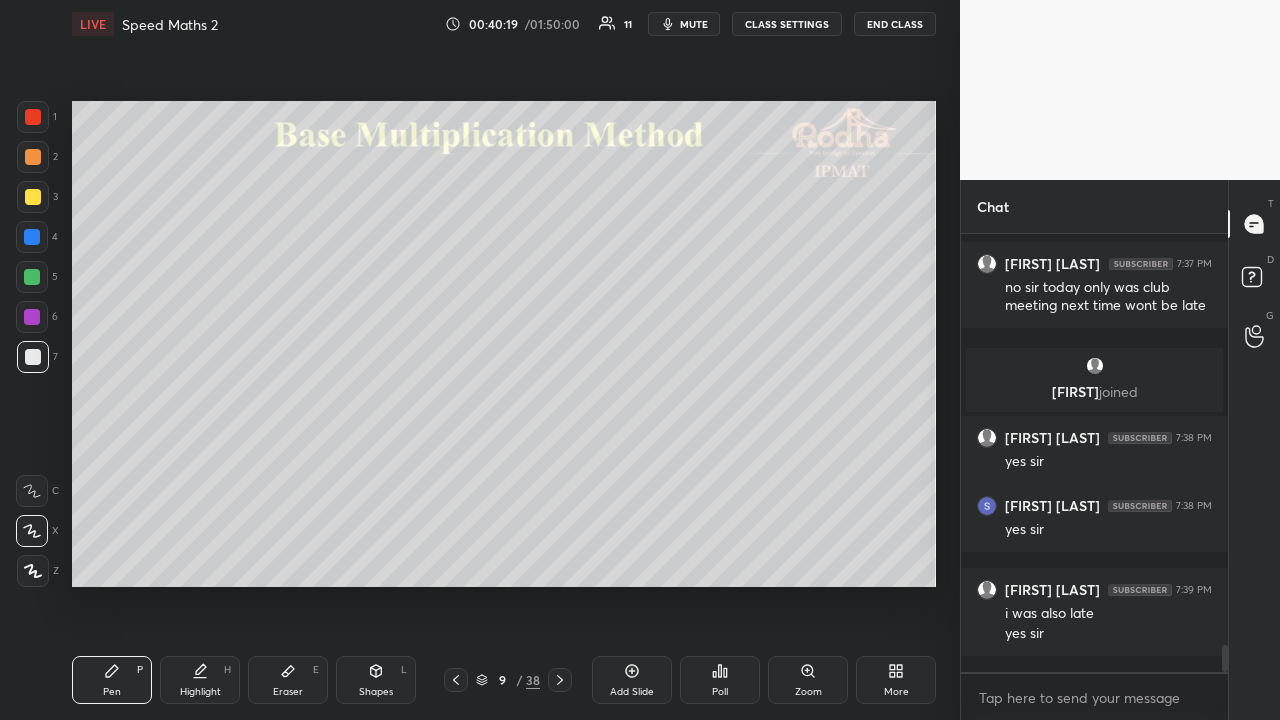 click 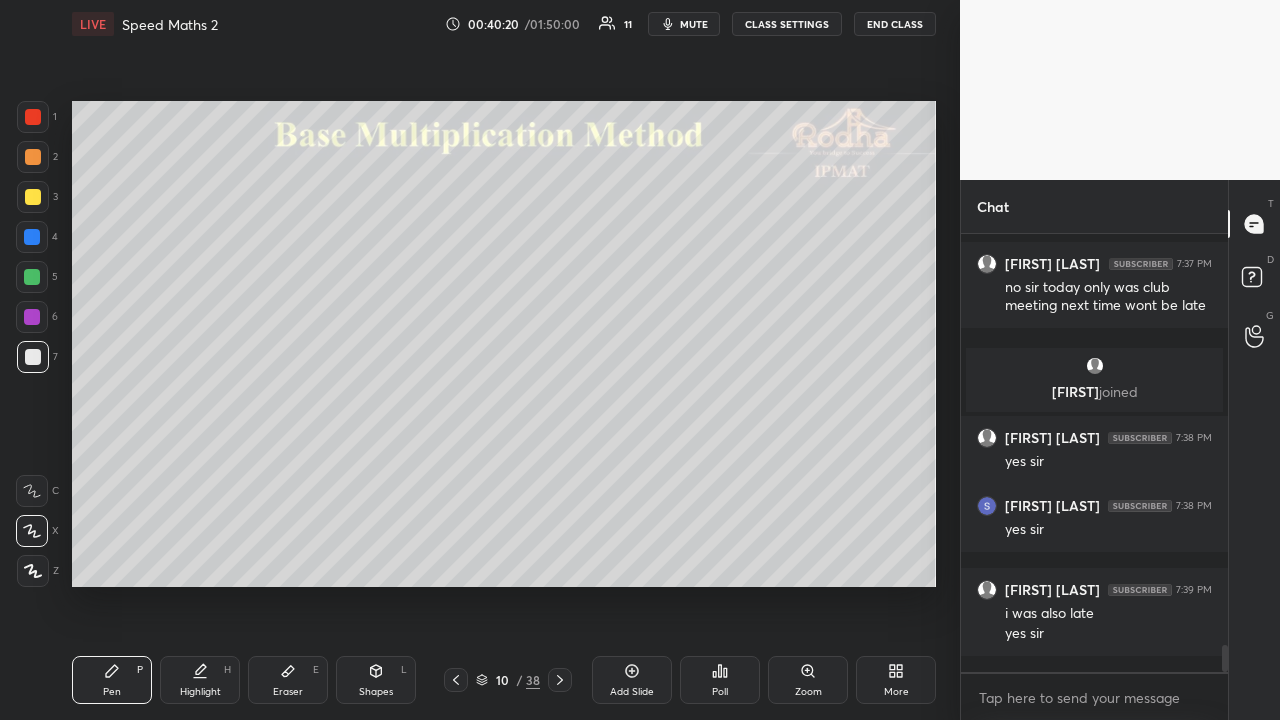 scroll, scrollTop: 6856, scrollLeft: 0, axis: vertical 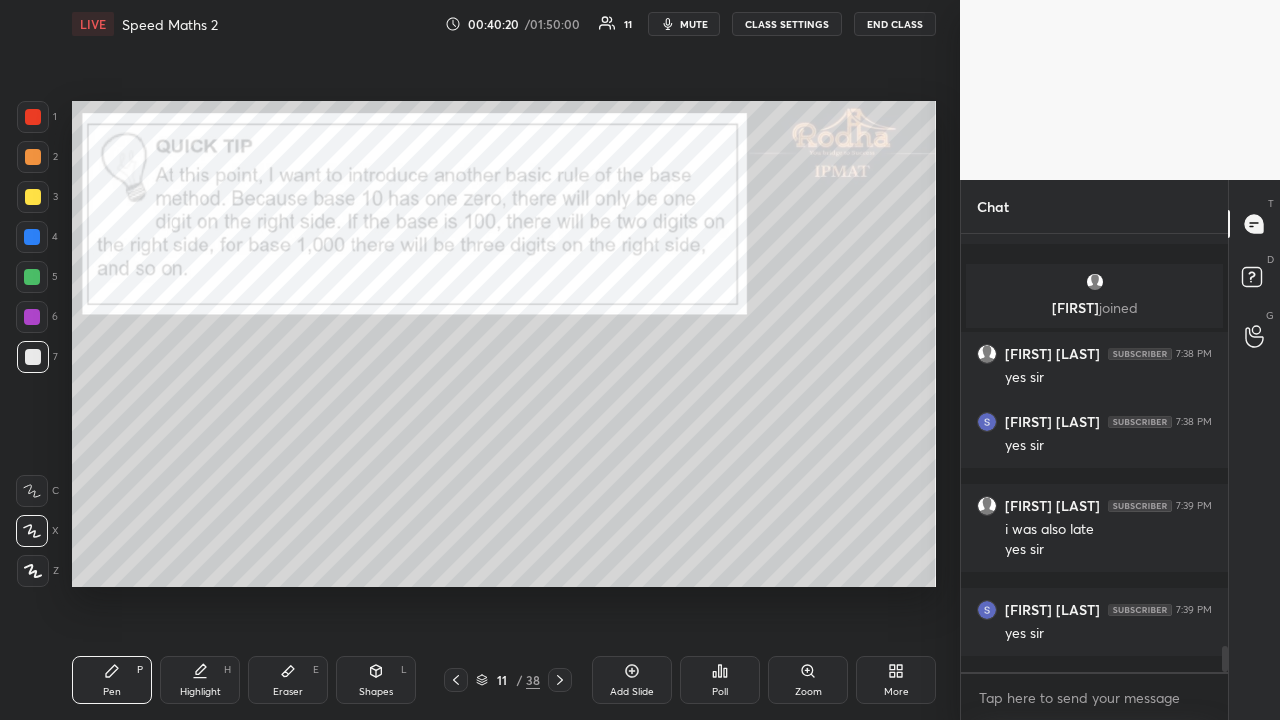 click 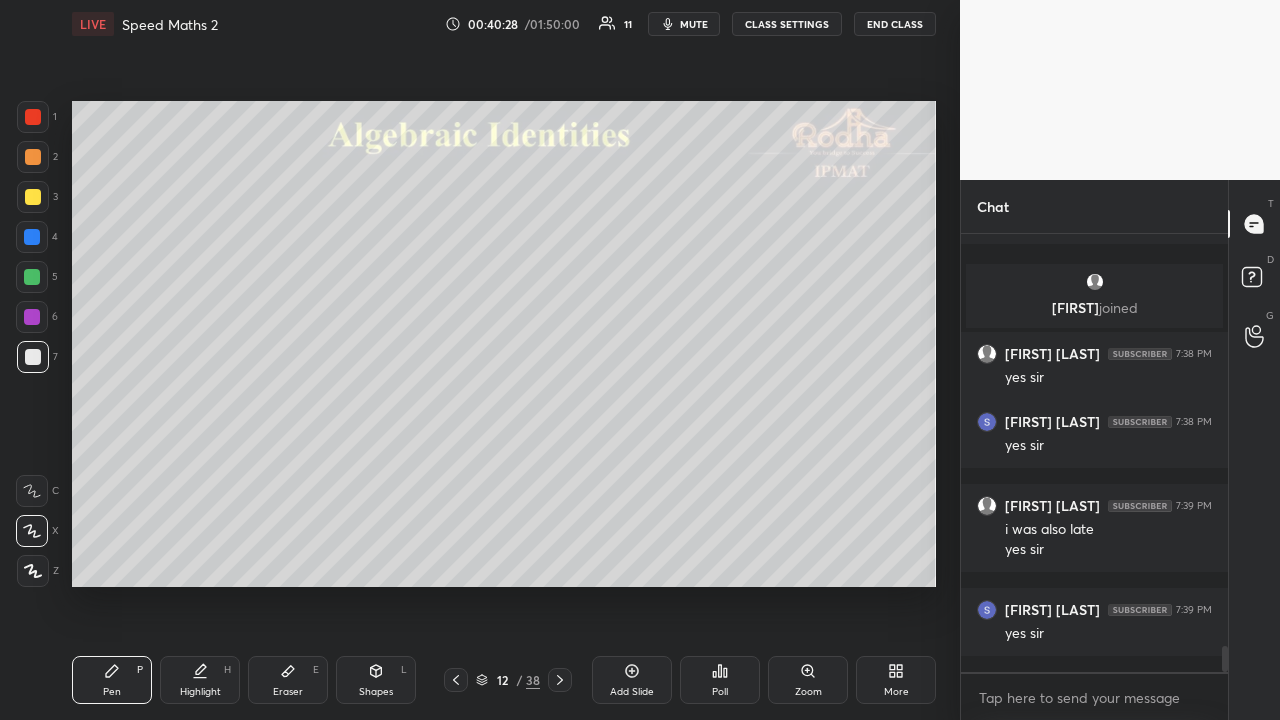 click at bounding box center [33, 197] 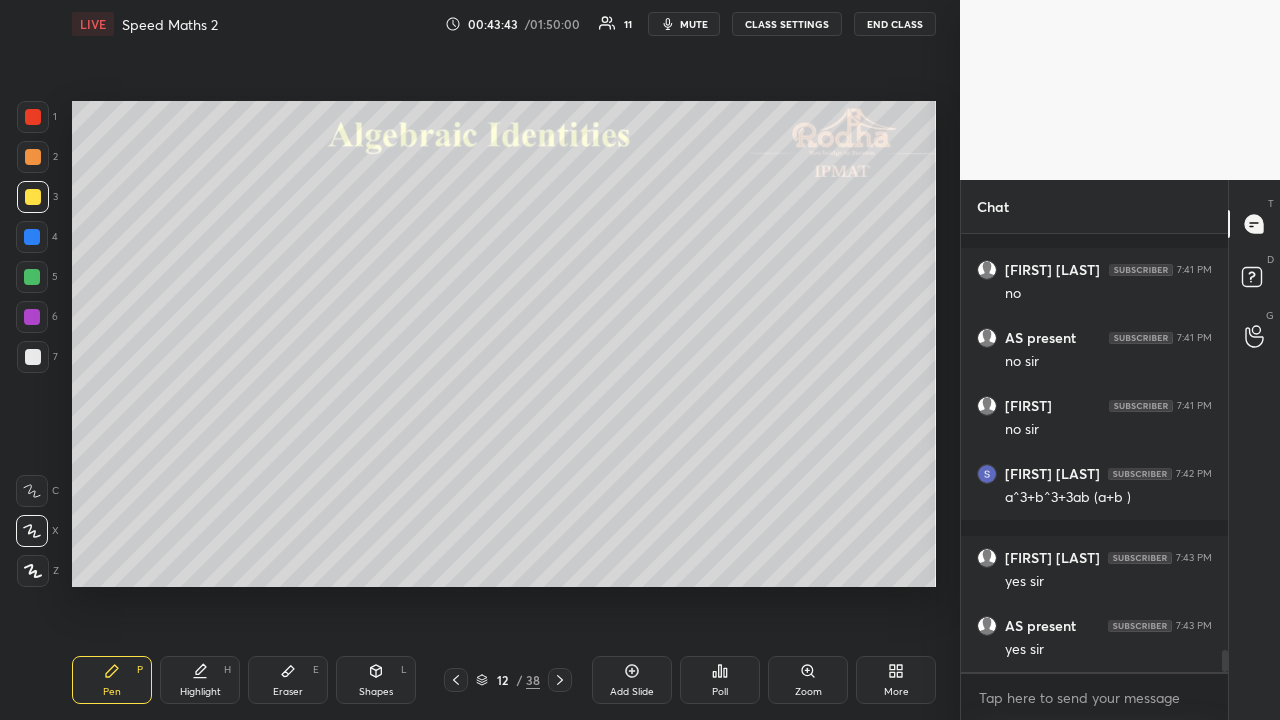 scroll, scrollTop: 8360, scrollLeft: 0, axis: vertical 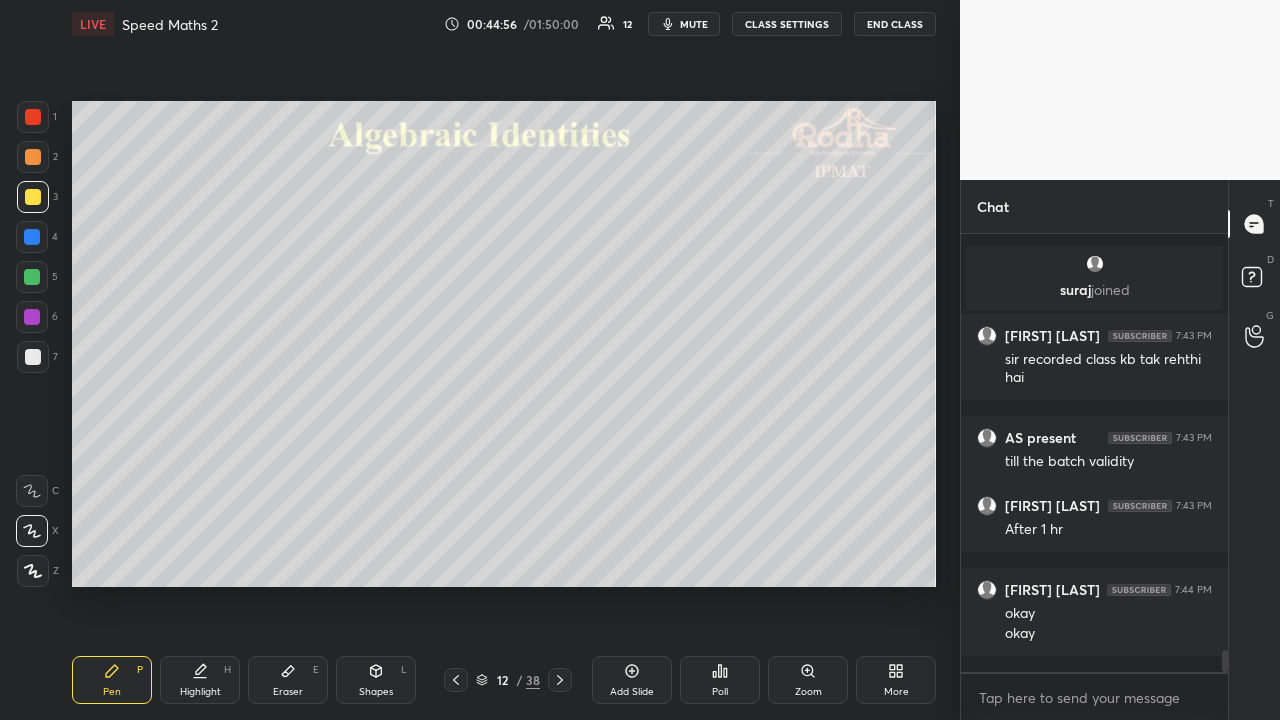 click 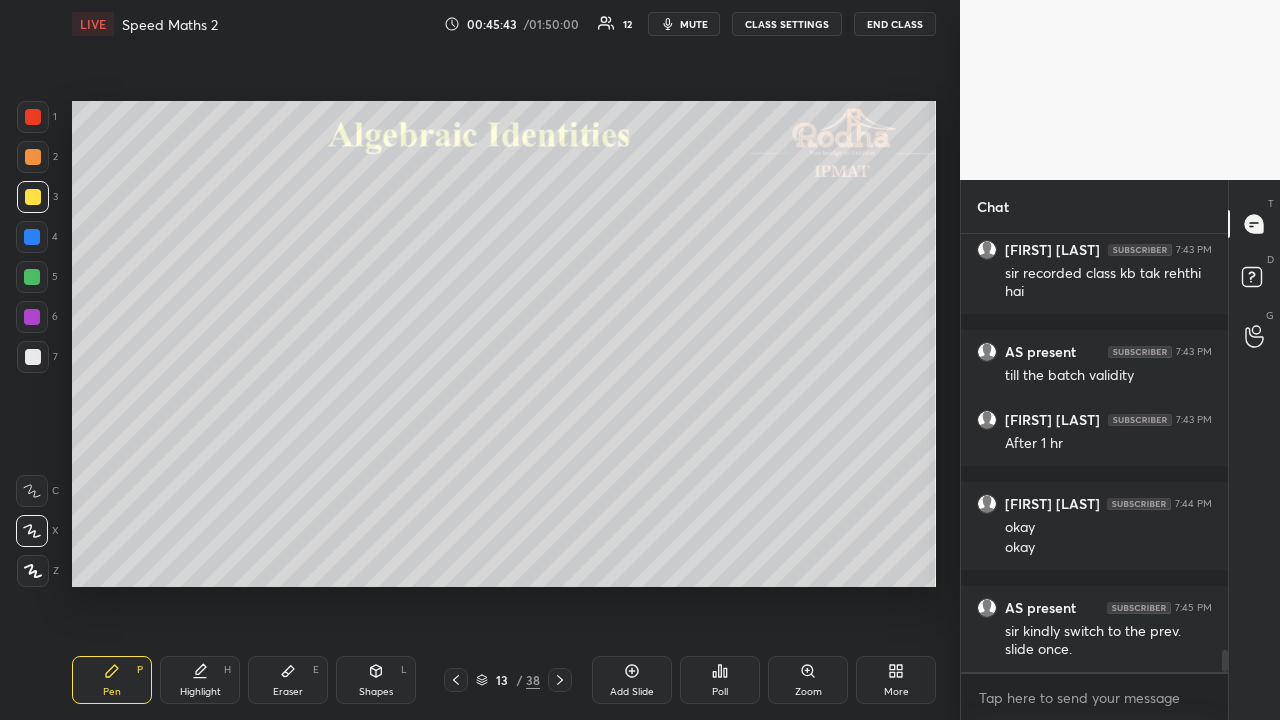 scroll, scrollTop: 8248, scrollLeft: 0, axis: vertical 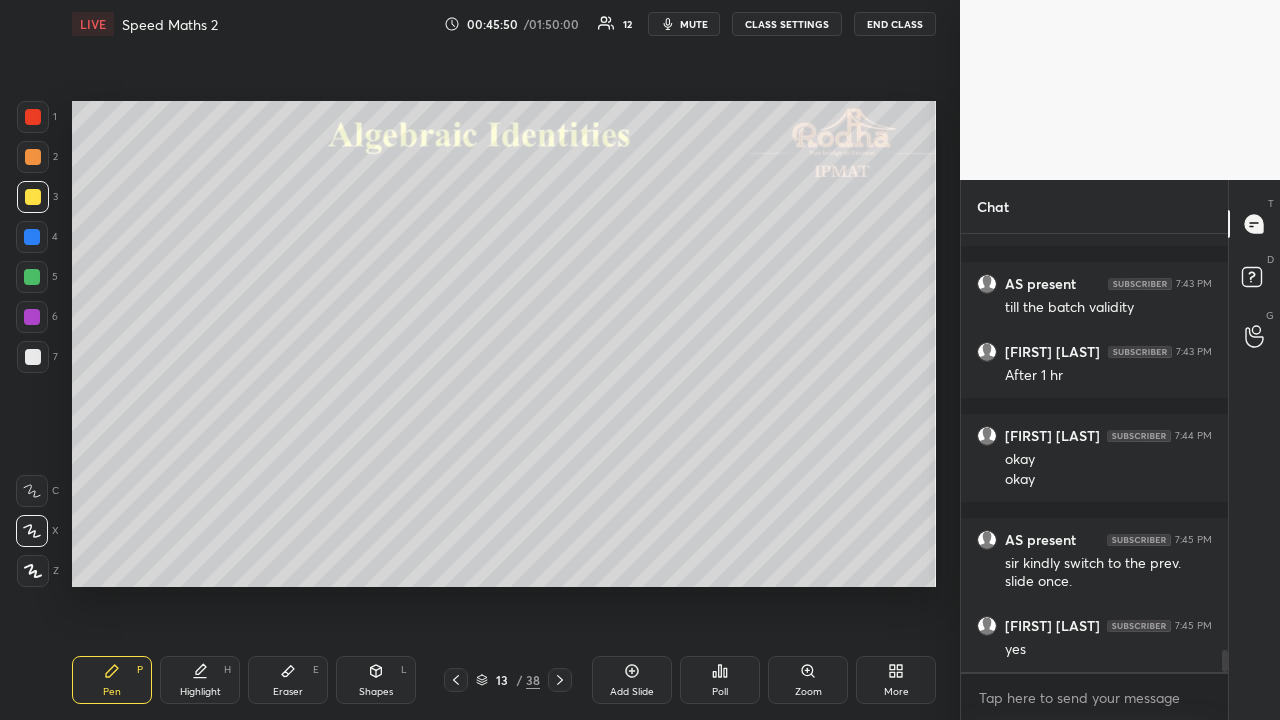 click at bounding box center [33, 197] 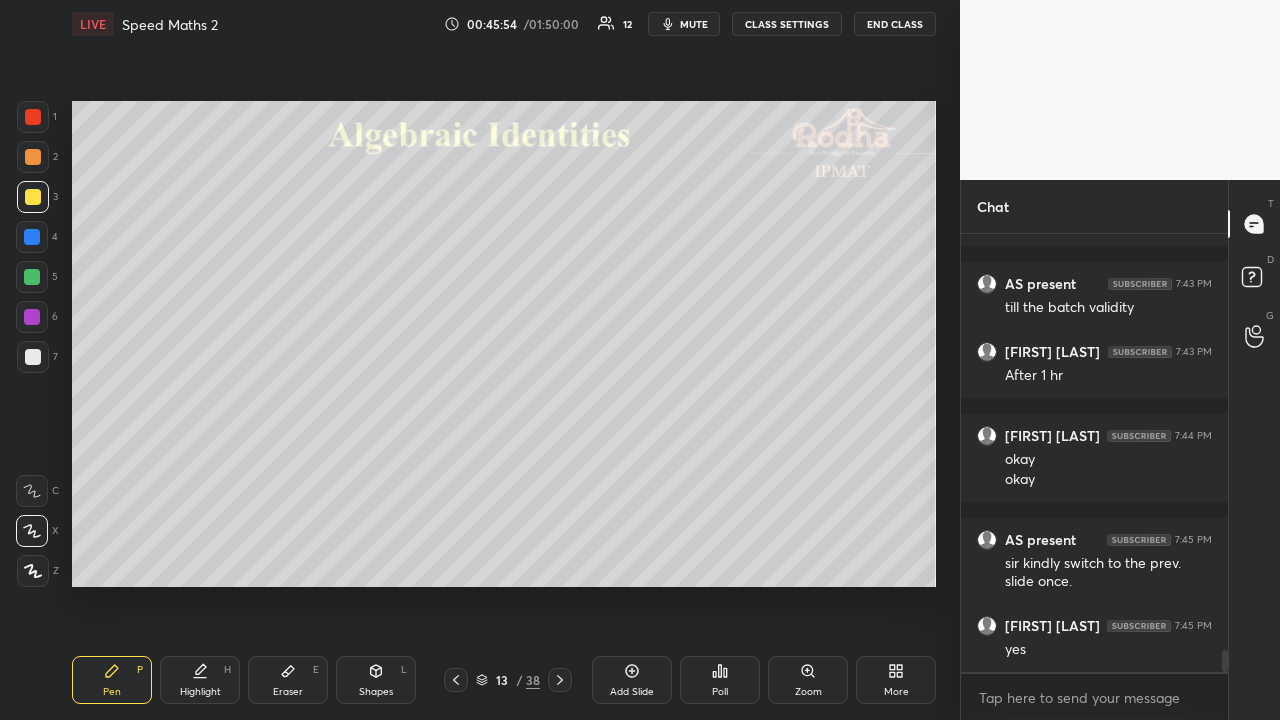 scroll, scrollTop: 8316, scrollLeft: 0, axis: vertical 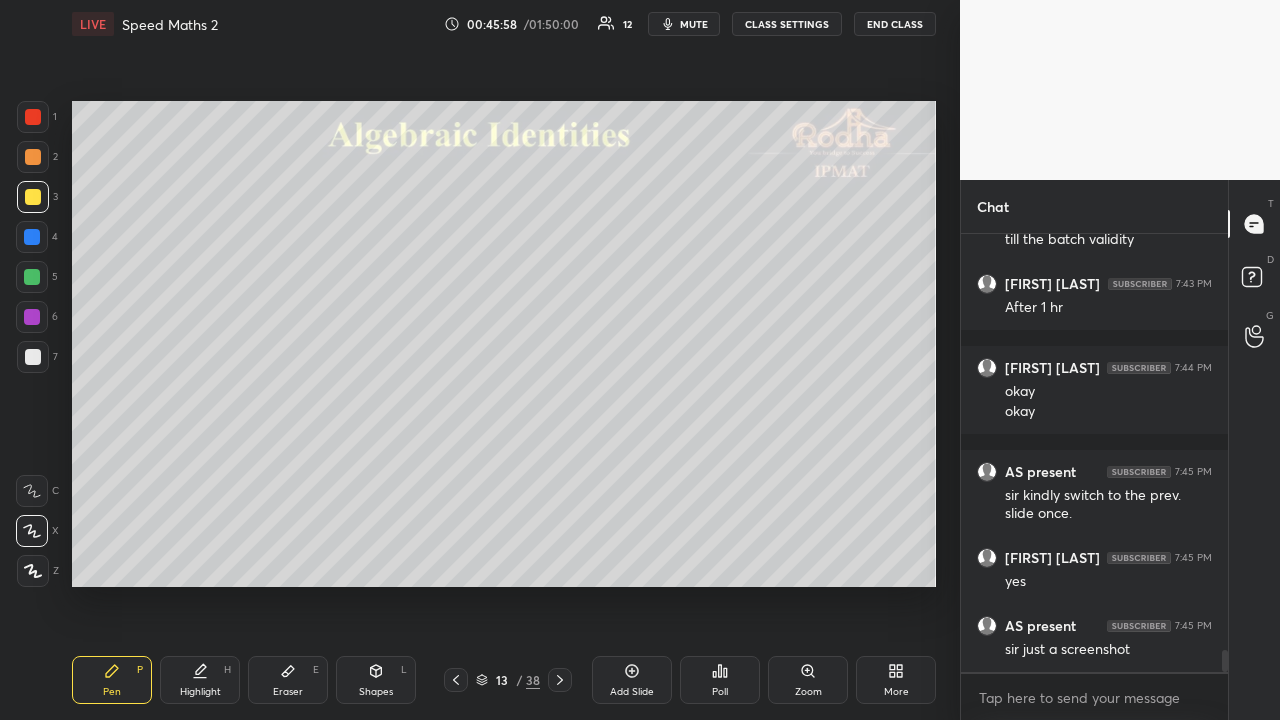 click 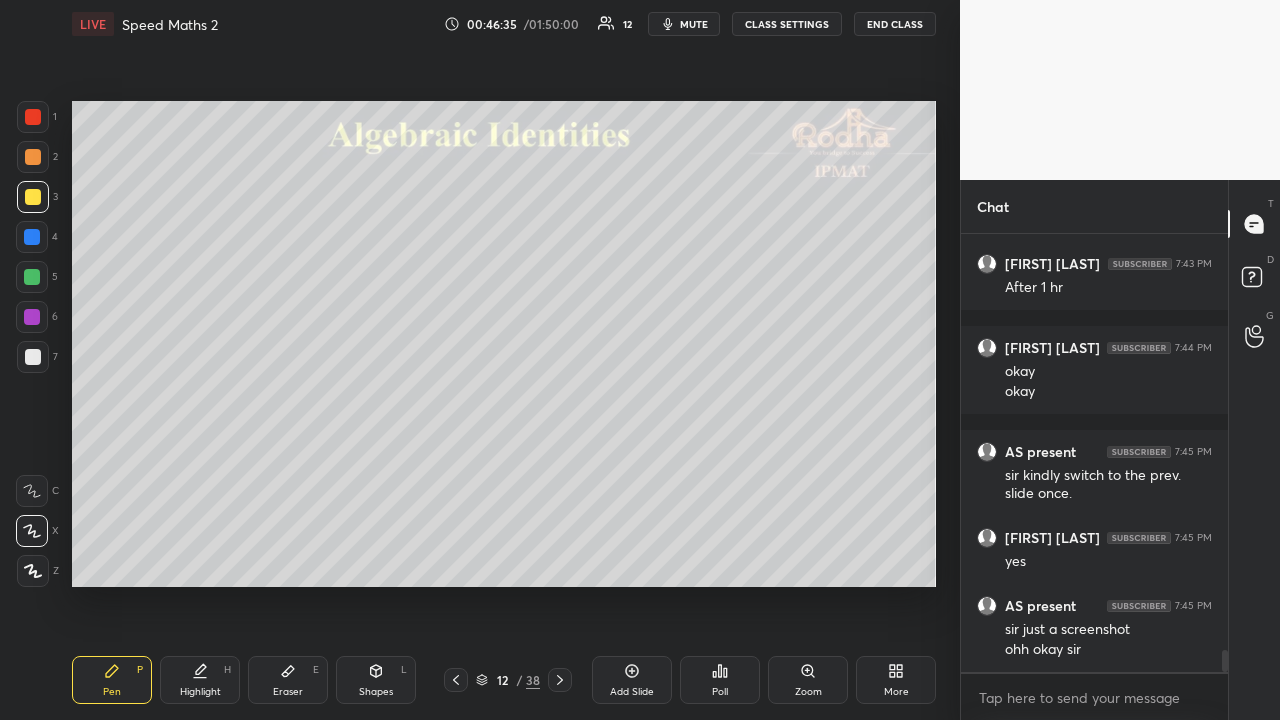 scroll, scrollTop: 8404, scrollLeft: 0, axis: vertical 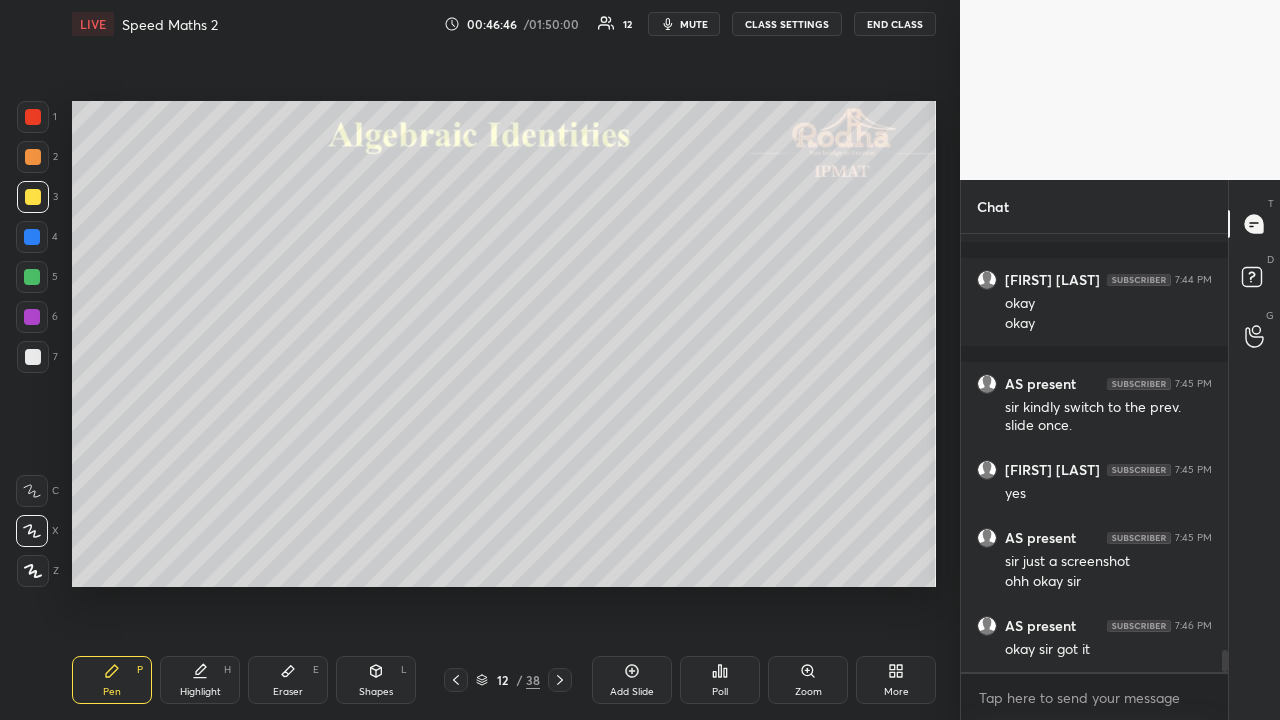 click 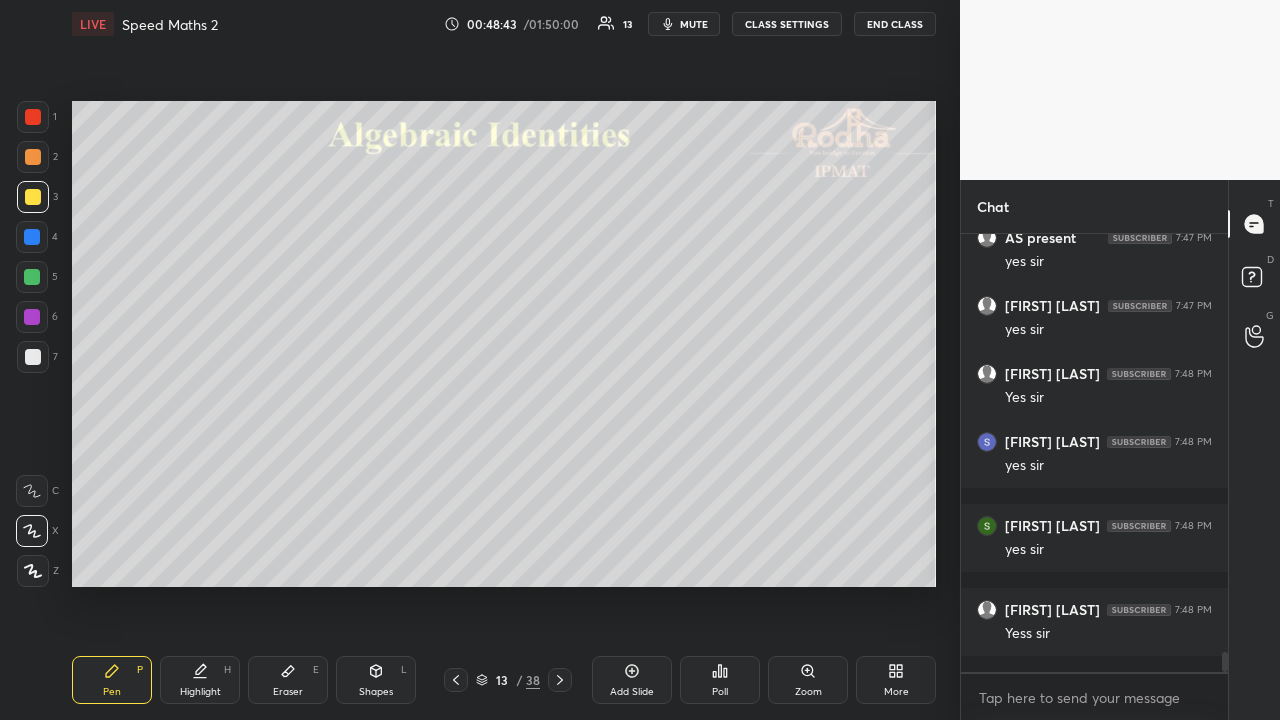 scroll, scrollTop: 8926, scrollLeft: 0, axis: vertical 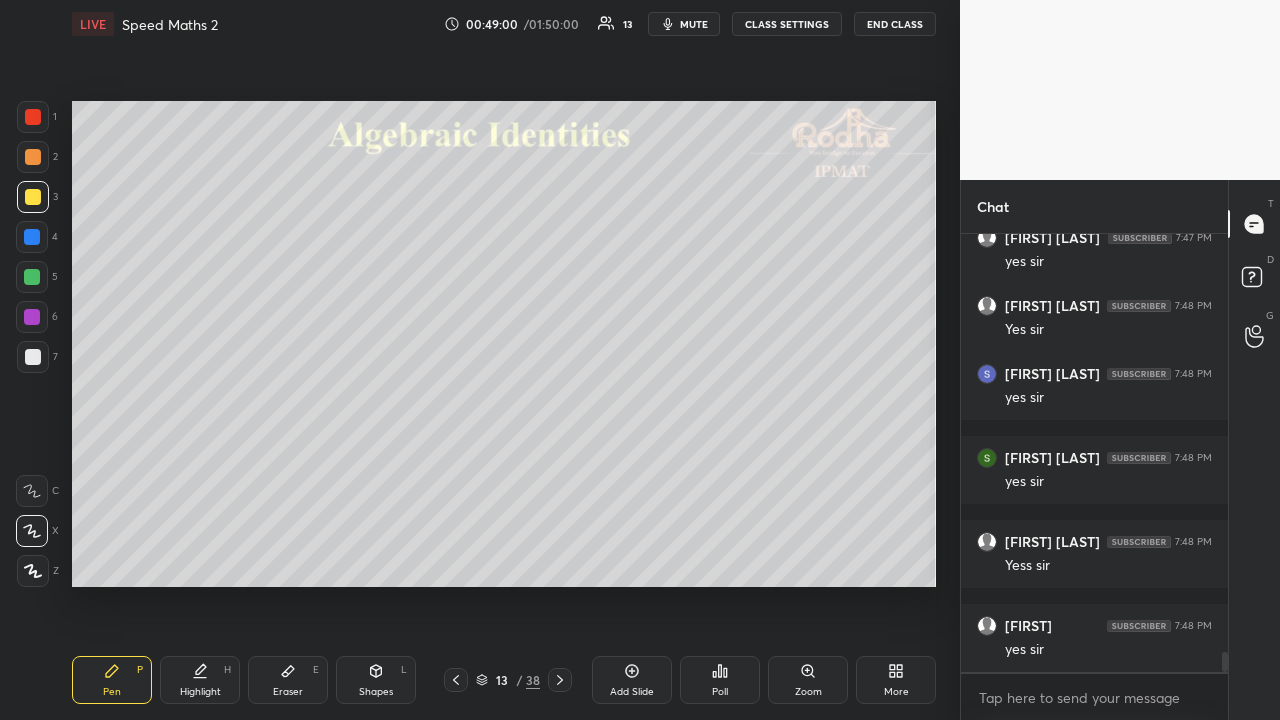 click 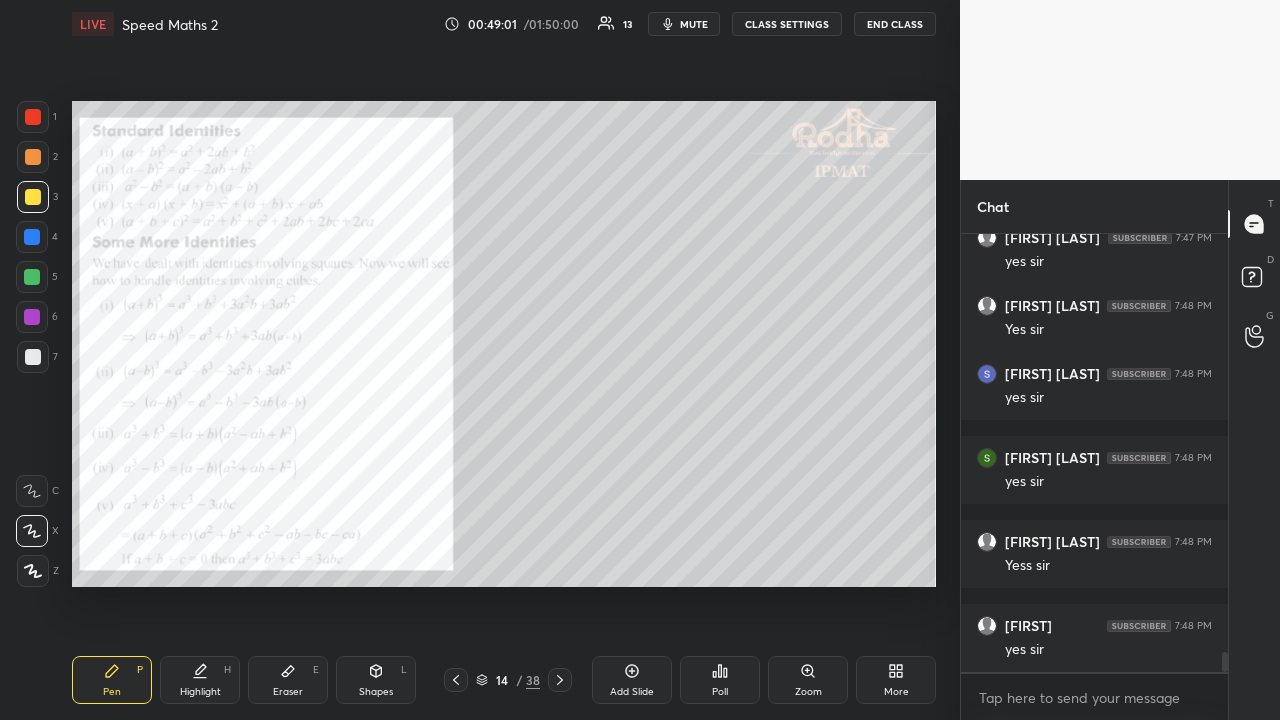 drag, startPoint x: 459, startPoint y: 678, endPoint x: 470, endPoint y: 674, distance: 11.7046995 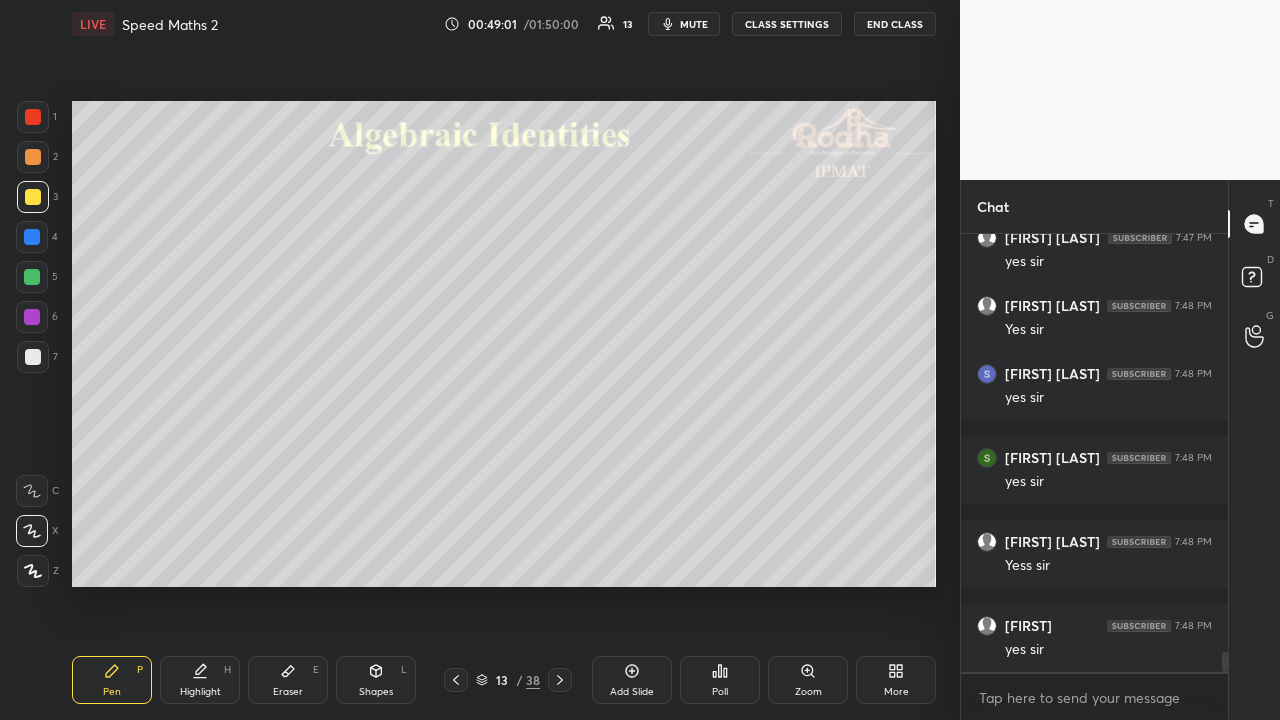 click 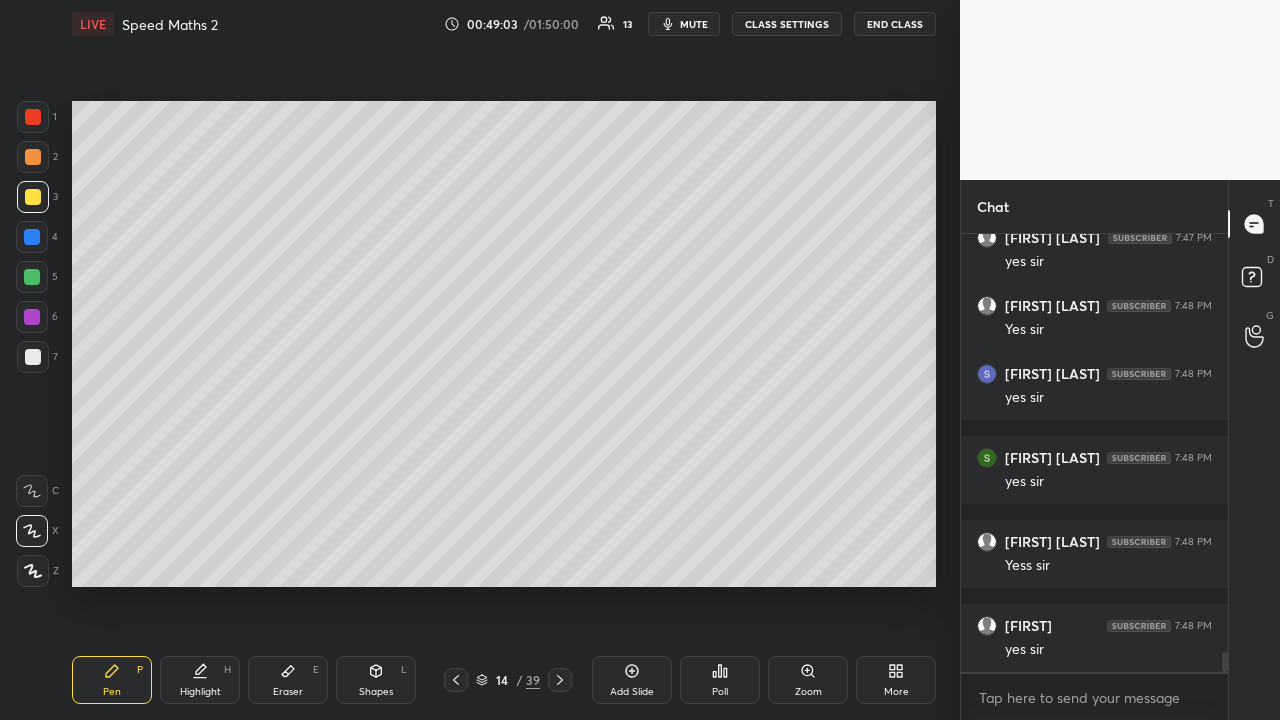 drag, startPoint x: 28, startPoint y: 122, endPoint x: 58, endPoint y: 128, distance: 30.594116 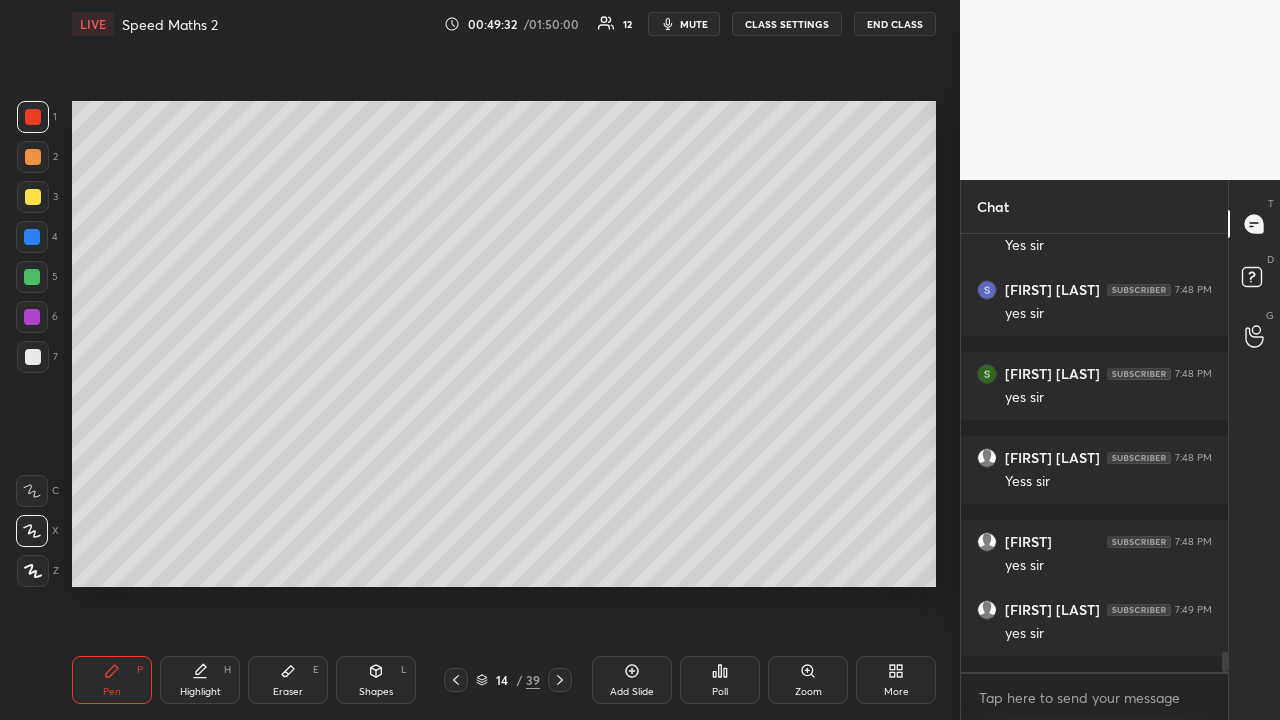 scroll, scrollTop: 9094, scrollLeft: 0, axis: vertical 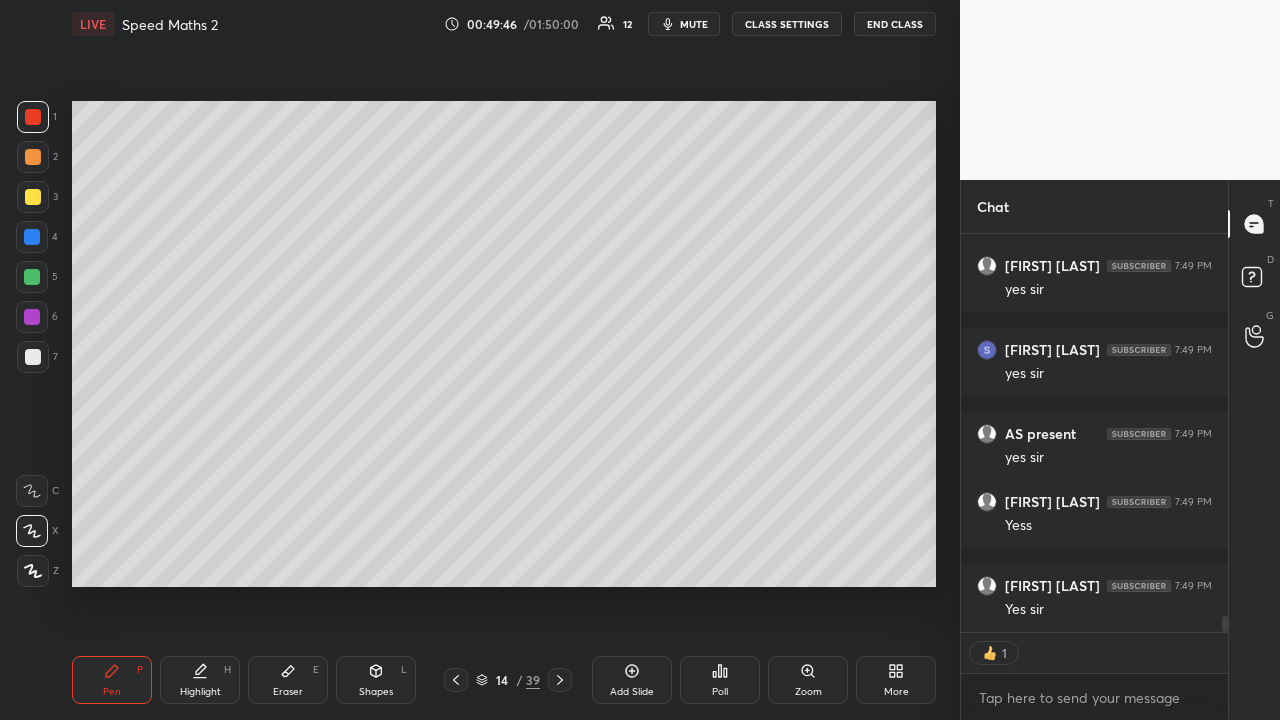 drag, startPoint x: 26, startPoint y: 199, endPoint x: 45, endPoint y: 216, distance: 25.495098 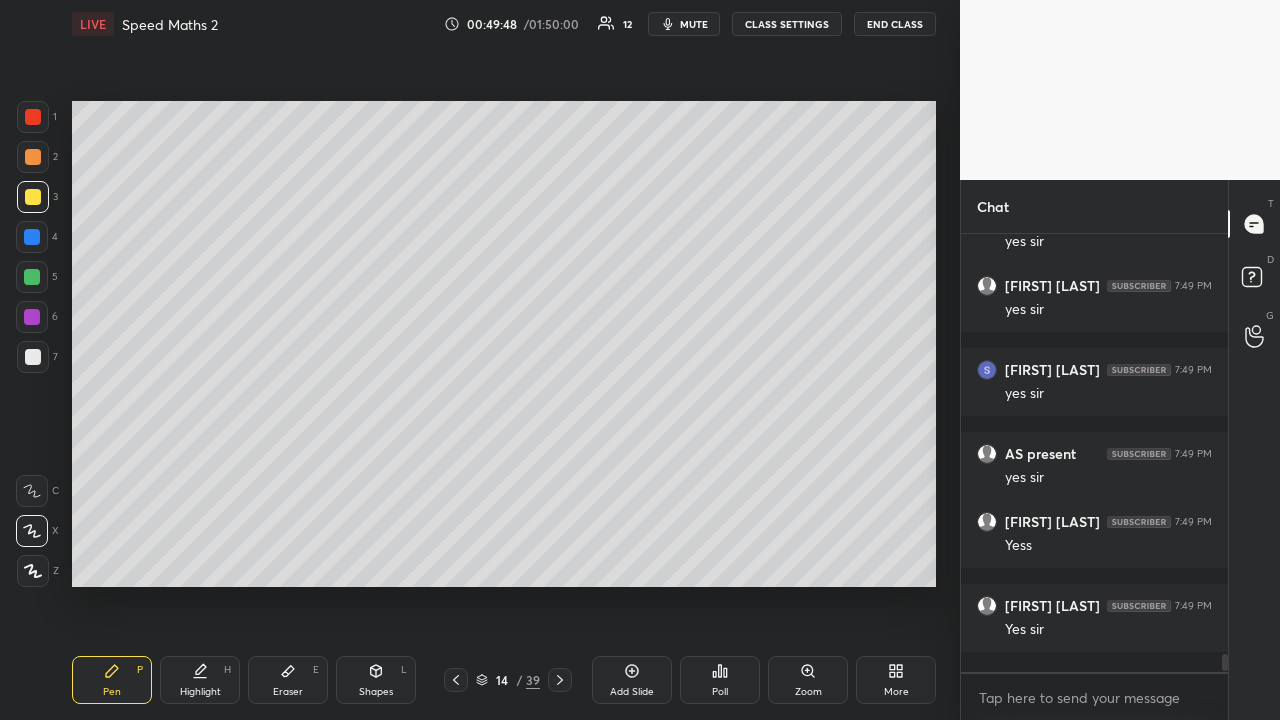 scroll, scrollTop: 7, scrollLeft: 6, axis: both 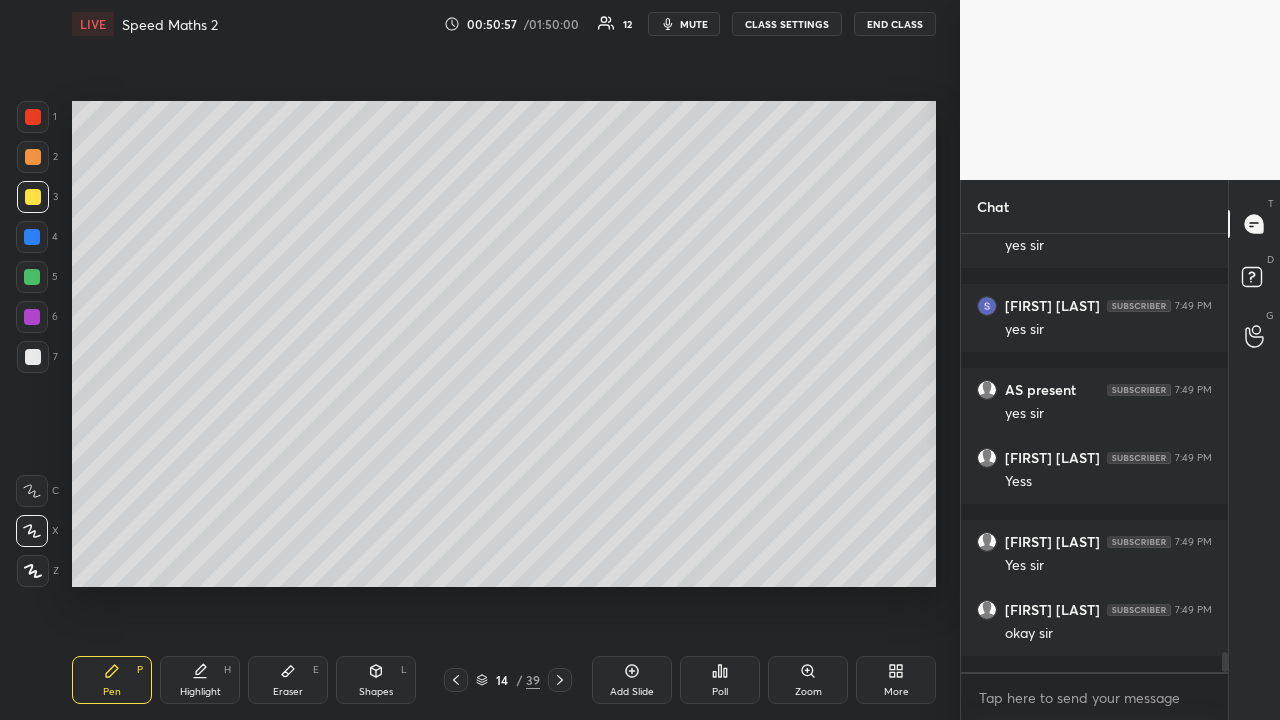 click 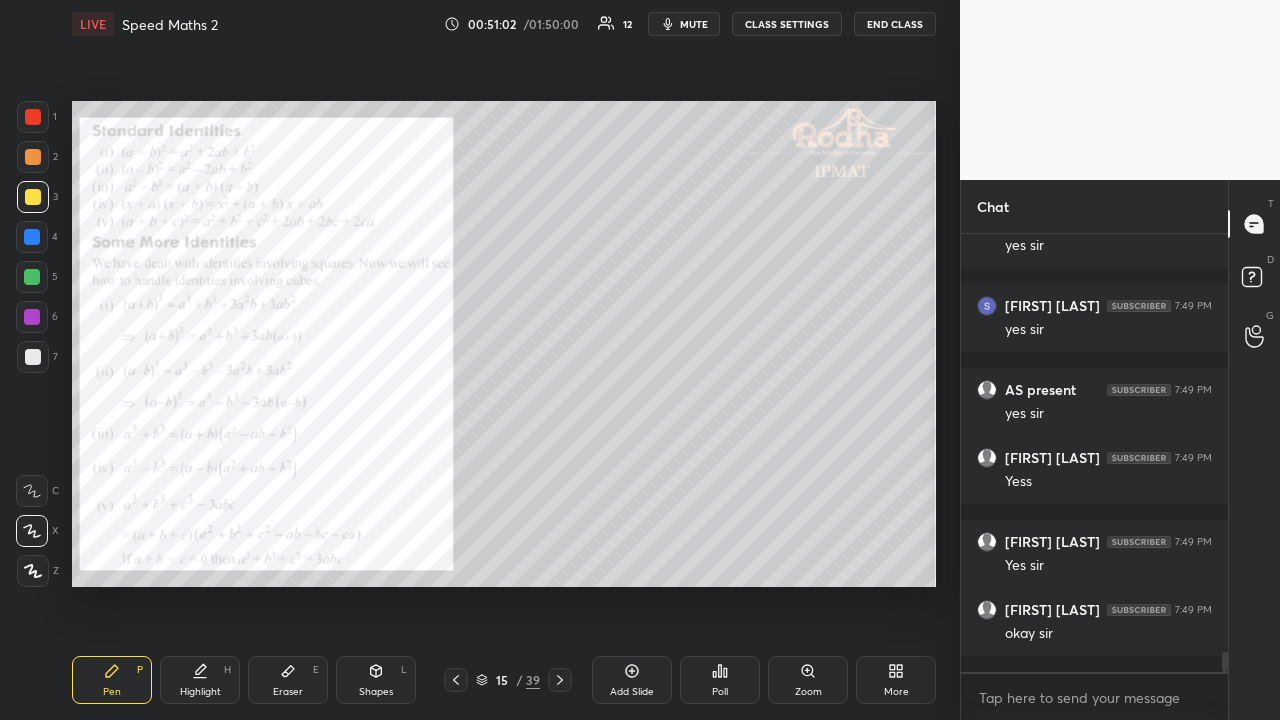 click at bounding box center [33, 117] 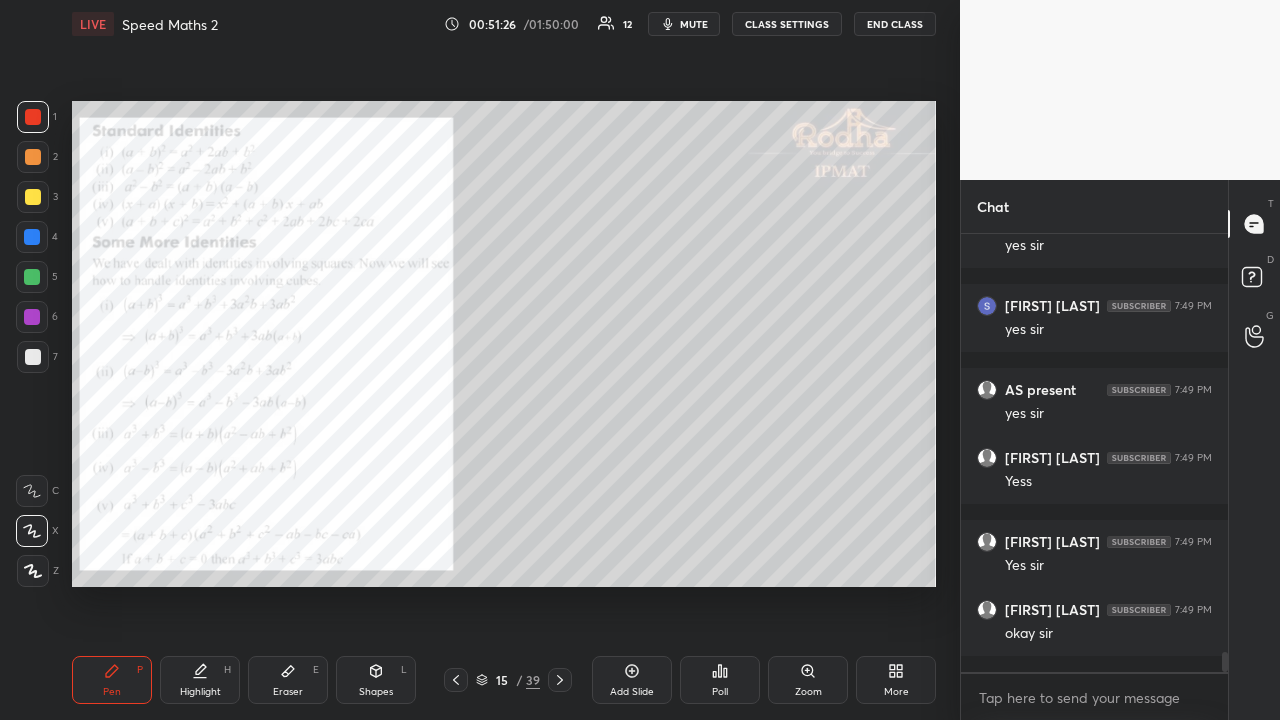 click at bounding box center (33, 197) 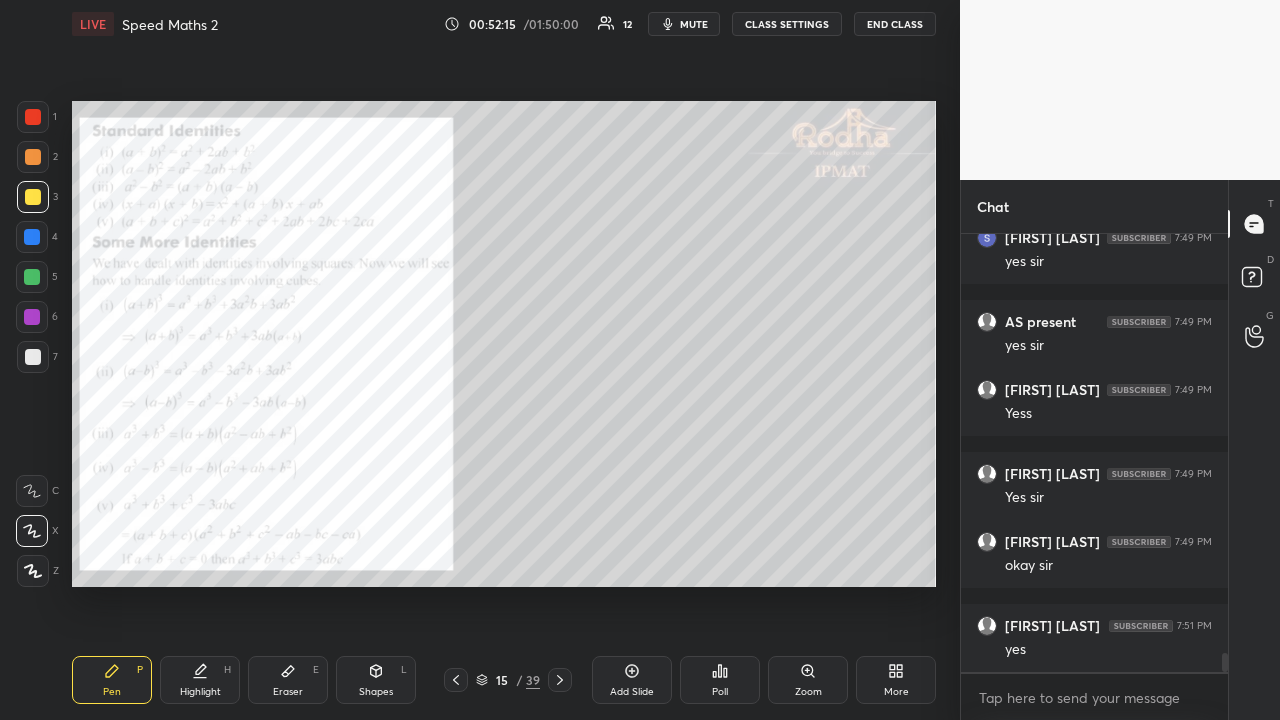 scroll, scrollTop: 9534, scrollLeft: 0, axis: vertical 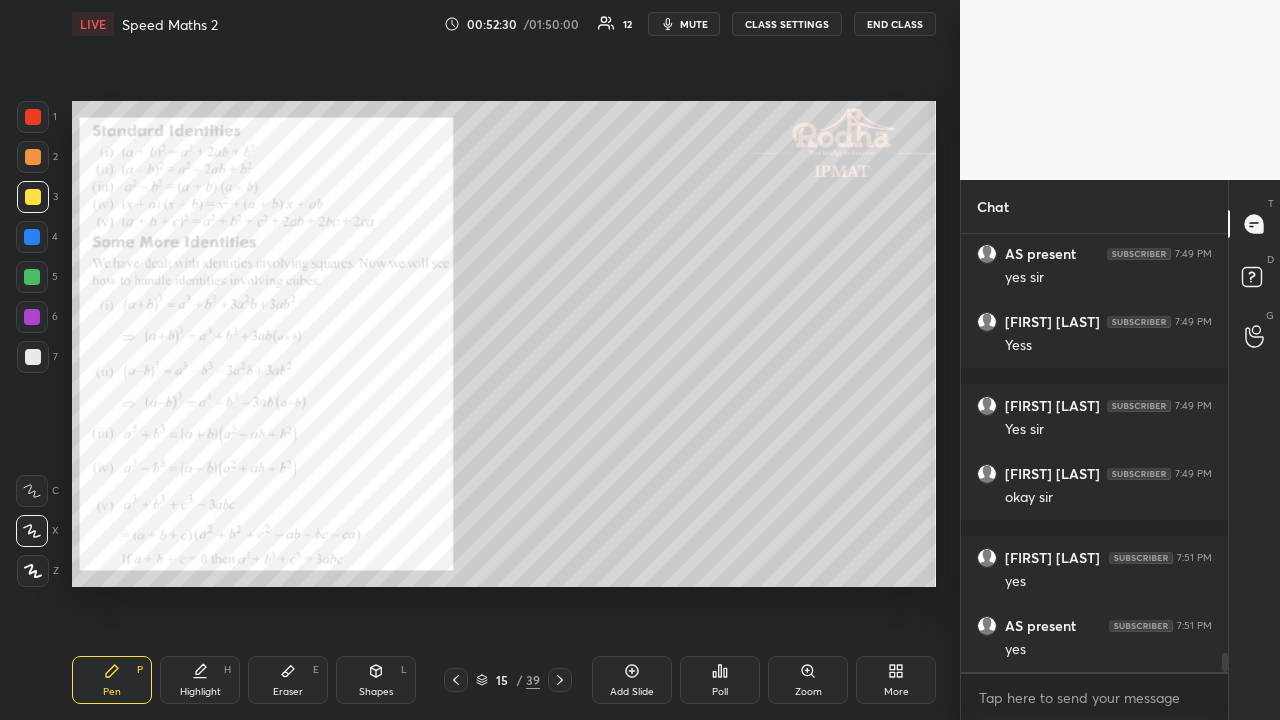 click 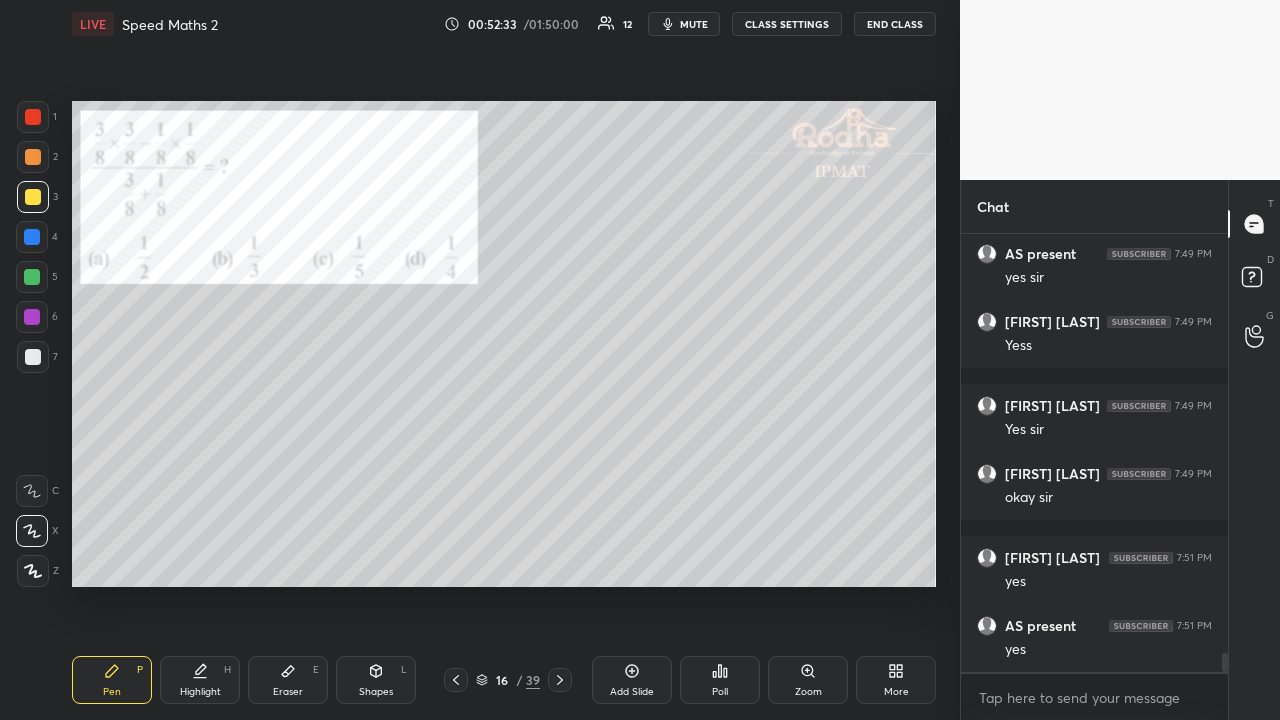 click 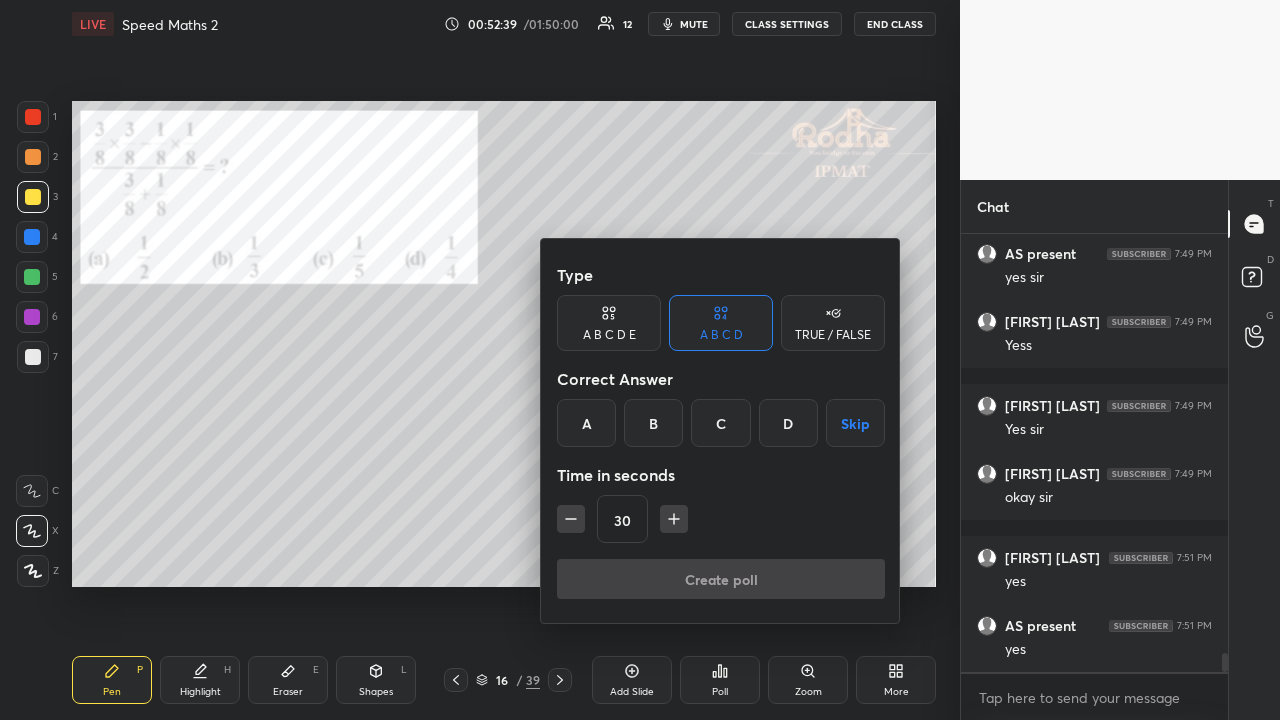 click on "A" at bounding box center [586, 423] 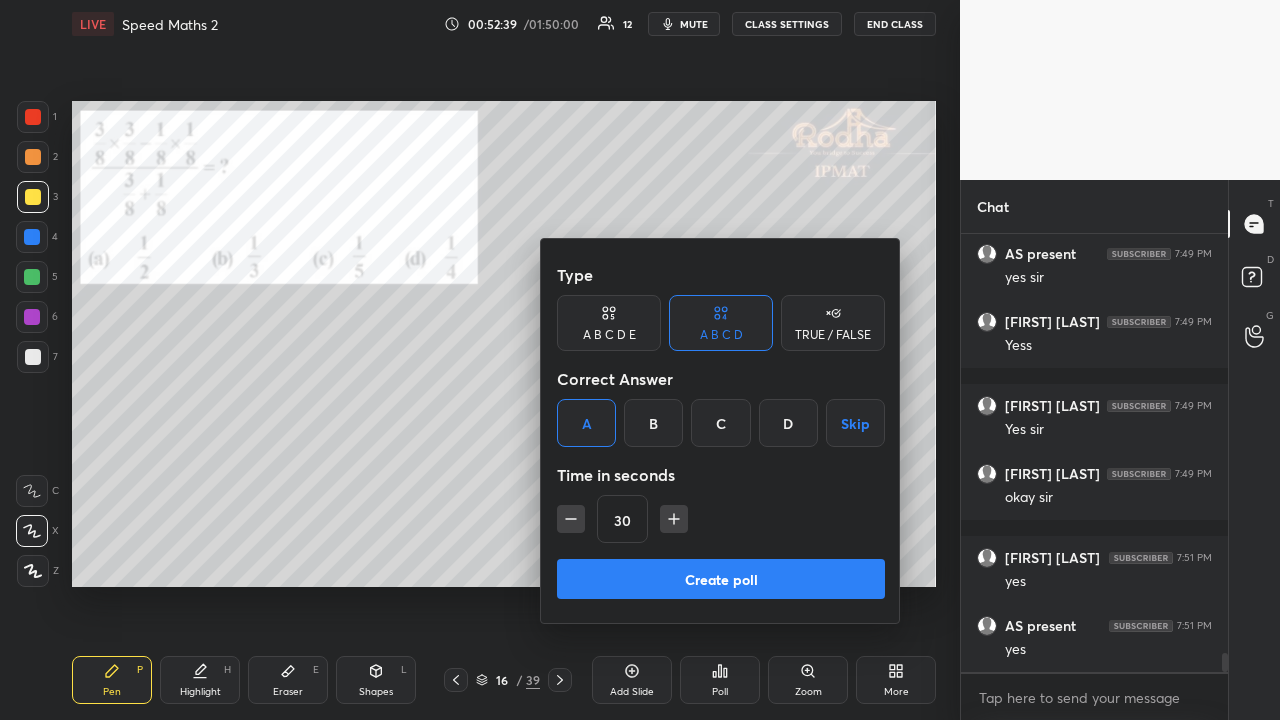 click on "Create poll" at bounding box center (721, 579) 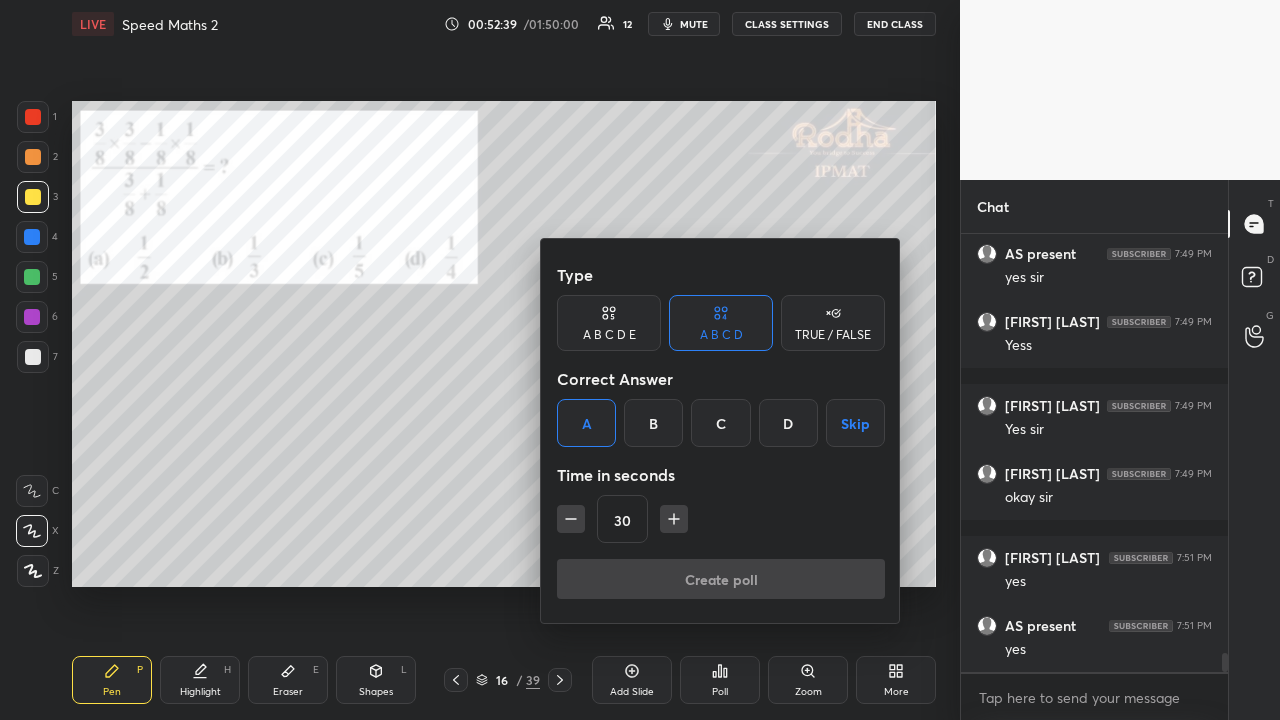 scroll, scrollTop: 408, scrollLeft: 255, axis: both 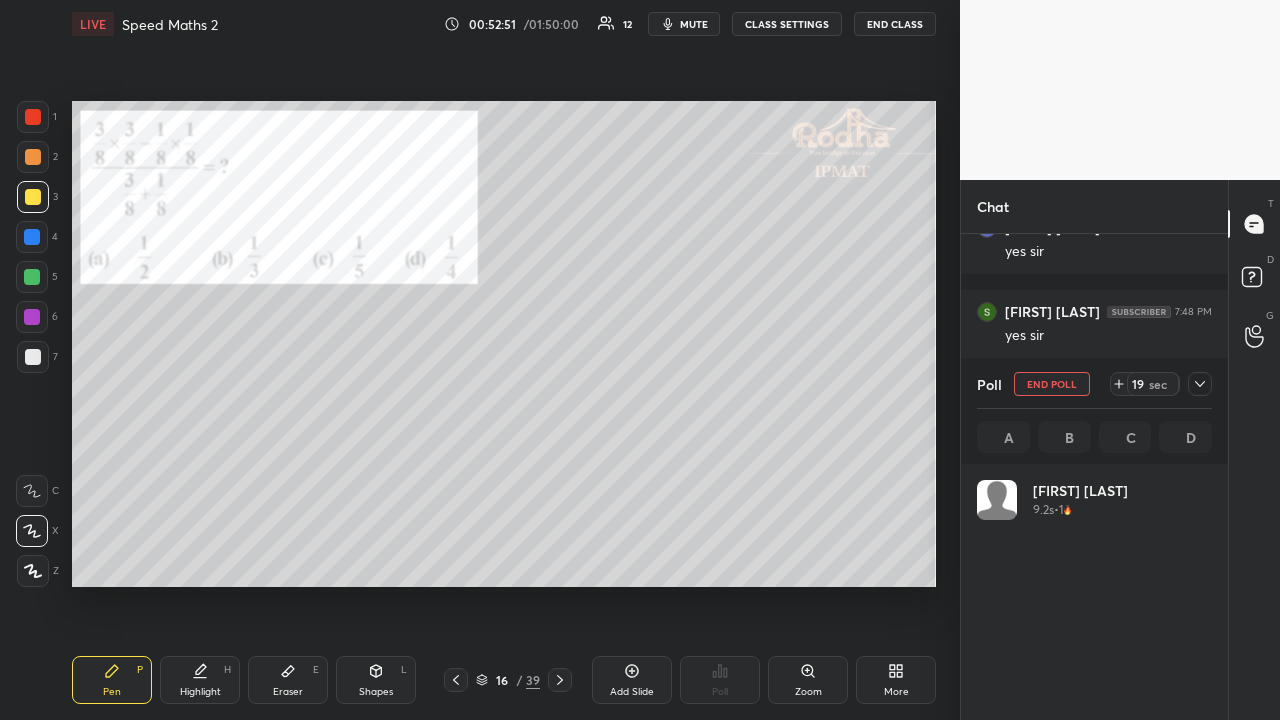 click on "END POLL" at bounding box center (1052, 384) 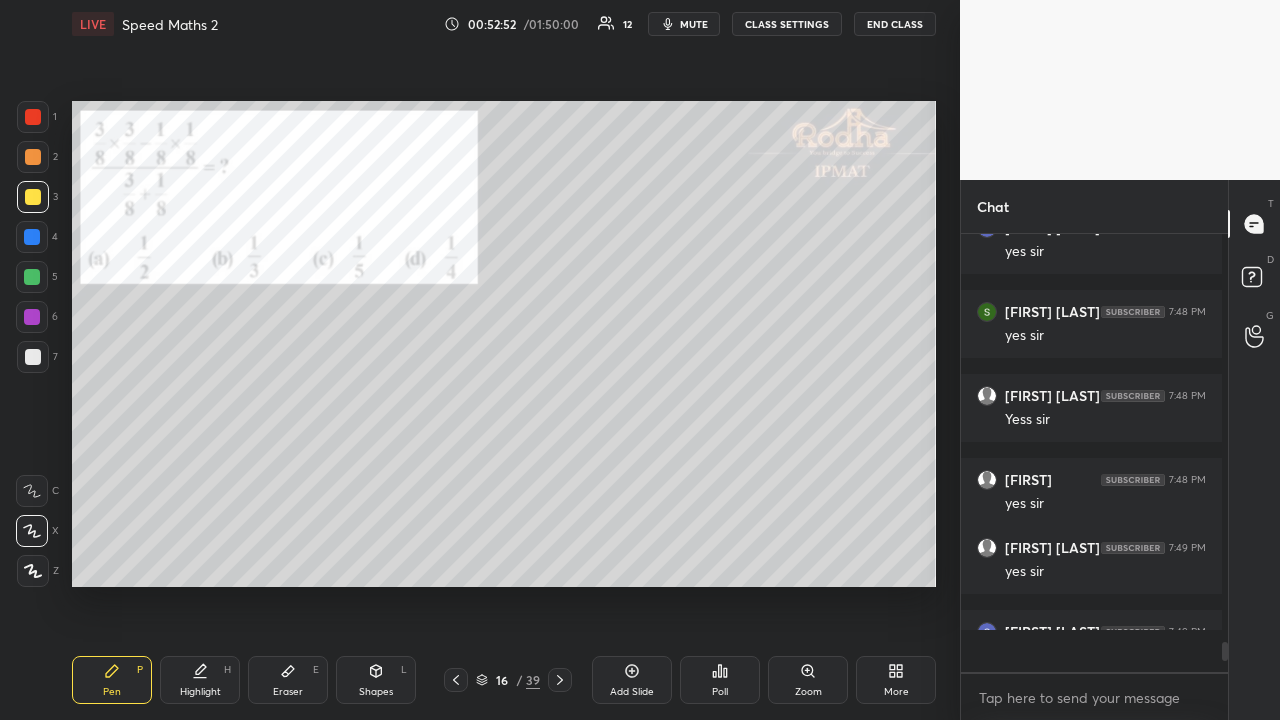 scroll, scrollTop: 1, scrollLeft: 6, axis: both 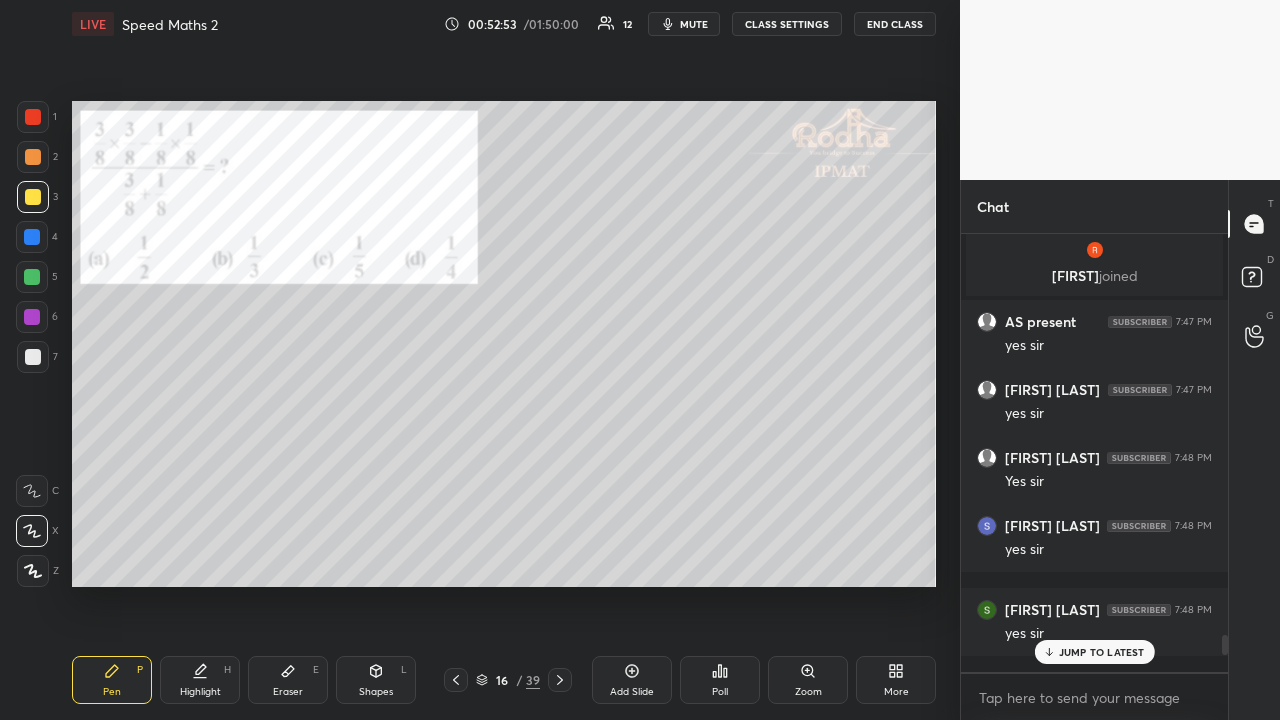 click 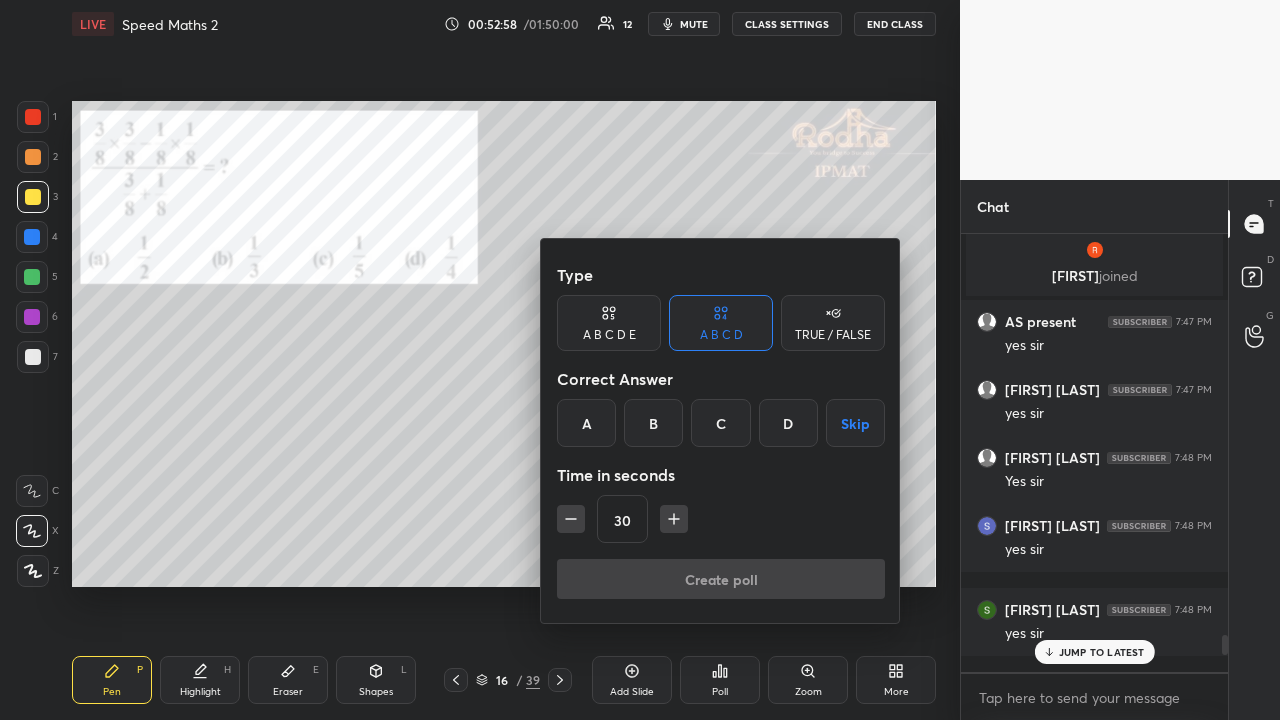 click on "D" at bounding box center [788, 423] 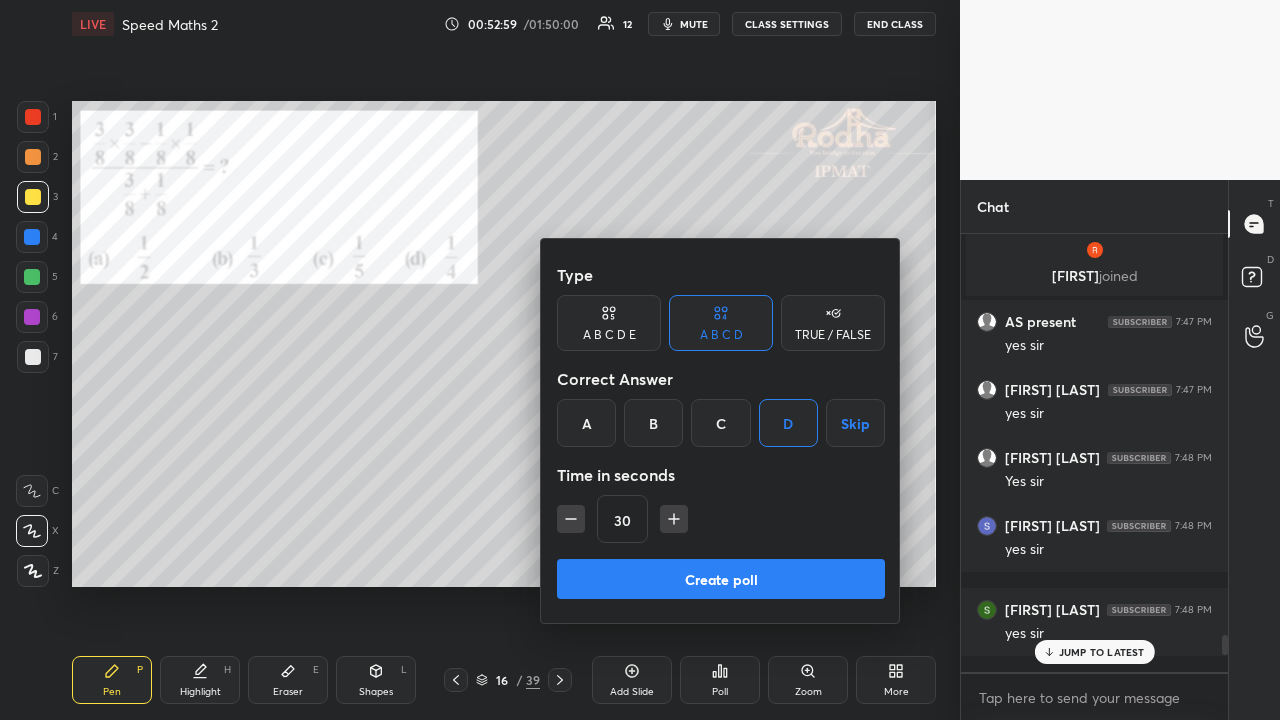 click on "Create poll" at bounding box center [721, 579] 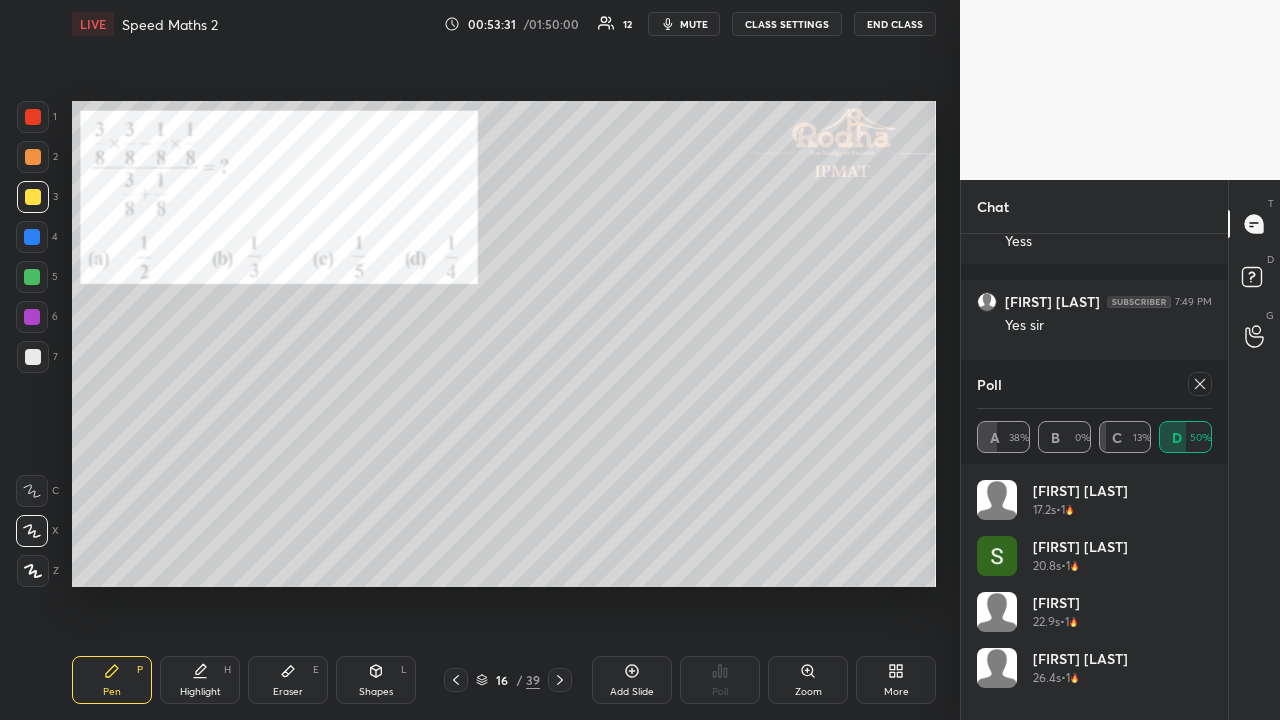 click 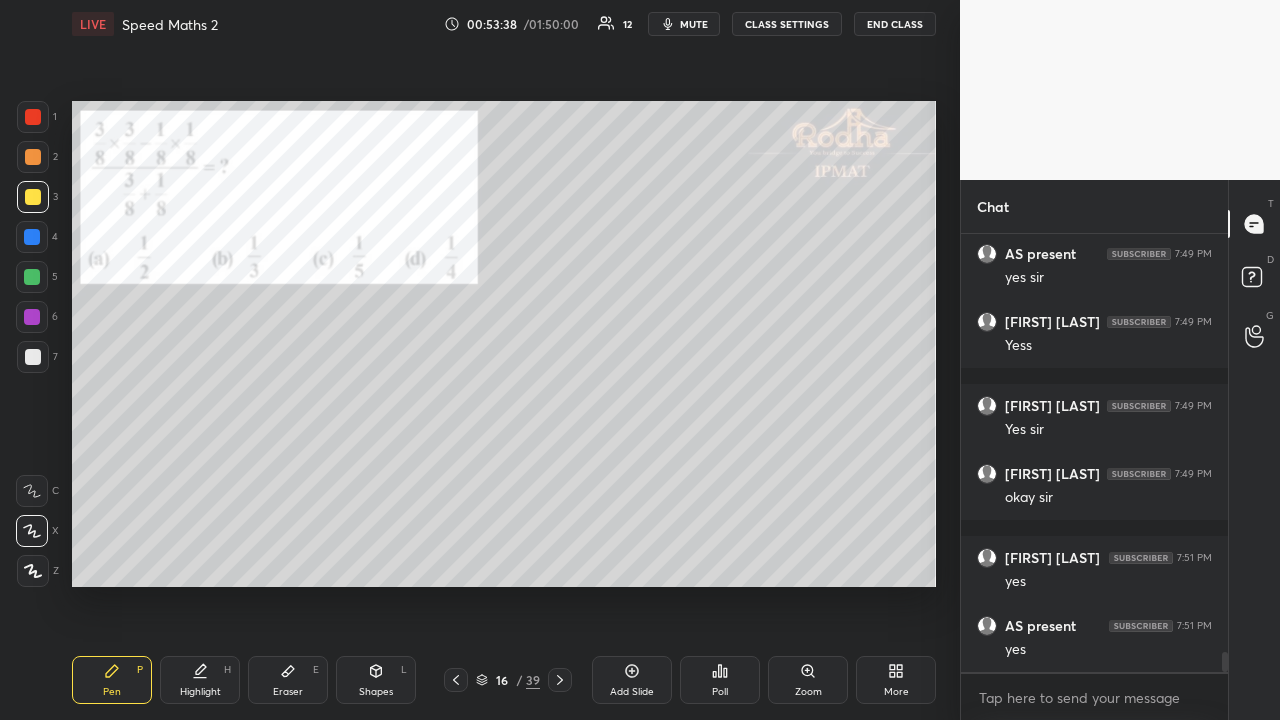 click at bounding box center [33, 117] 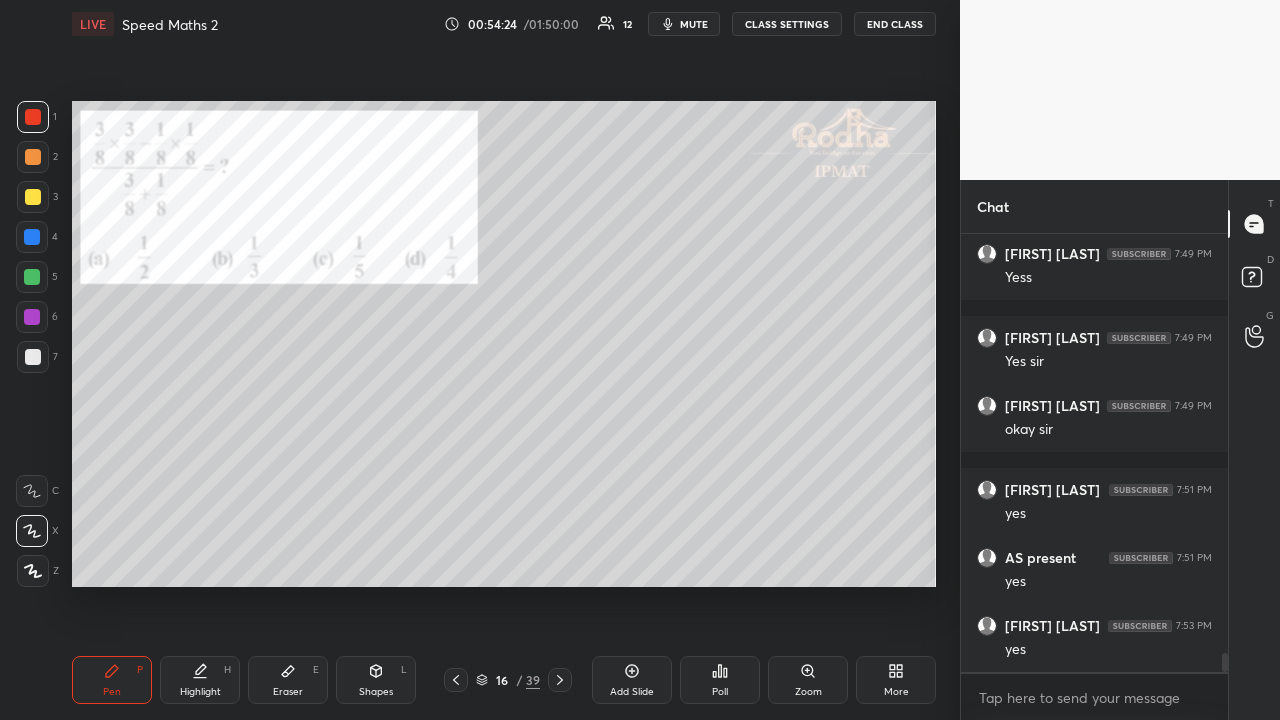 scroll, scrollTop: 9542, scrollLeft: 0, axis: vertical 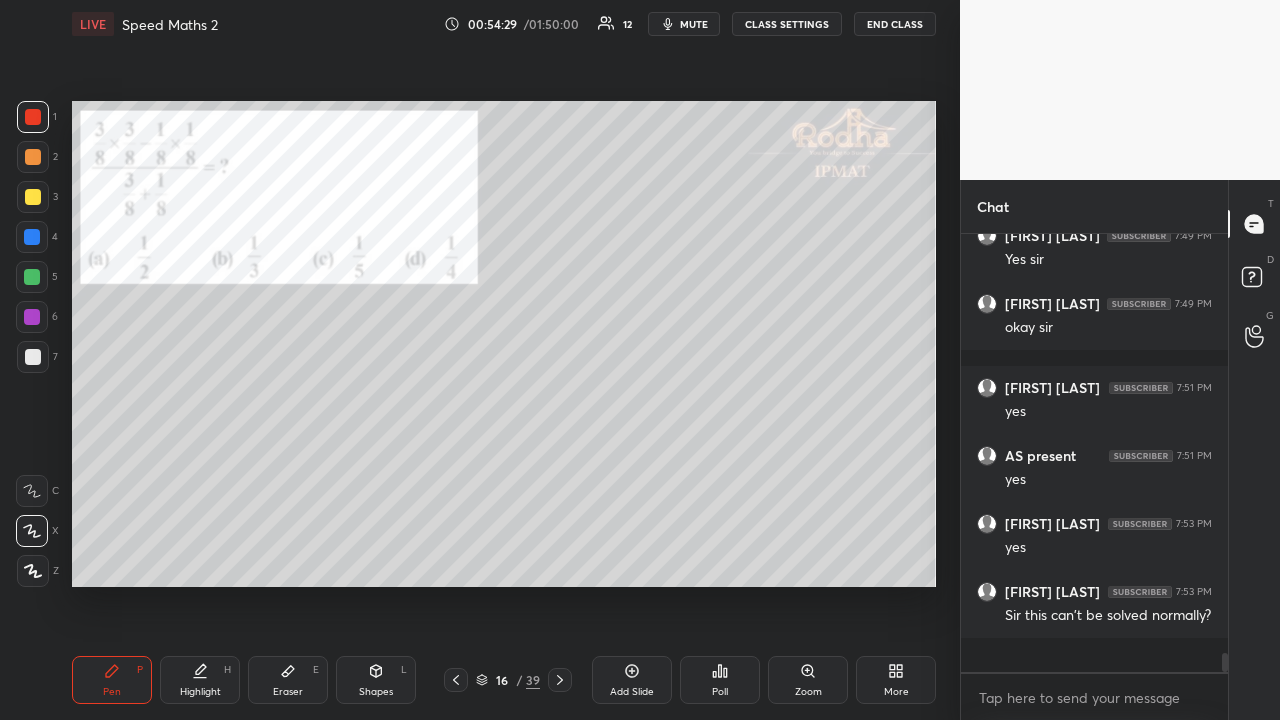click 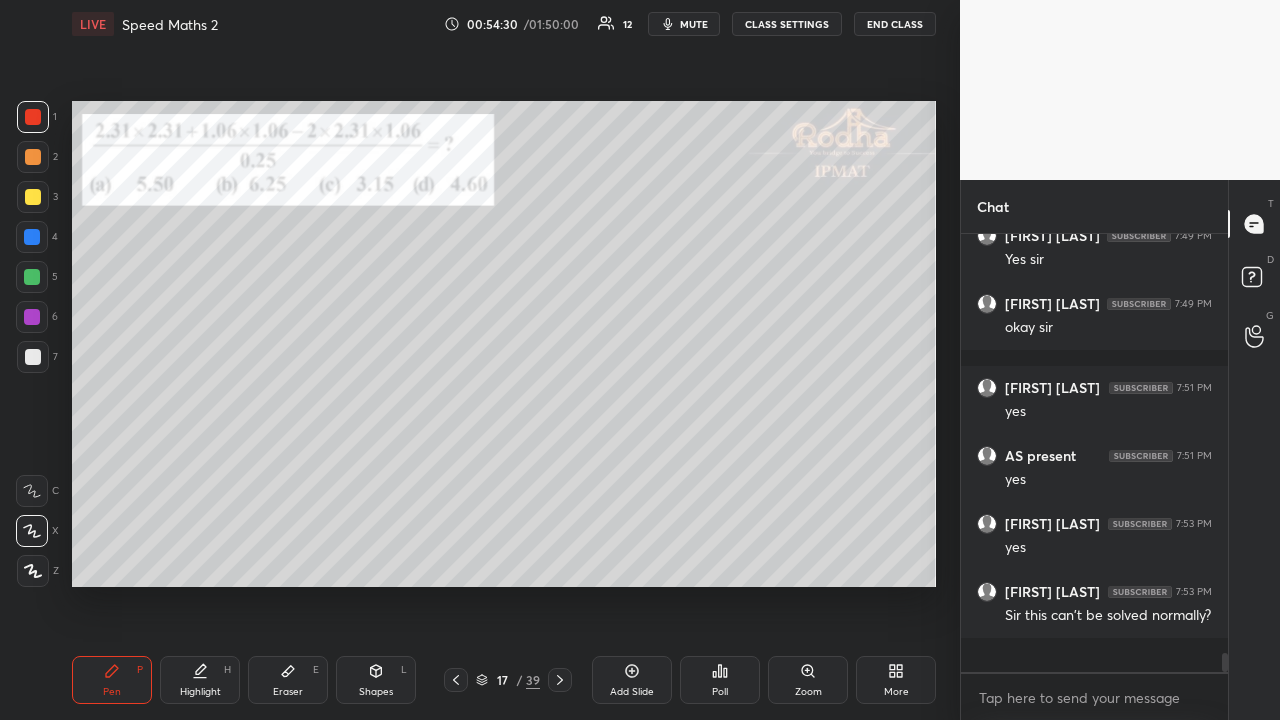 click 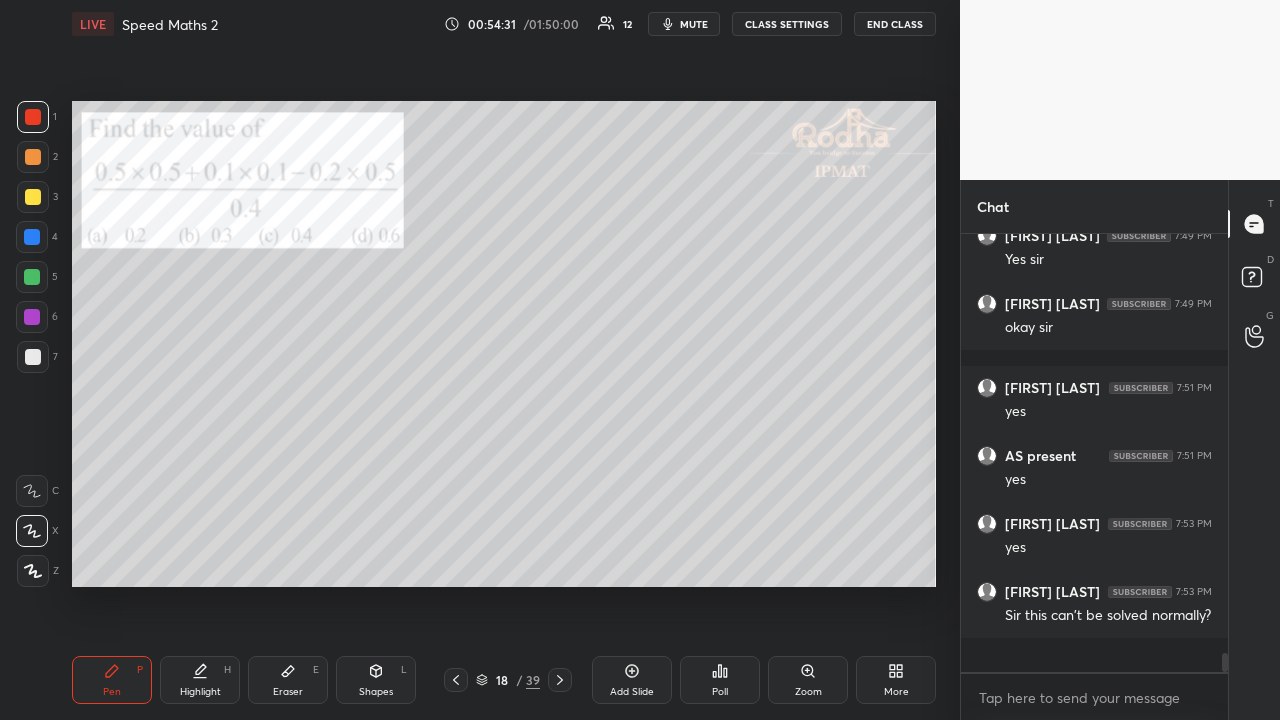 click 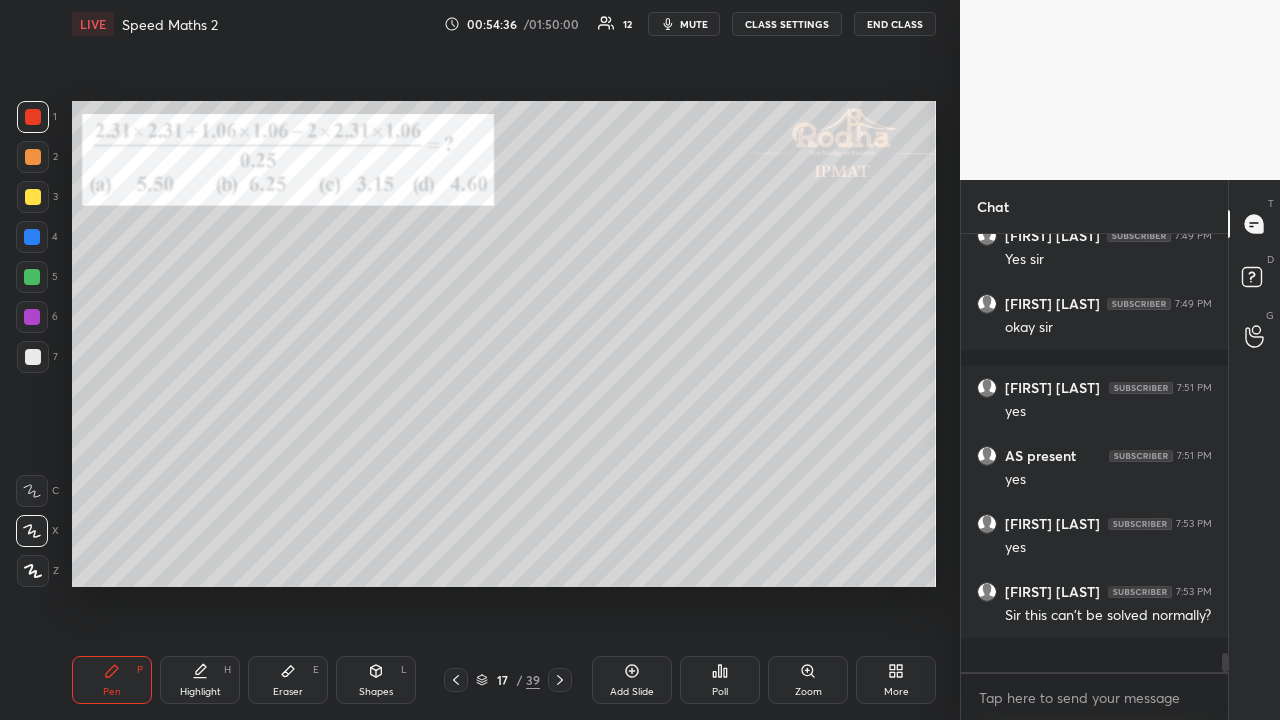 click 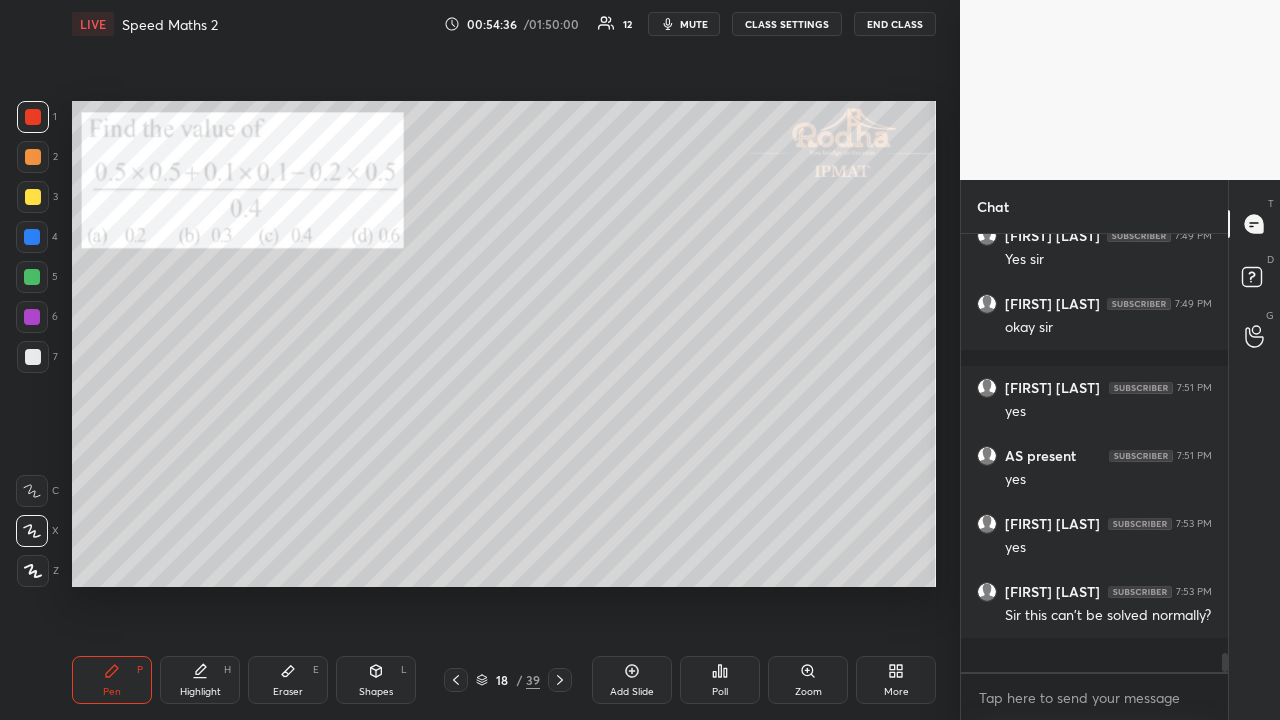 click 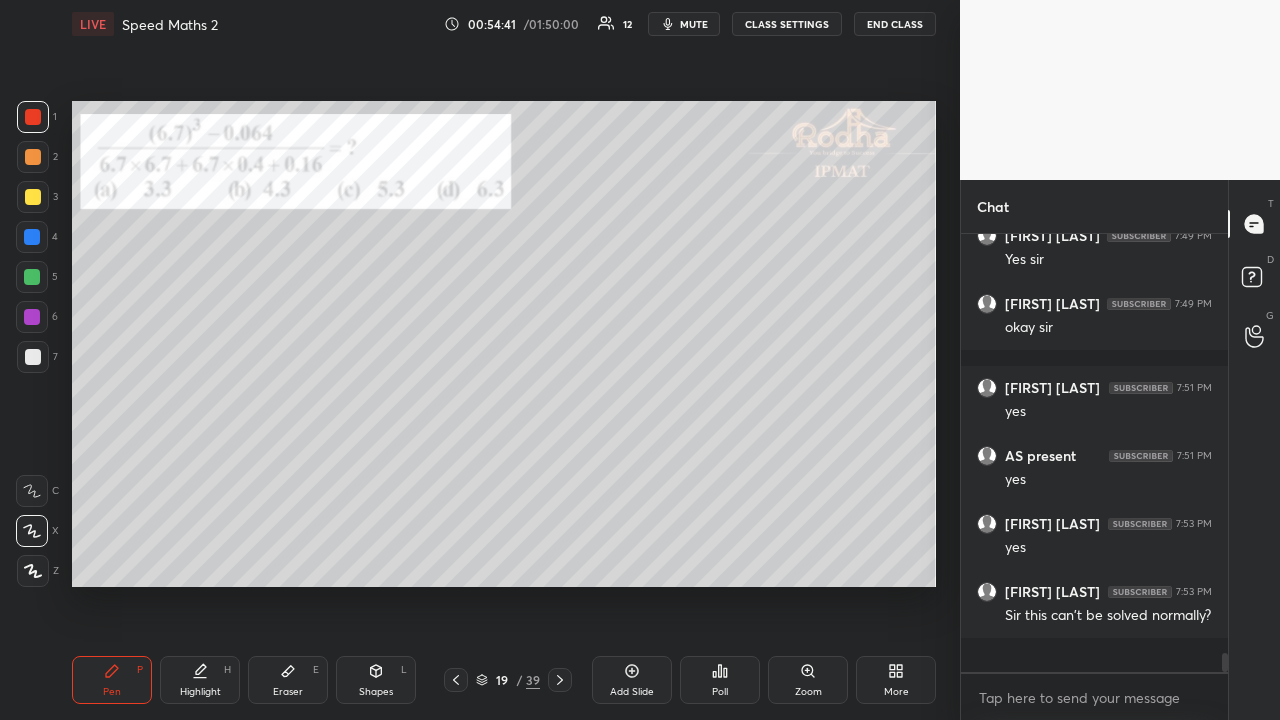 click 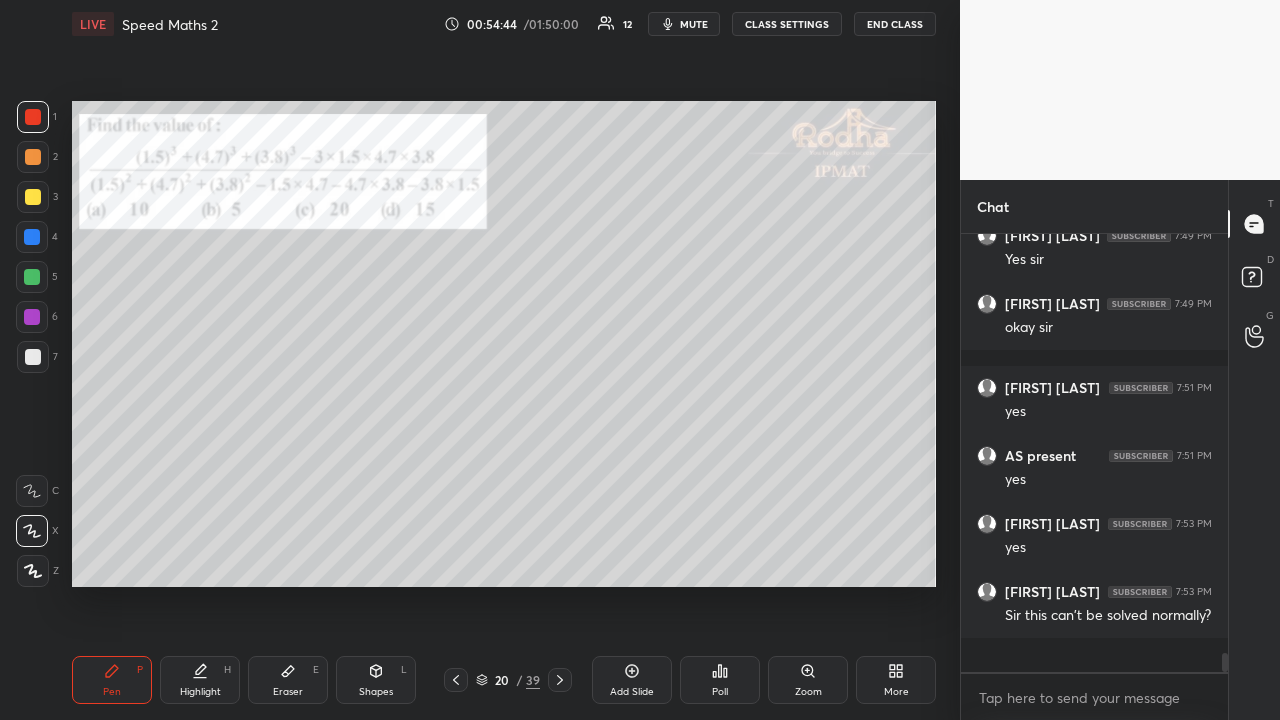 click on "Setting up your live class Poll for   secs No correct answer Start poll" at bounding box center (504, 344) 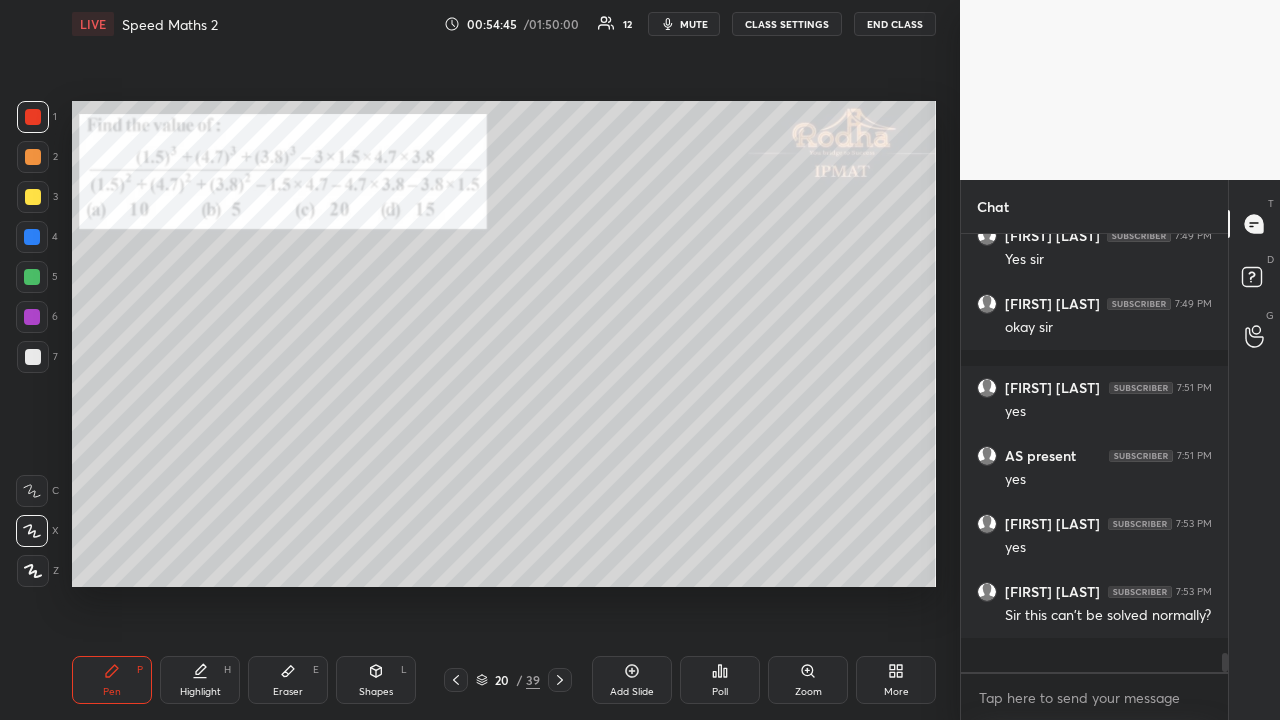 click 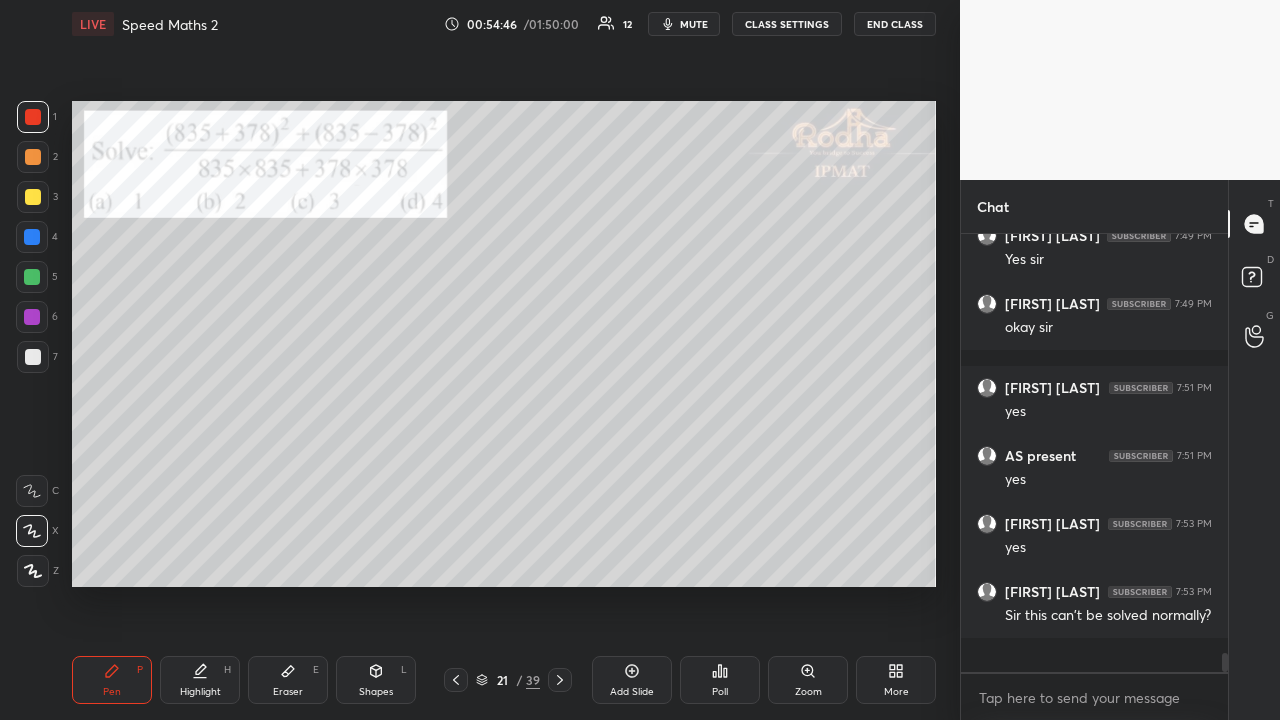 click 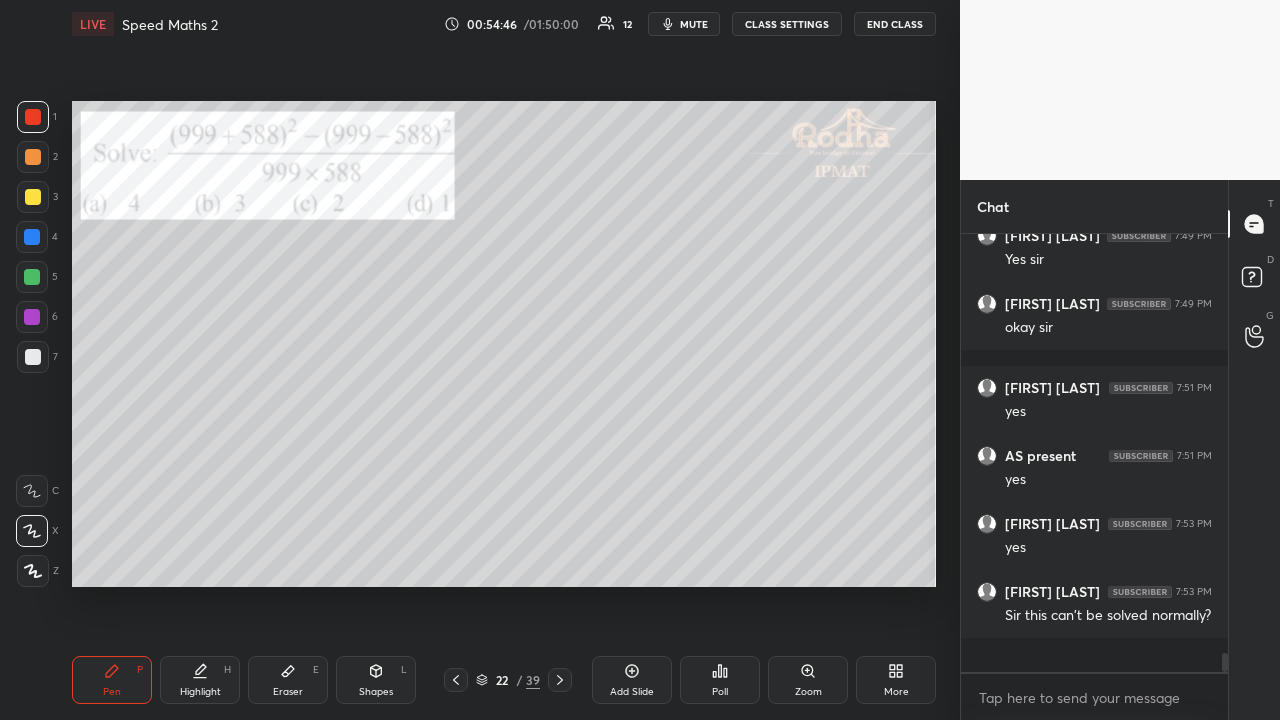 click at bounding box center (560, 680) 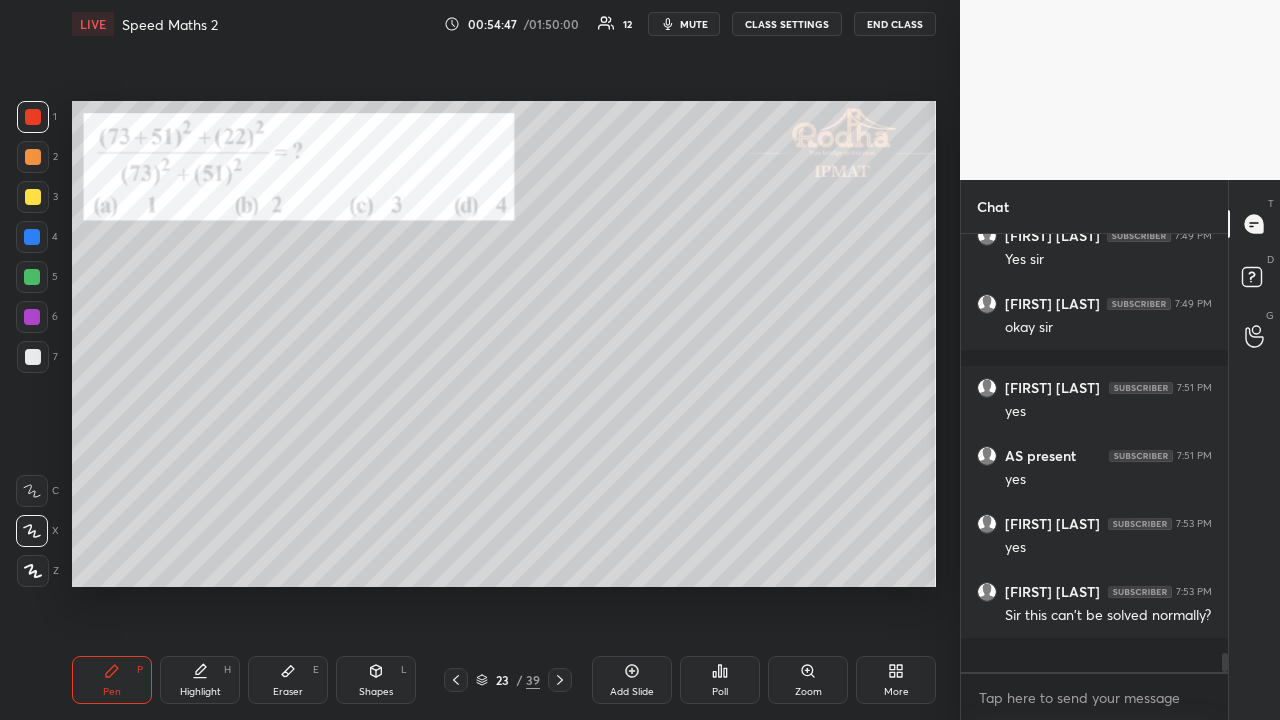 click 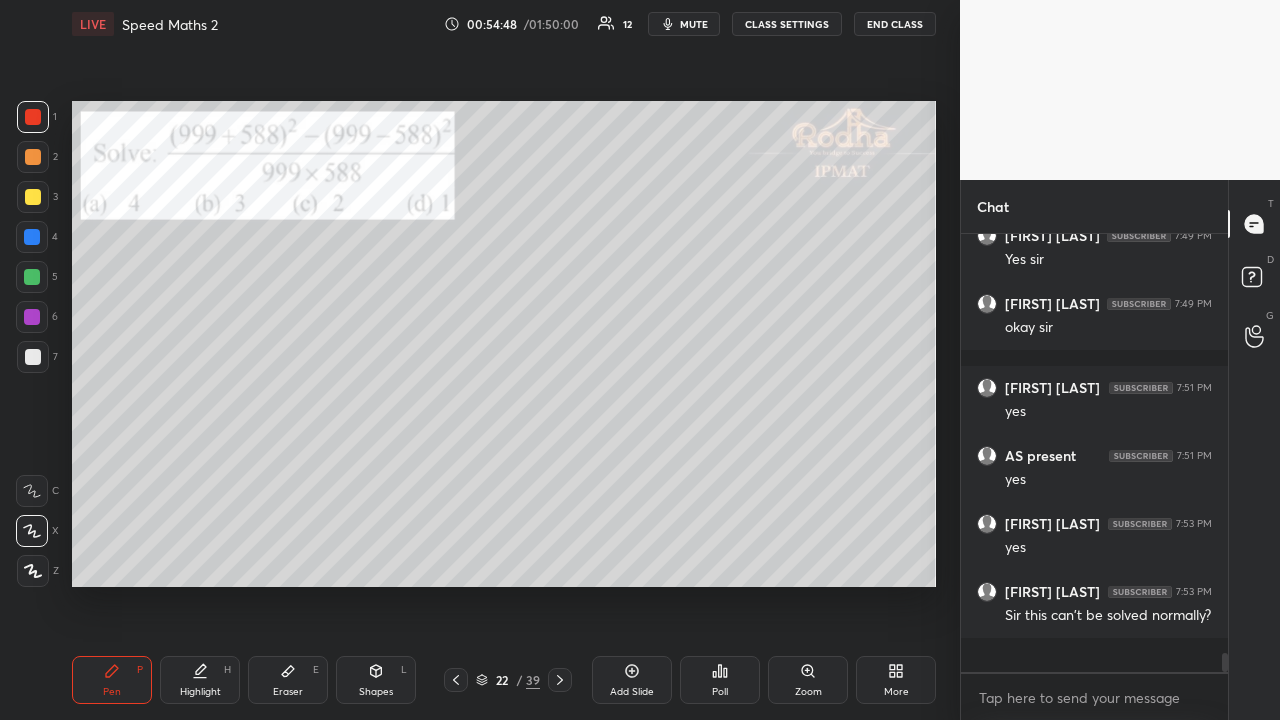 click 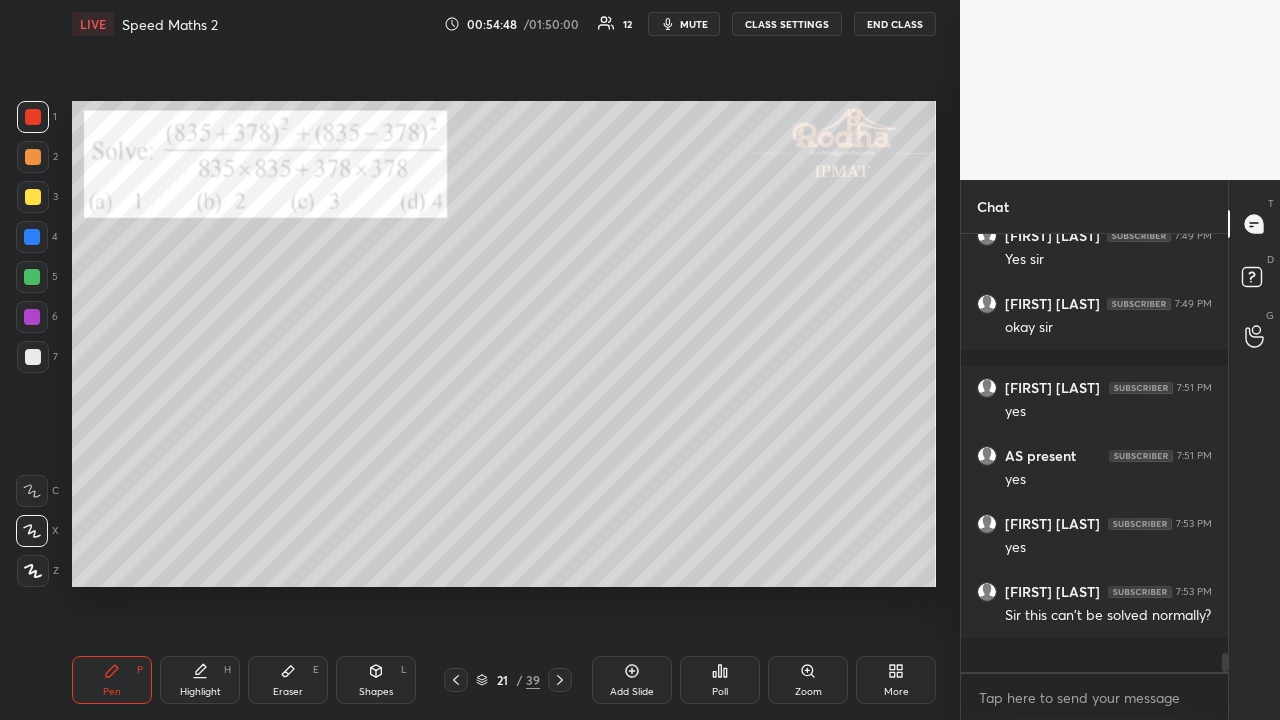 click 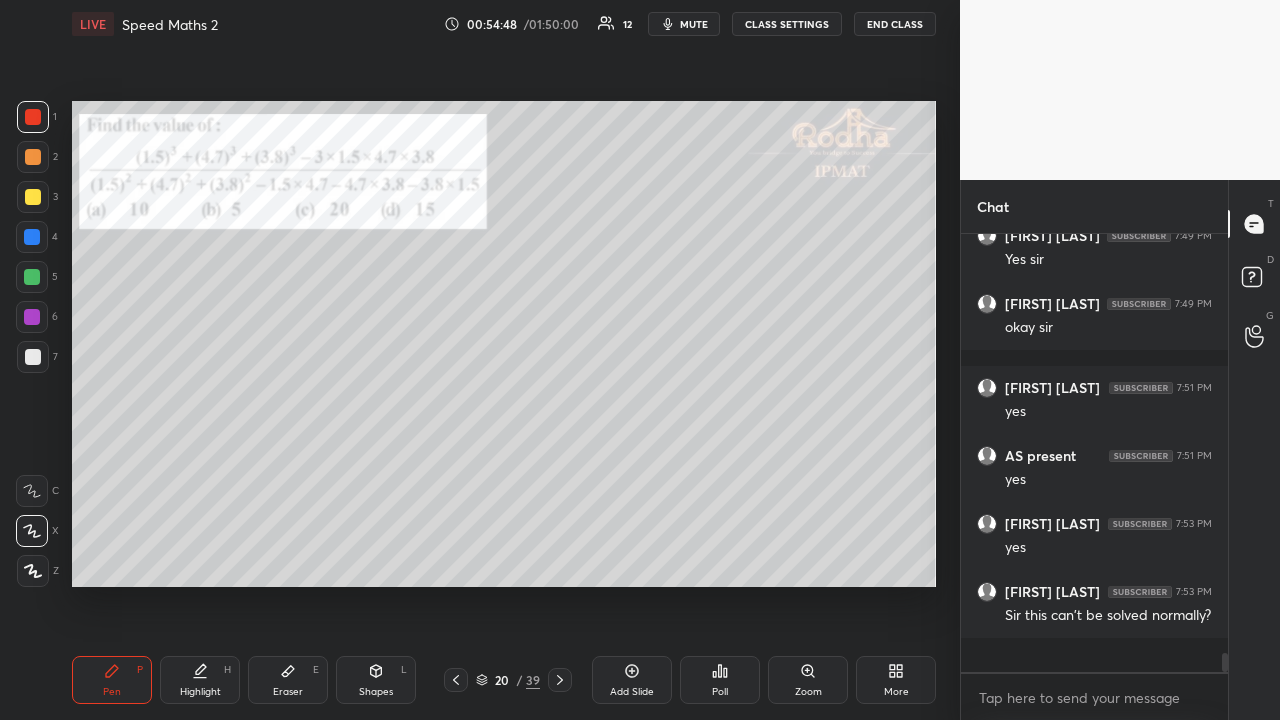 click 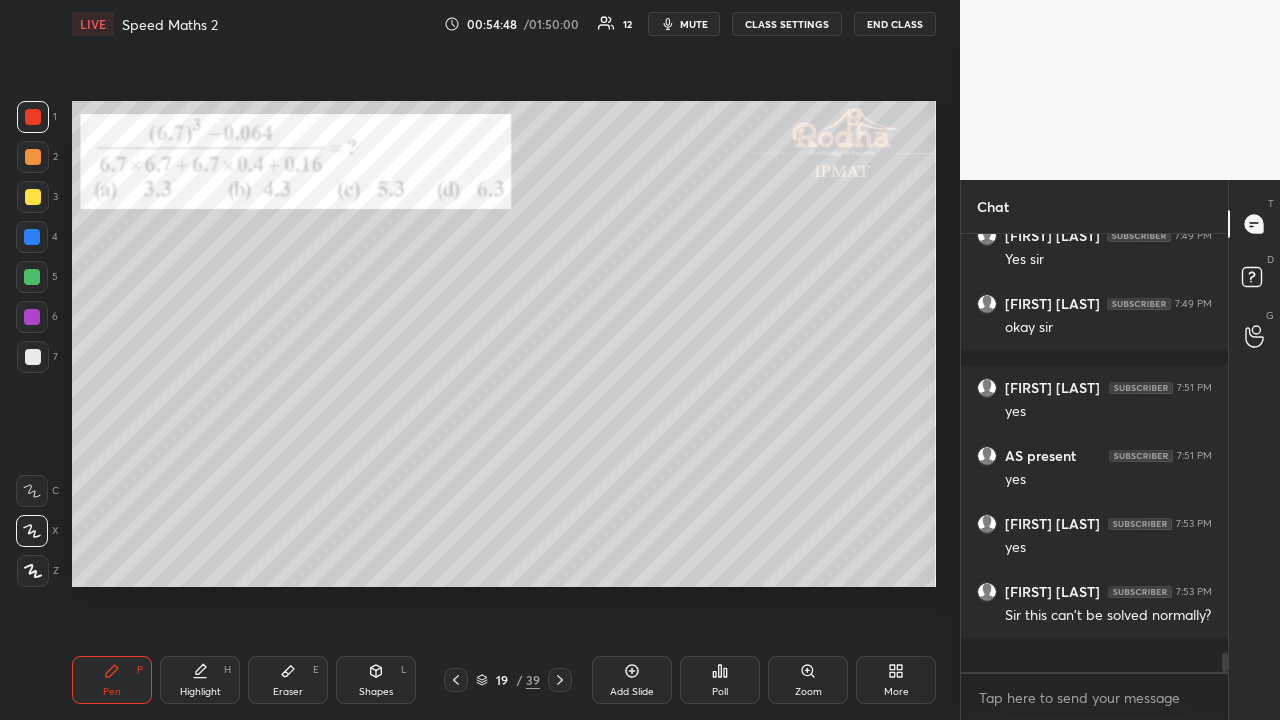 click at bounding box center [456, 680] 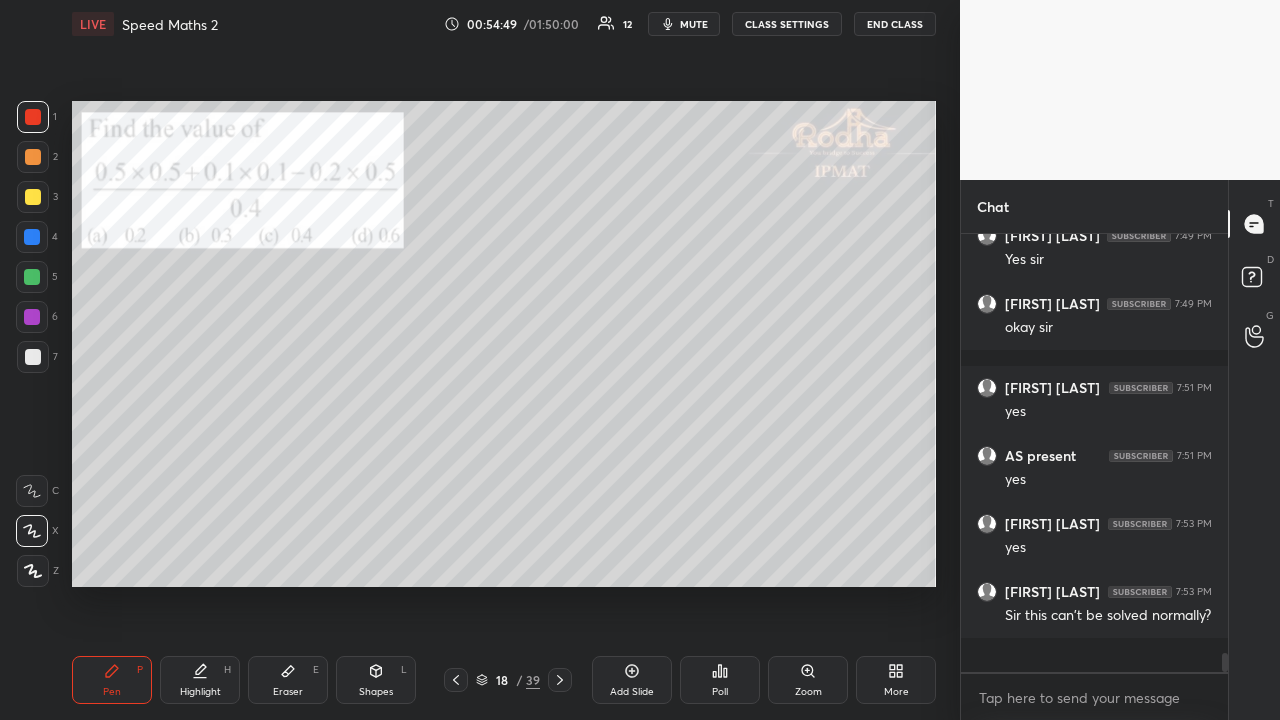 click at bounding box center [456, 680] 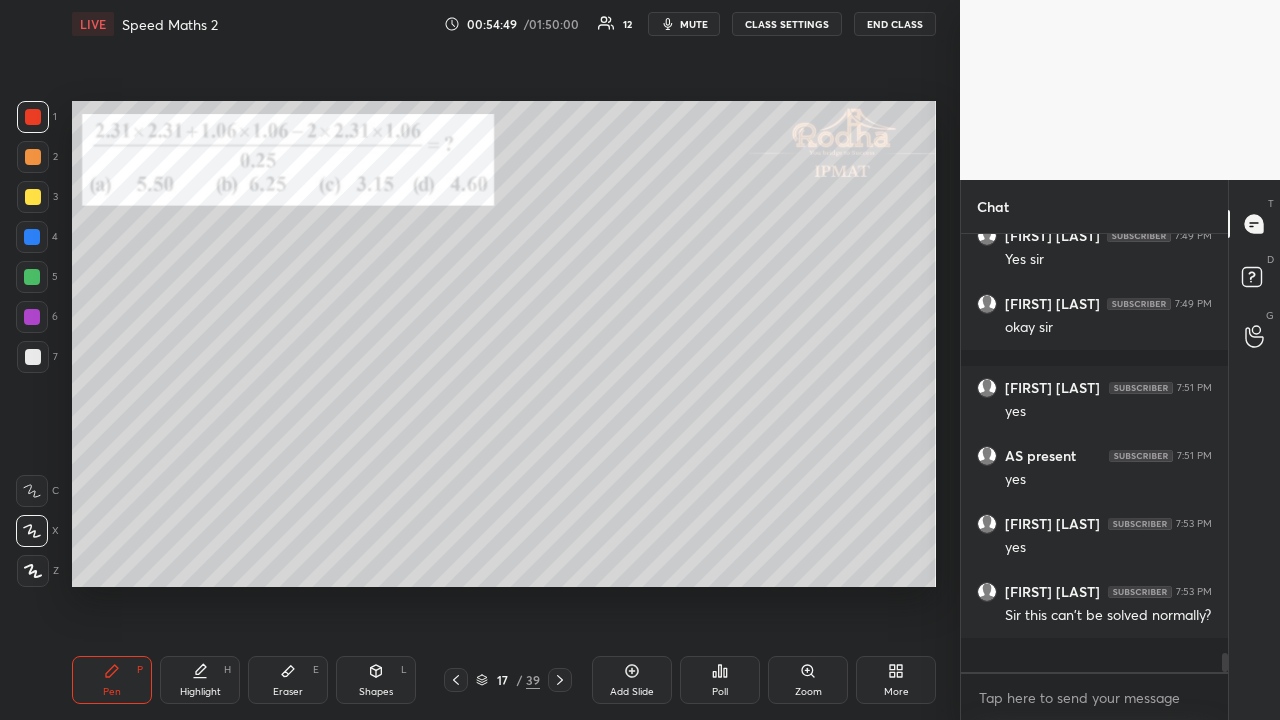 click at bounding box center [456, 680] 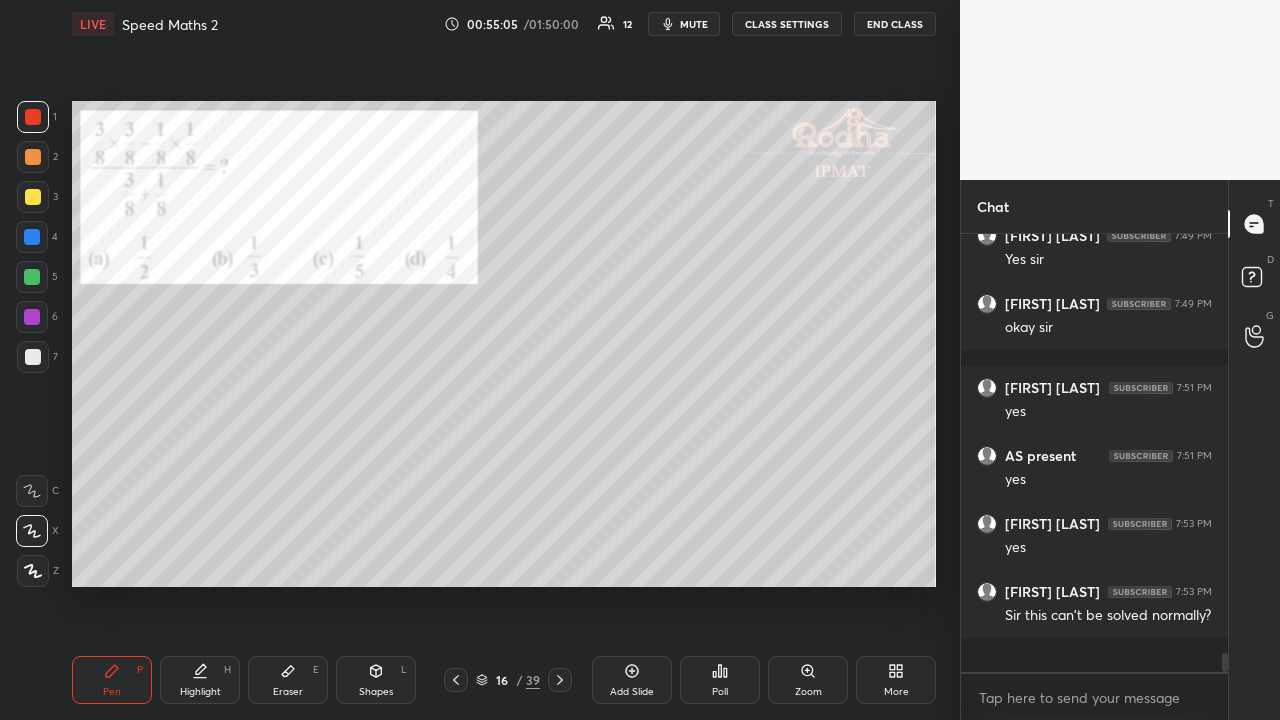 scroll, scrollTop: 9626, scrollLeft: 0, axis: vertical 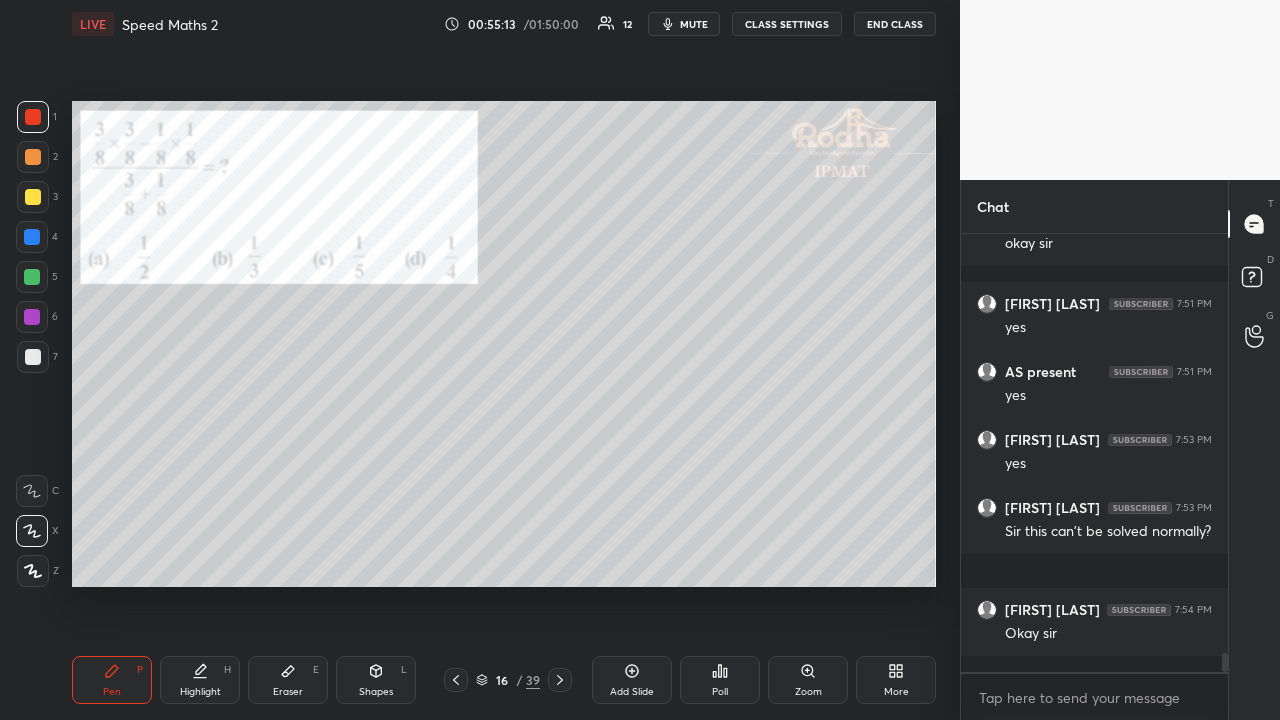 click 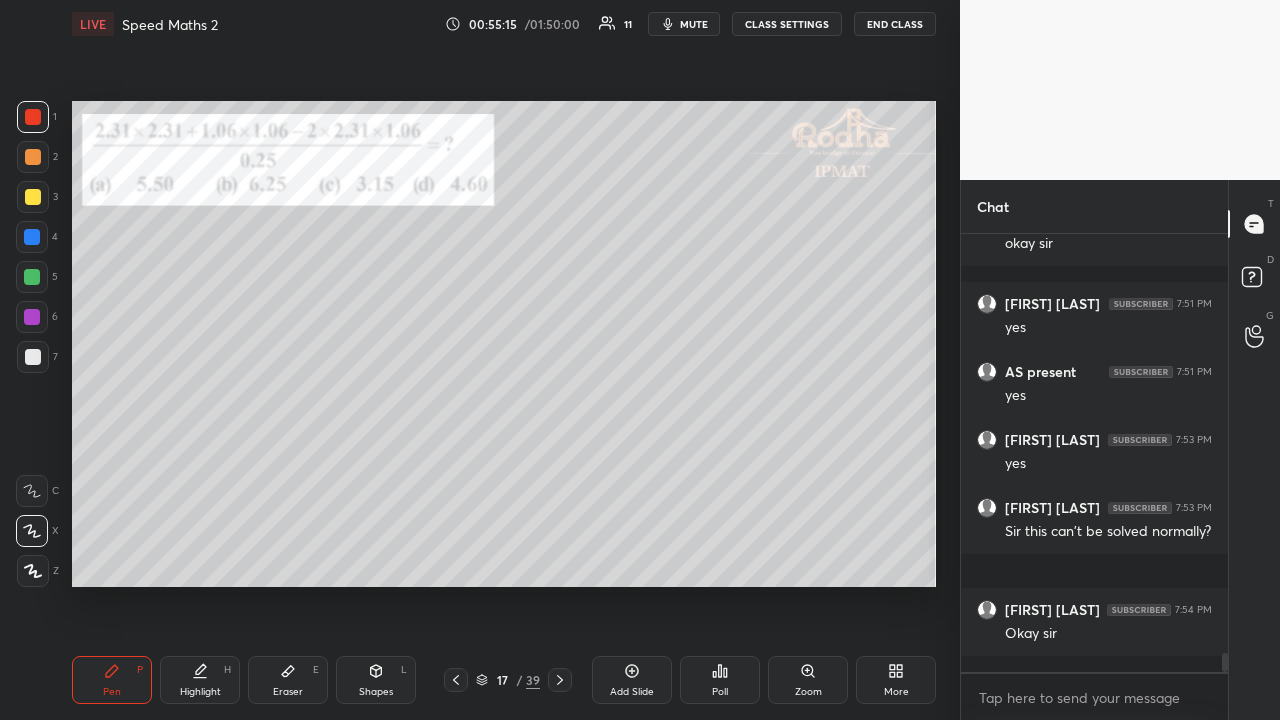 click on "Poll" at bounding box center [720, 680] 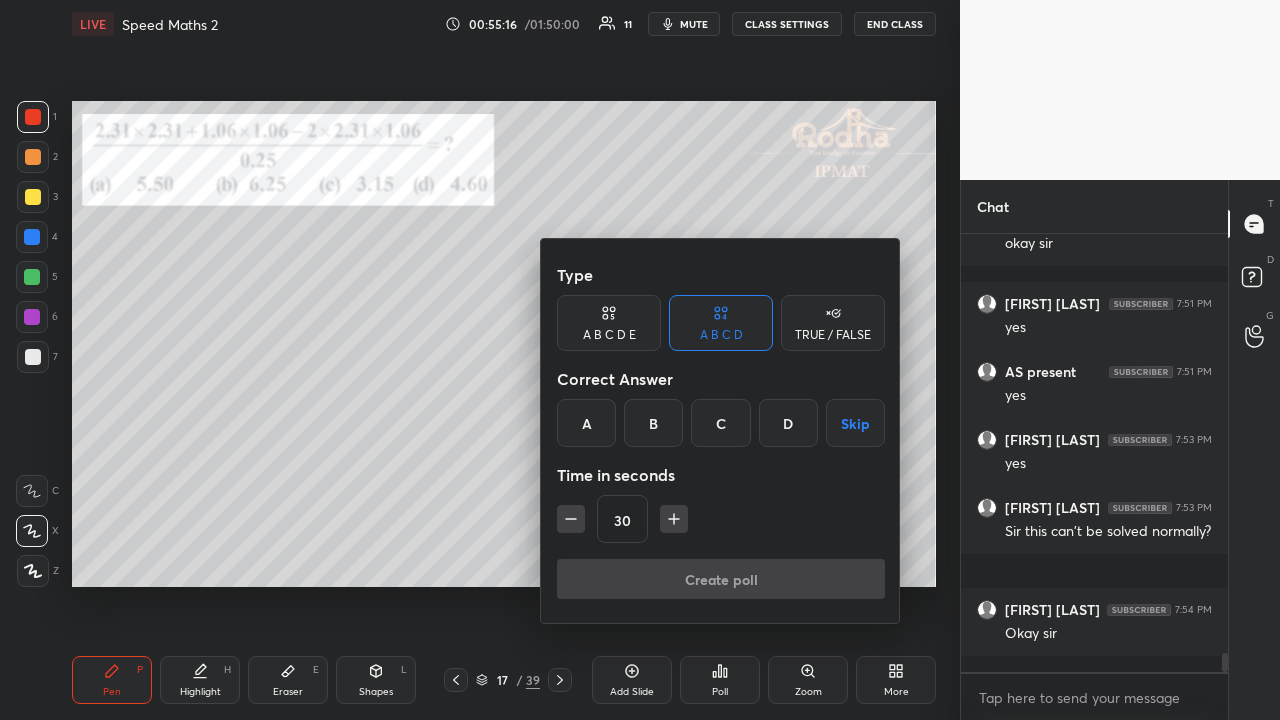 click on "B" at bounding box center [653, 423] 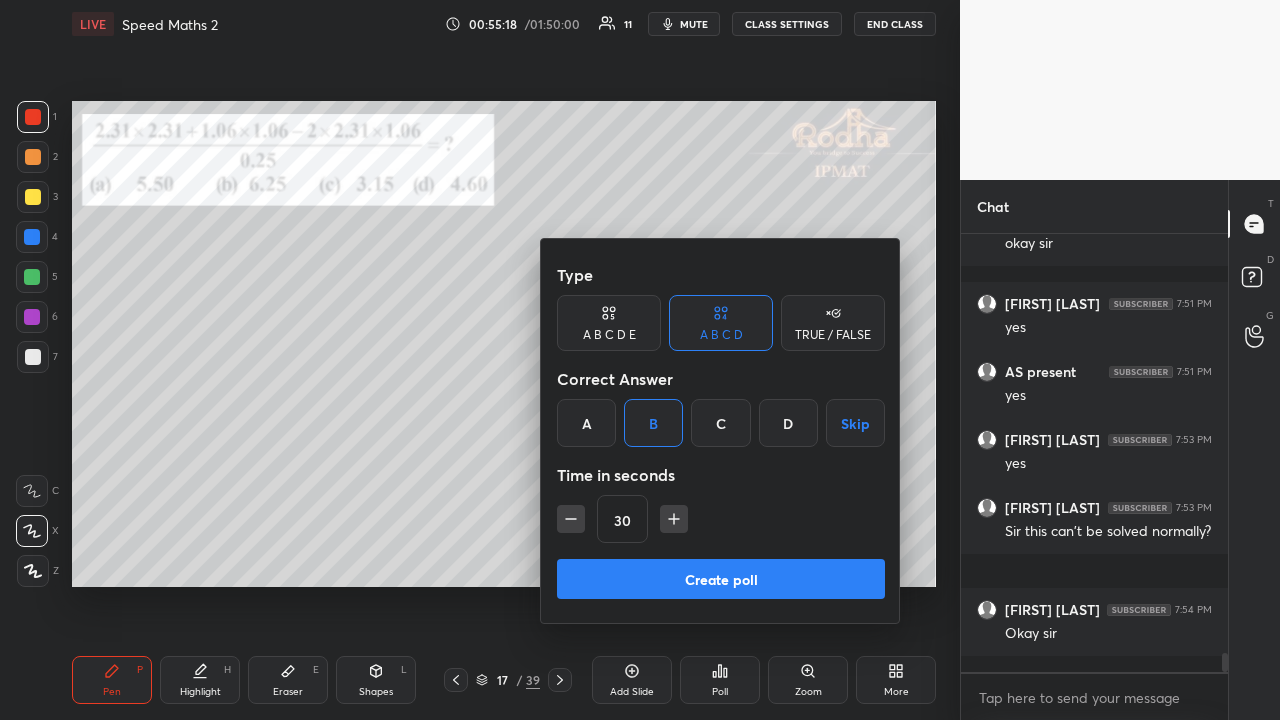 click on "Create poll" at bounding box center [721, 579] 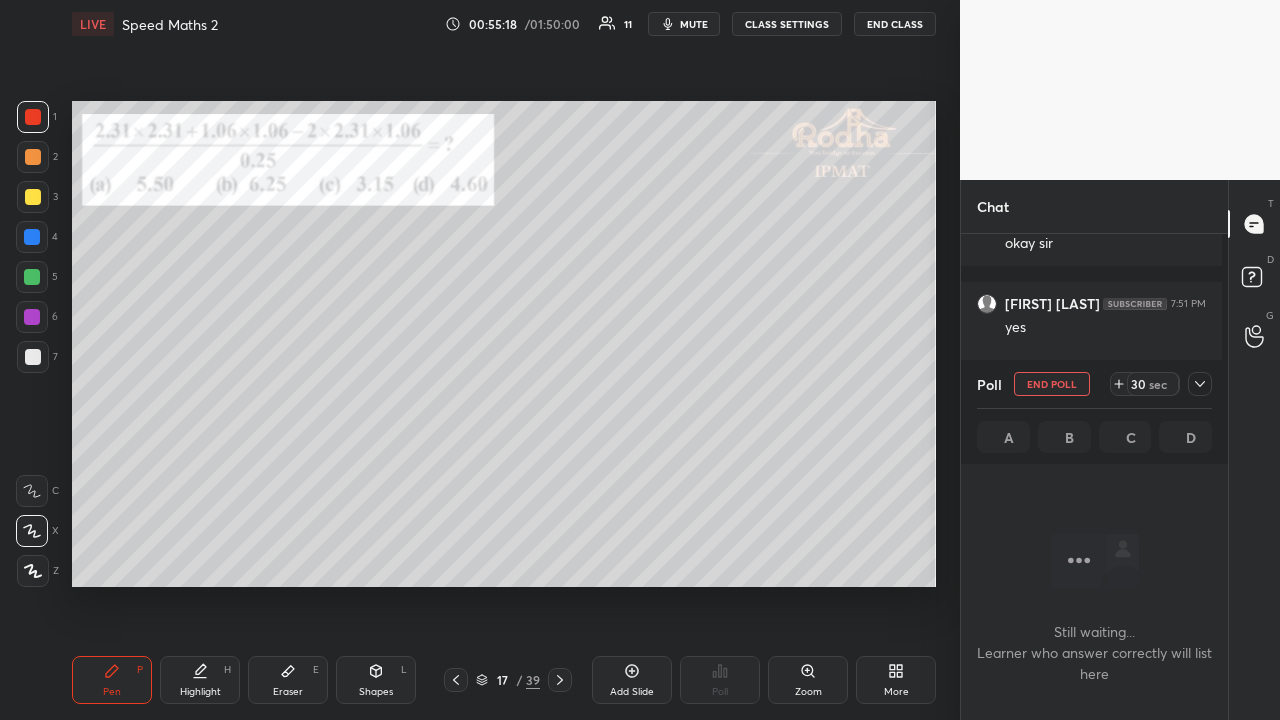 scroll, scrollTop: 344, scrollLeft: 255, axis: both 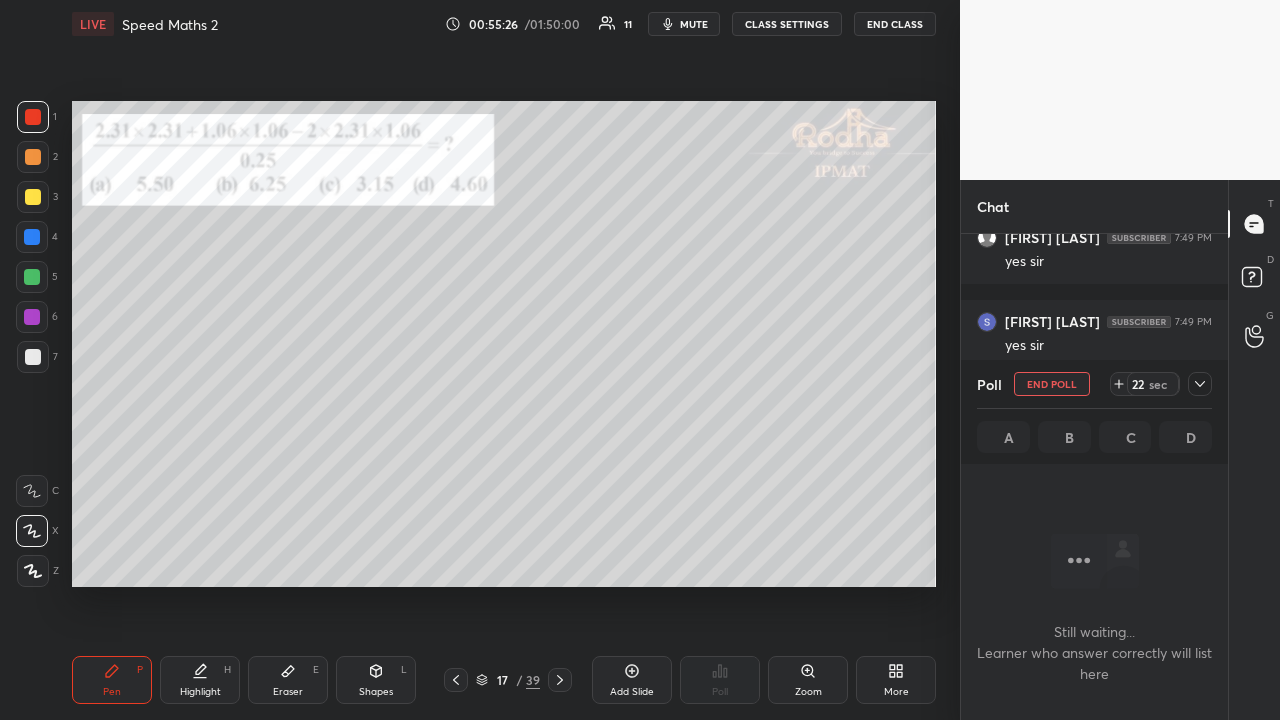 click at bounding box center (33, 197) 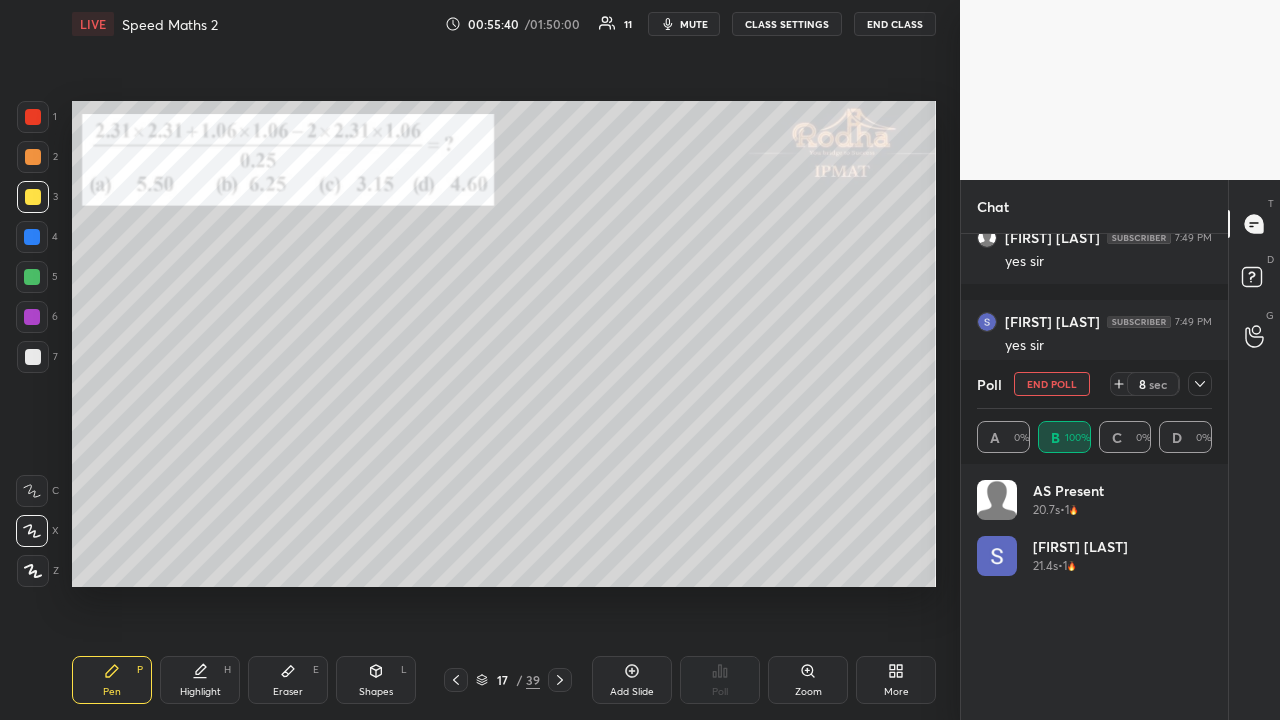 scroll, scrollTop: 7, scrollLeft: 6, axis: both 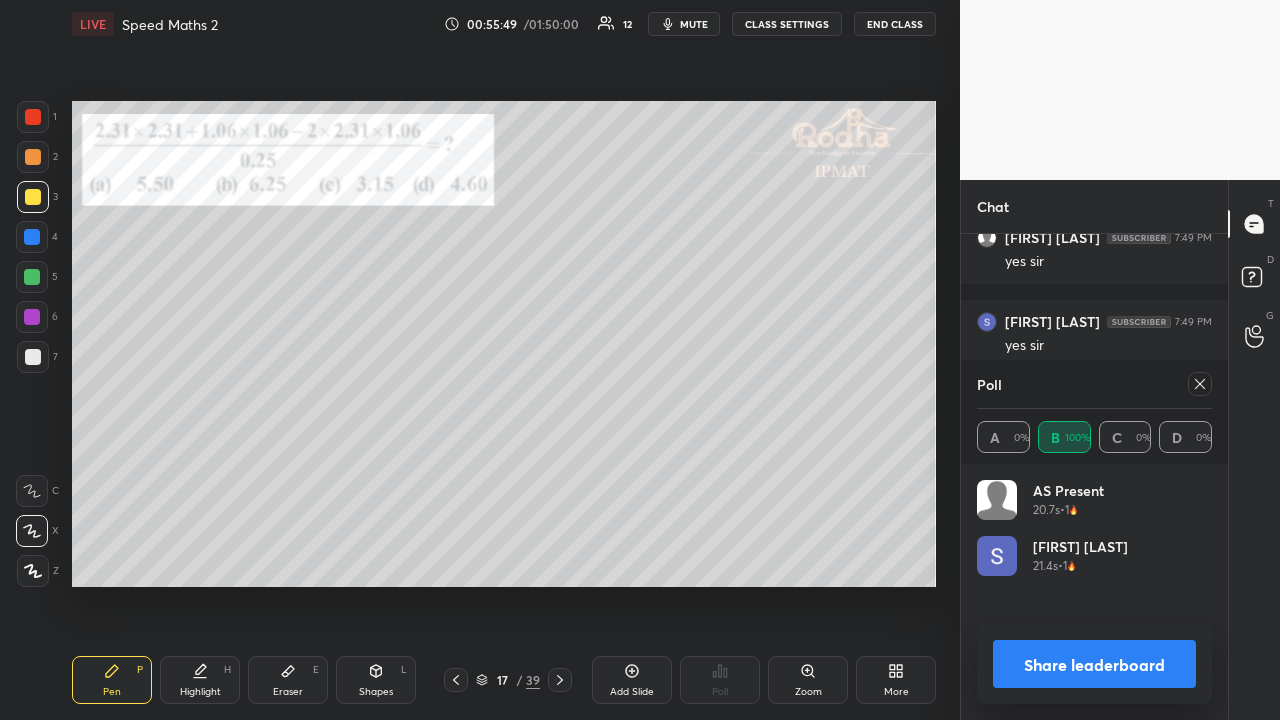 click 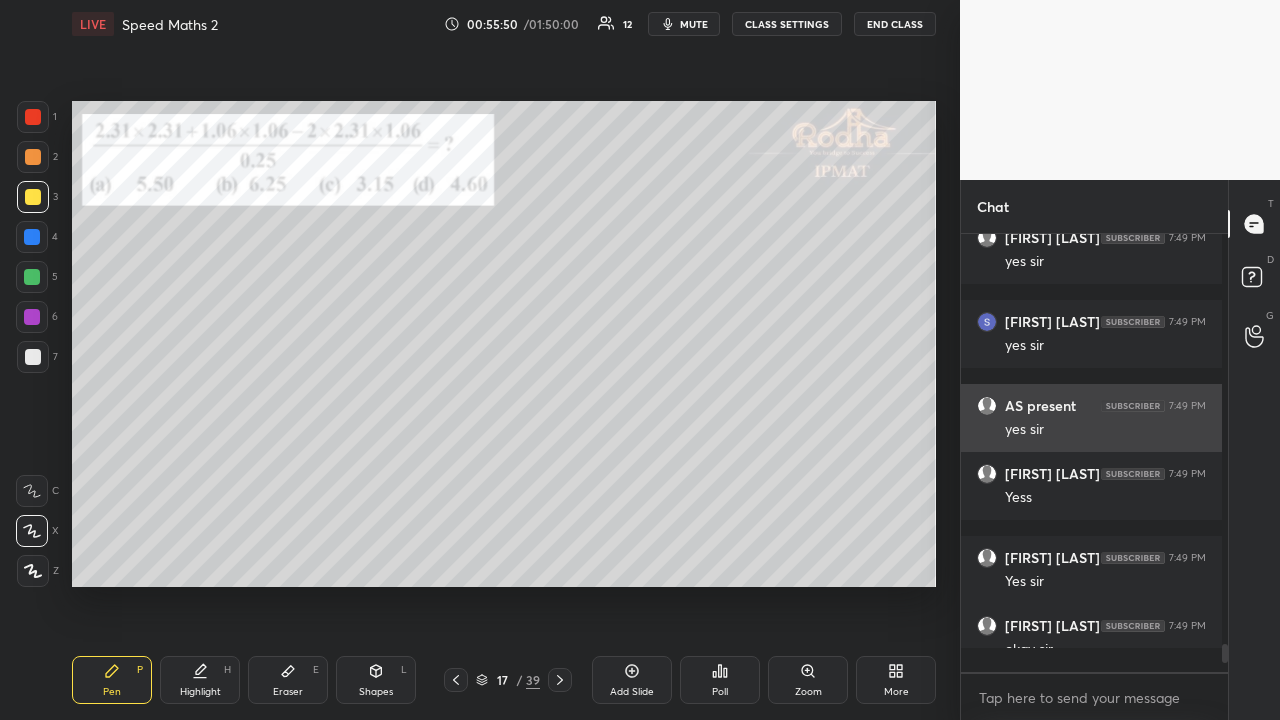 scroll, scrollTop: 0, scrollLeft: 0, axis: both 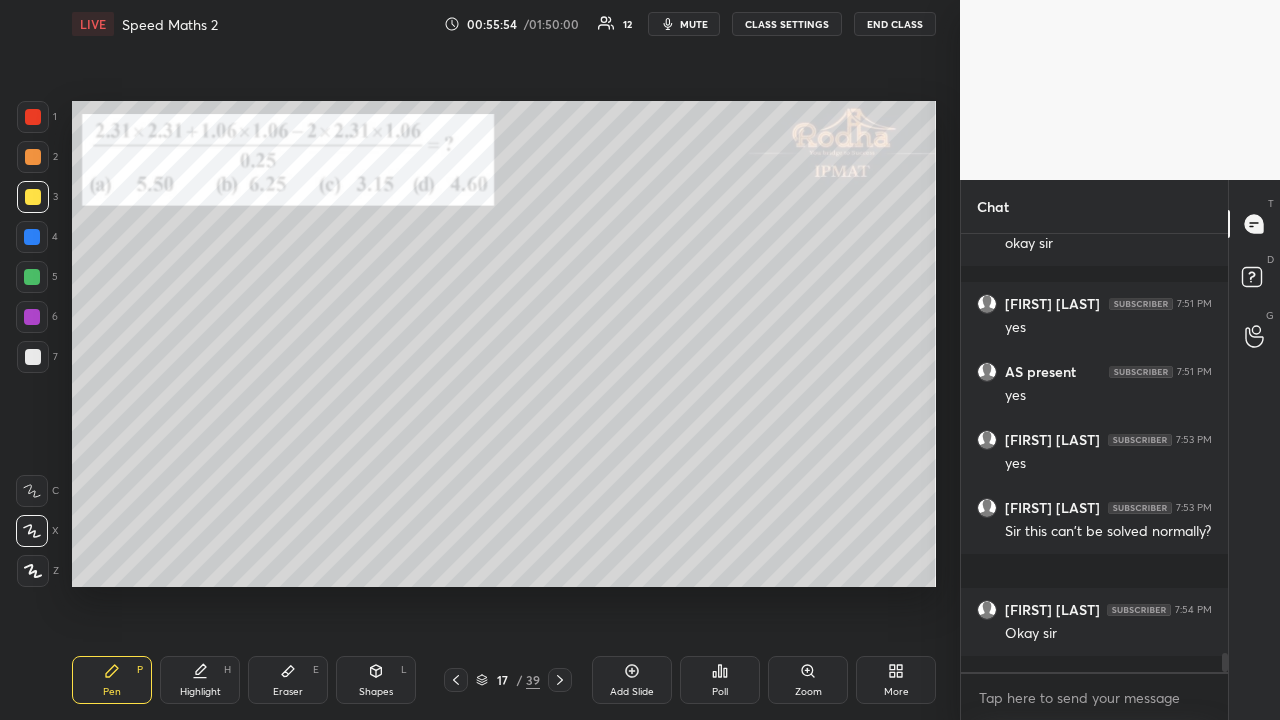 drag, startPoint x: 37, startPoint y: 114, endPoint x: 68, endPoint y: 130, distance: 34.88553 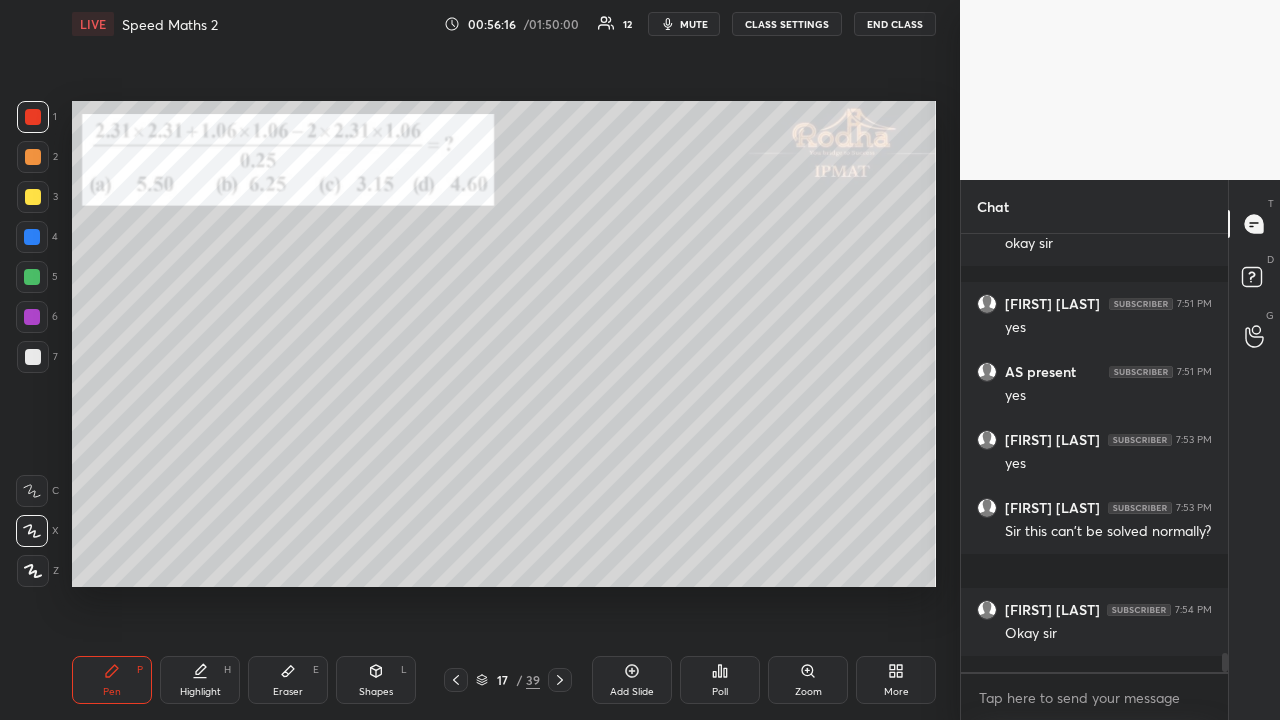 scroll, scrollTop: 9552, scrollLeft: 0, axis: vertical 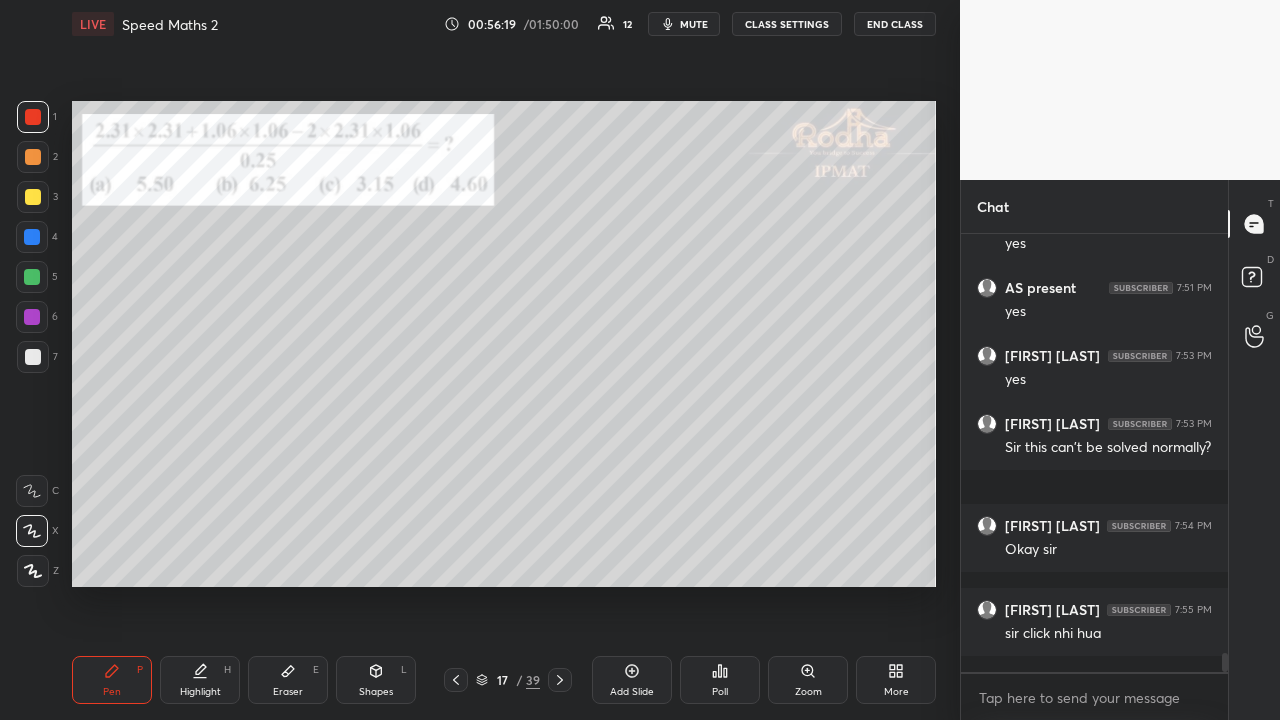 drag, startPoint x: 35, startPoint y: 203, endPoint x: 25, endPoint y: 206, distance: 10.440307 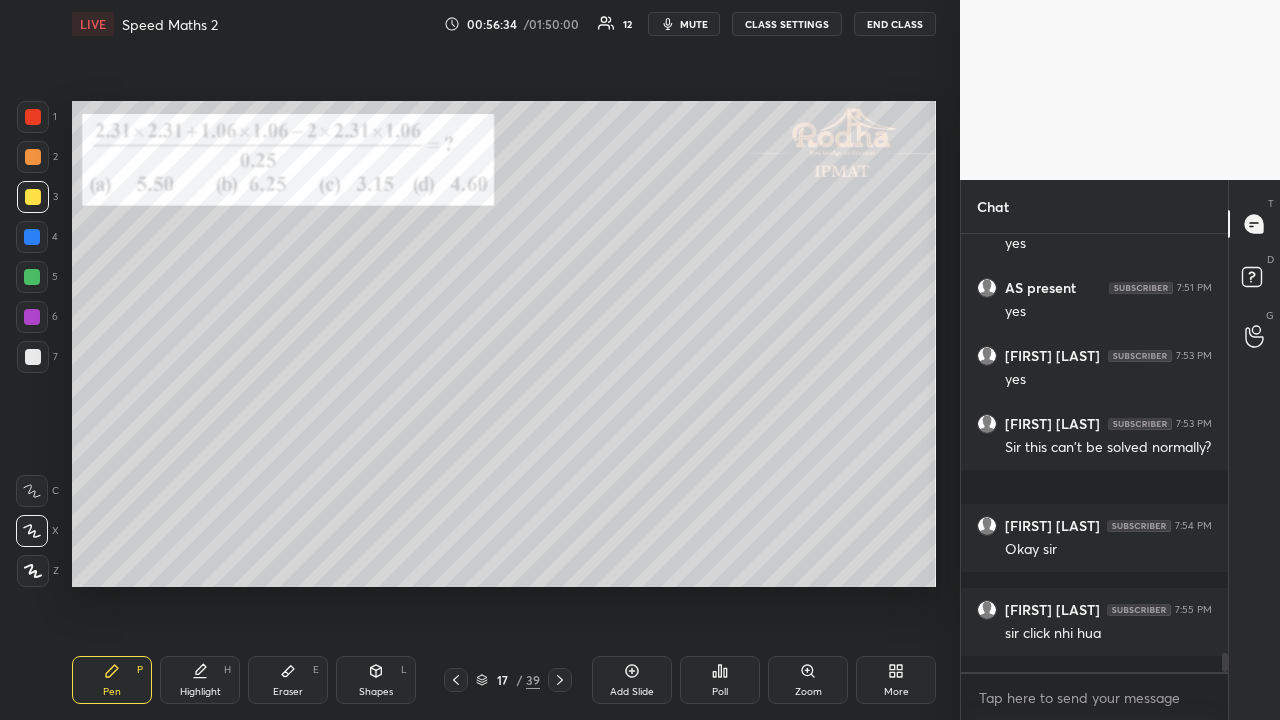click at bounding box center (33, 117) 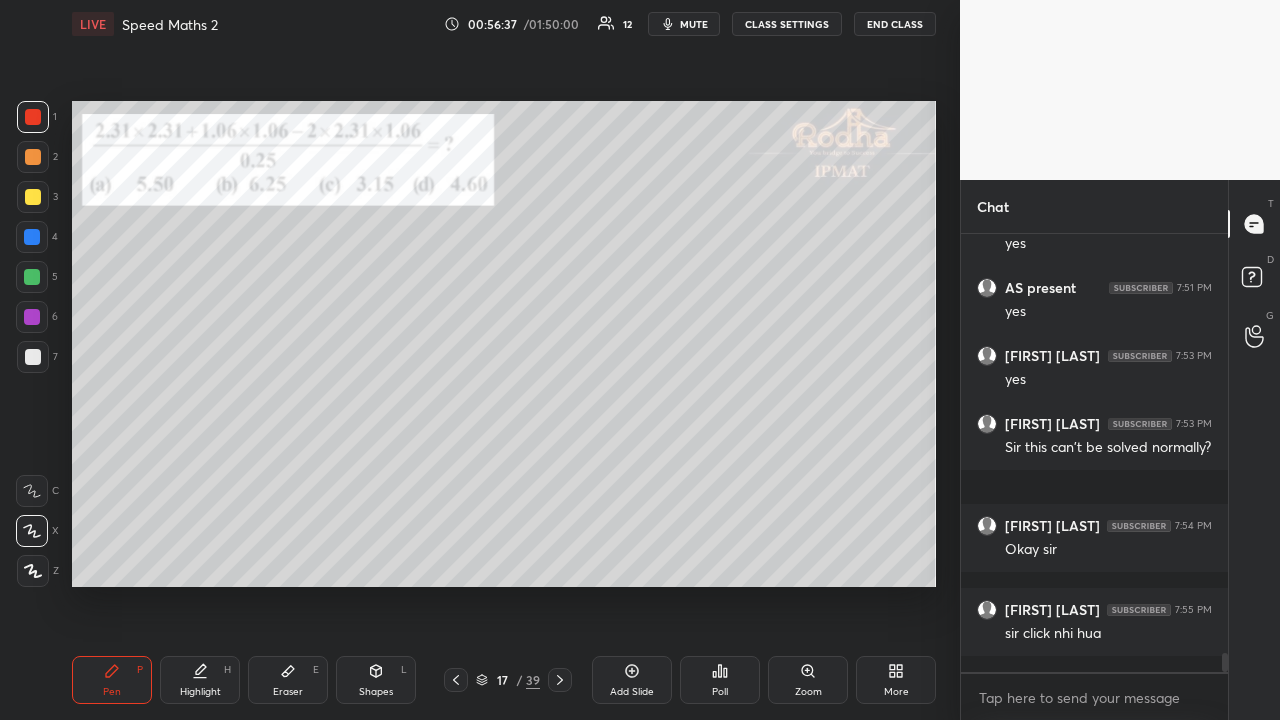 scroll, scrollTop: 9636, scrollLeft: 0, axis: vertical 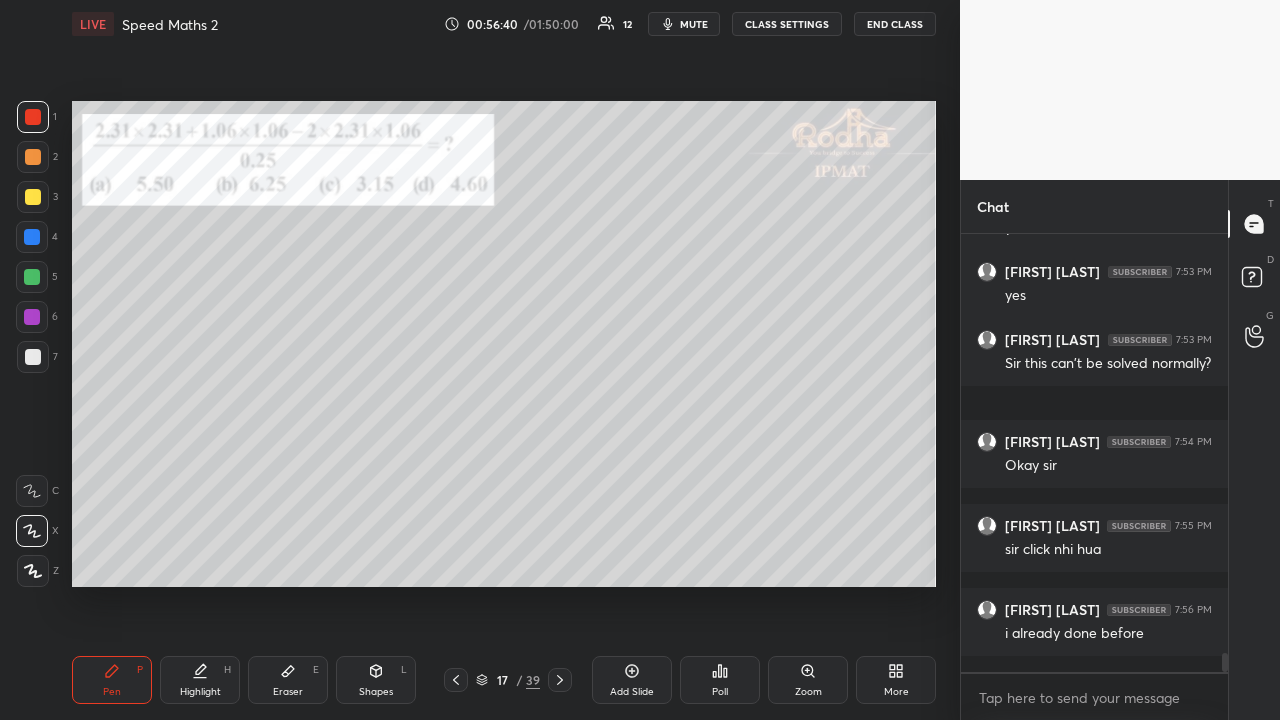 click at bounding box center (33, 197) 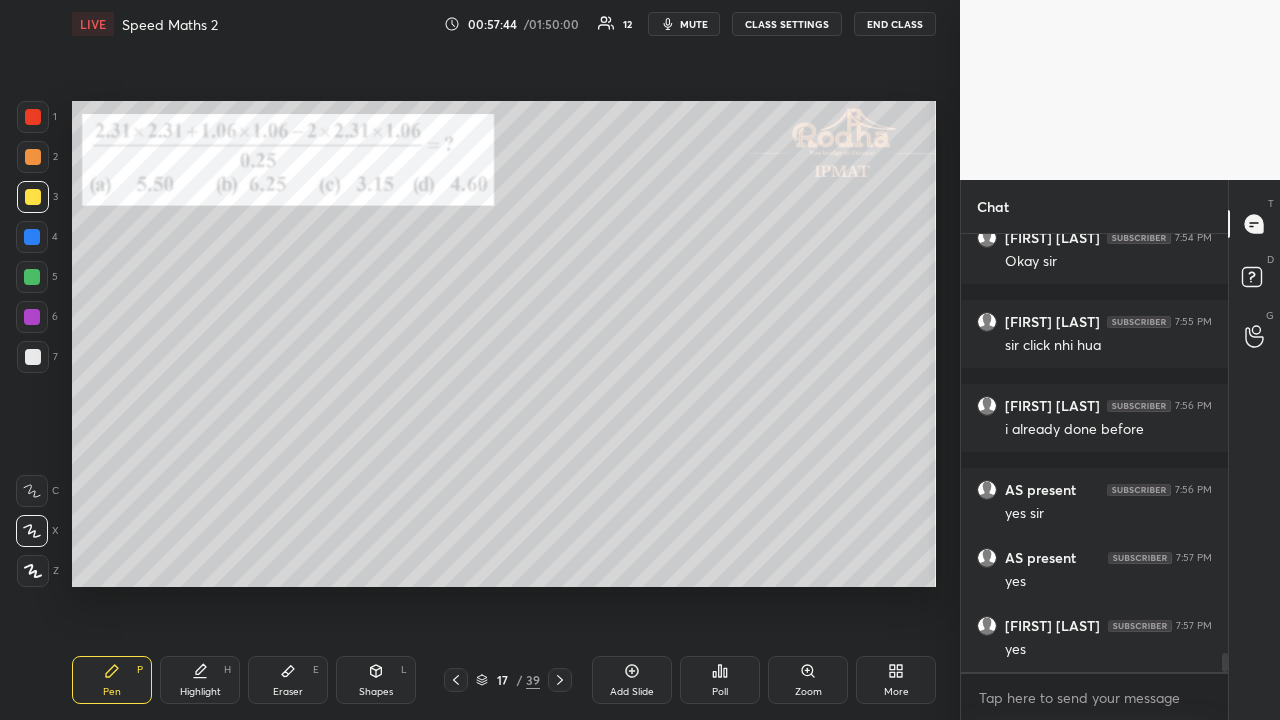 scroll, scrollTop: 9908, scrollLeft: 0, axis: vertical 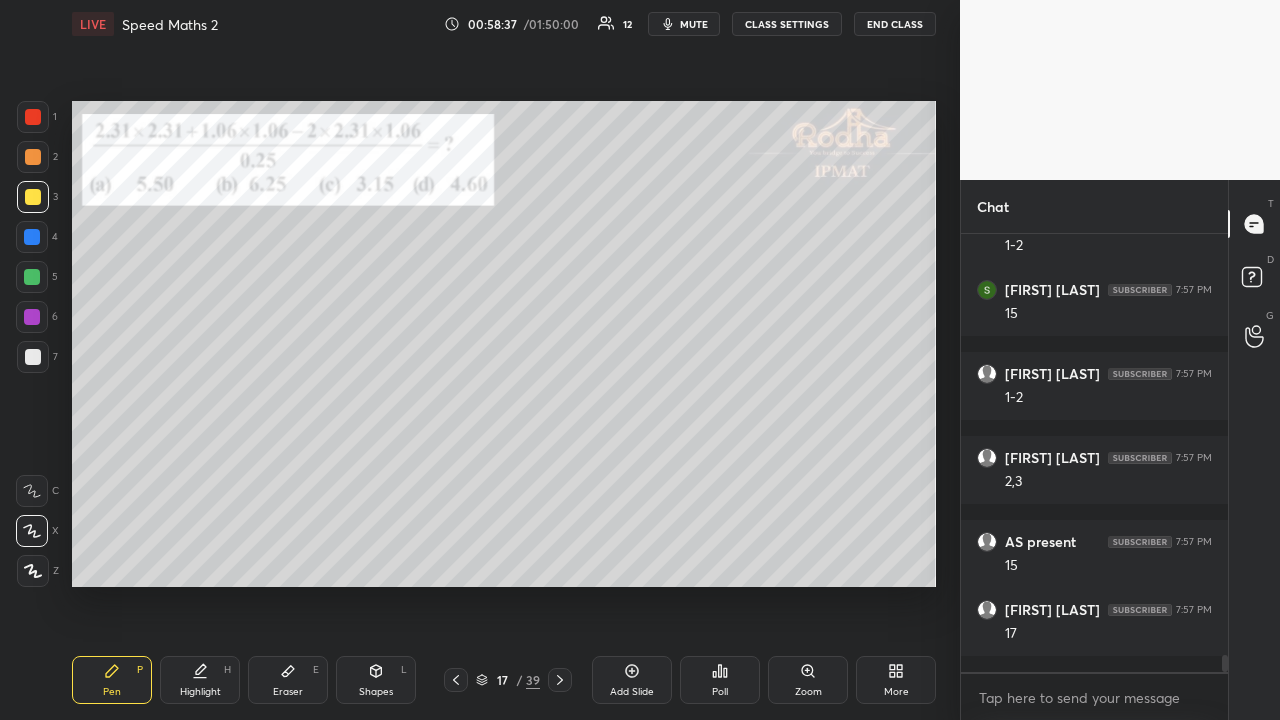 drag, startPoint x: 42, startPoint y: 356, endPoint x: 51, endPoint y: 362, distance: 10.816654 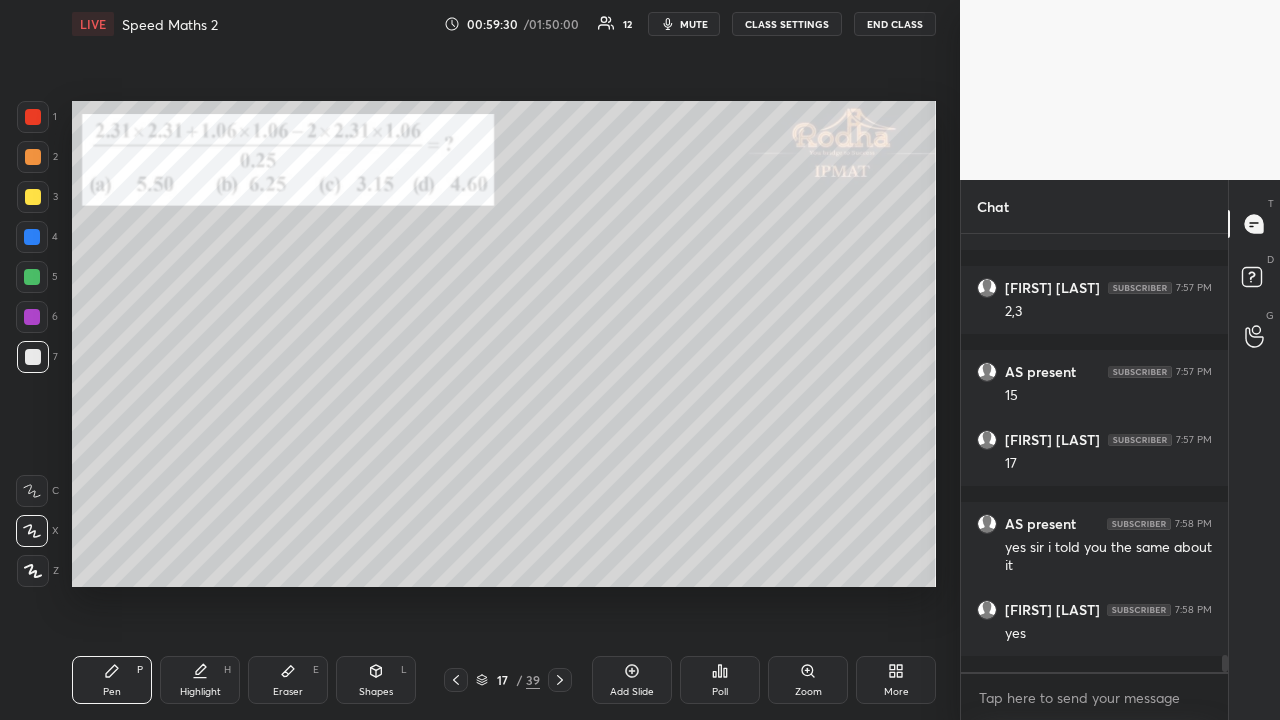 scroll, scrollTop: 11006, scrollLeft: 0, axis: vertical 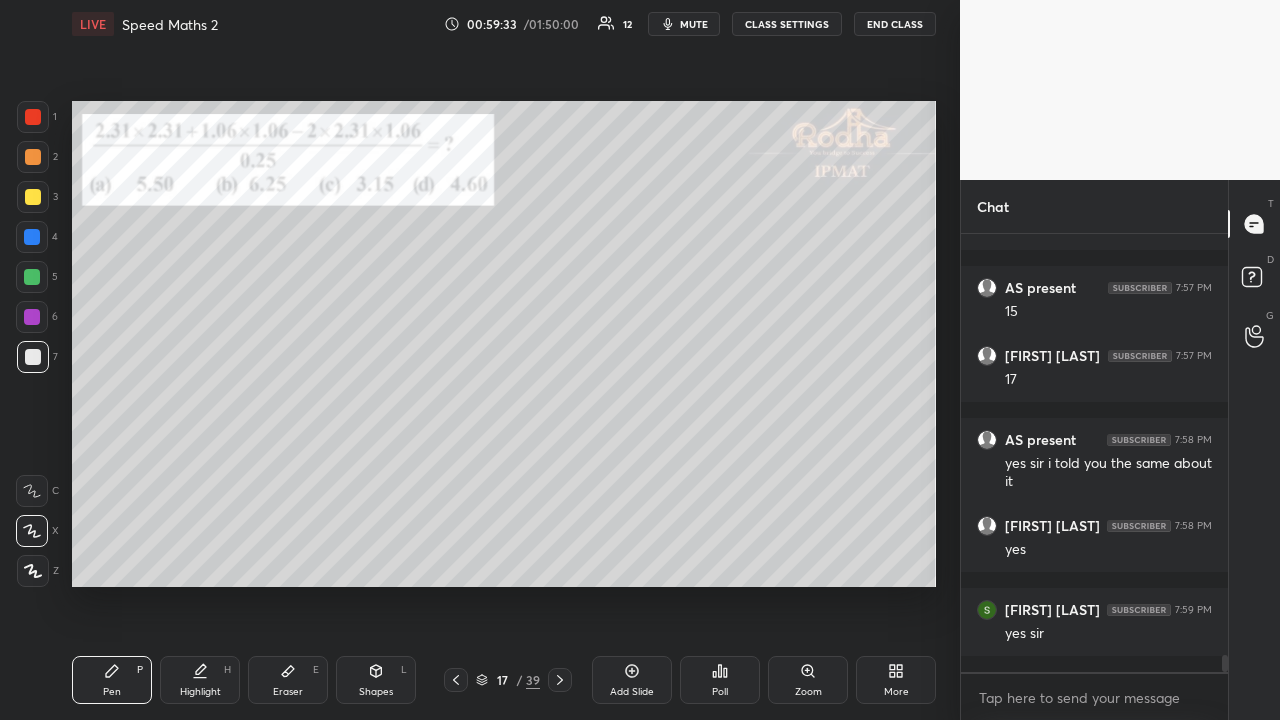 click 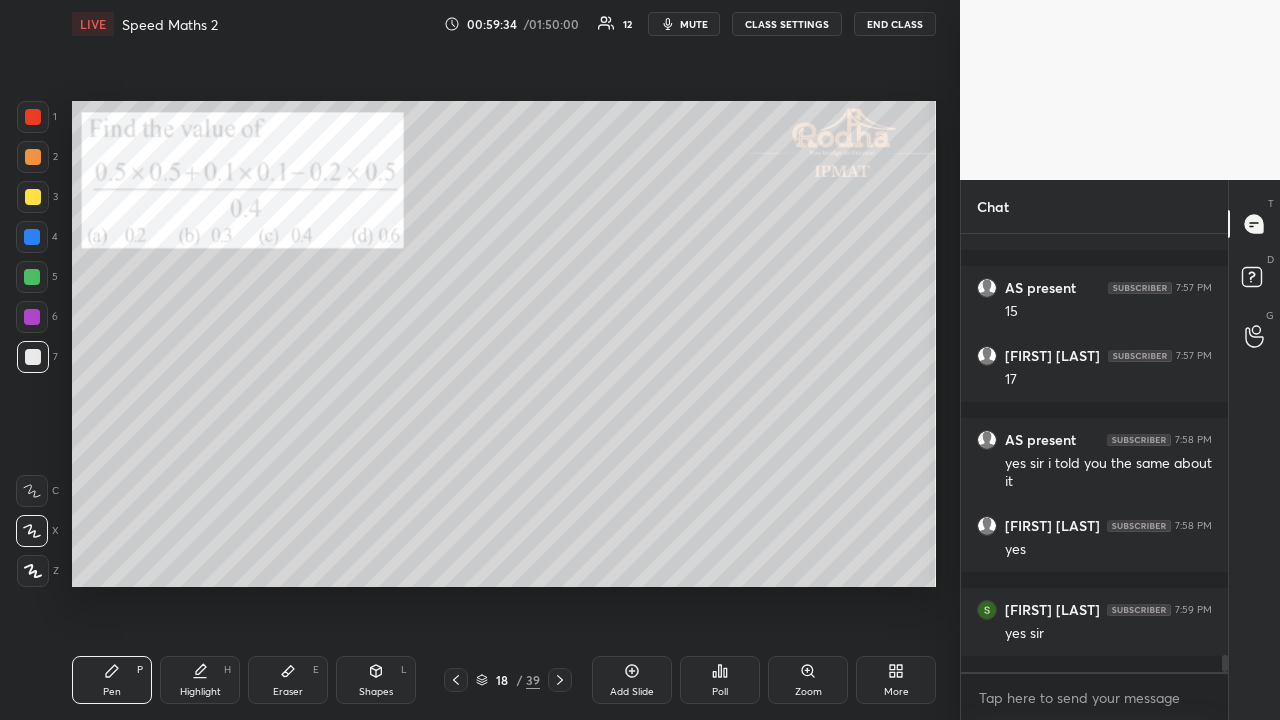 drag, startPoint x: 34, startPoint y: 156, endPoint x: 42, endPoint y: 166, distance: 12.806249 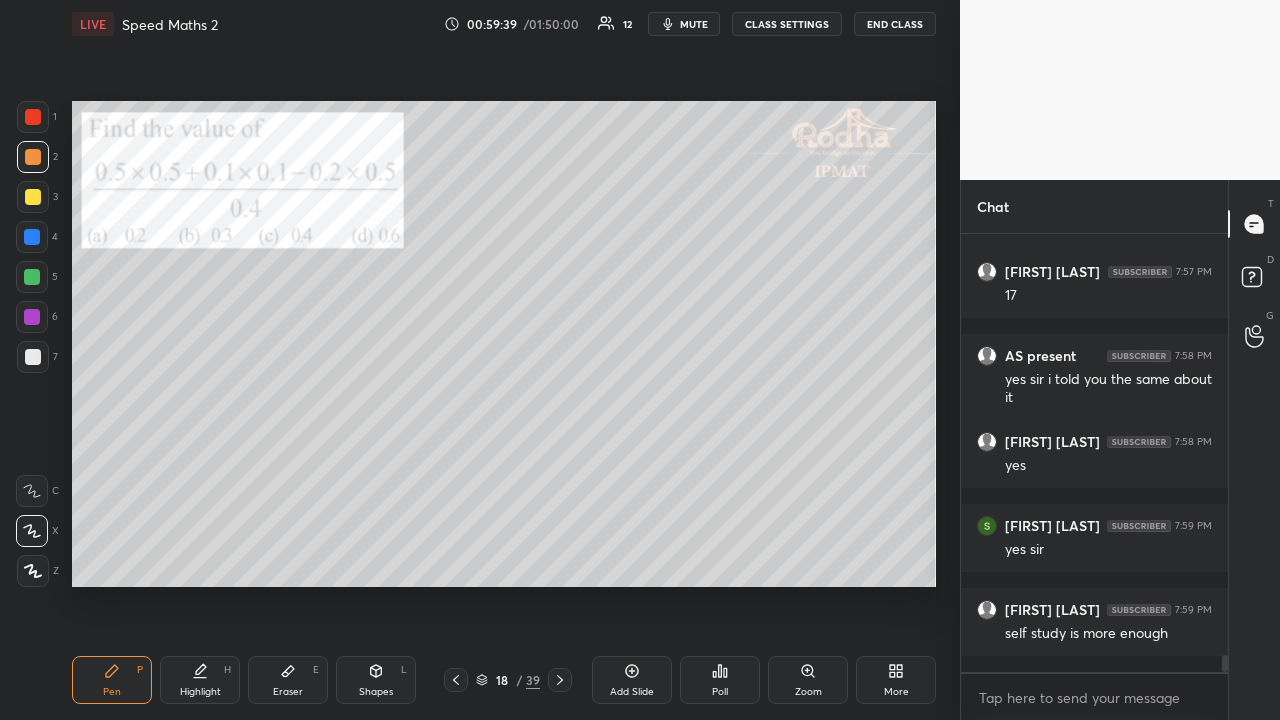 scroll, scrollTop: 11110, scrollLeft: 0, axis: vertical 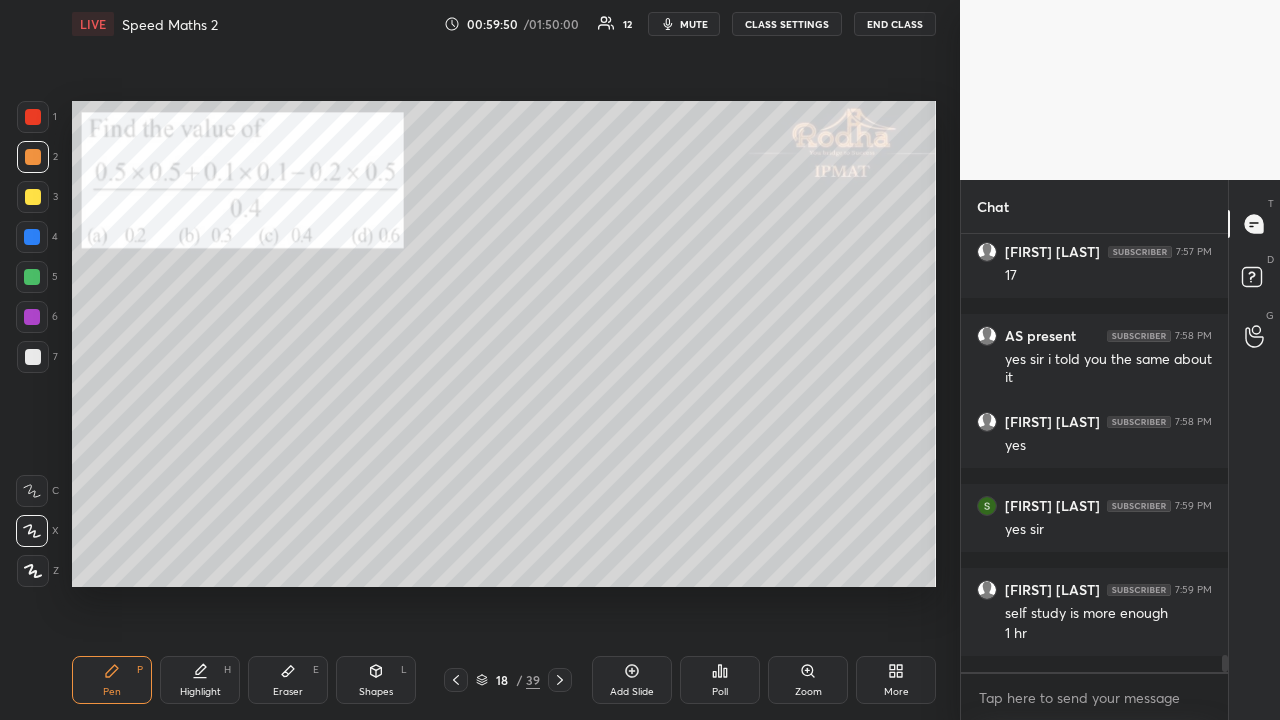 click 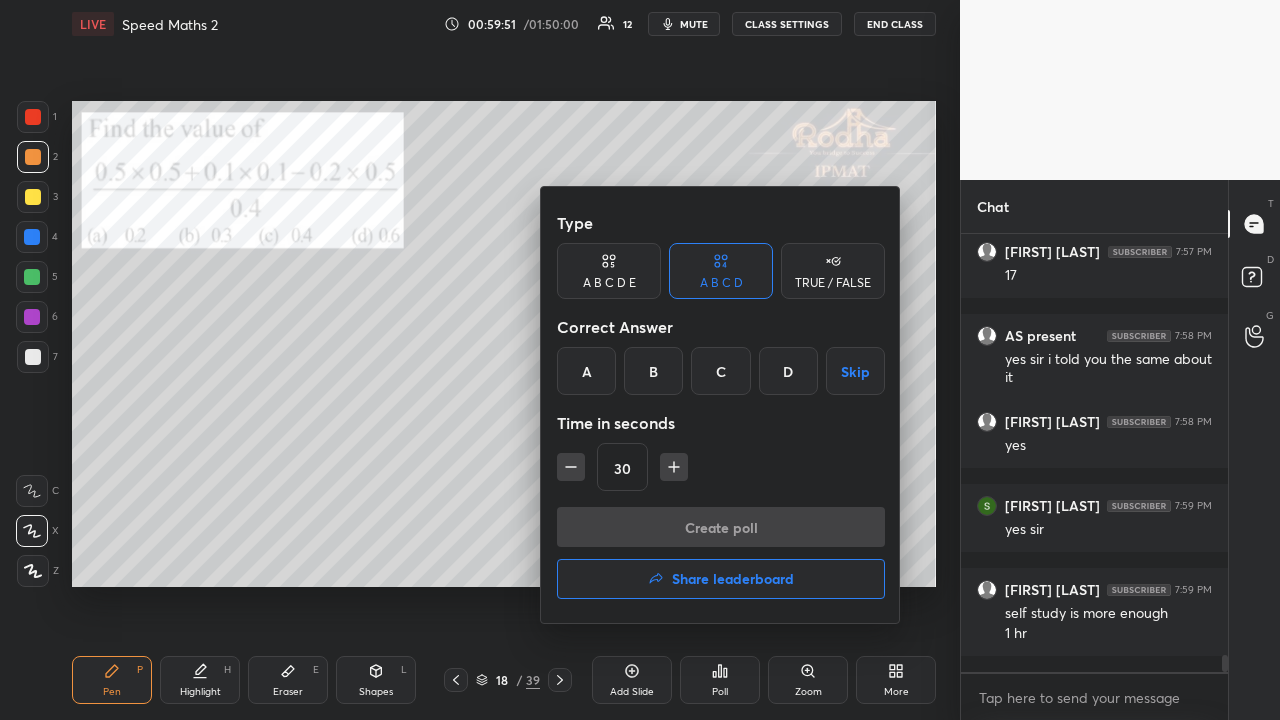 click on "C" at bounding box center (720, 371) 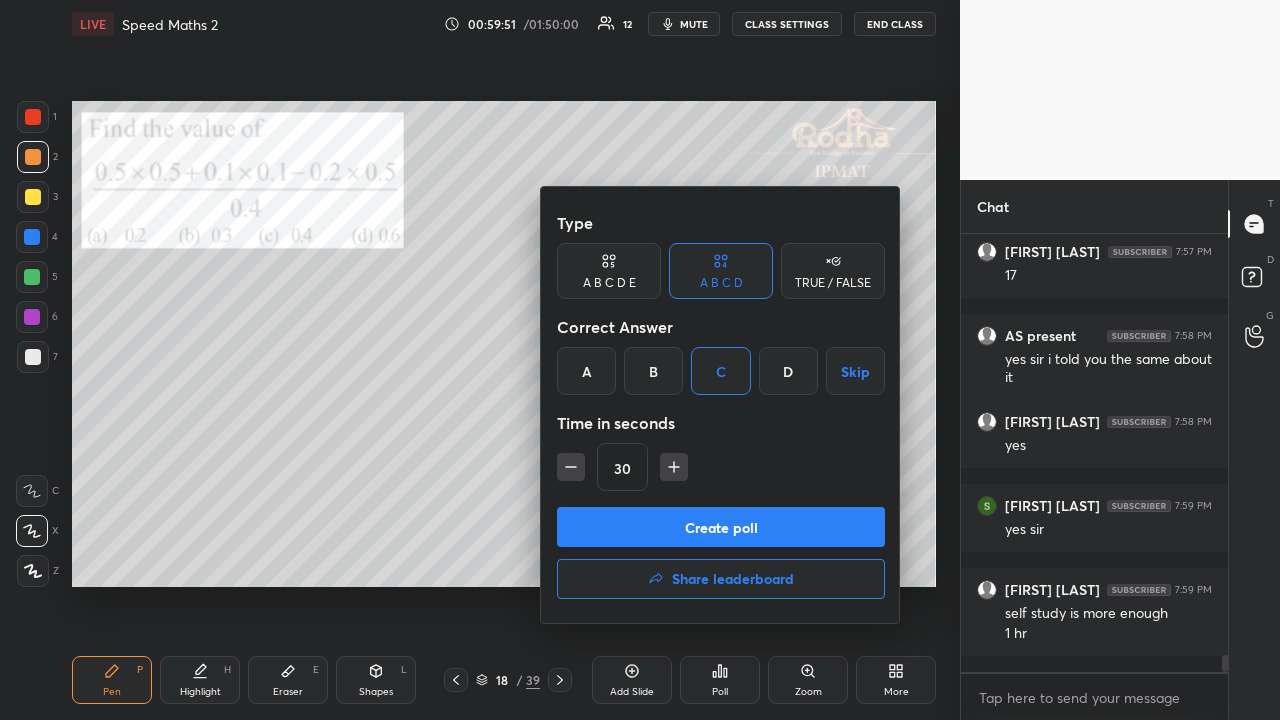 click on "Create poll" at bounding box center (721, 527) 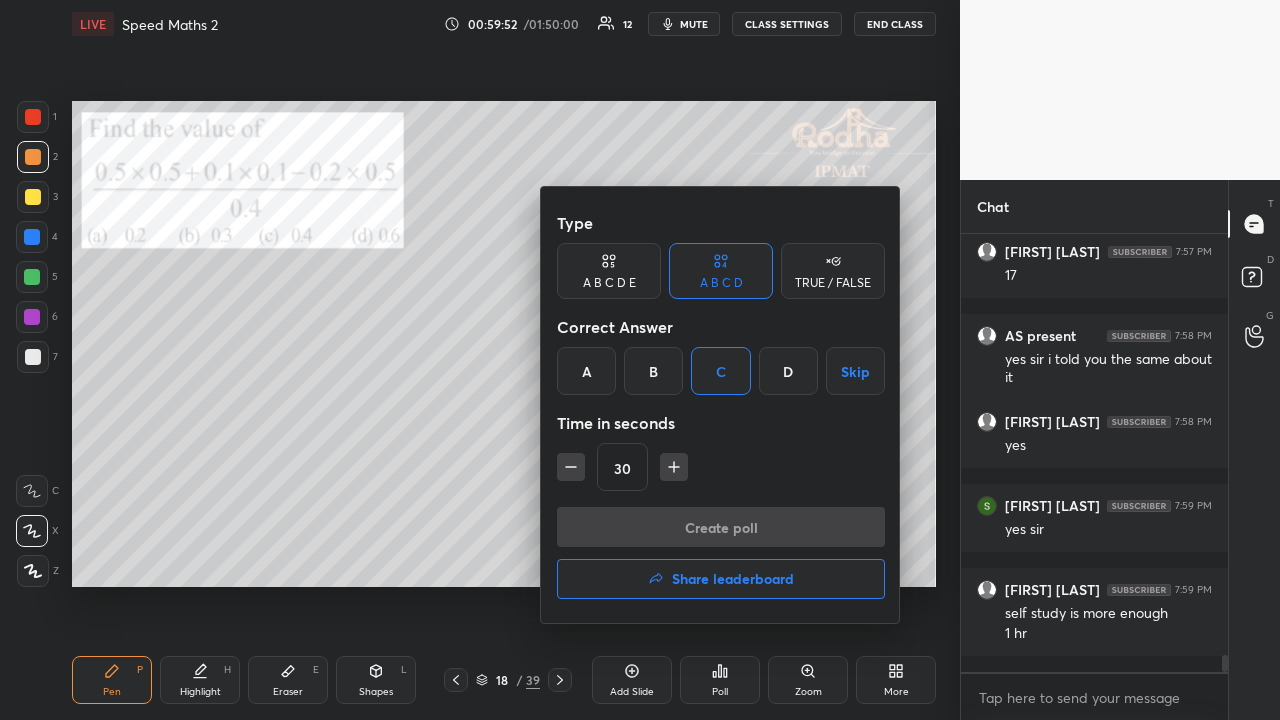 scroll, scrollTop: 415, scrollLeft: 255, axis: both 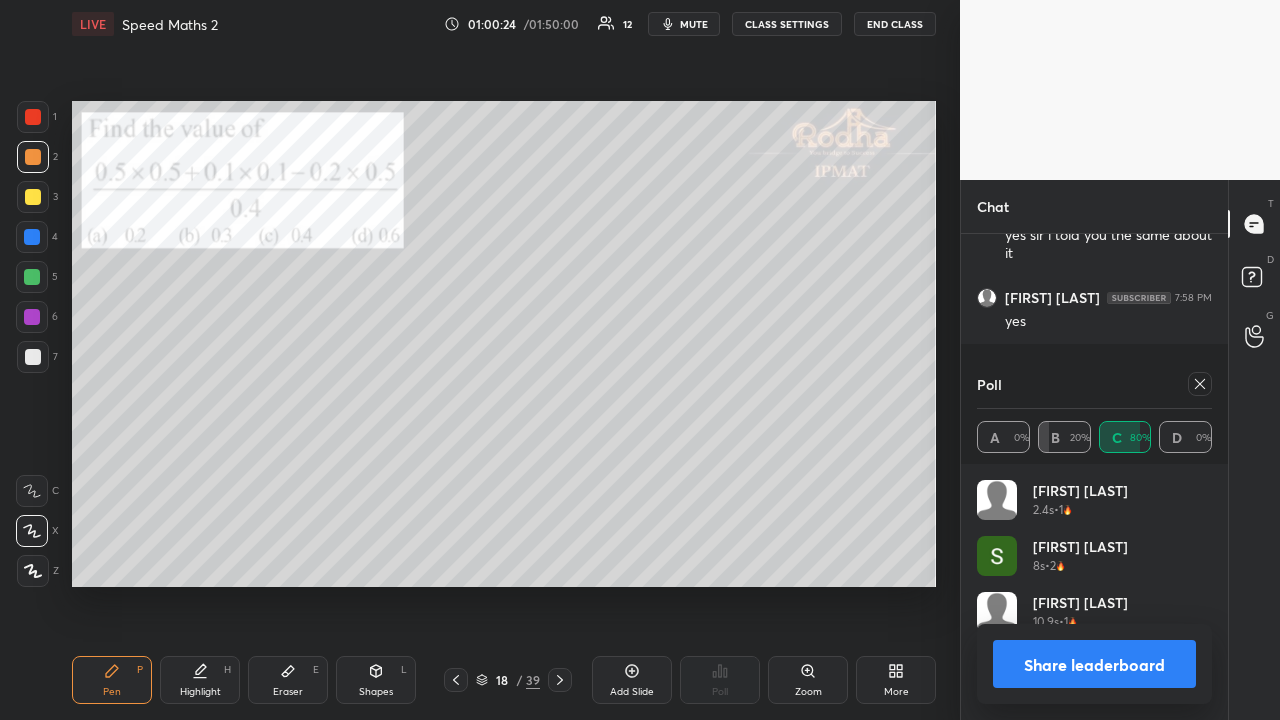click at bounding box center (1200, 384) 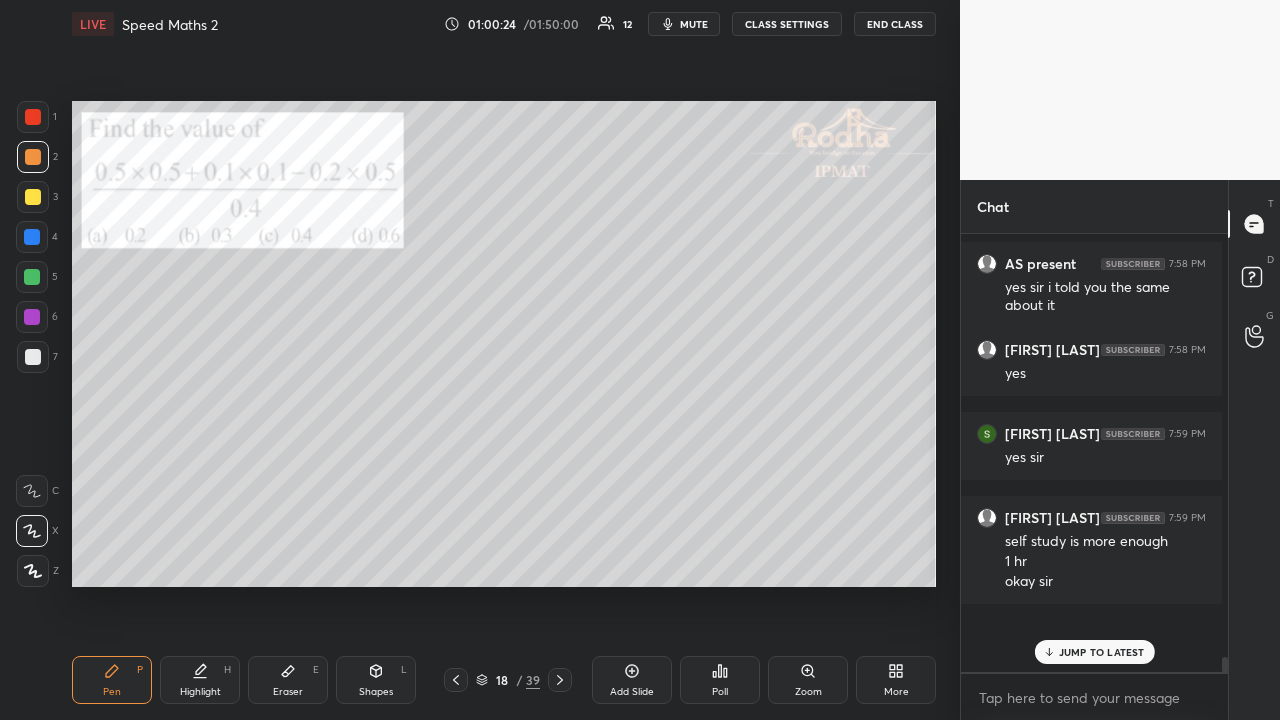scroll, scrollTop: 0, scrollLeft: 0, axis: both 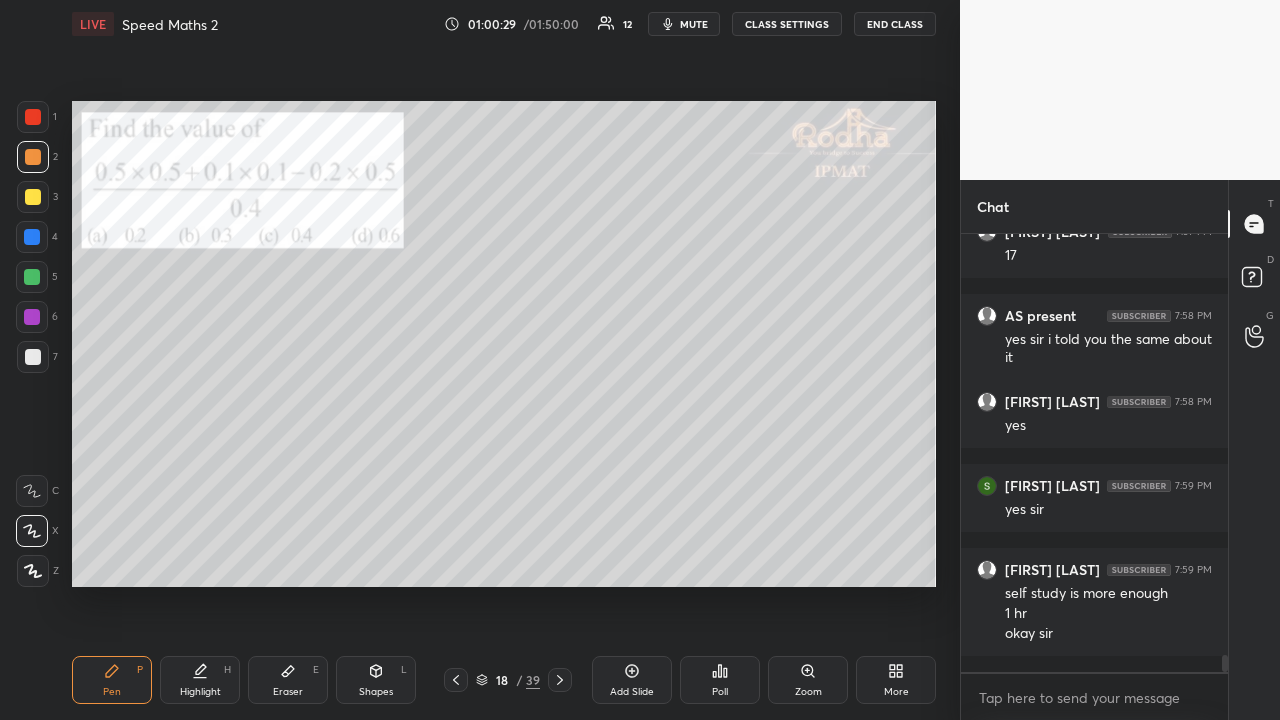 drag, startPoint x: 38, startPoint y: 123, endPoint x: 46, endPoint y: 132, distance: 12.0415945 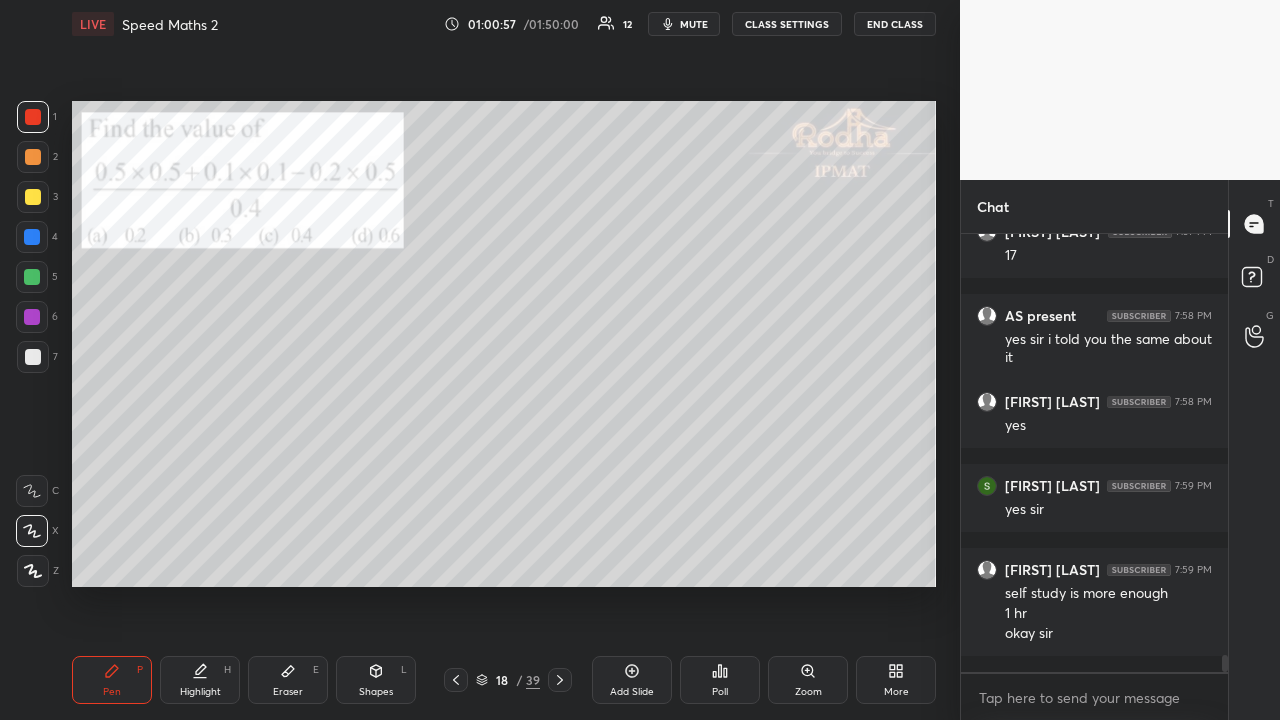 click at bounding box center [33, 197] 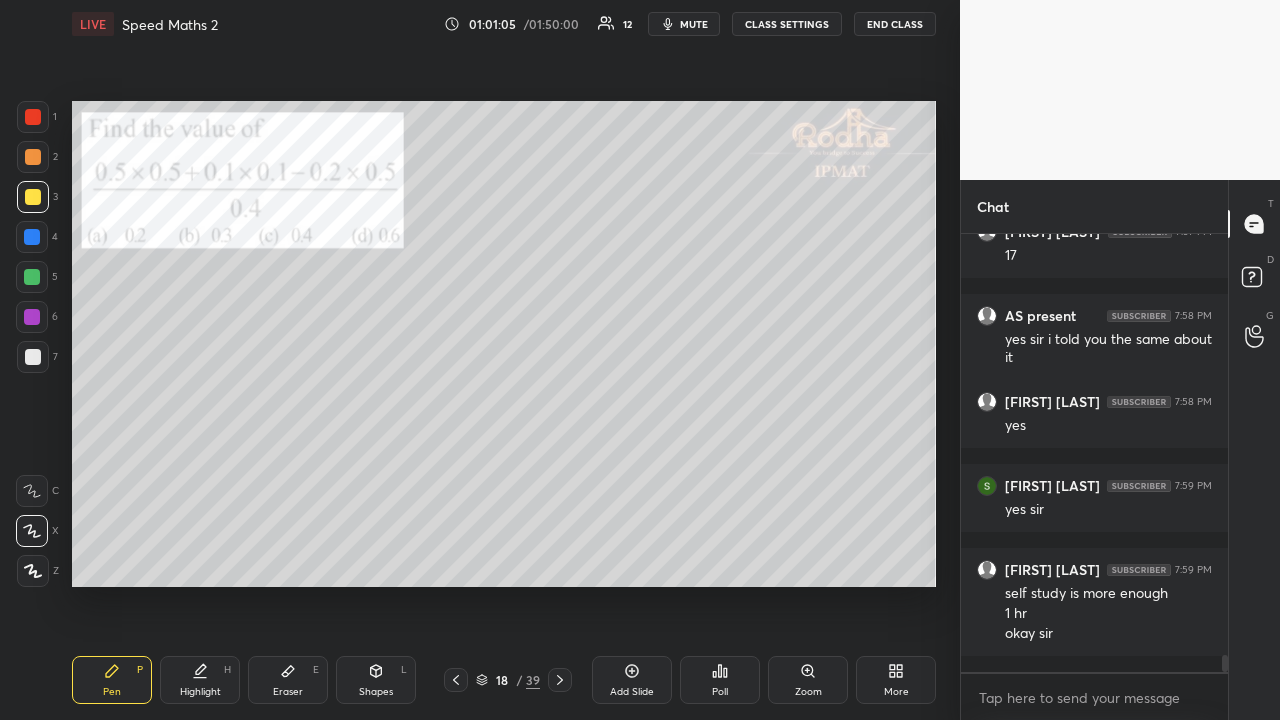 drag, startPoint x: 30, startPoint y: 322, endPoint x: 48, endPoint y: 312, distance: 20.59126 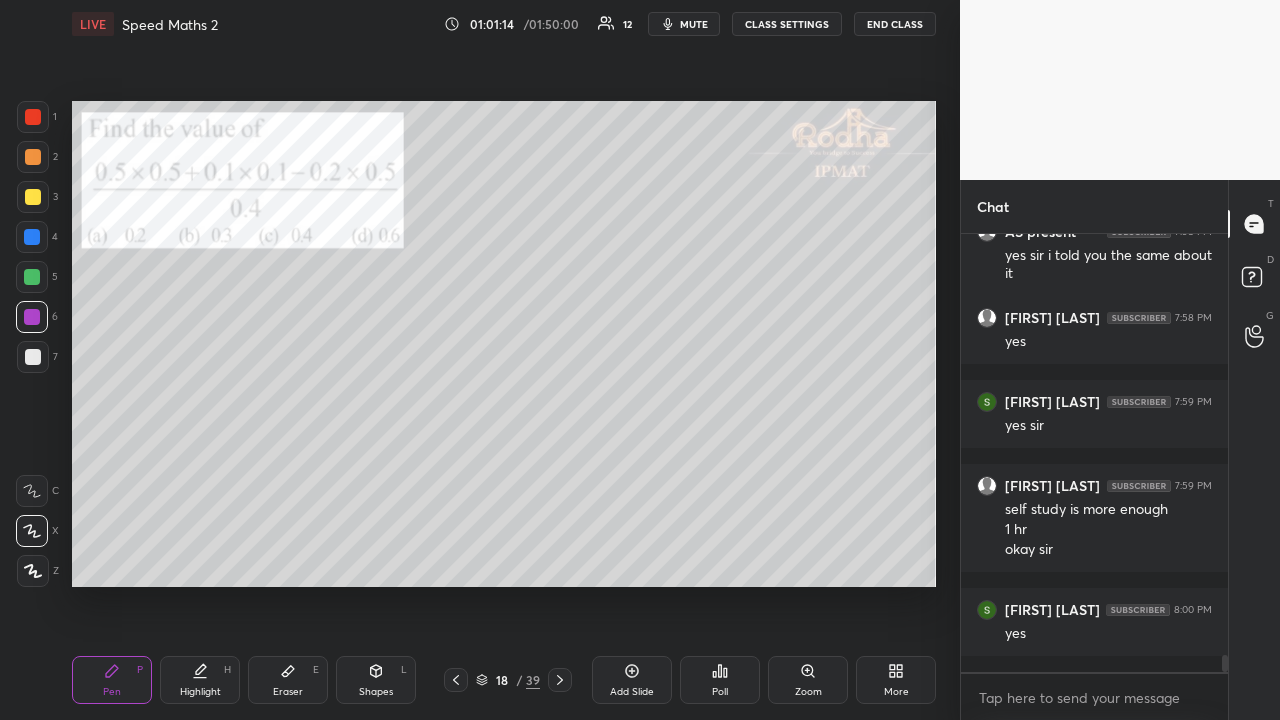 scroll, scrollTop: 10698, scrollLeft: 0, axis: vertical 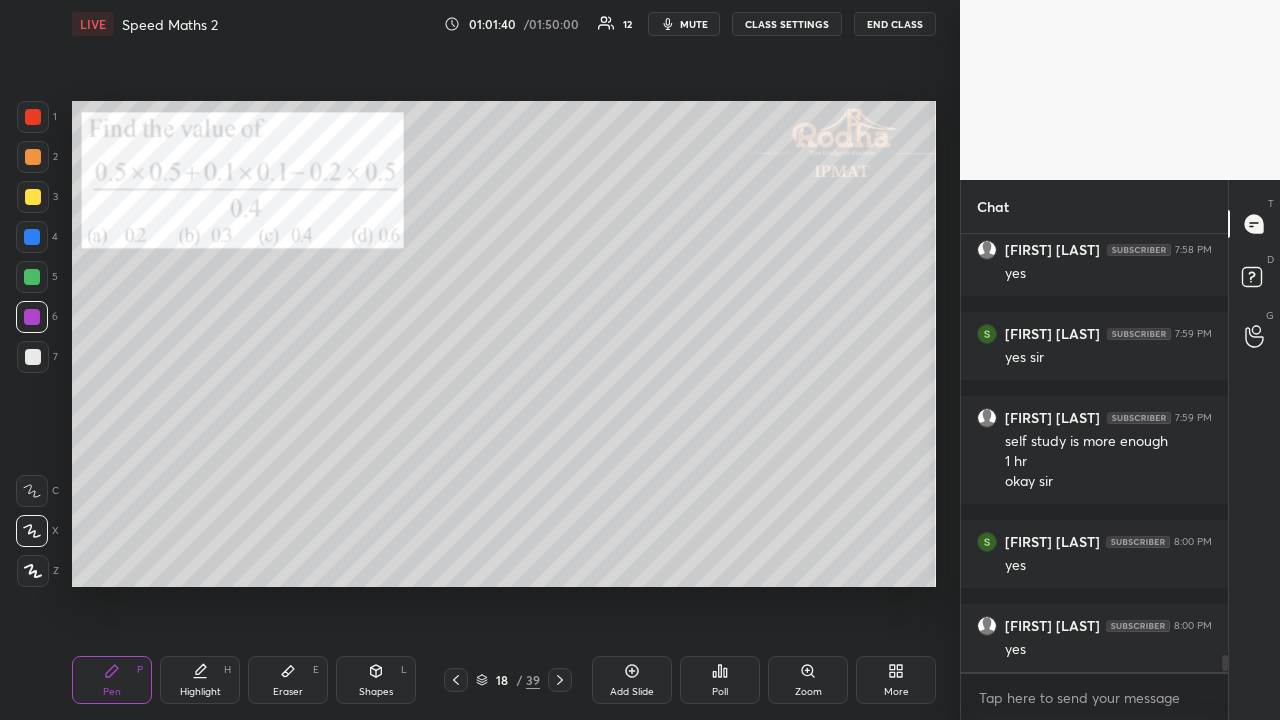 click 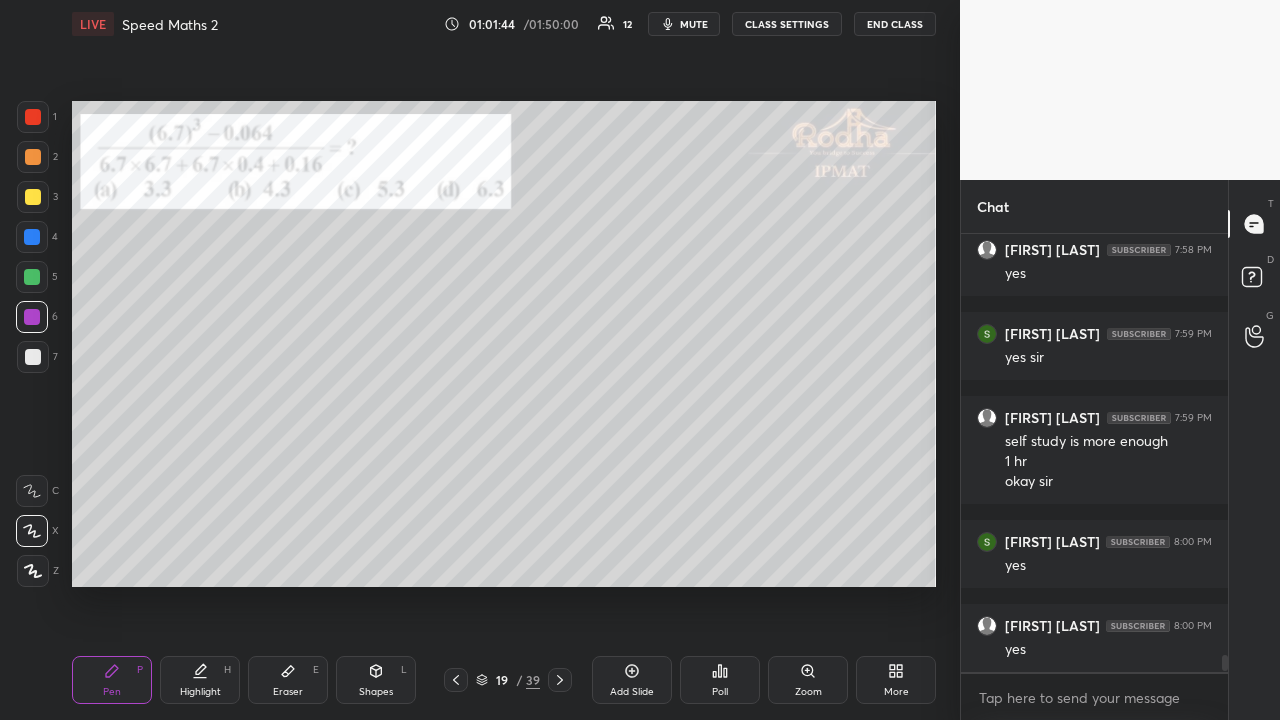 click 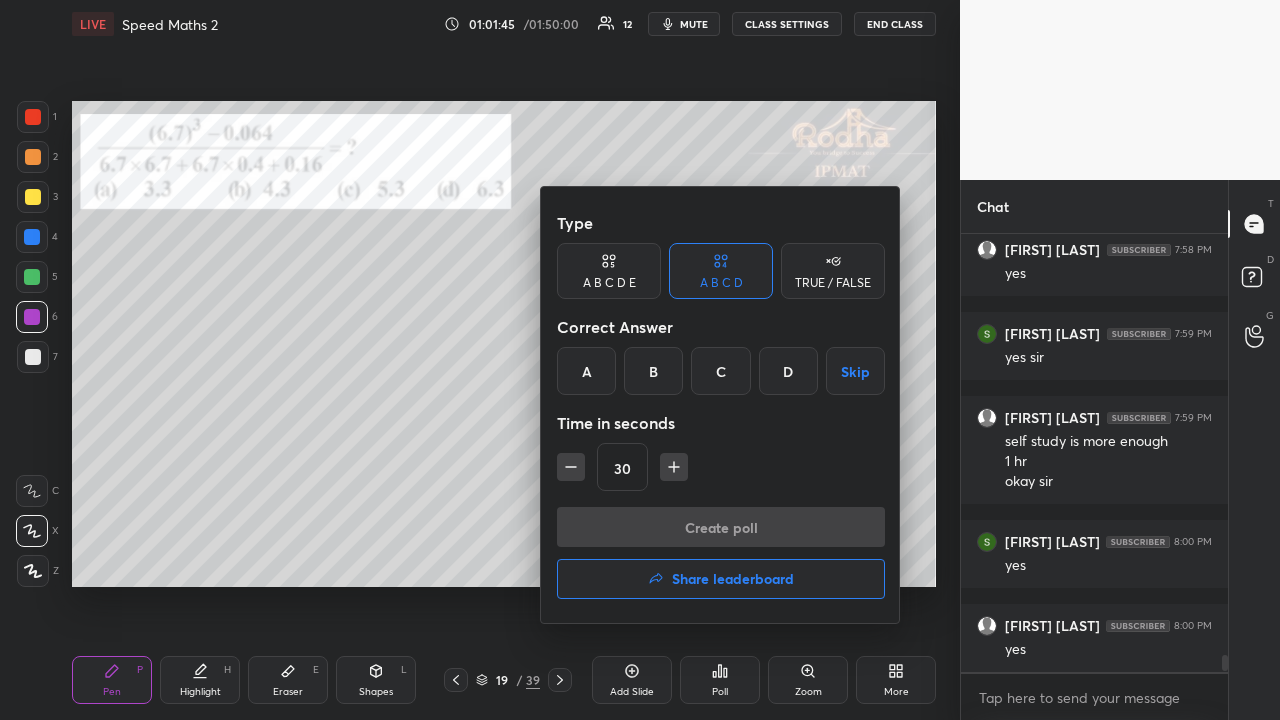 click on "D" at bounding box center [788, 371] 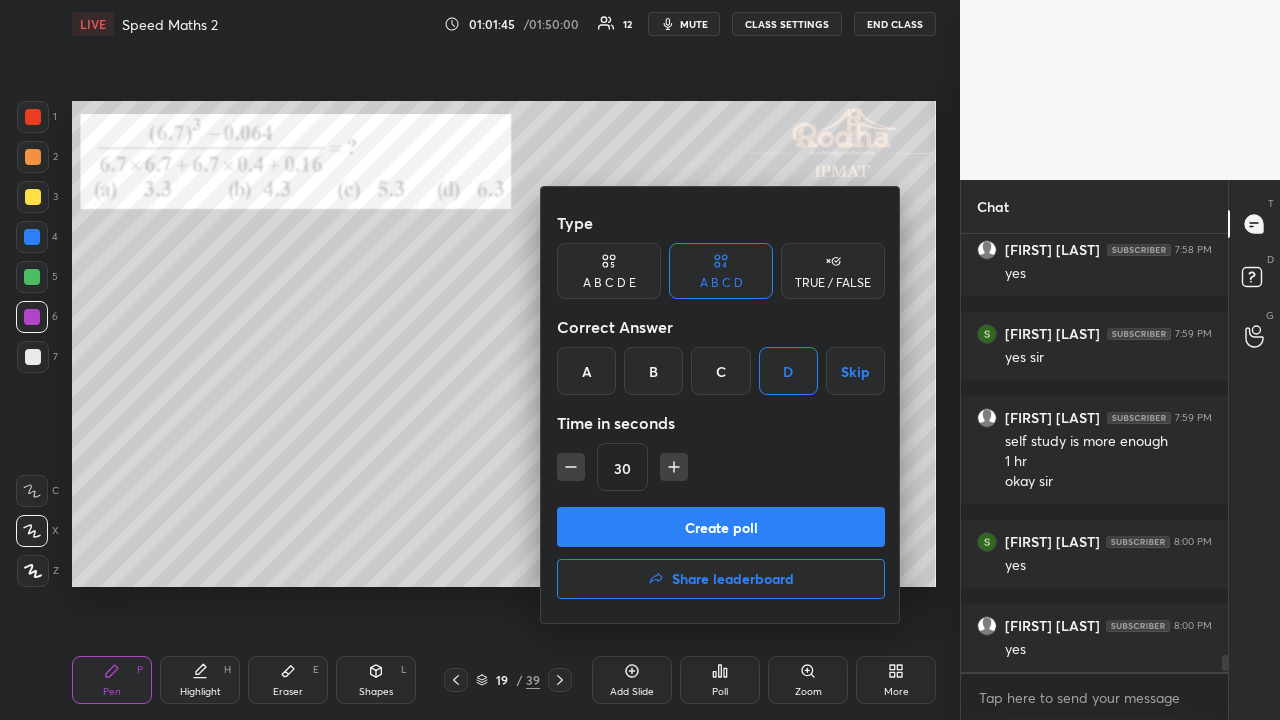 click on "Create poll" at bounding box center [721, 527] 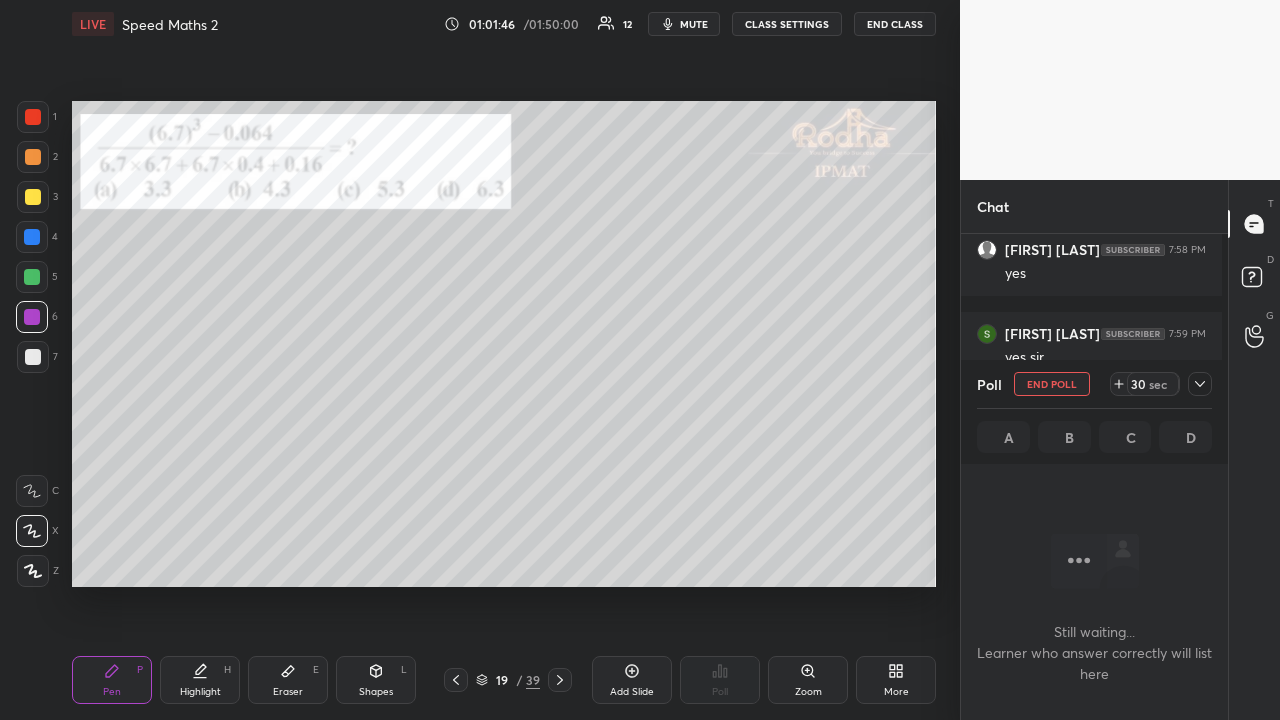 scroll, scrollTop: 415, scrollLeft: 255, axis: both 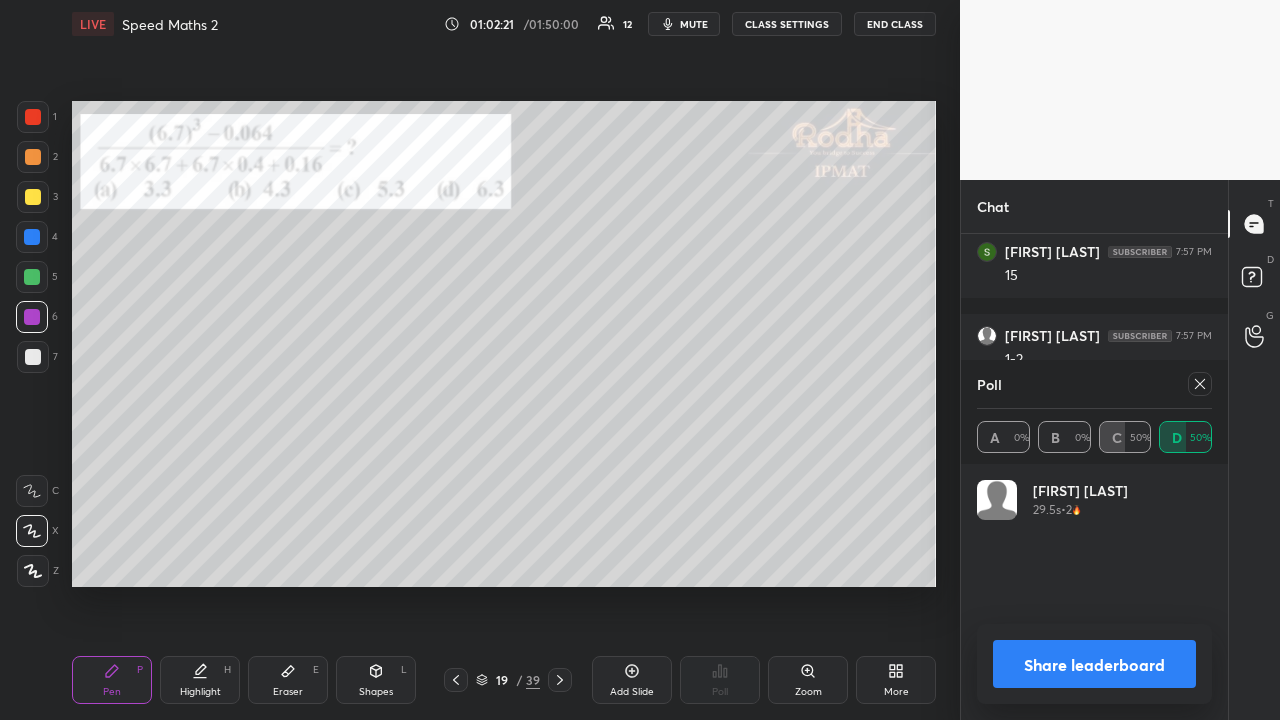 click 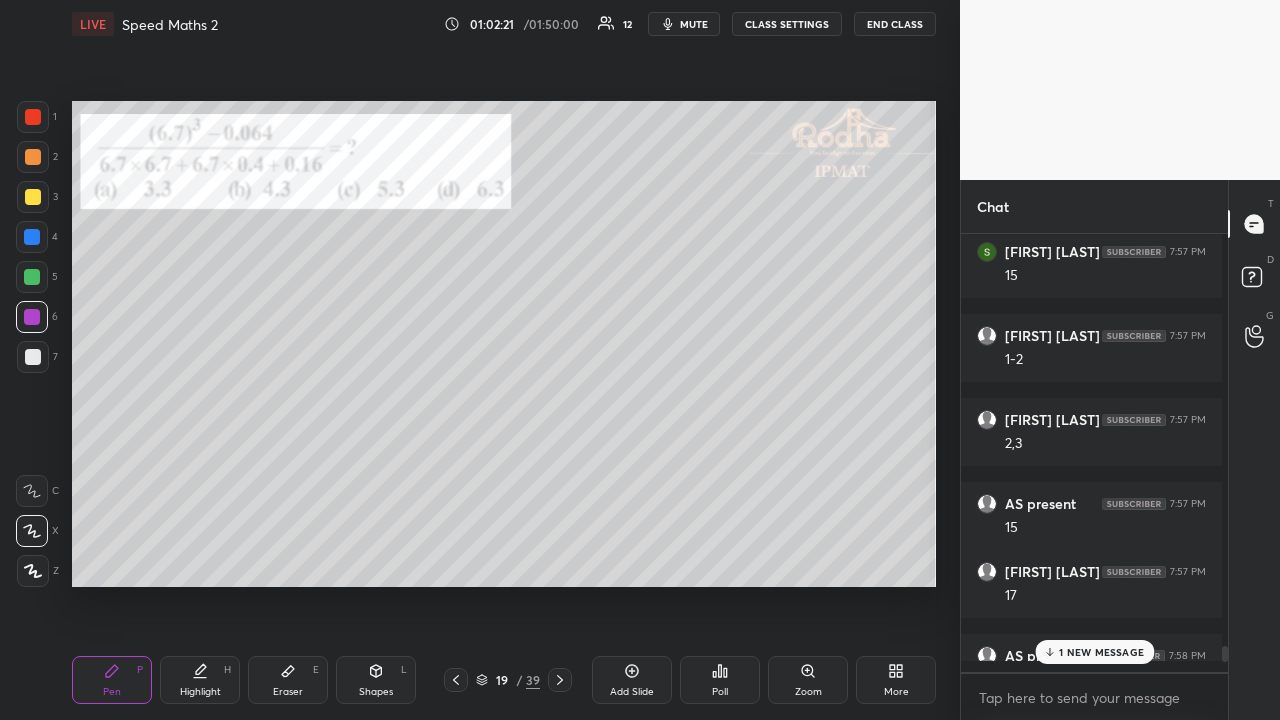 scroll, scrollTop: 0, scrollLeft: 0, axis: both 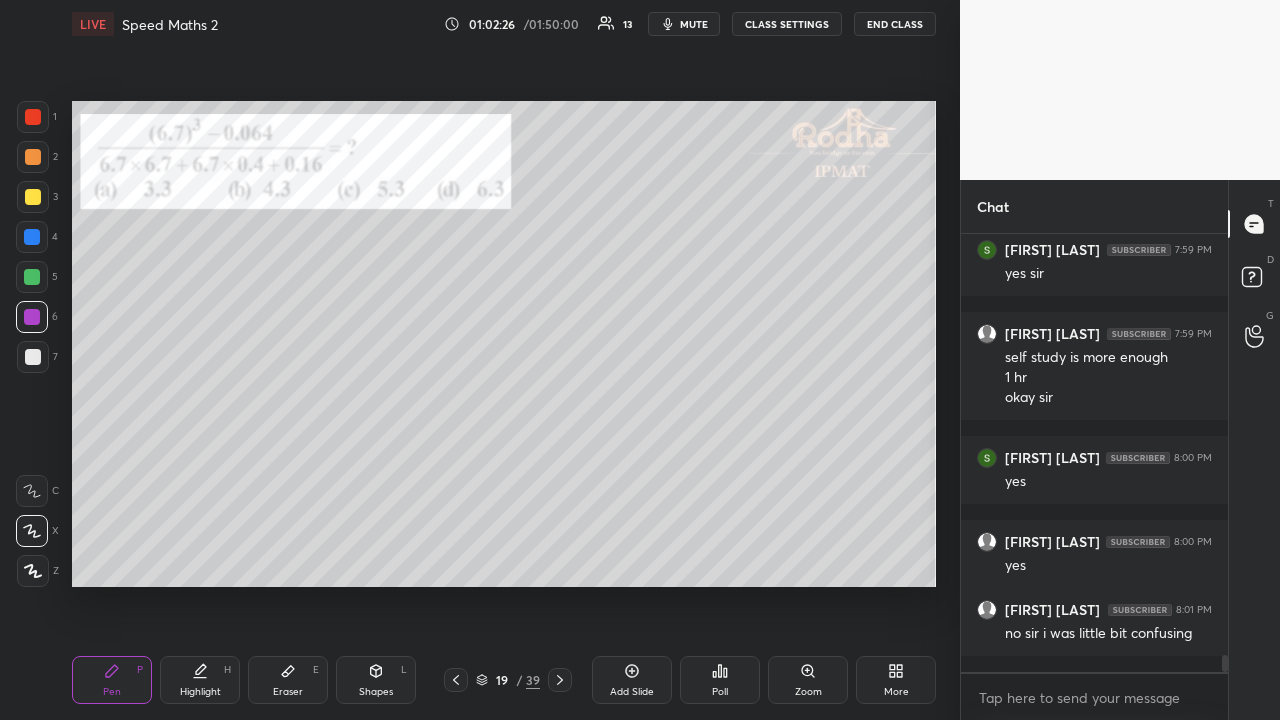 drag, startPoint x: 36, startPoint y: 126, endPoint x: 45, endPoint y: 138, distance: 15 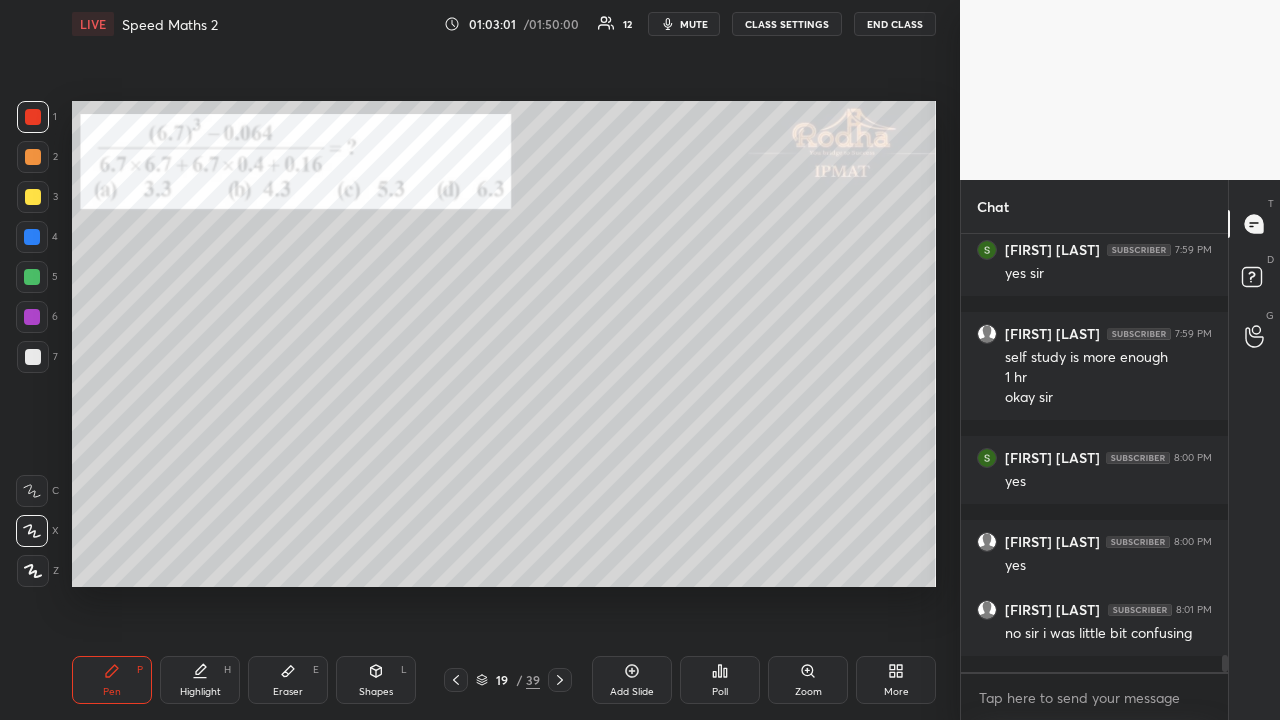 drag, startPoint x: 34, startPoint y: 202, endPoint x: 70, endPoint y: 221, distance: 40.706264 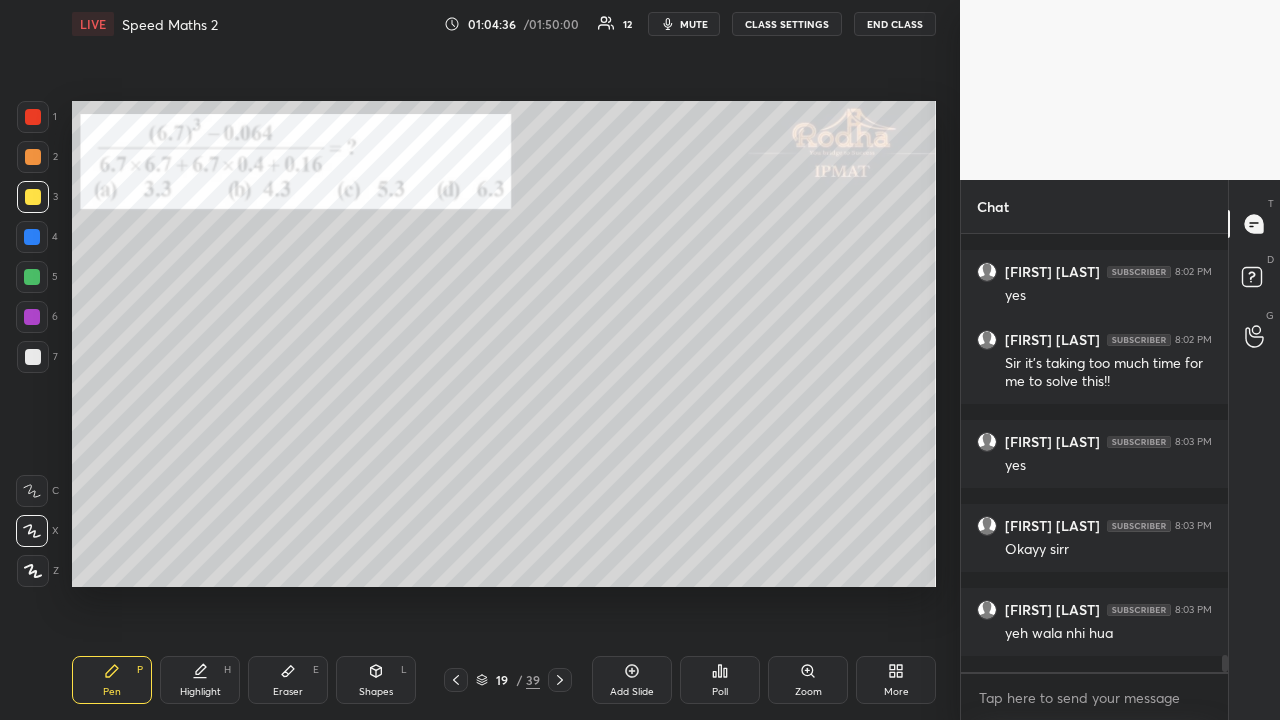 scroll, scrollTop: 11250, scrollLeft: 0, axis: vertical 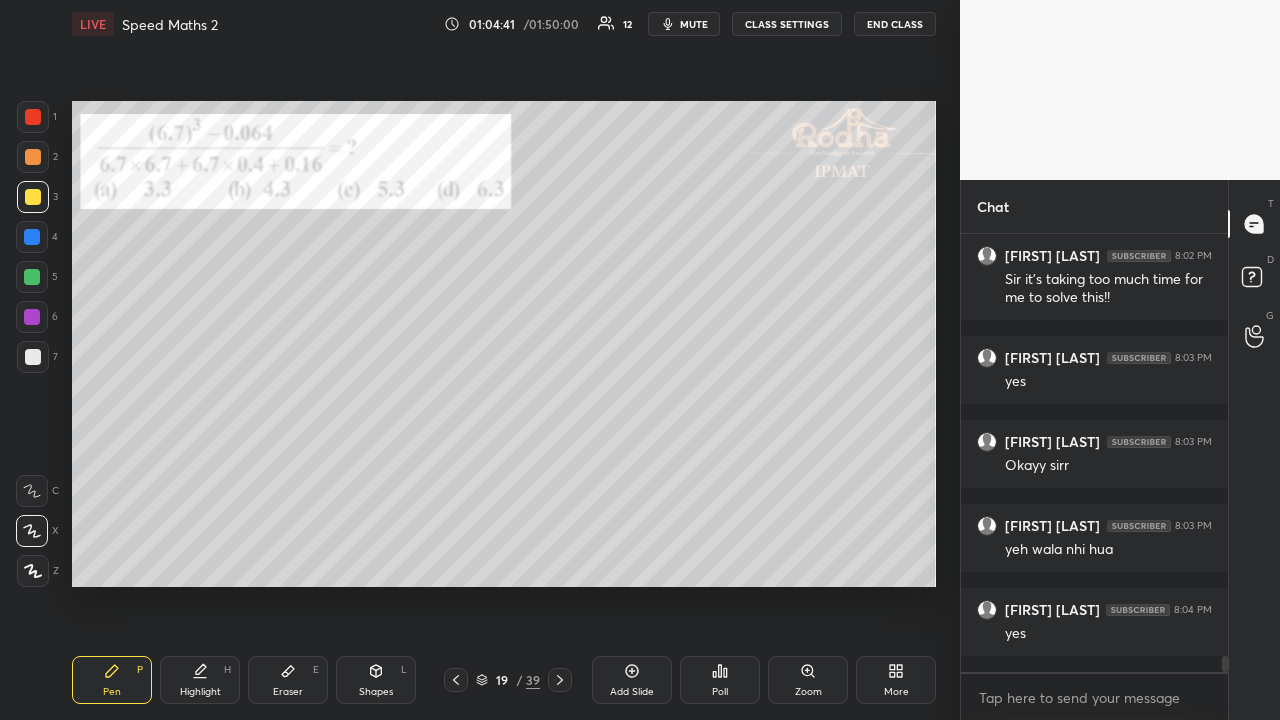 click at bounding box center [33, 117] 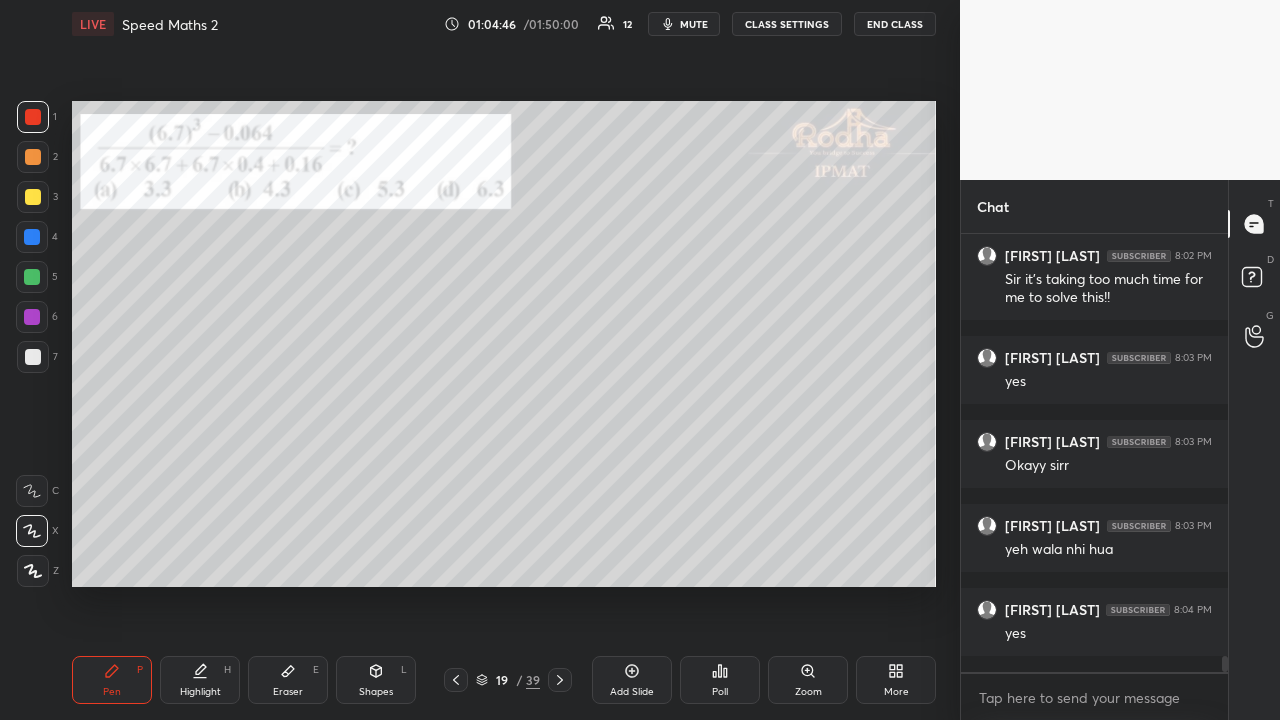 click at bounding box center [33, 357] 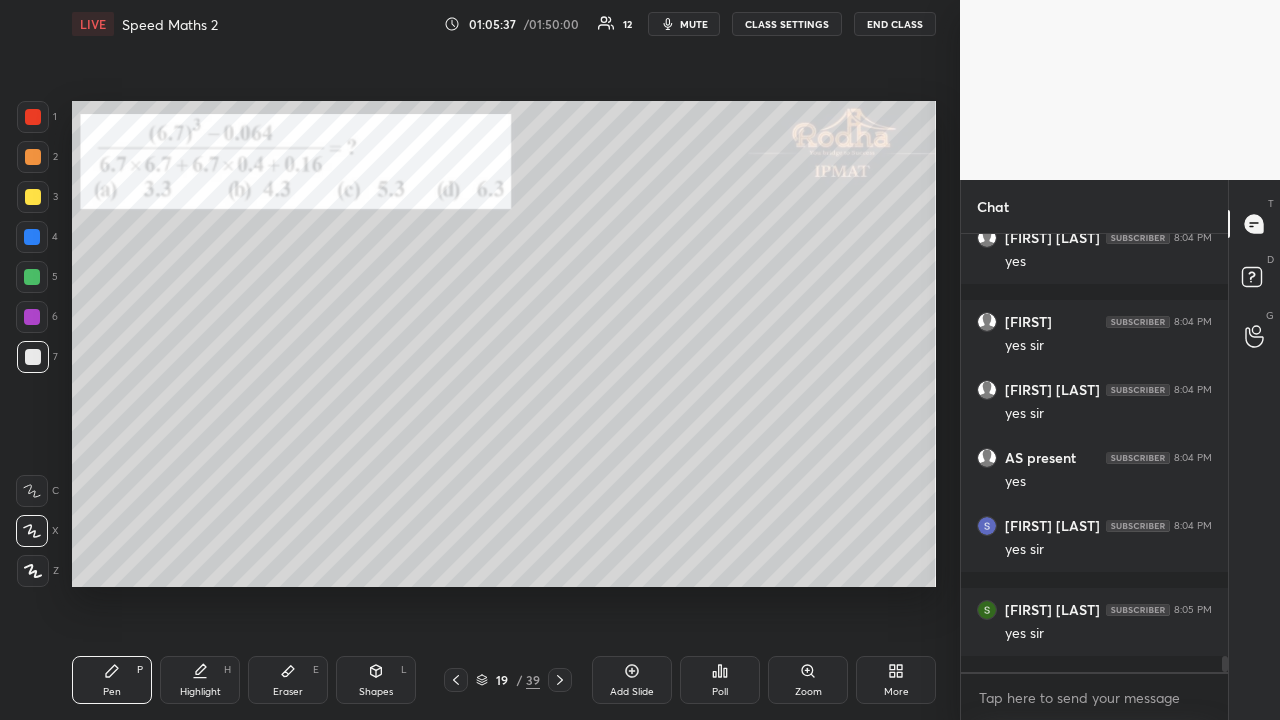 scroll, scrollTop: 11706, scrollLeft: 0, axis: vertical 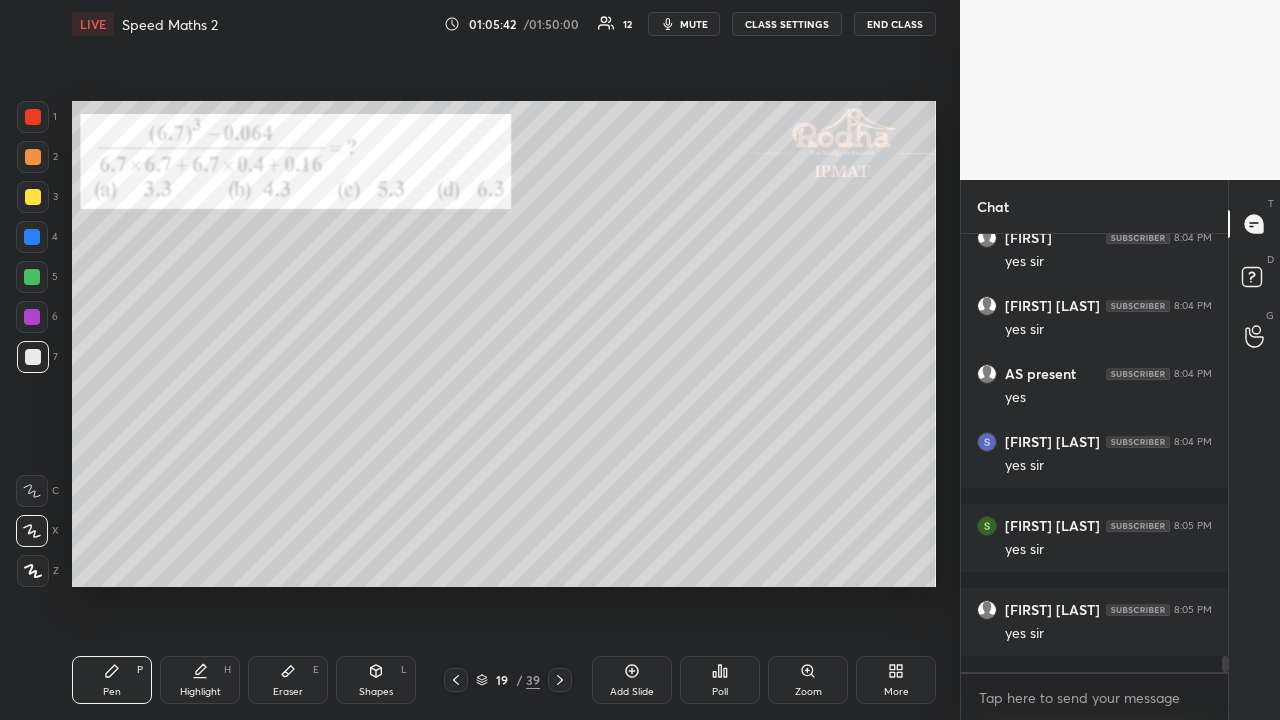 click 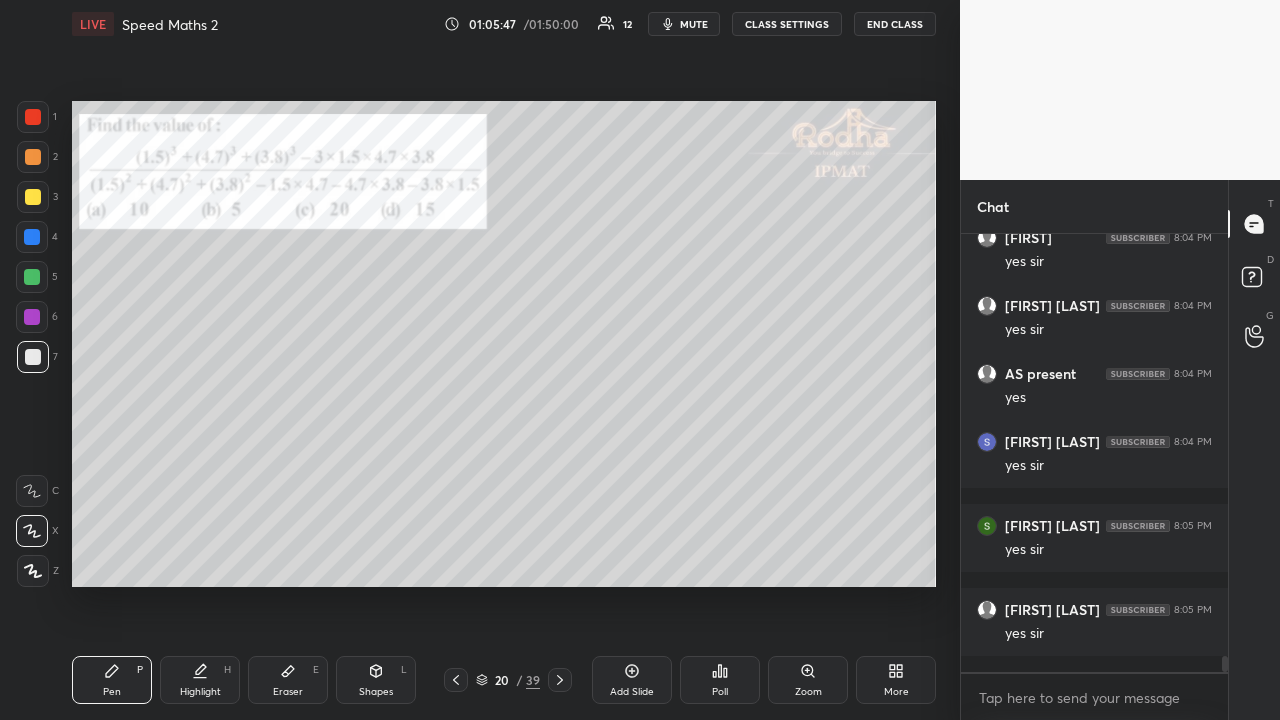 click 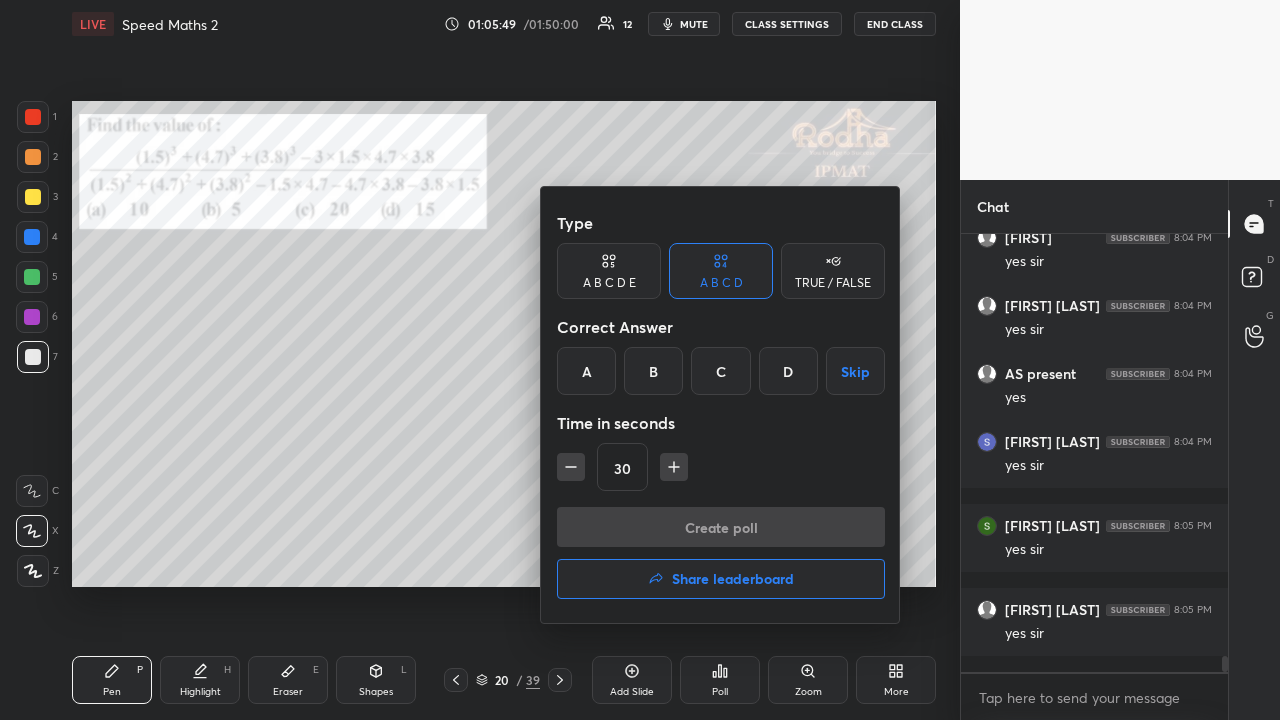 click at bounding box center (674, 467) 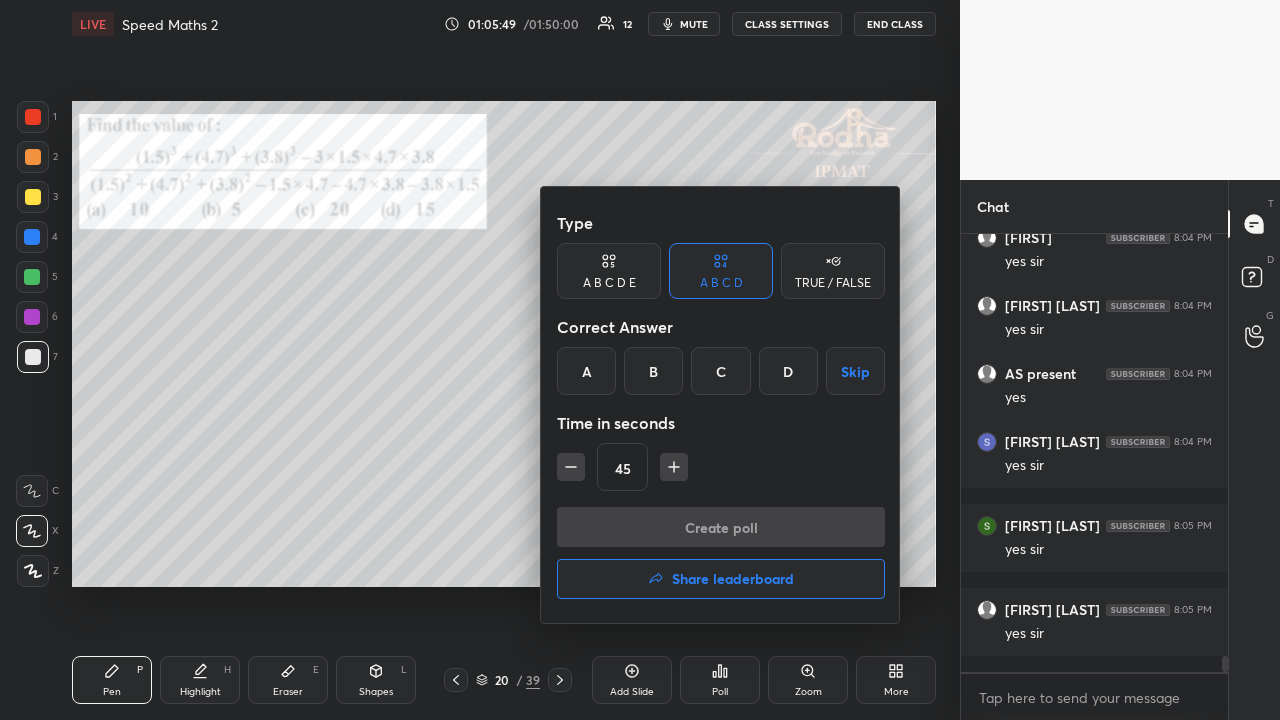 click at bounding box center (674, 467) 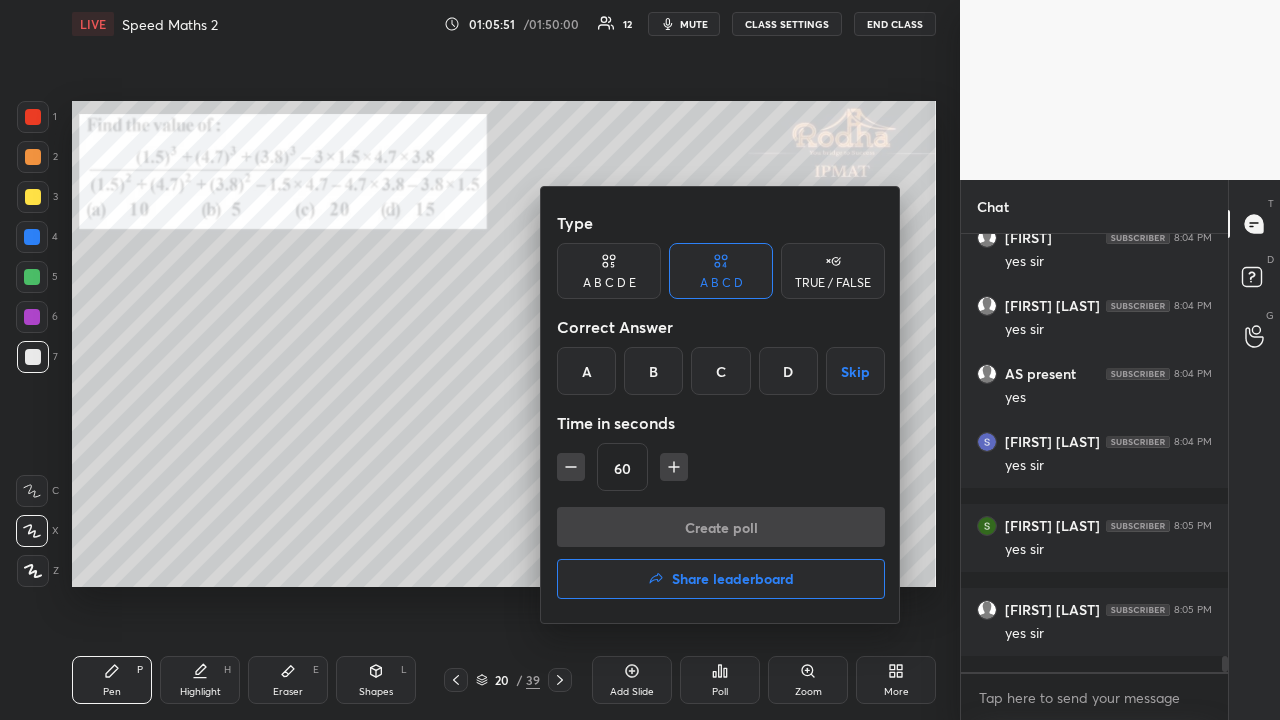 click on "A" at bounding box center [586, 371] 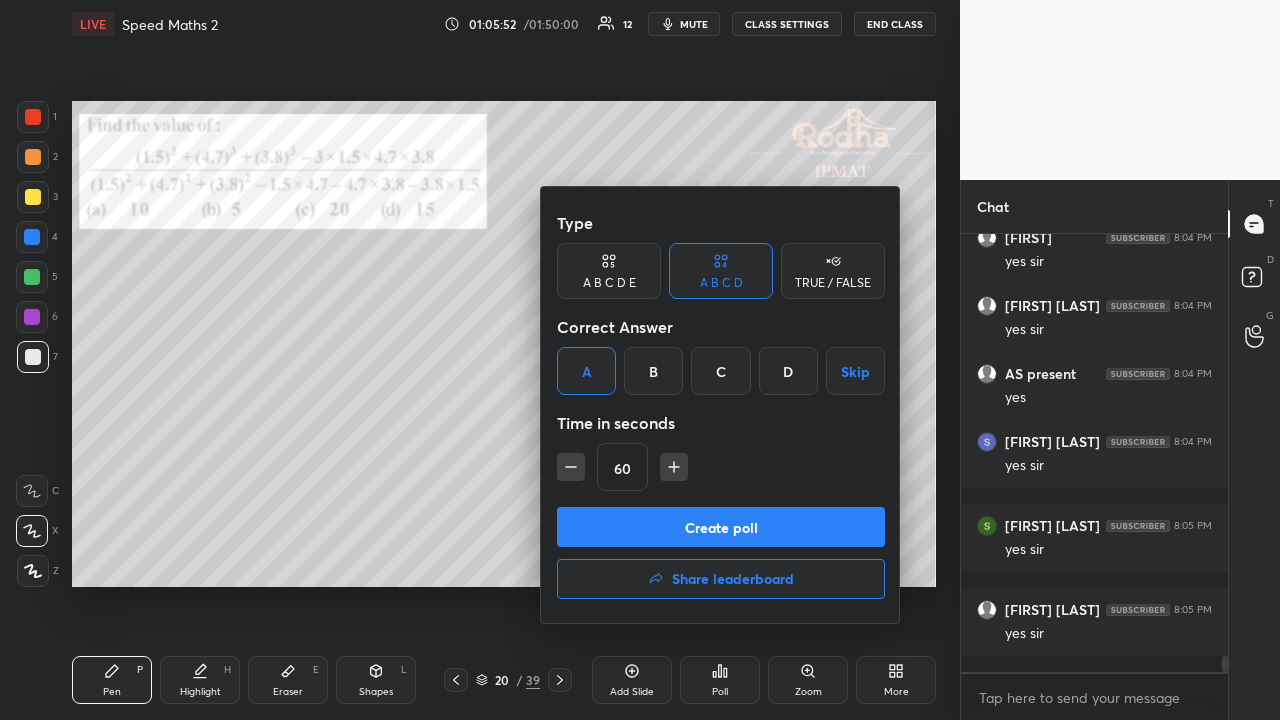 click on "Create poll" at bounding box center (721, 527) 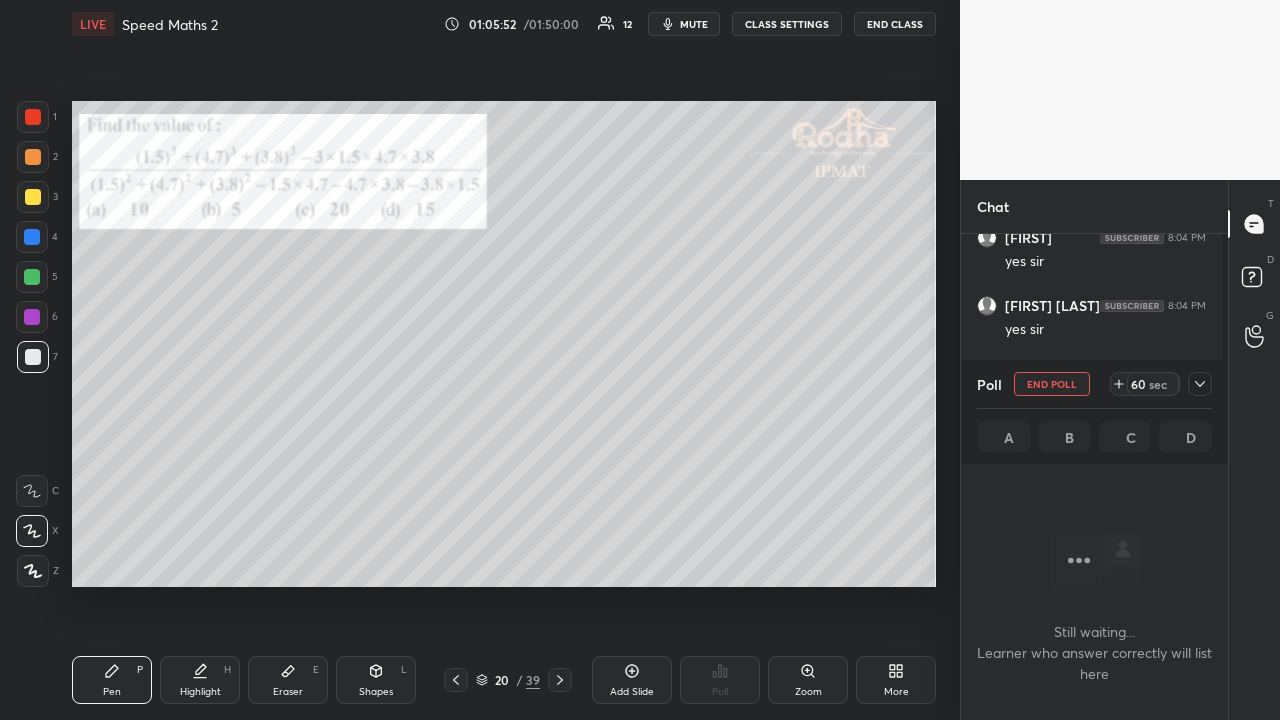 scroll, scrollTop: 344, scrollLeft: 255, axis: both 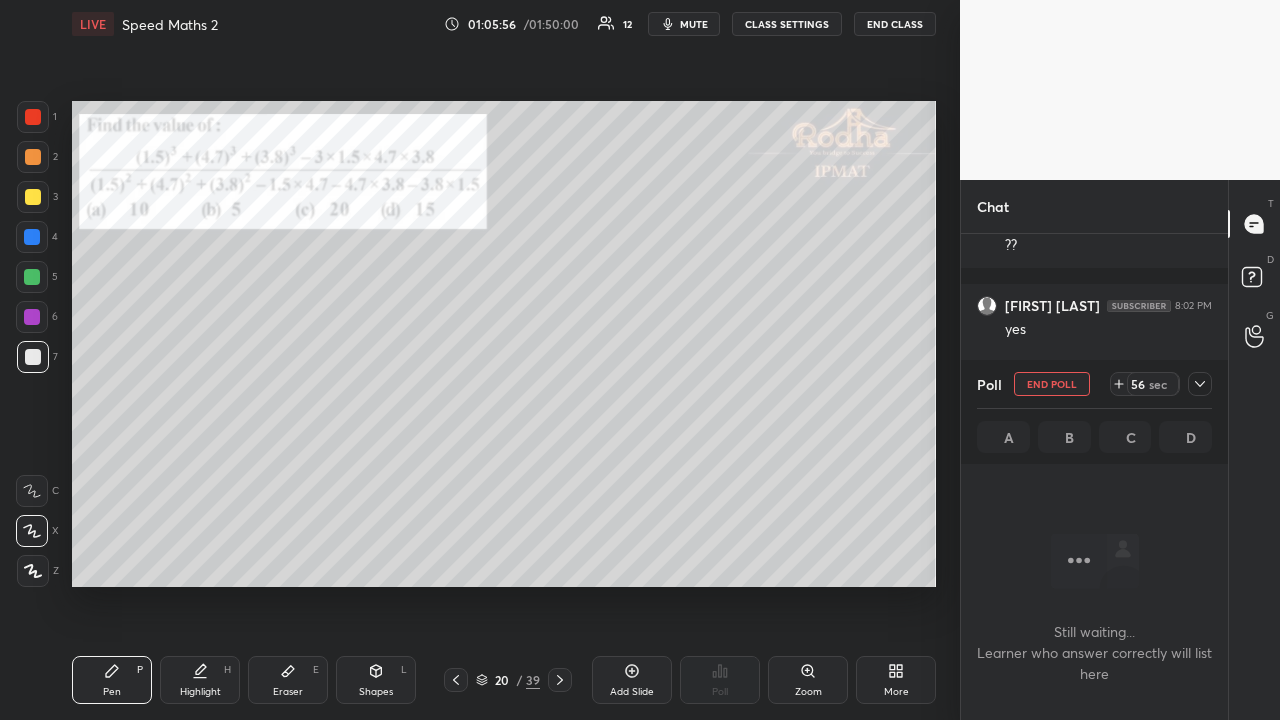 click at bounding box center [33, 157] 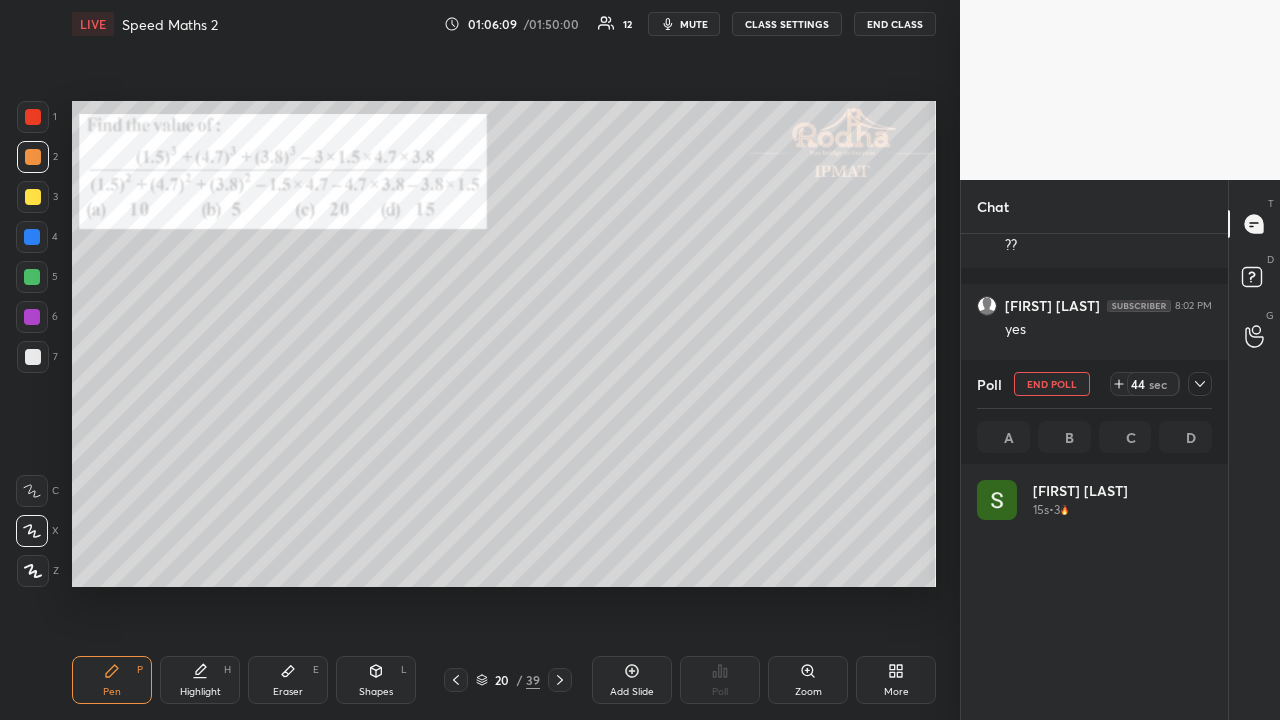 scroll, scrollTop: 7, scrollLeft: 6, axis: both 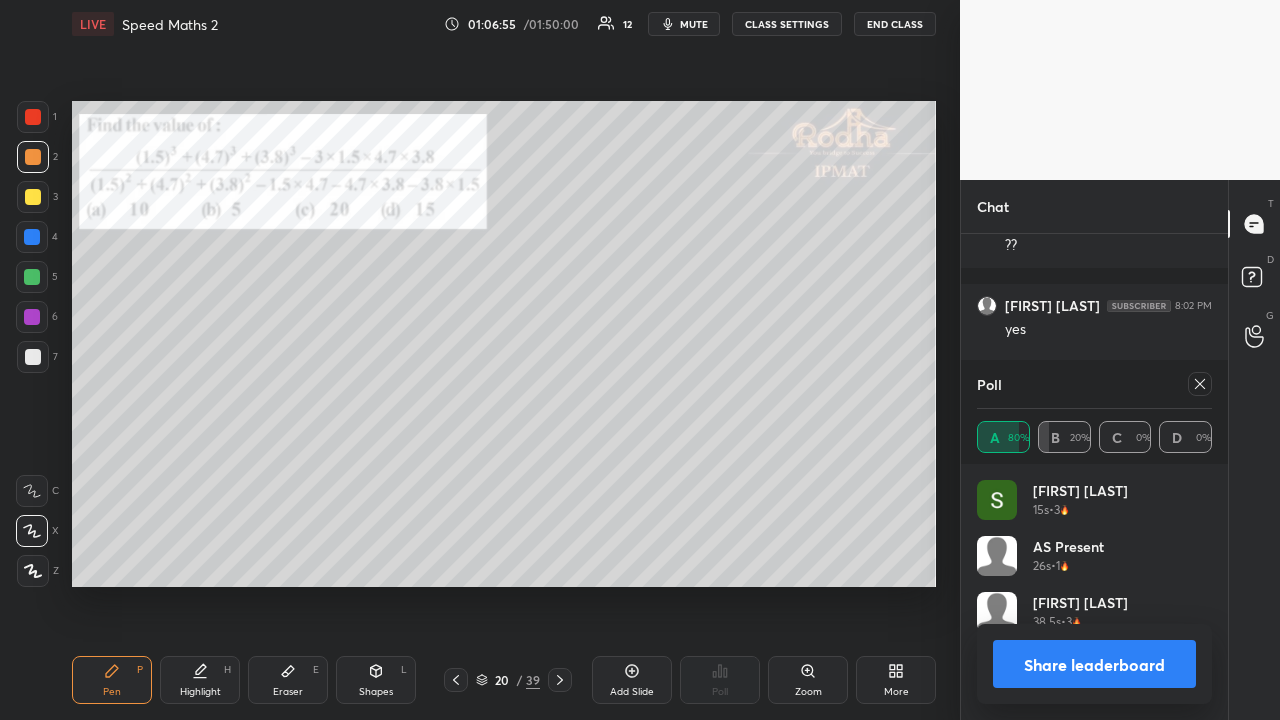 click at bounding box center [1200, 384] 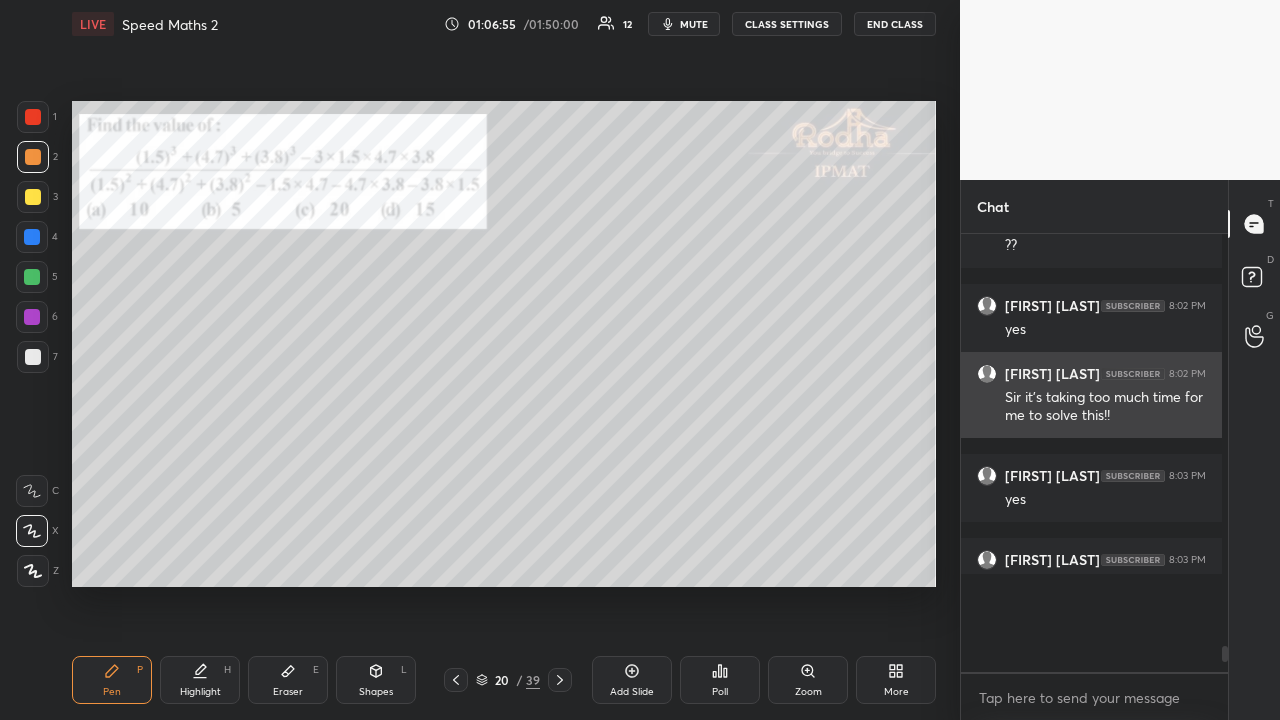 scroll, scrollTop: 421, scrollLeft: 255, axis: both 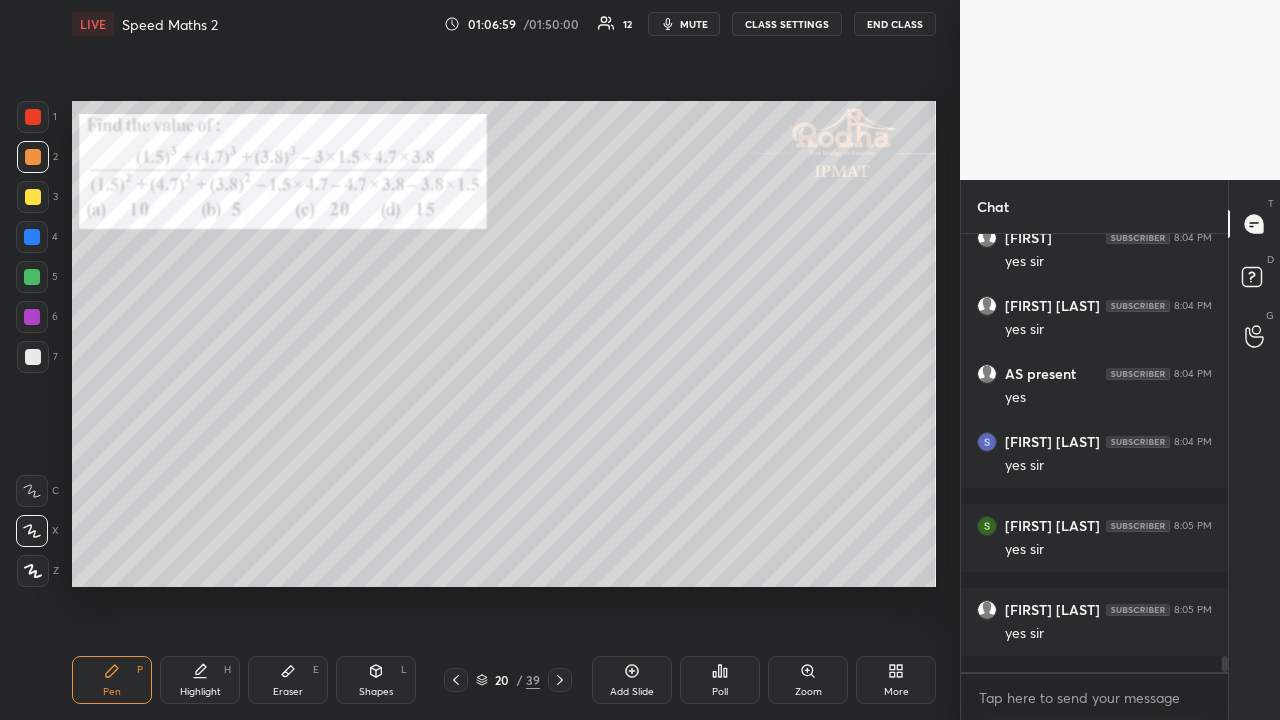 click at bounding box center [33, 117] 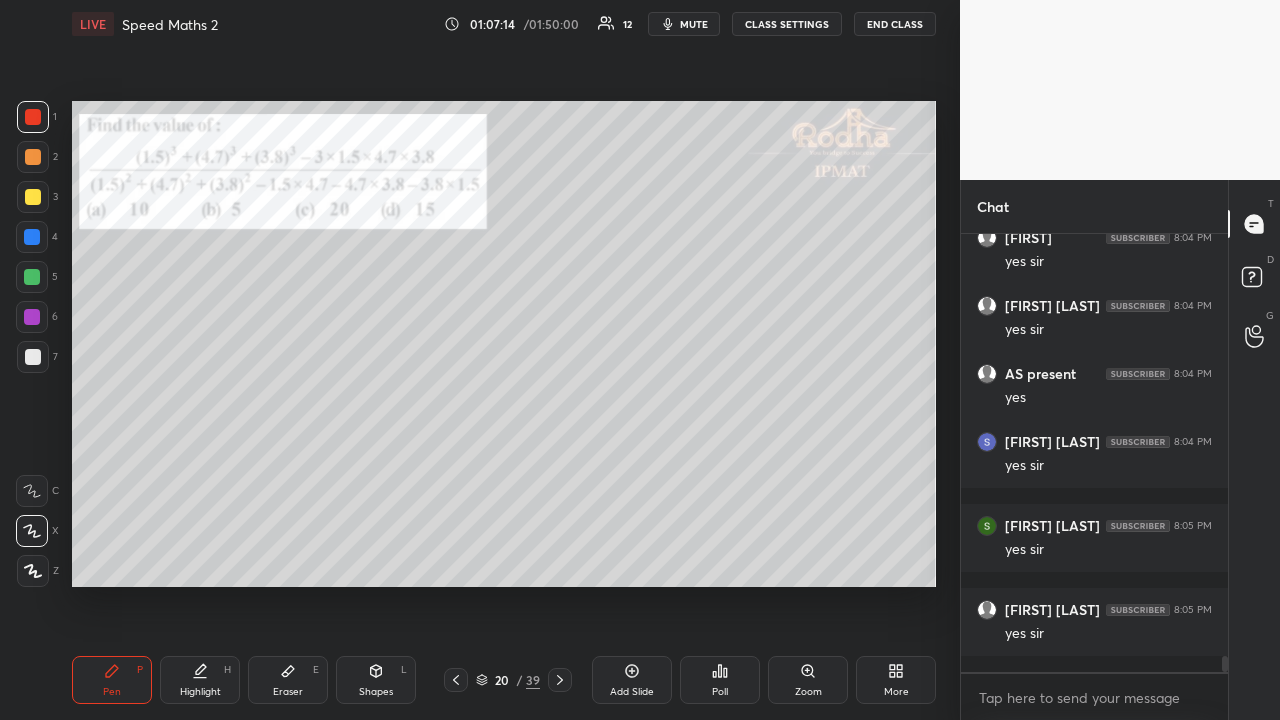 click 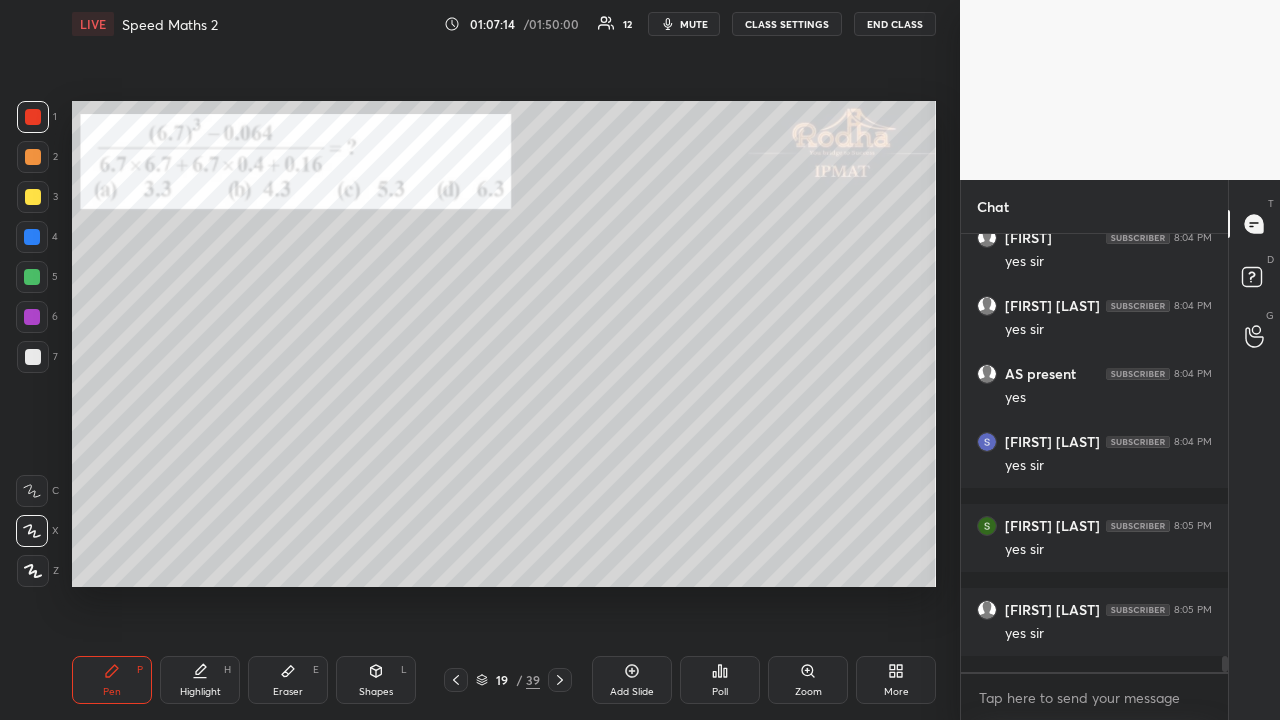 click 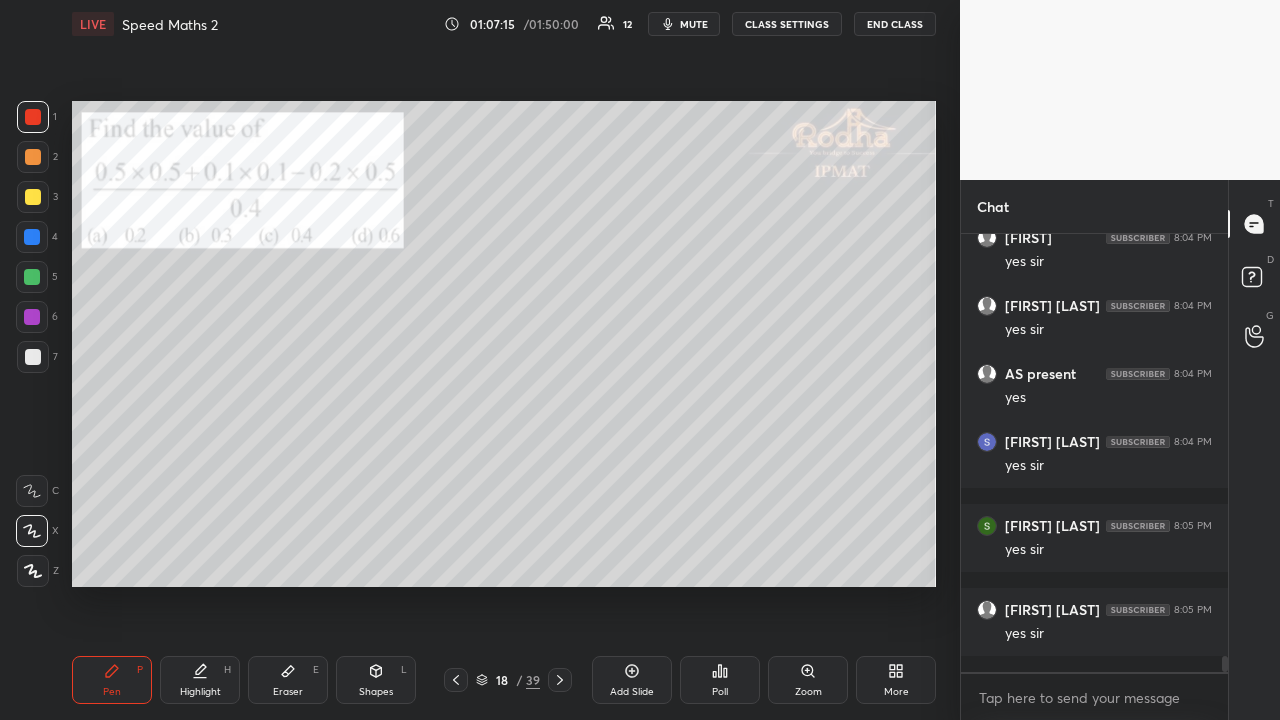 click 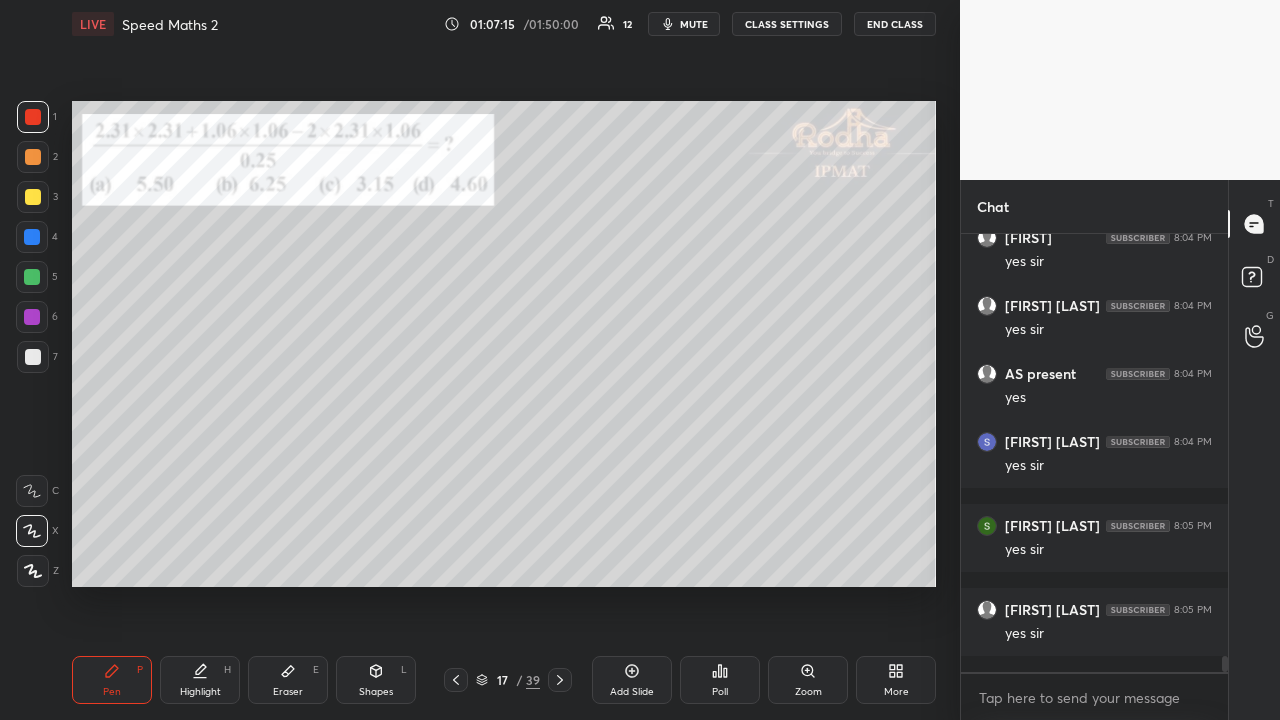 click 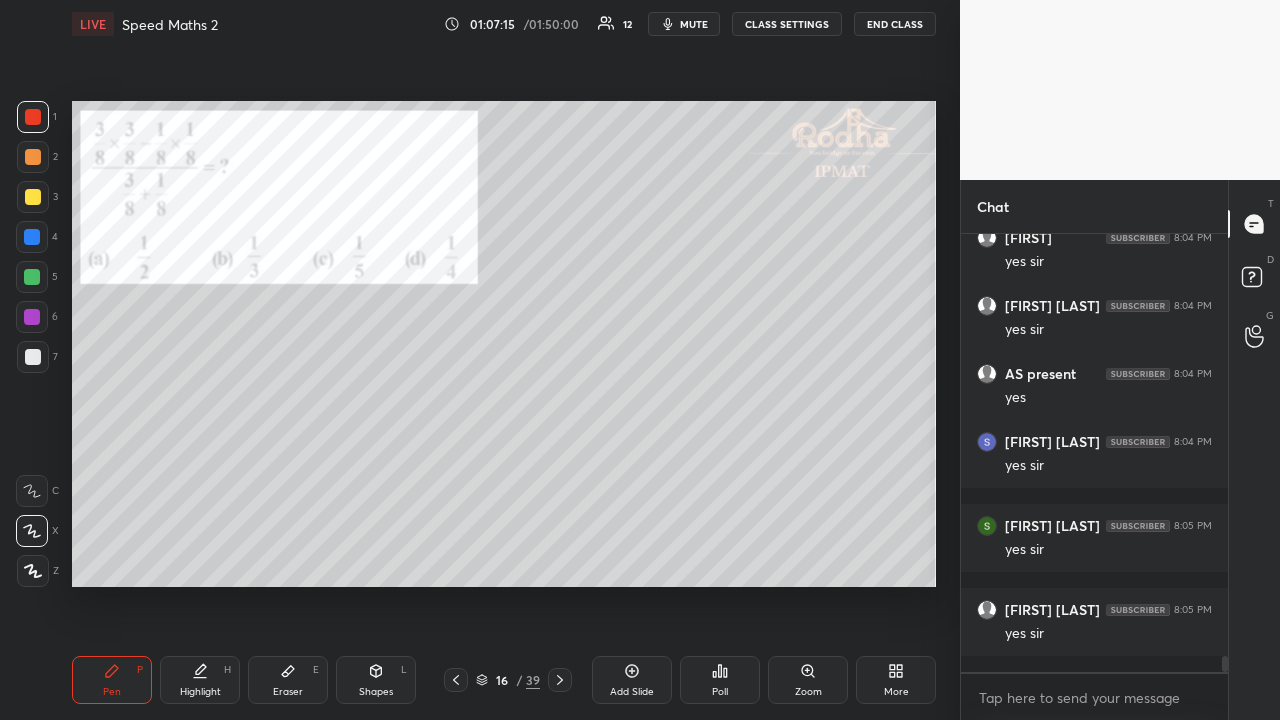 click 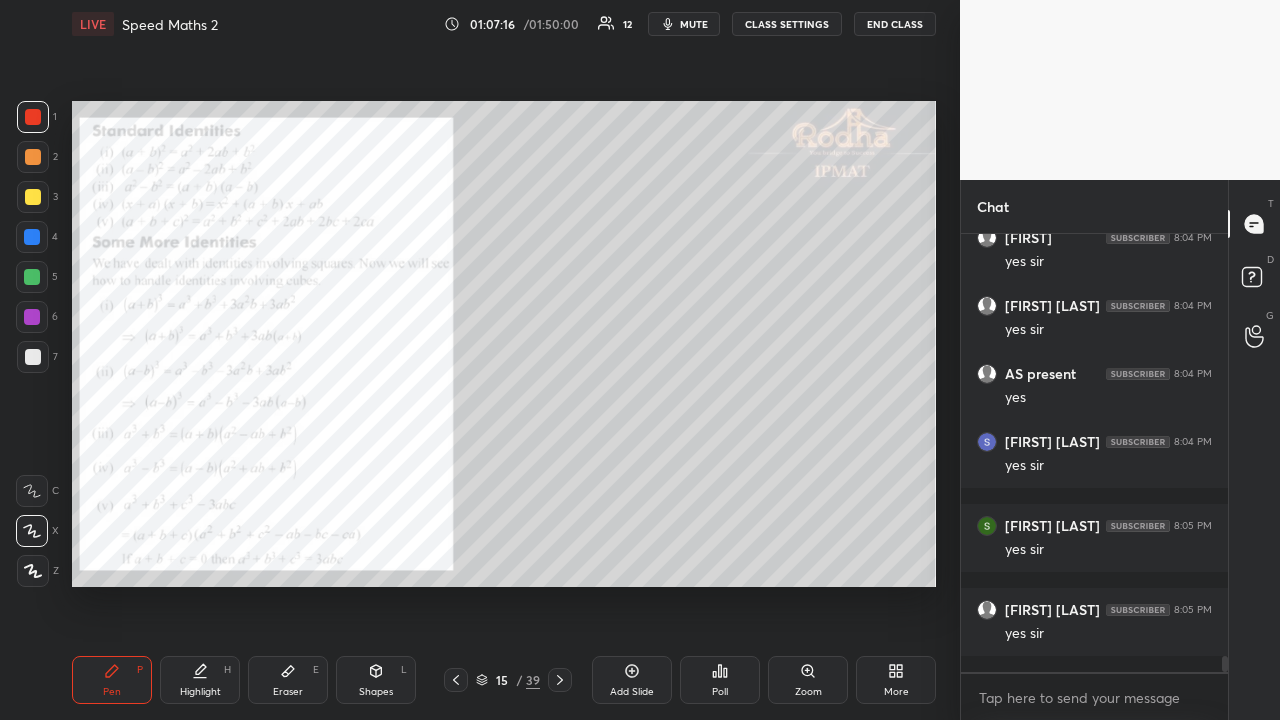 click 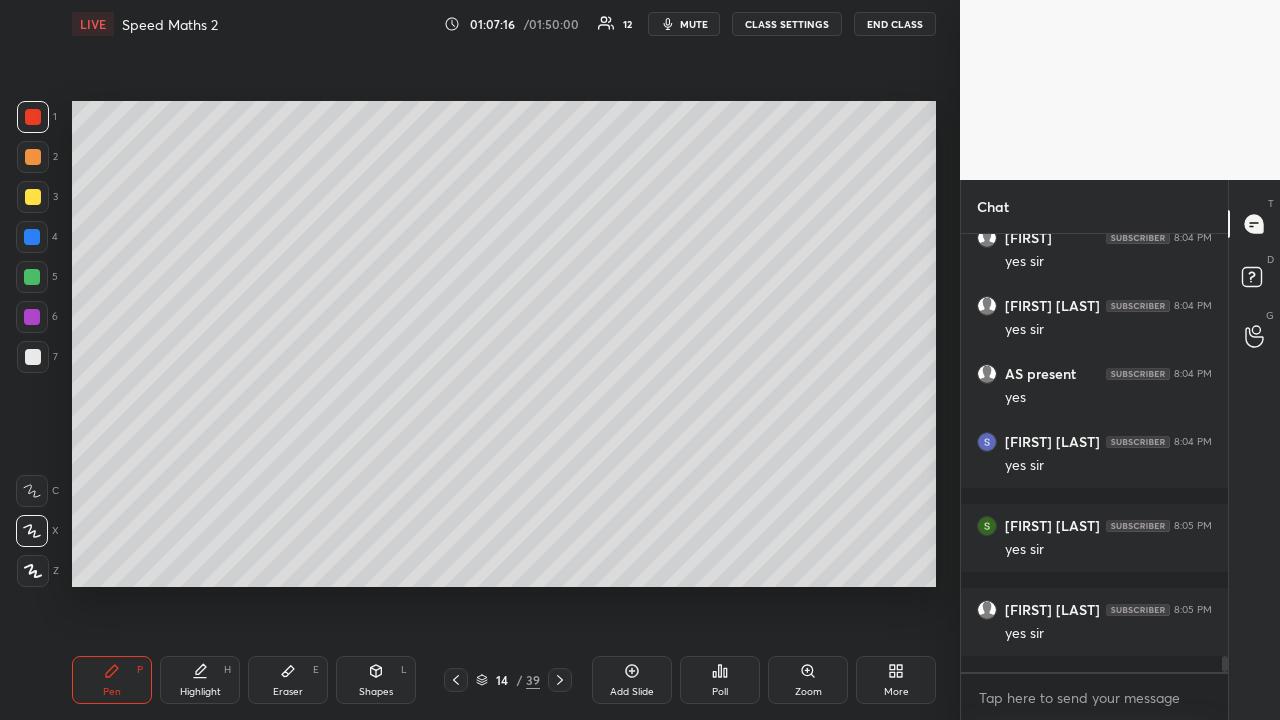 click 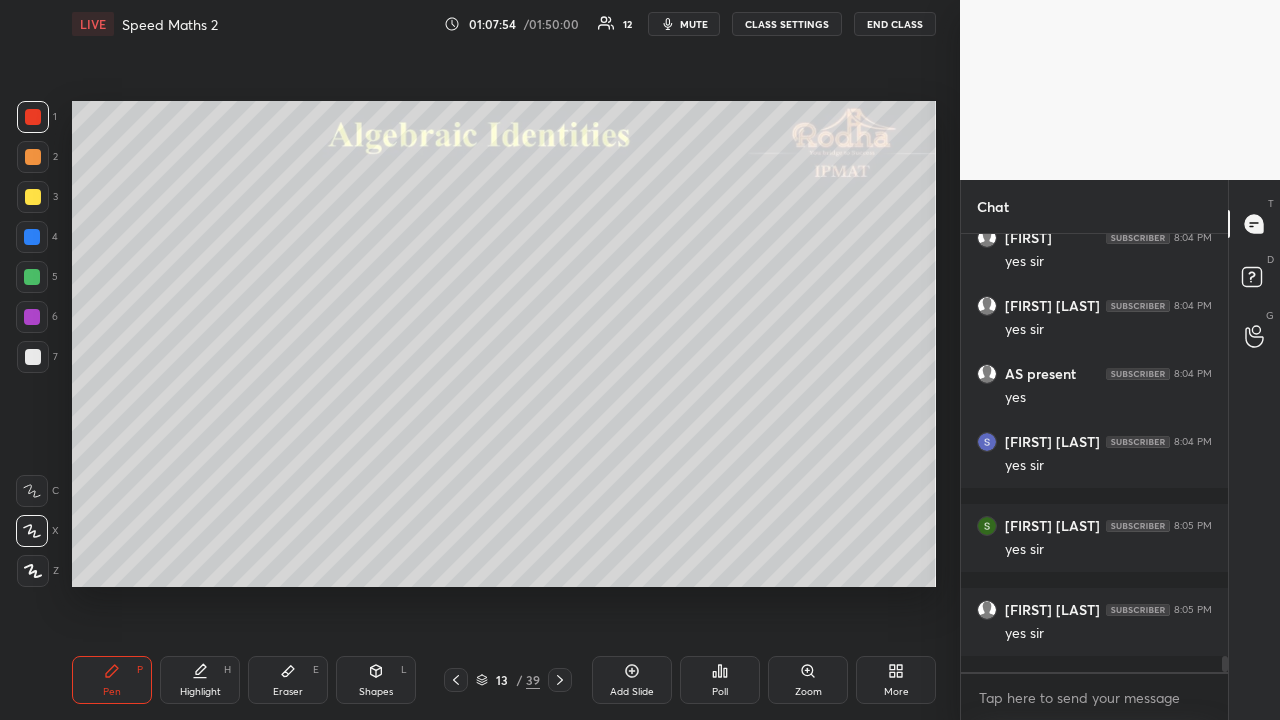 scroll, scrollTop: 11512, scrollLeft: 0, axis: vertical 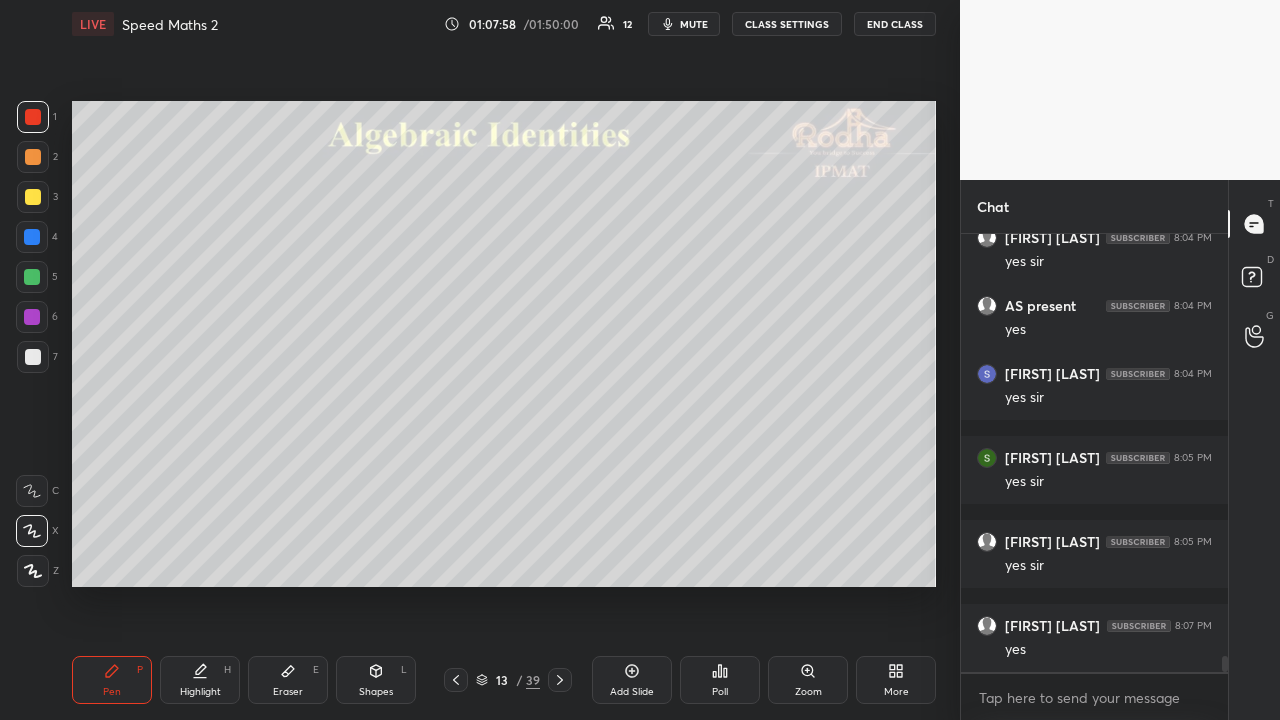 click 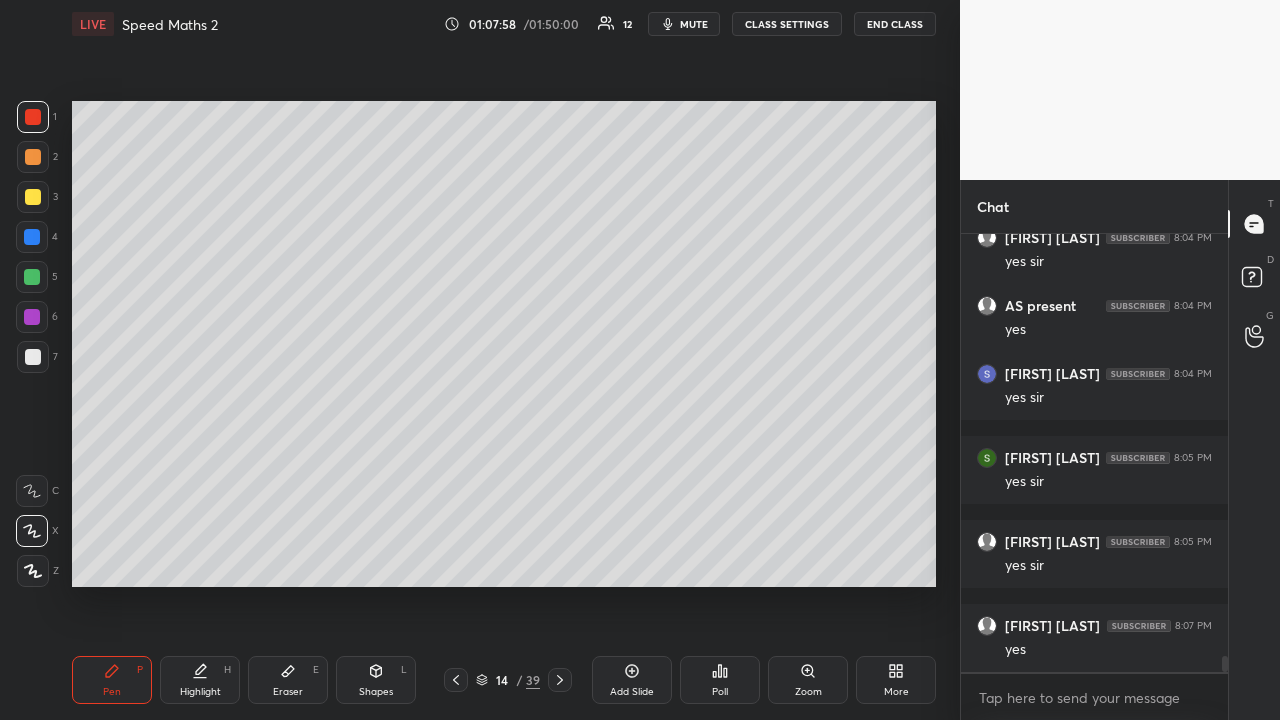 click 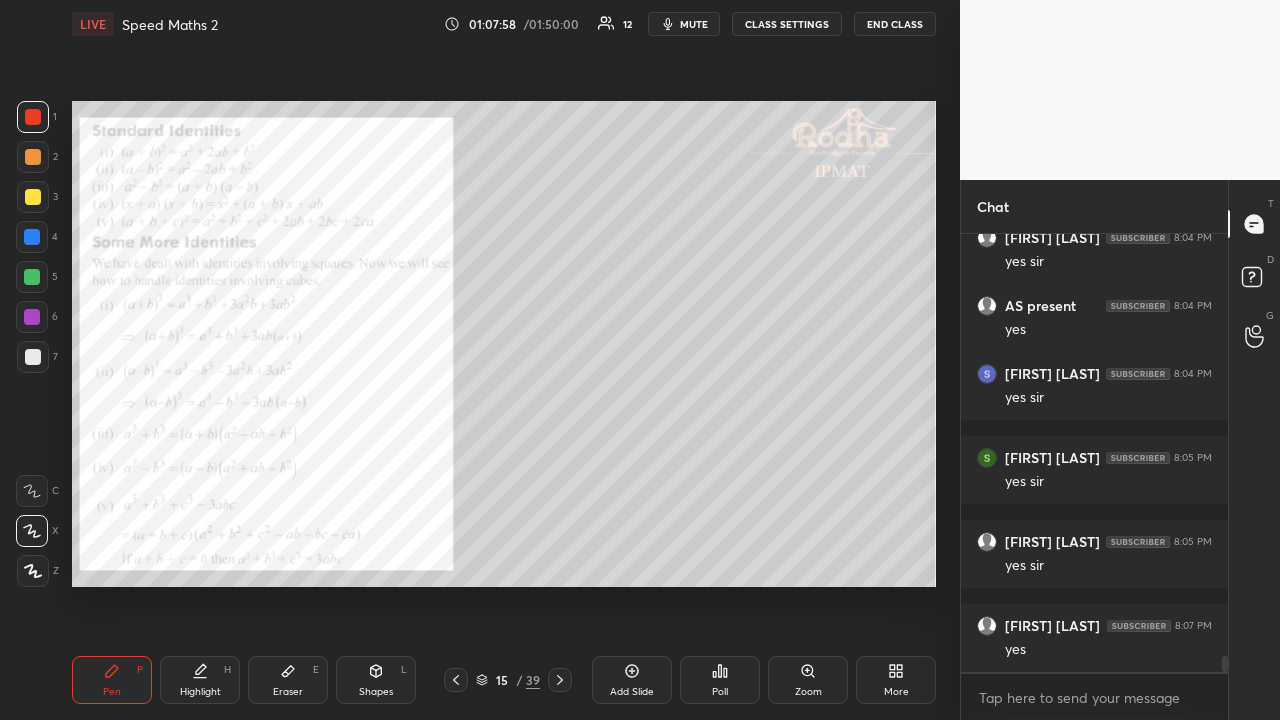 click 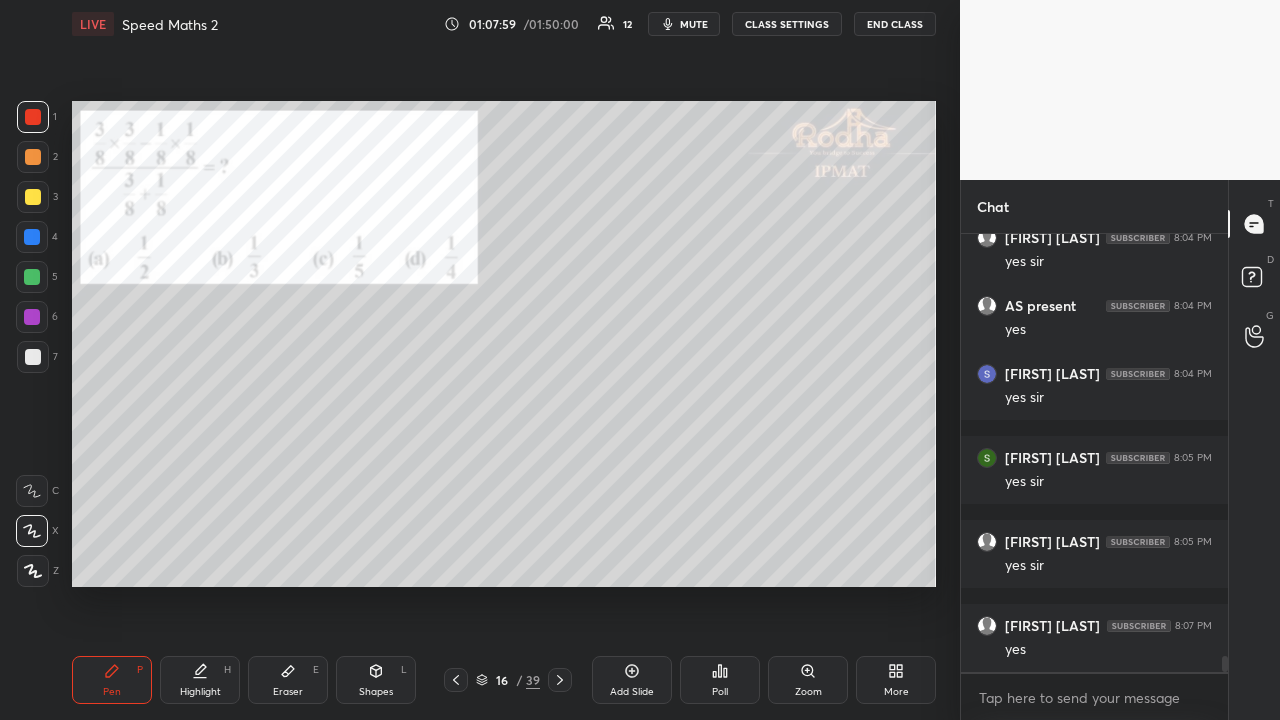 click 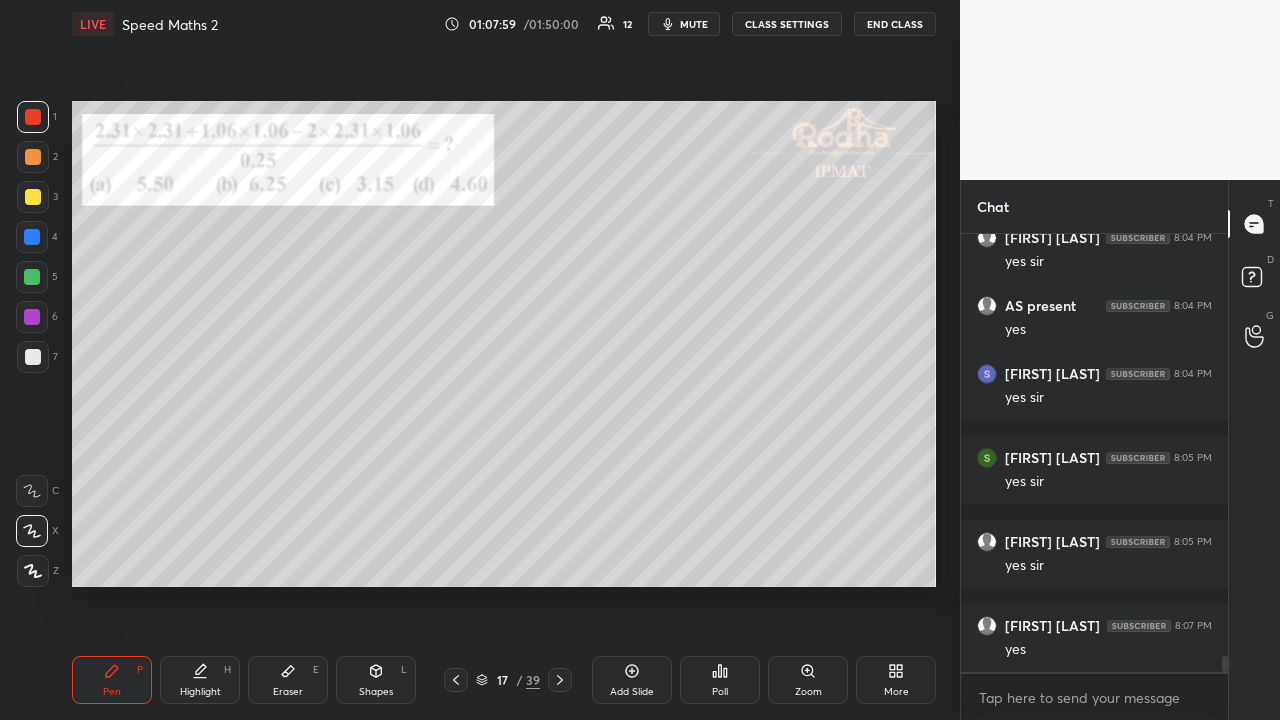 click at bounding box center (560, 680) 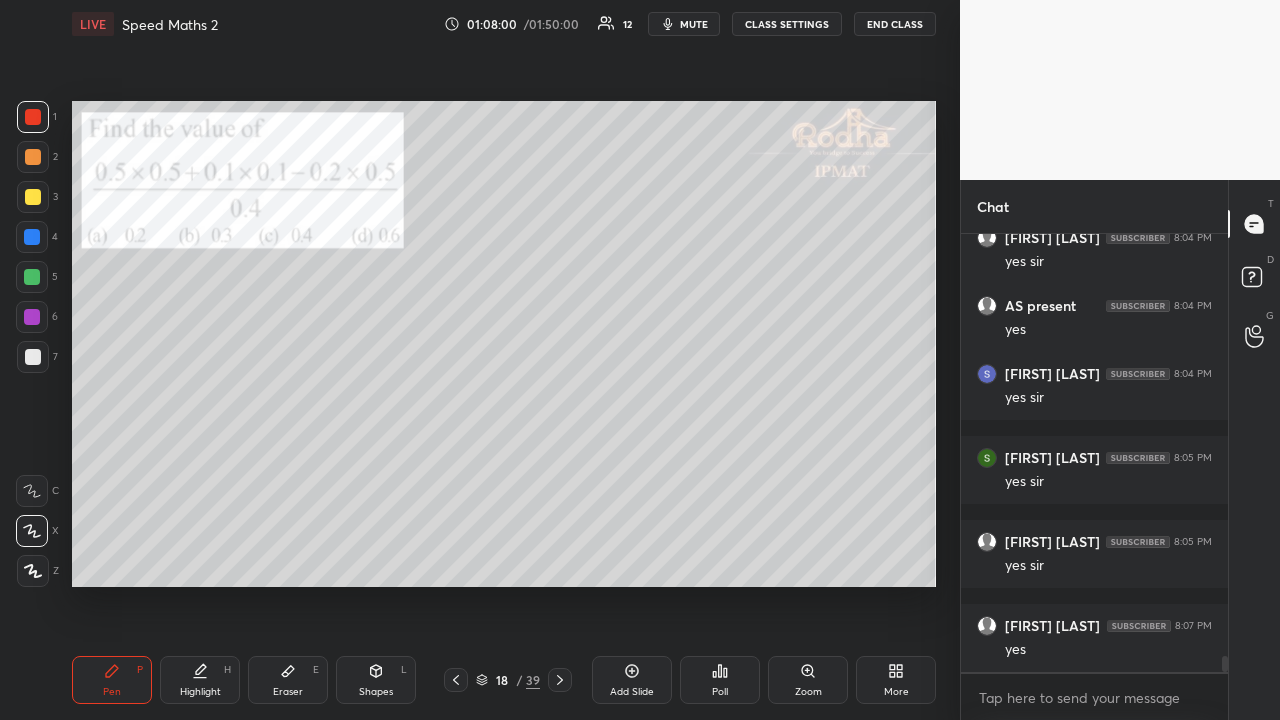 click at bounding box center (560, 680) 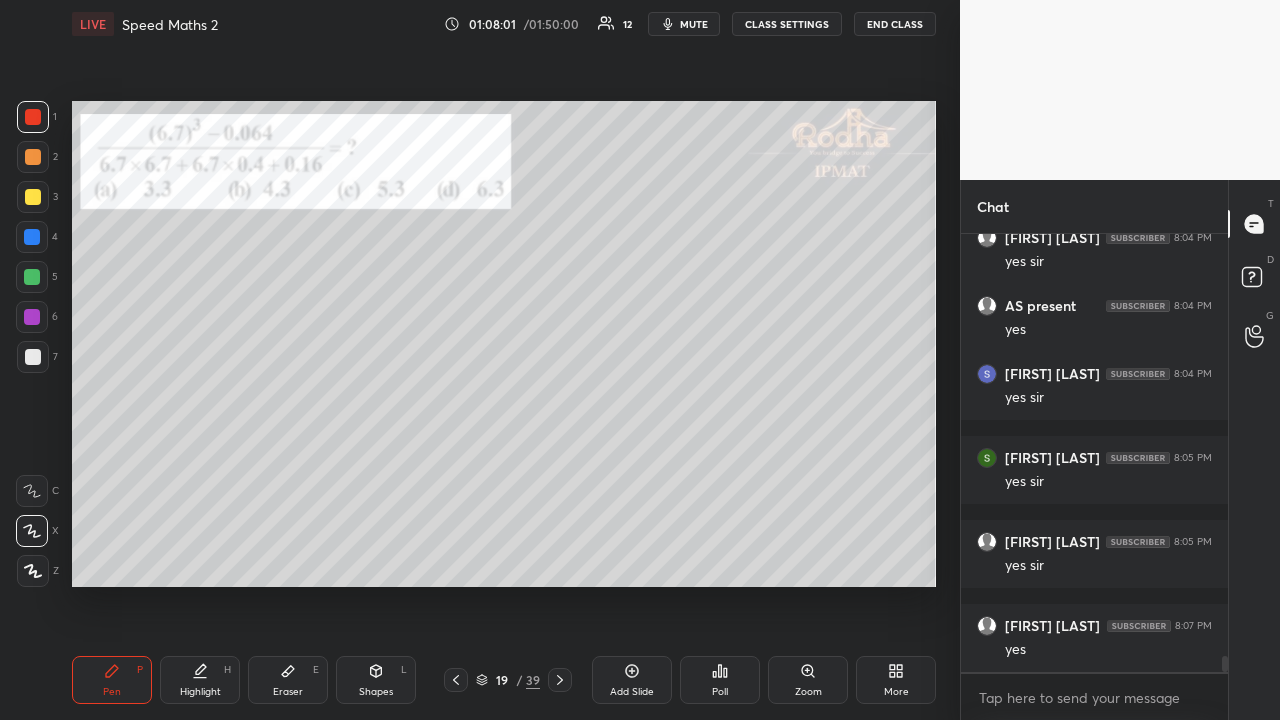 click at bounding box center [560, 680] 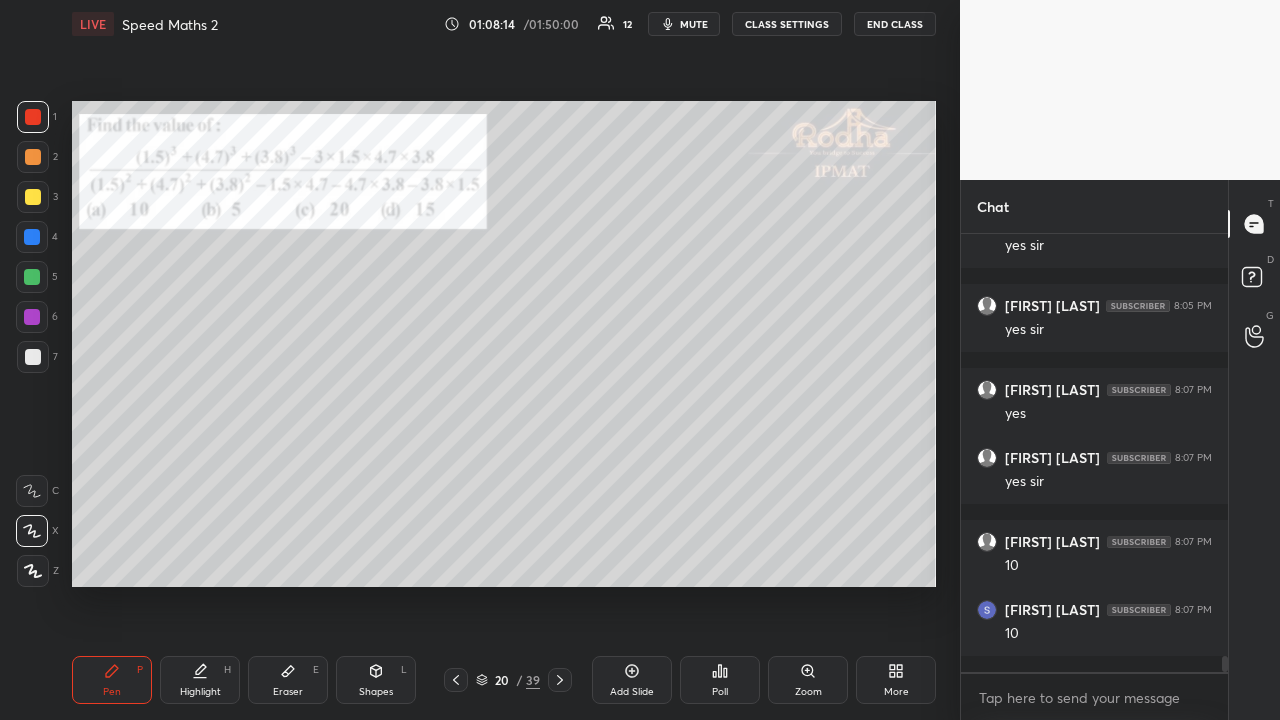 scroll, scrollTop: 11832, scrollLeft: 0, axis: vertical 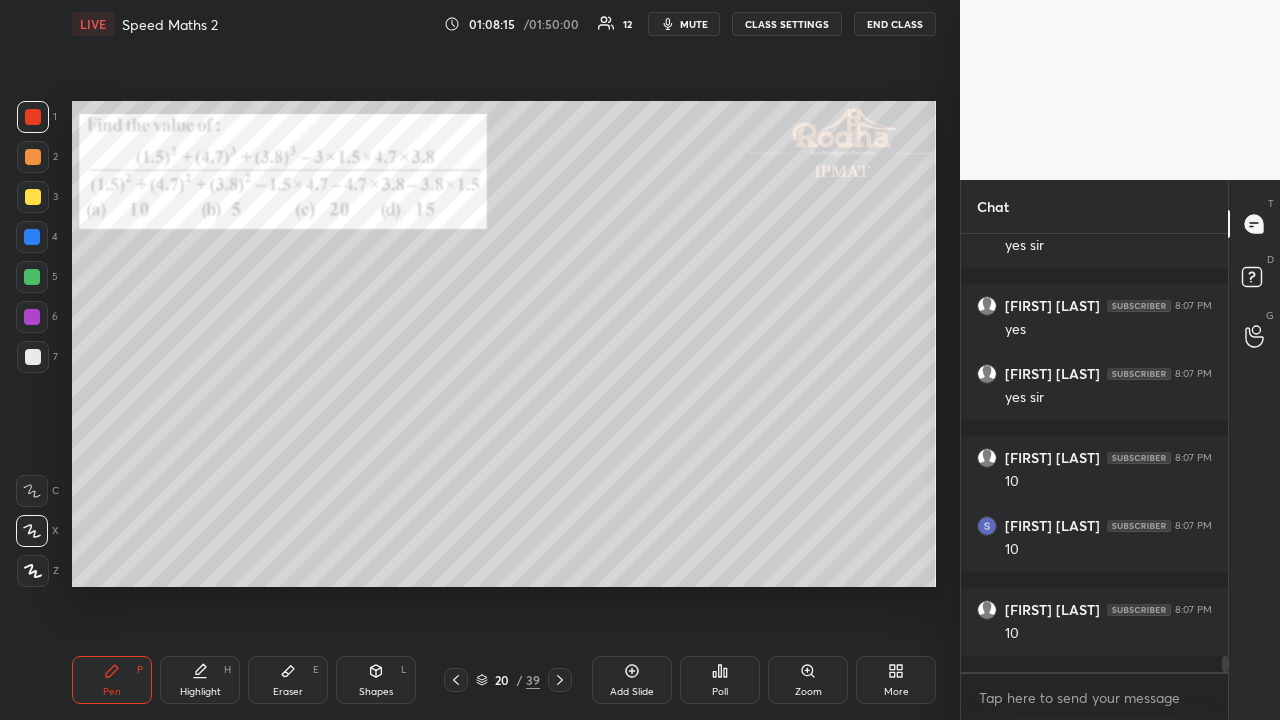 click at bounding box center (33, 197) 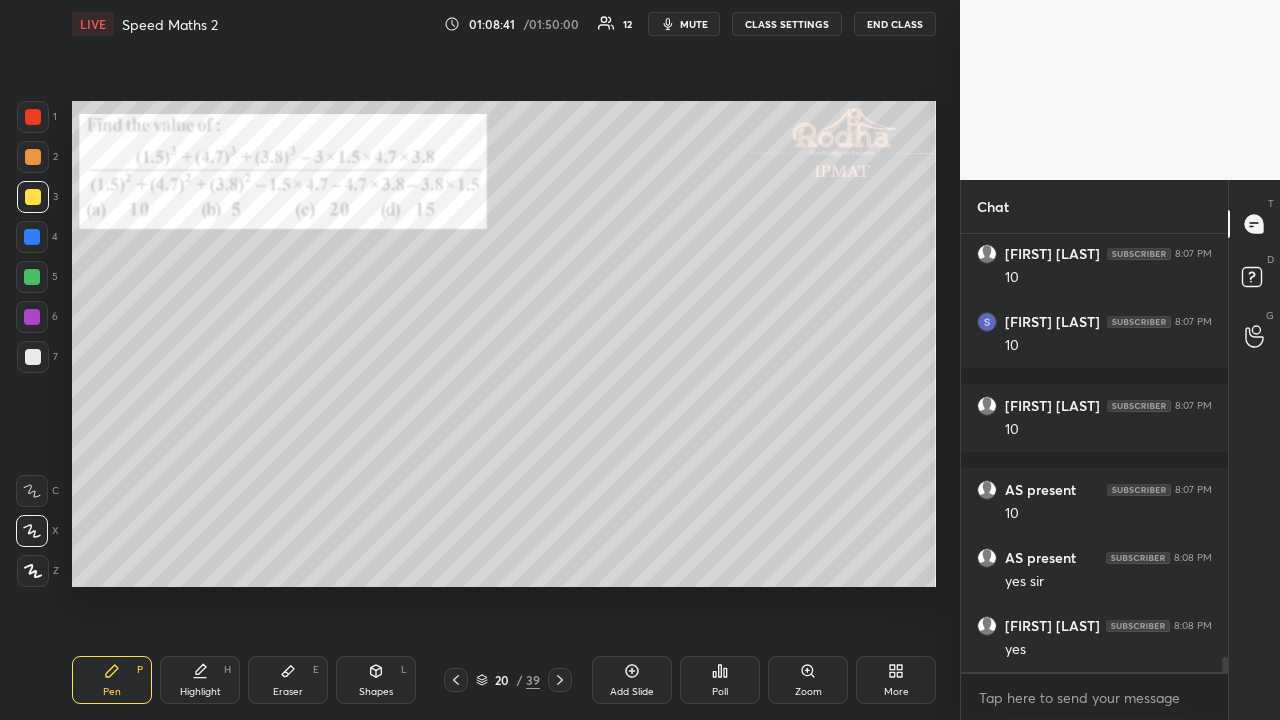 scroll, scrollTop: 12120, scrollLeft: 0, axis: vertical 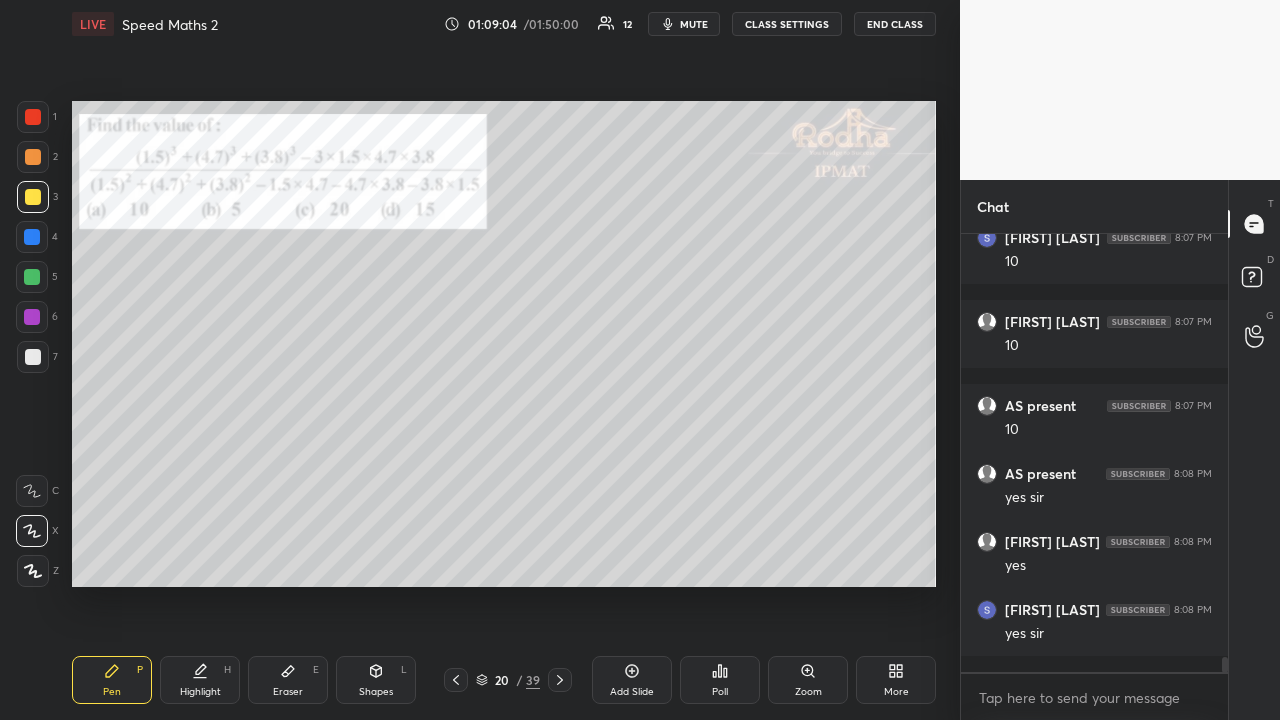 click 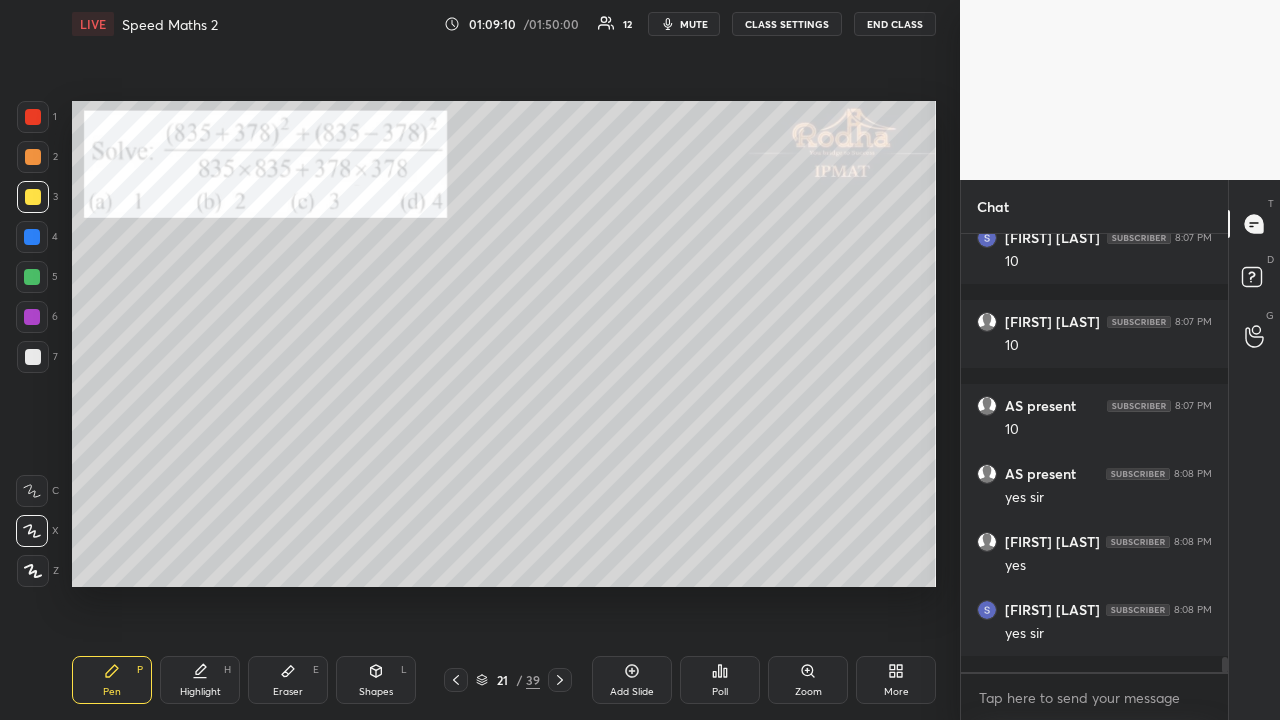 click on "Poll" at bounding box center (720, 680) 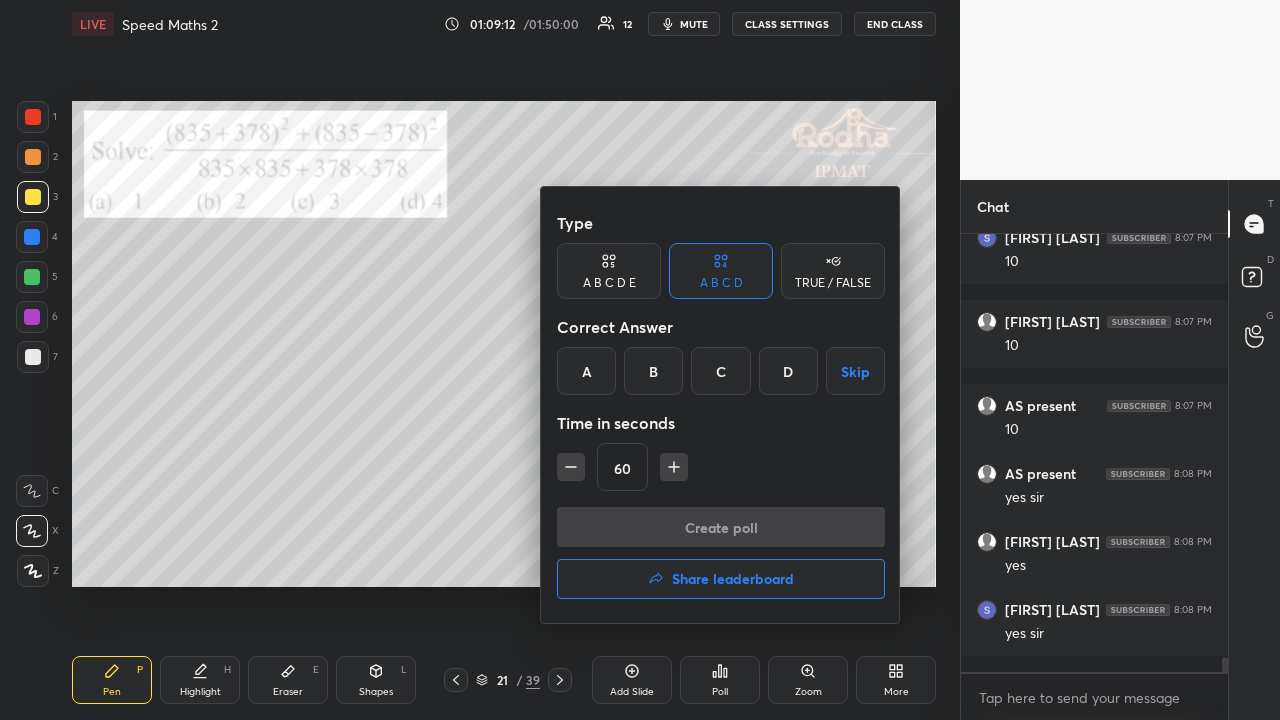 click 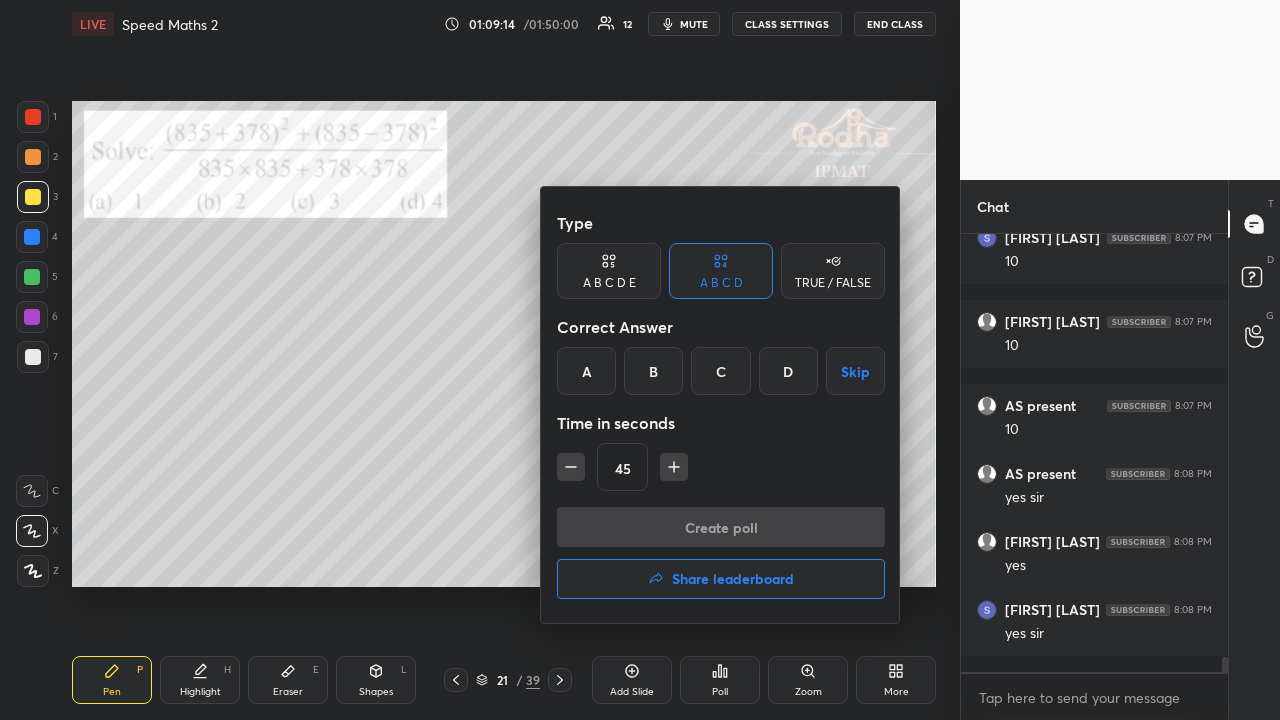 click on "B" at bounding box center (653, 371) 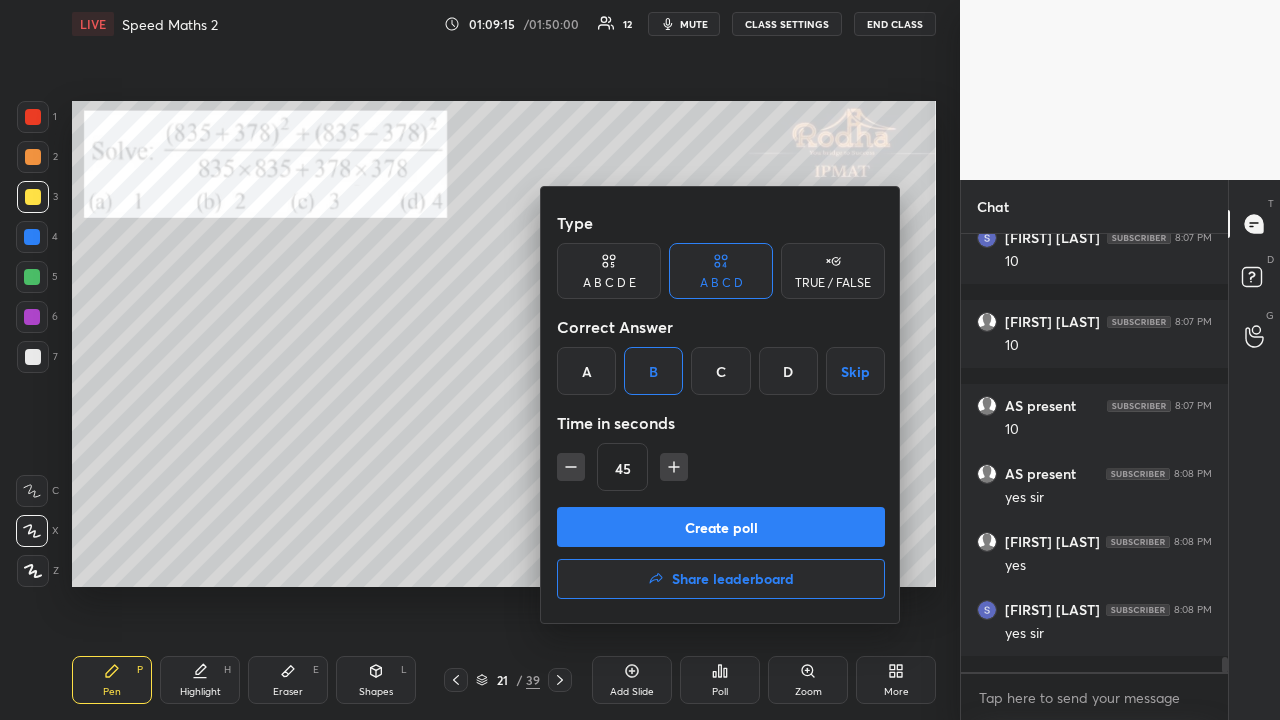 click on "Create poll" at bounding box center [721, 527] 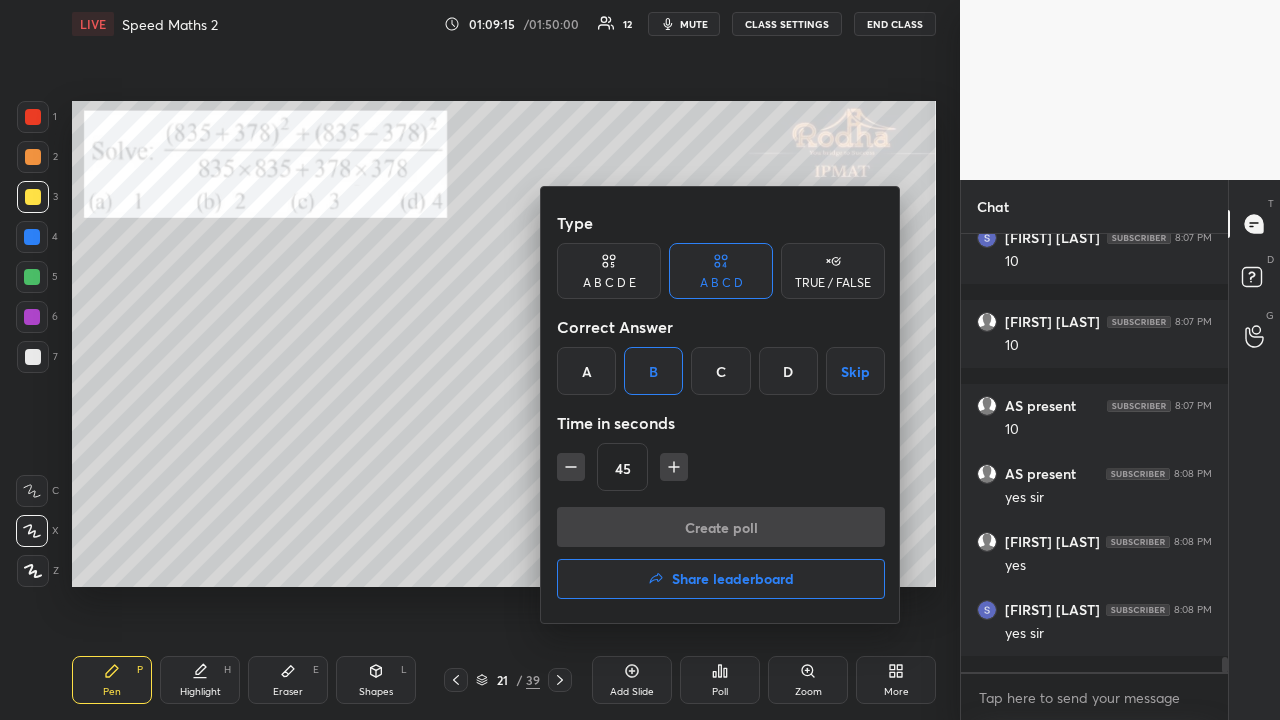 scroll, scrollTop: 407, scrollLeft: 255, axis: both 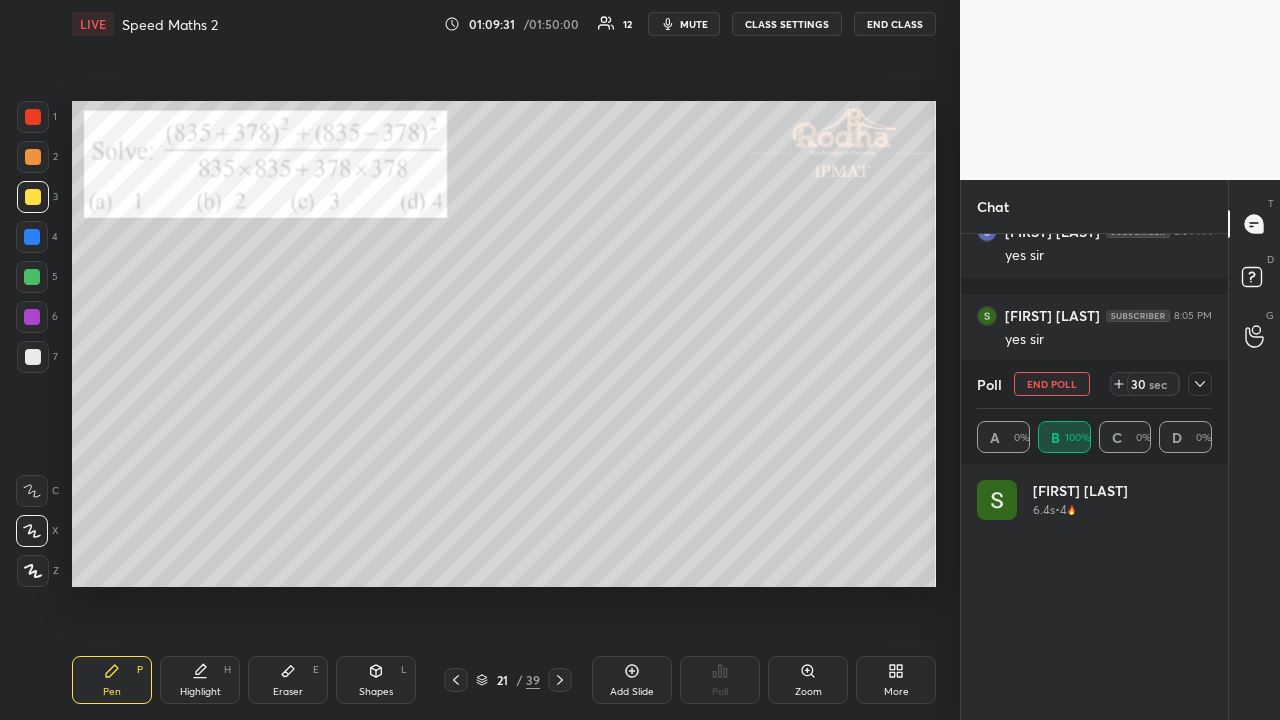 click 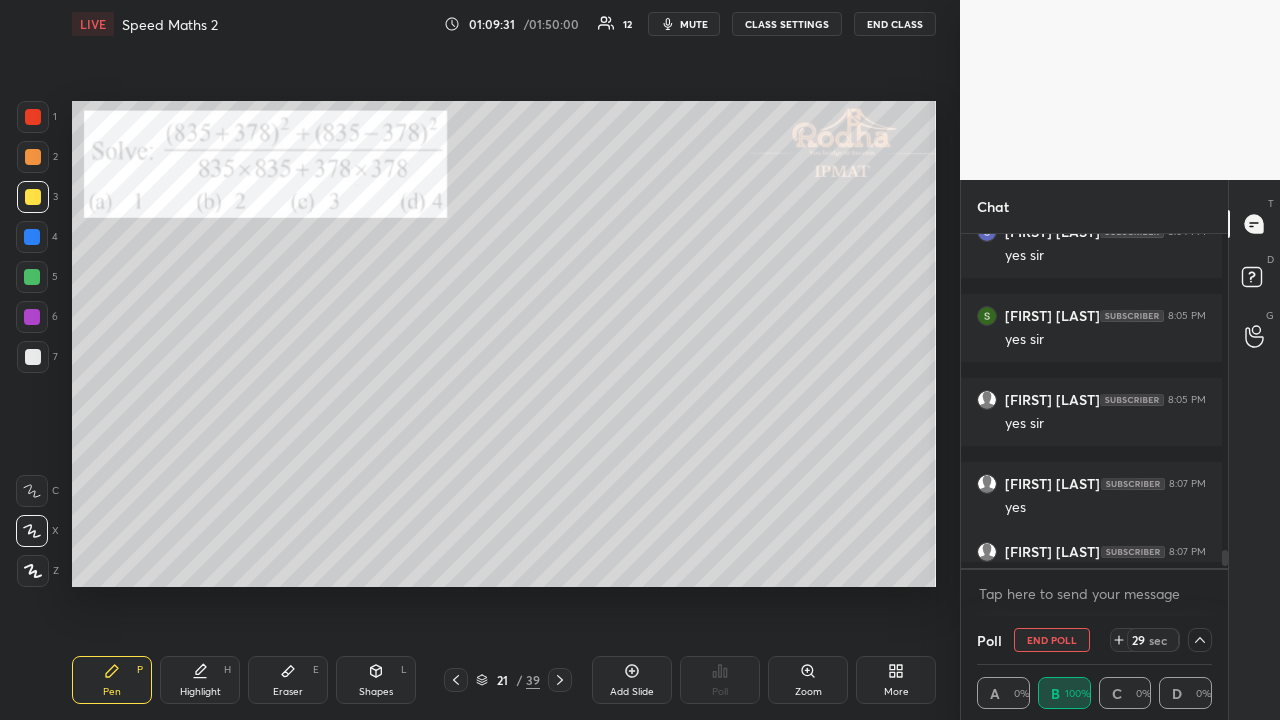 scroll, scrollTop: 19, scrollLeft: 223, axis: both 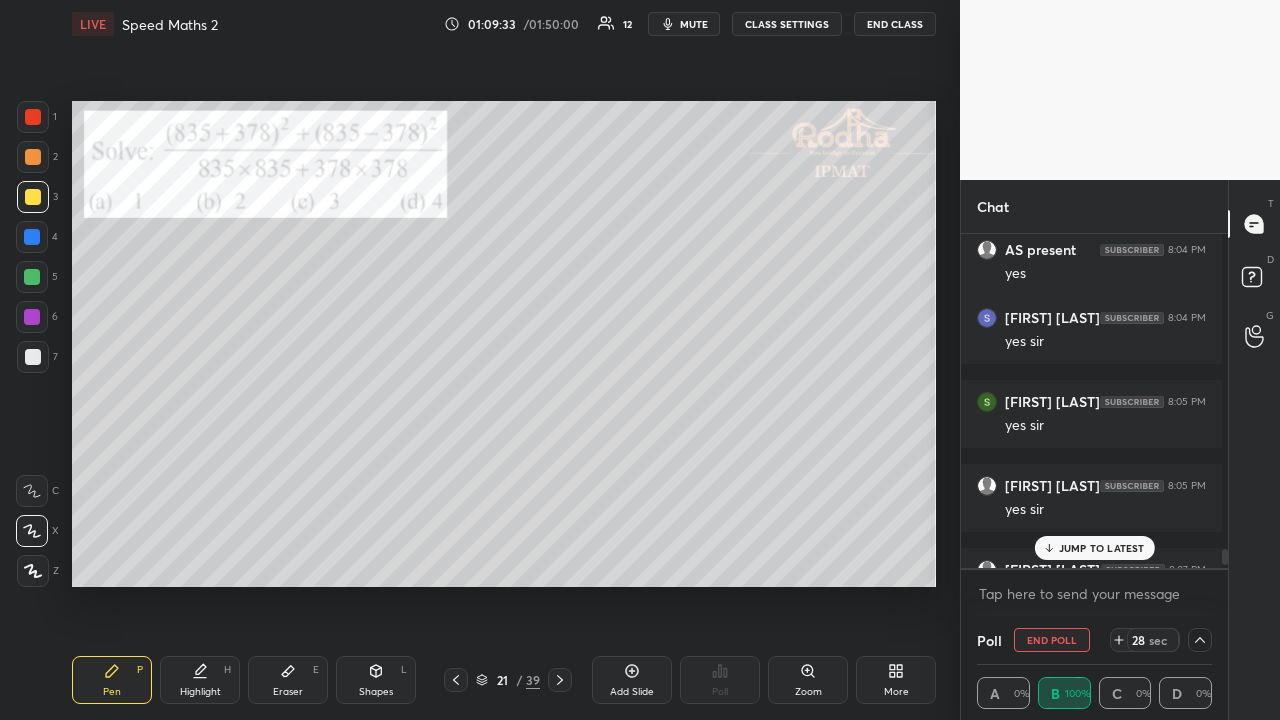 click 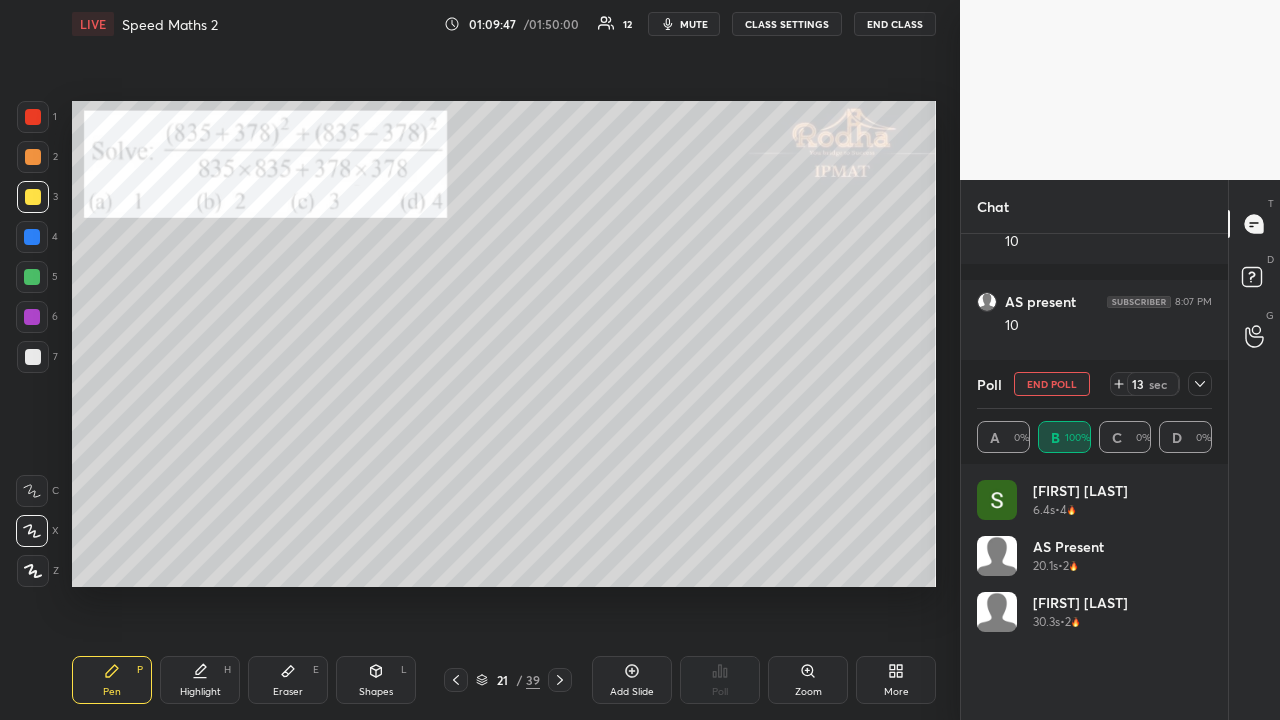 click at bounding box center [33, 117] 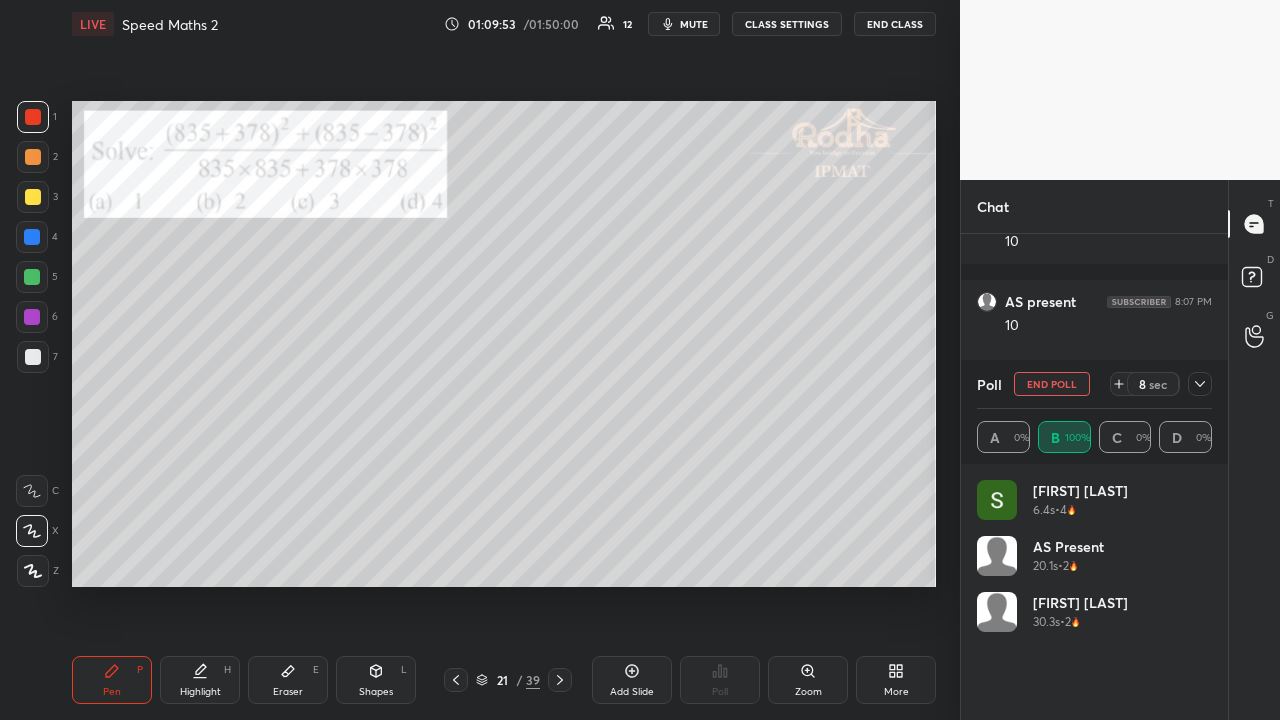 drag, startPoint x: 36, startPoint y: 201, endPoint x: 32, endPoint y: 213, distance: 12.649111 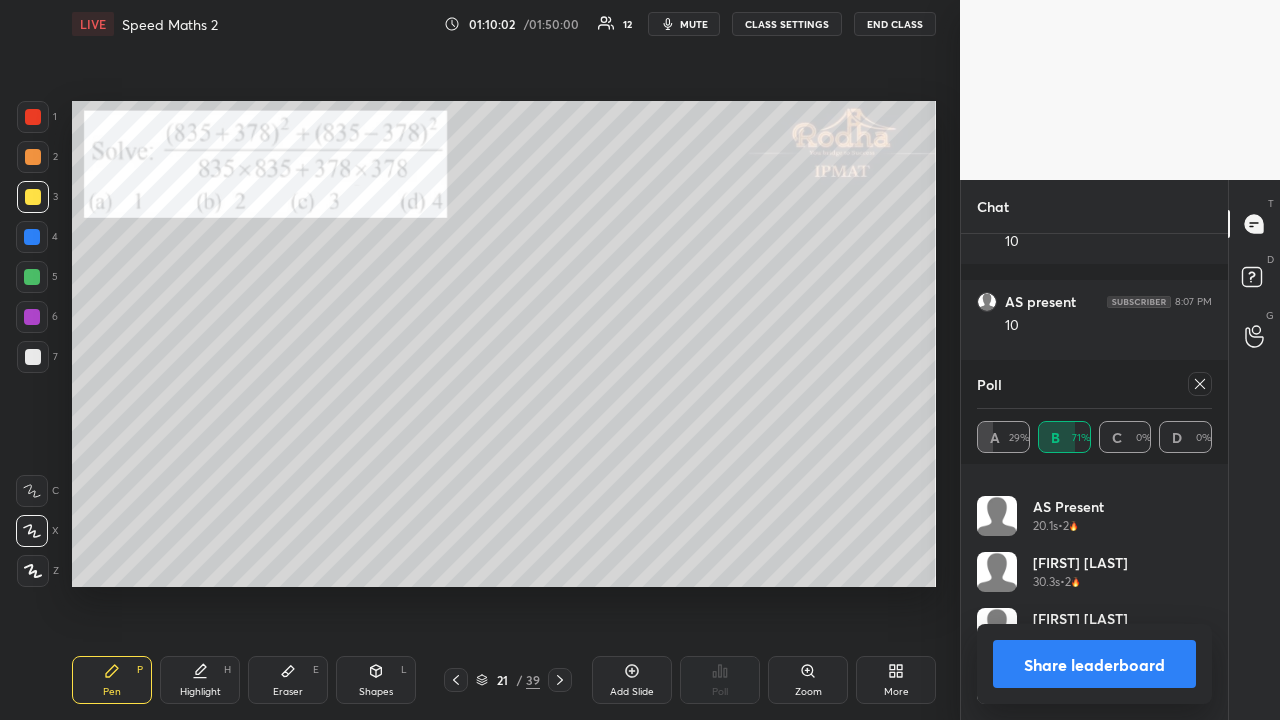 click 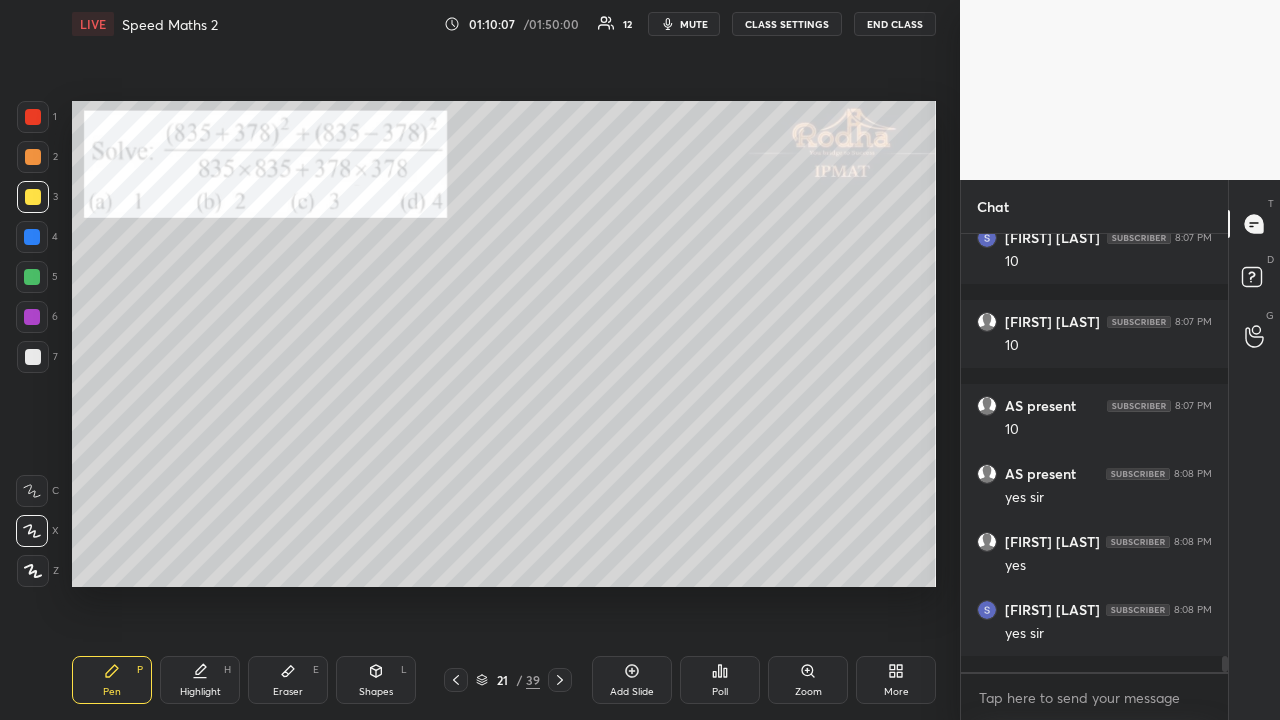 click at bounding box center (33, 117) 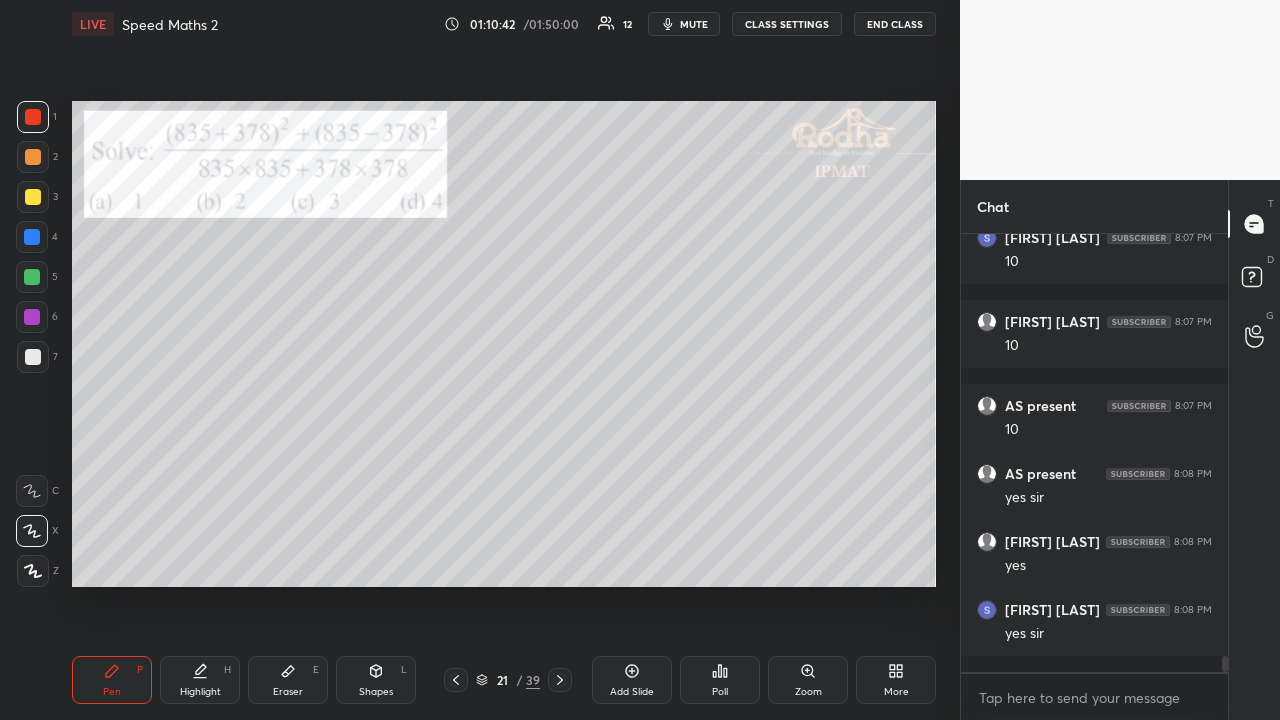 click at bounding box center [33, 197] 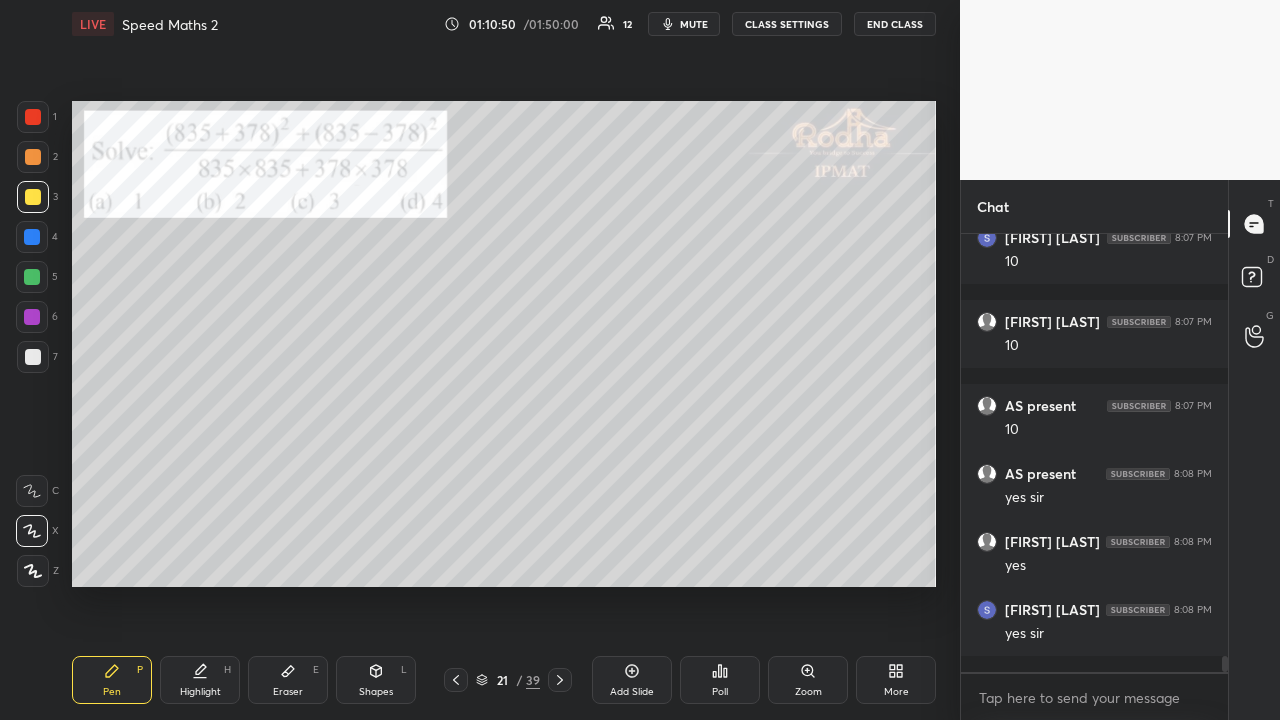 drag, startPoint x: 21, startPoint y: 123, endPoint x: 49, endPoint y: 132, distance: 29.410883 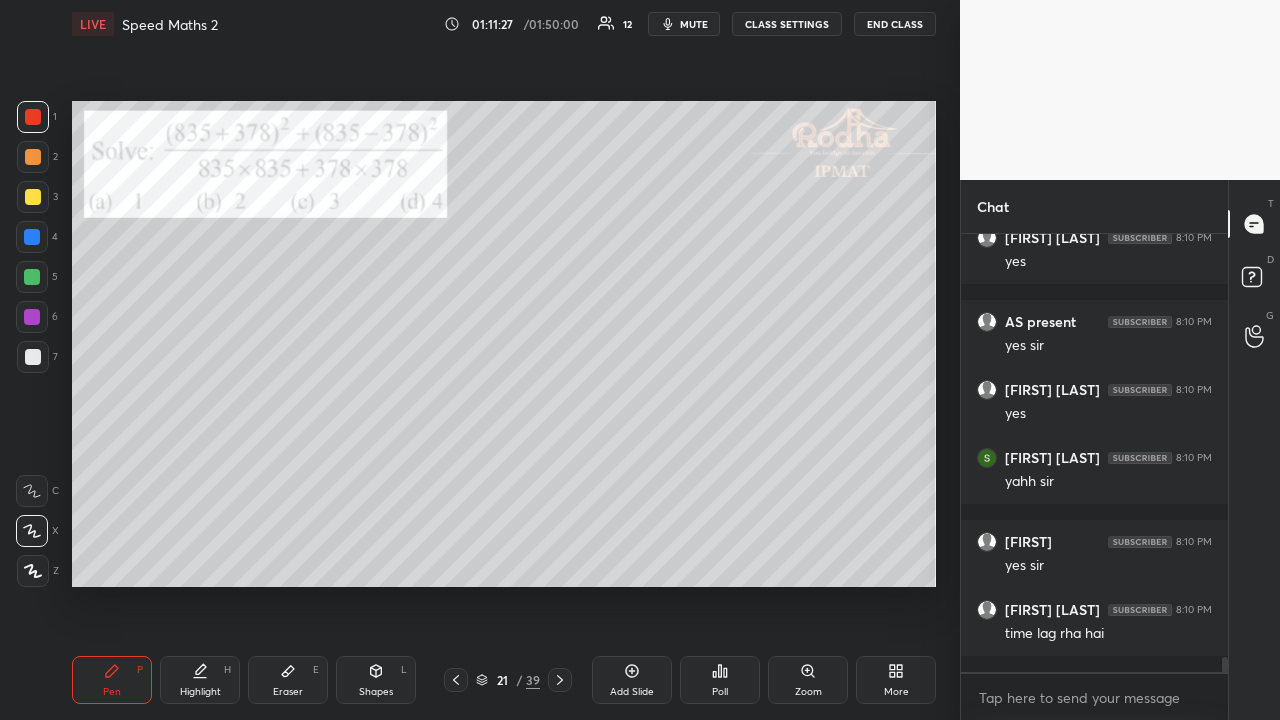 scroll, scrollTop: 12438, scrollLeft: 0, axis: vertical 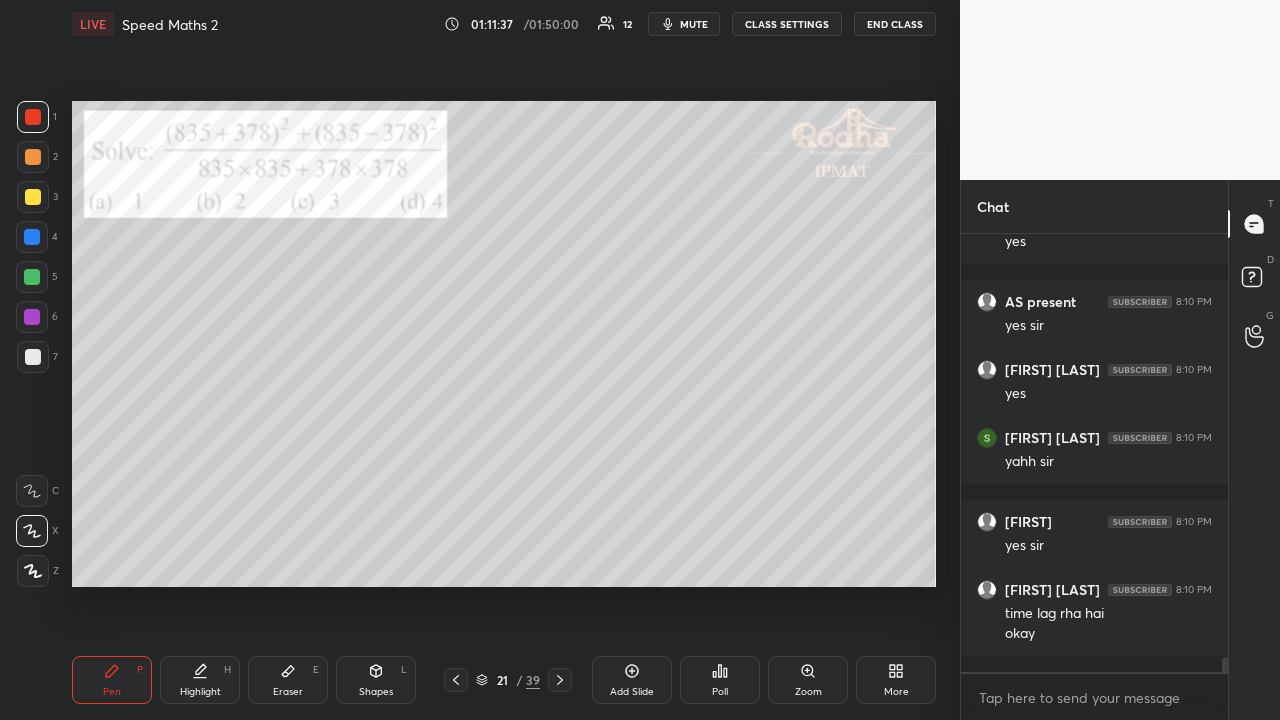 click at bounding box center [33, 197] 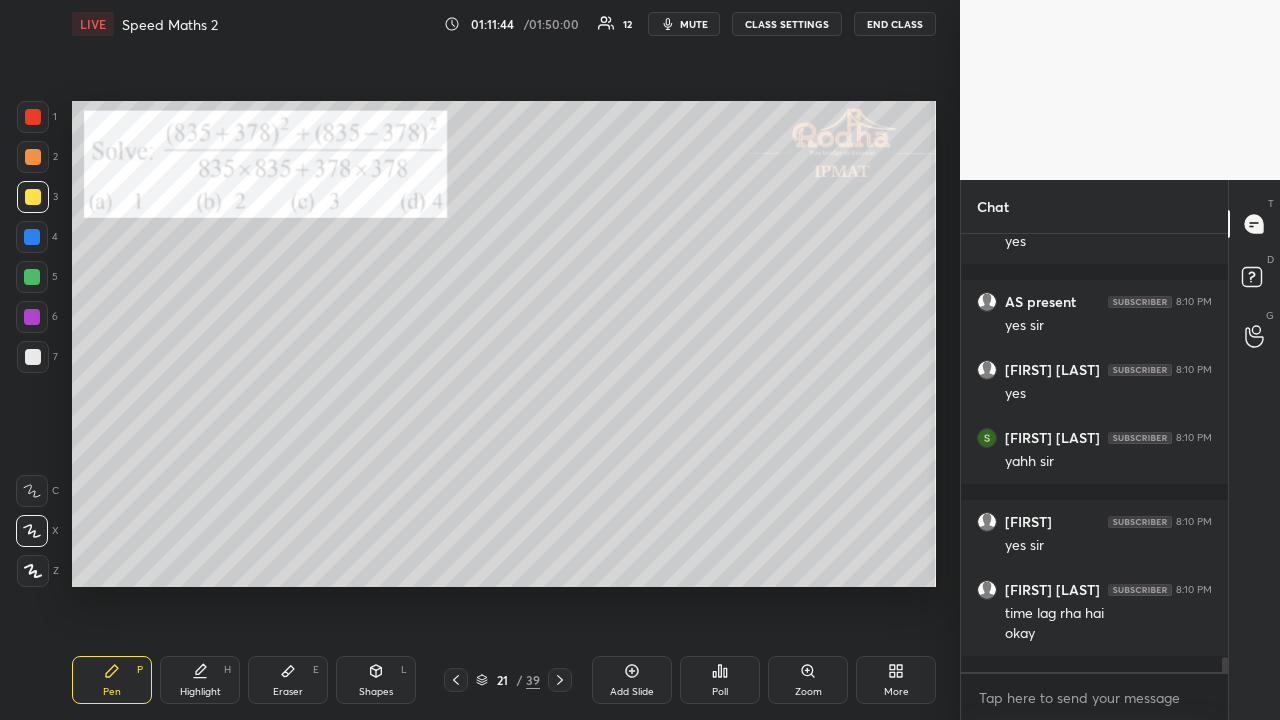 click 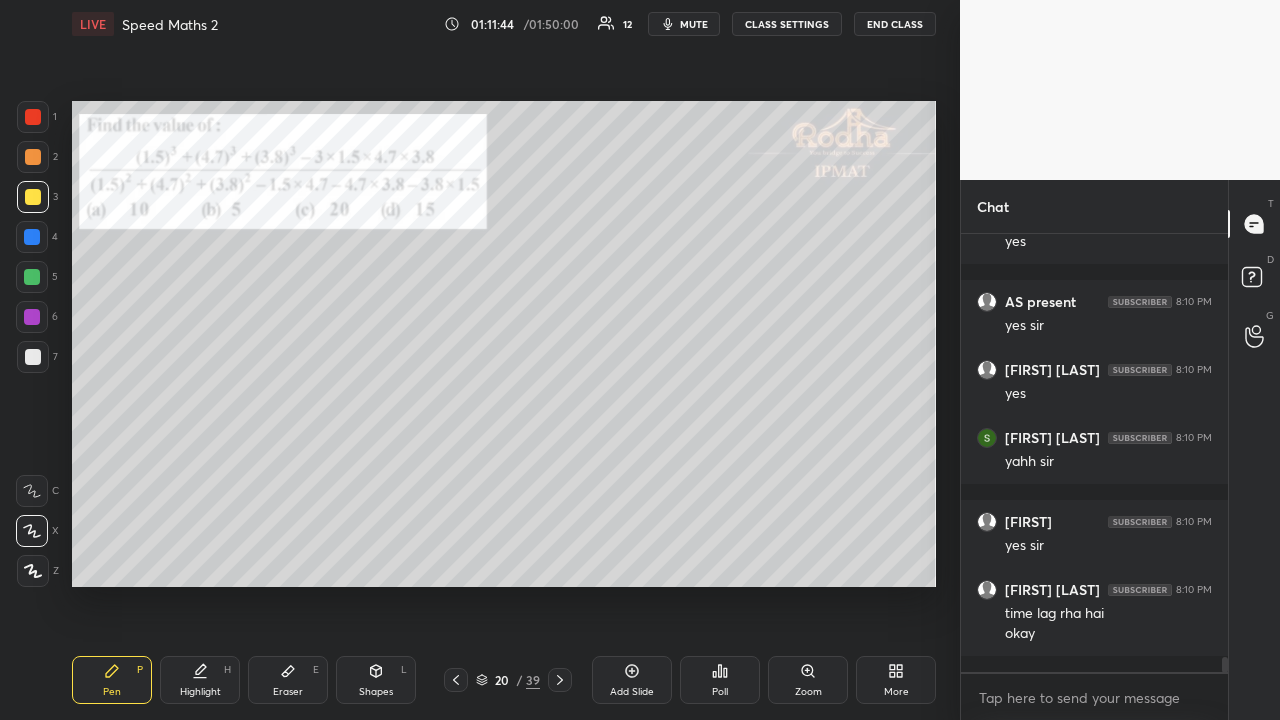 click 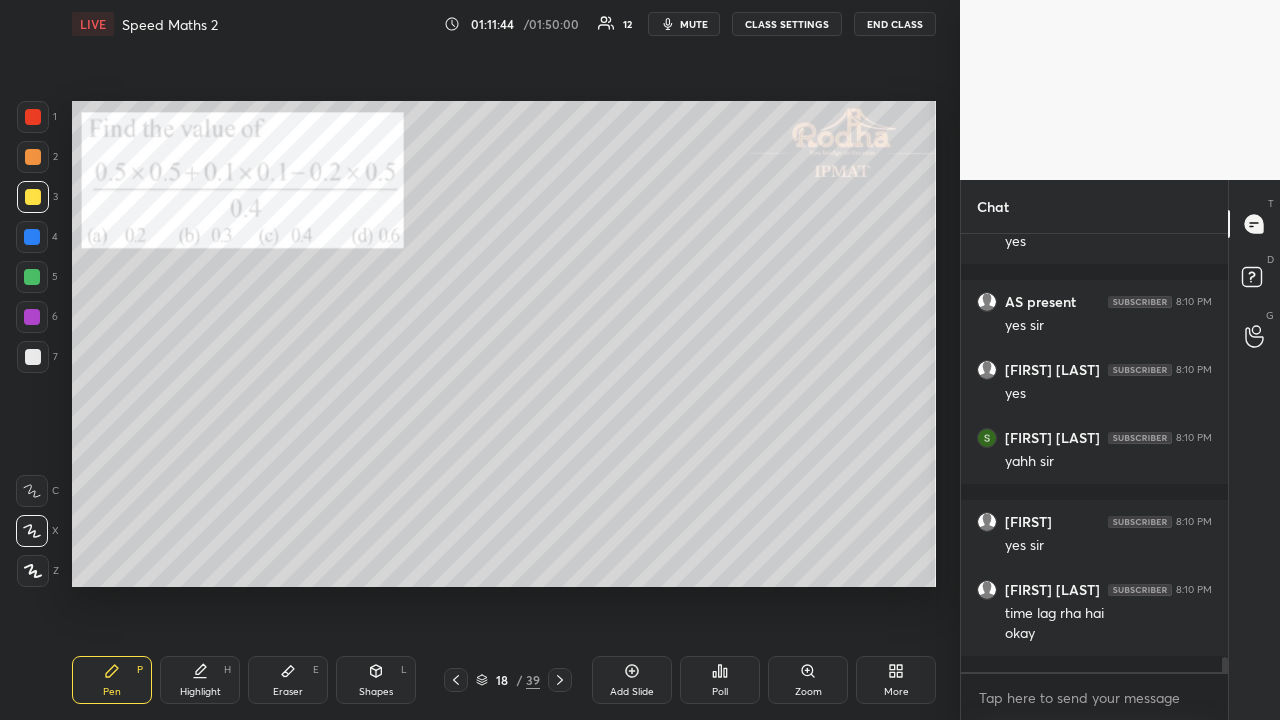 click 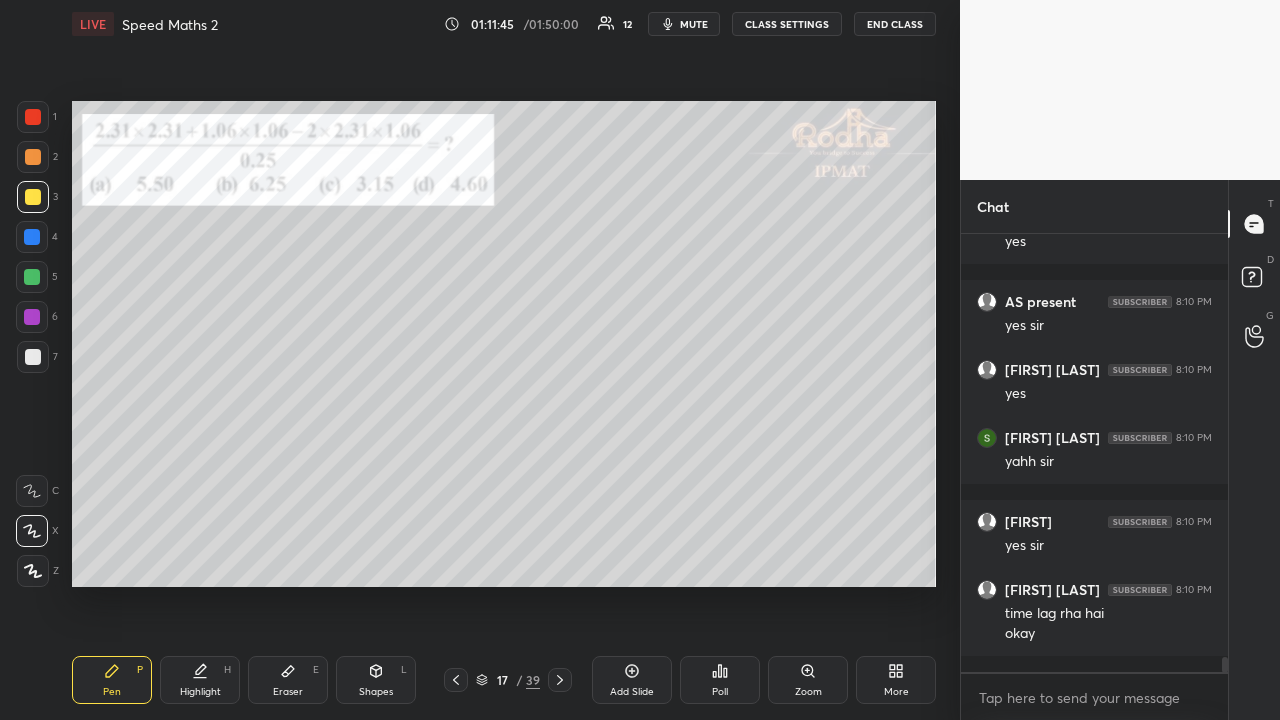 click 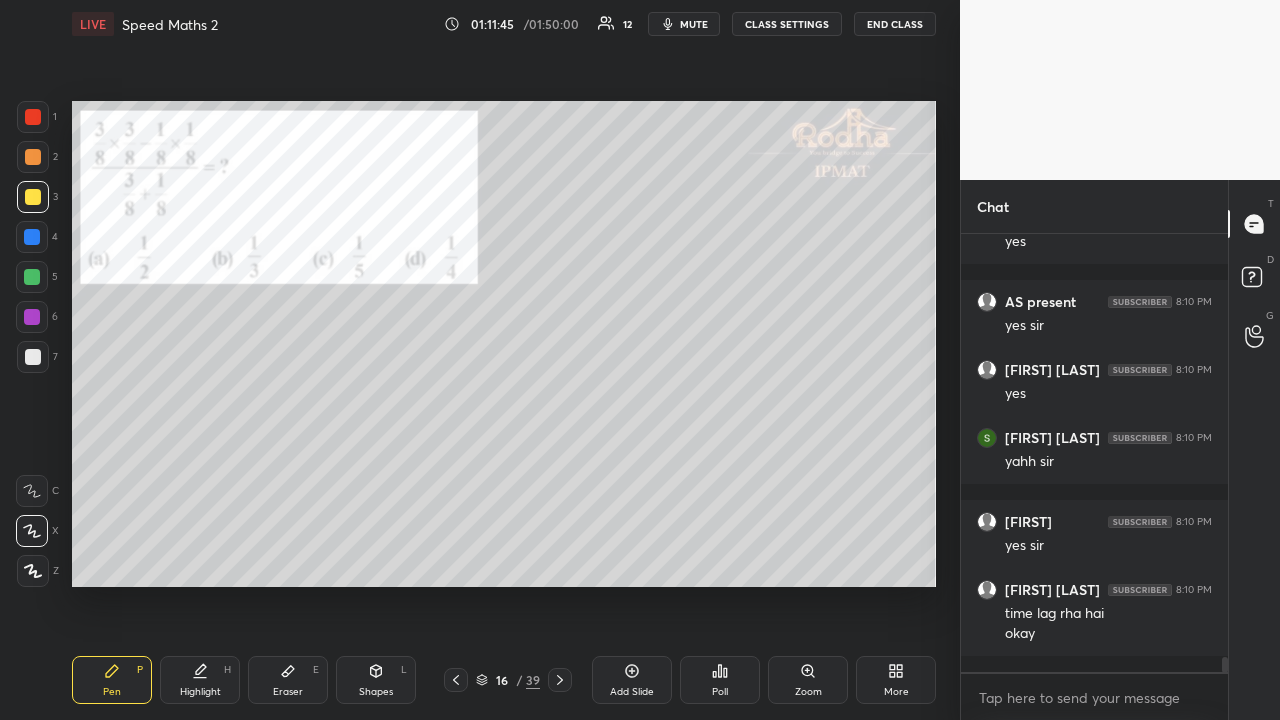 click 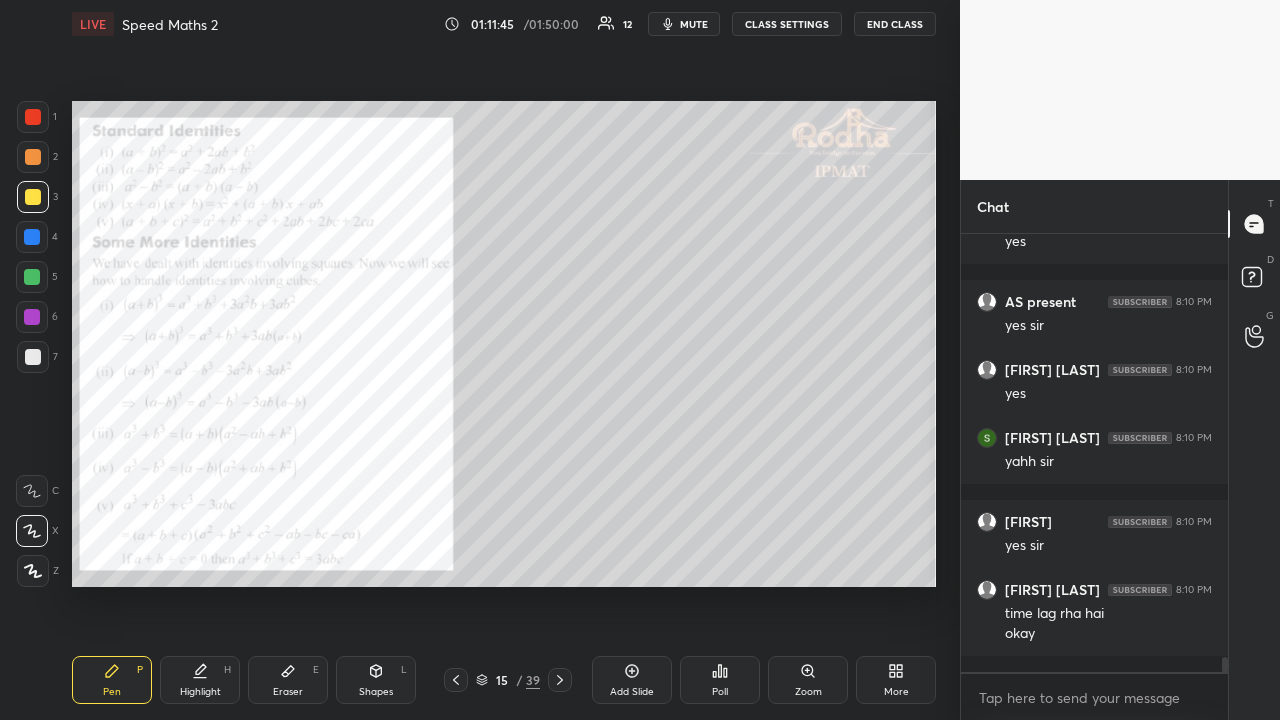 click 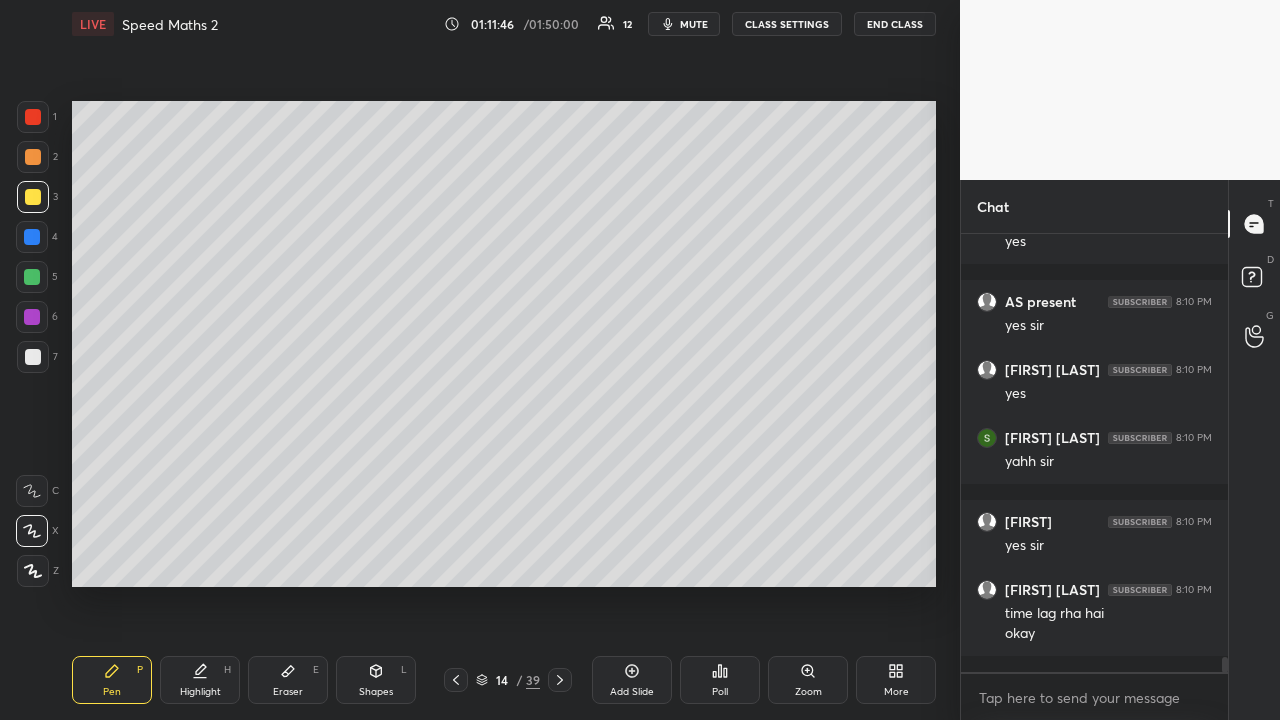 click 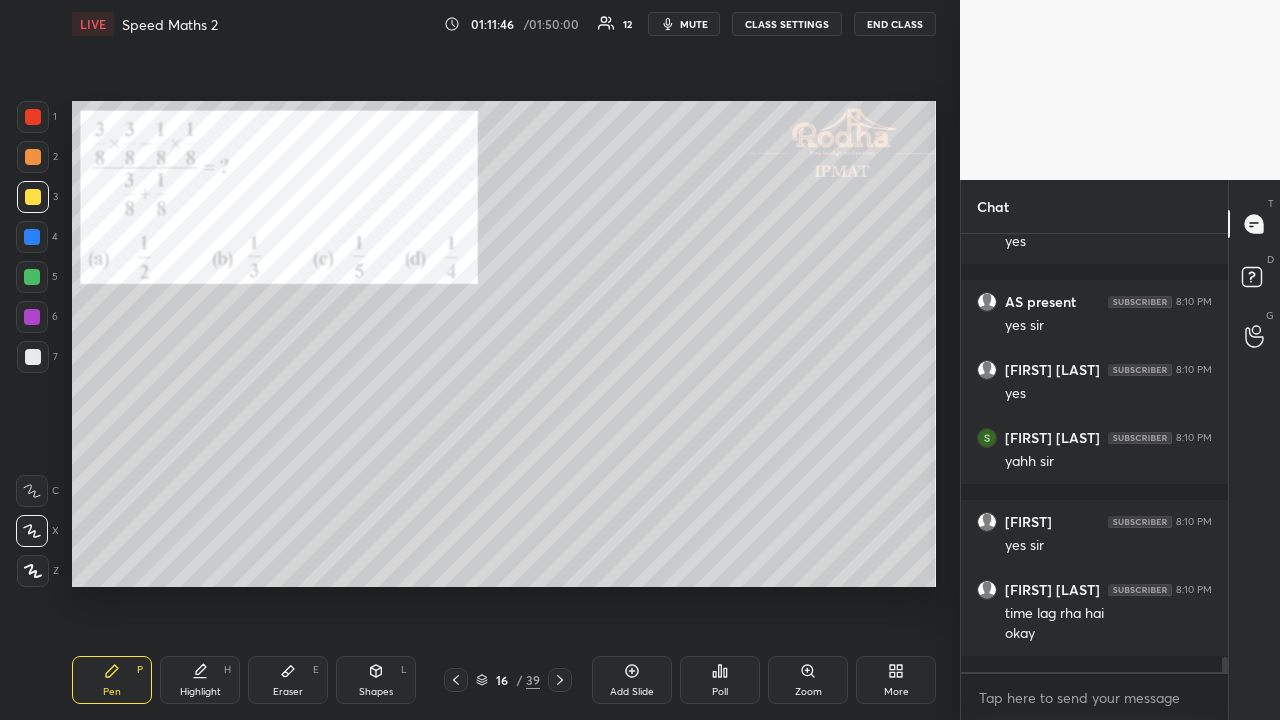 click 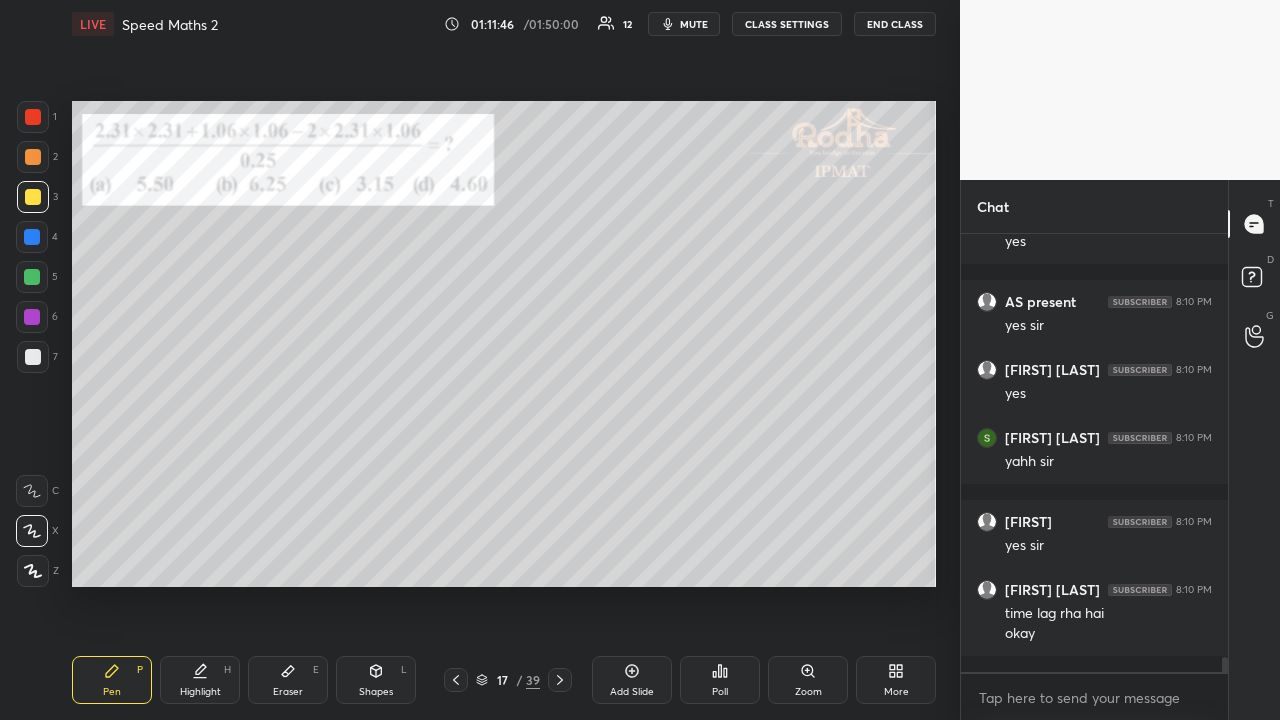 click 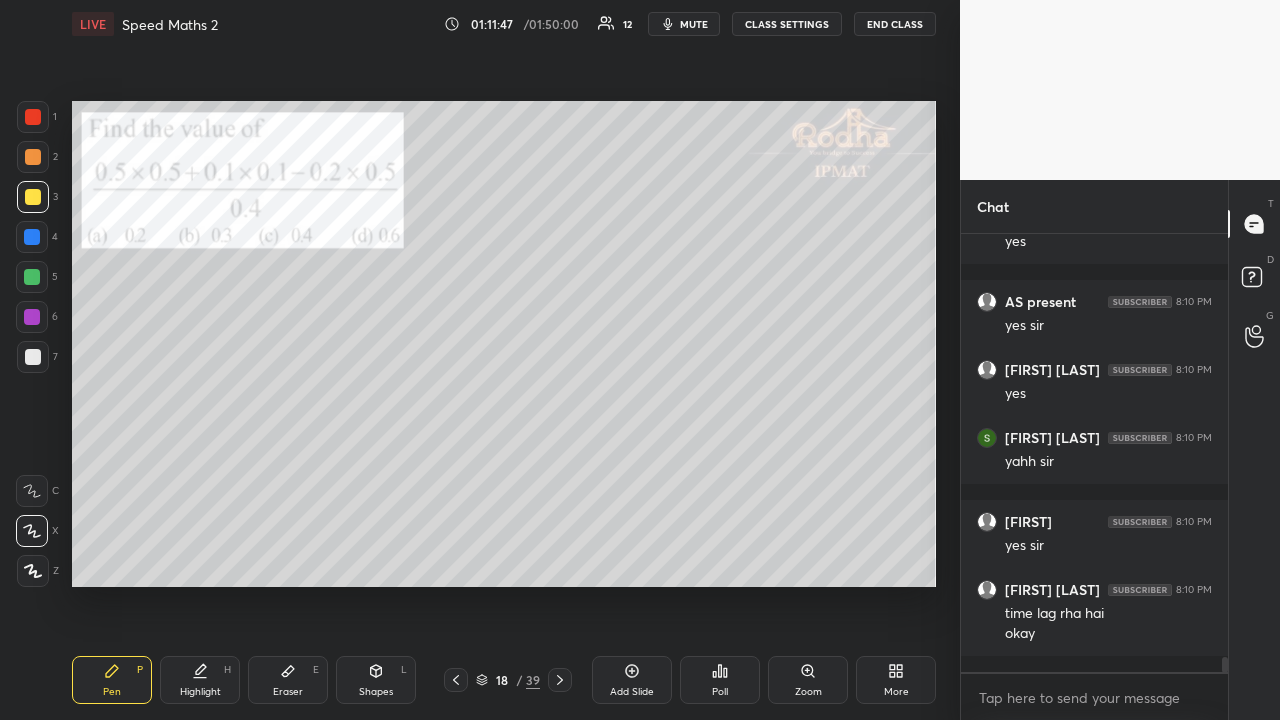 click 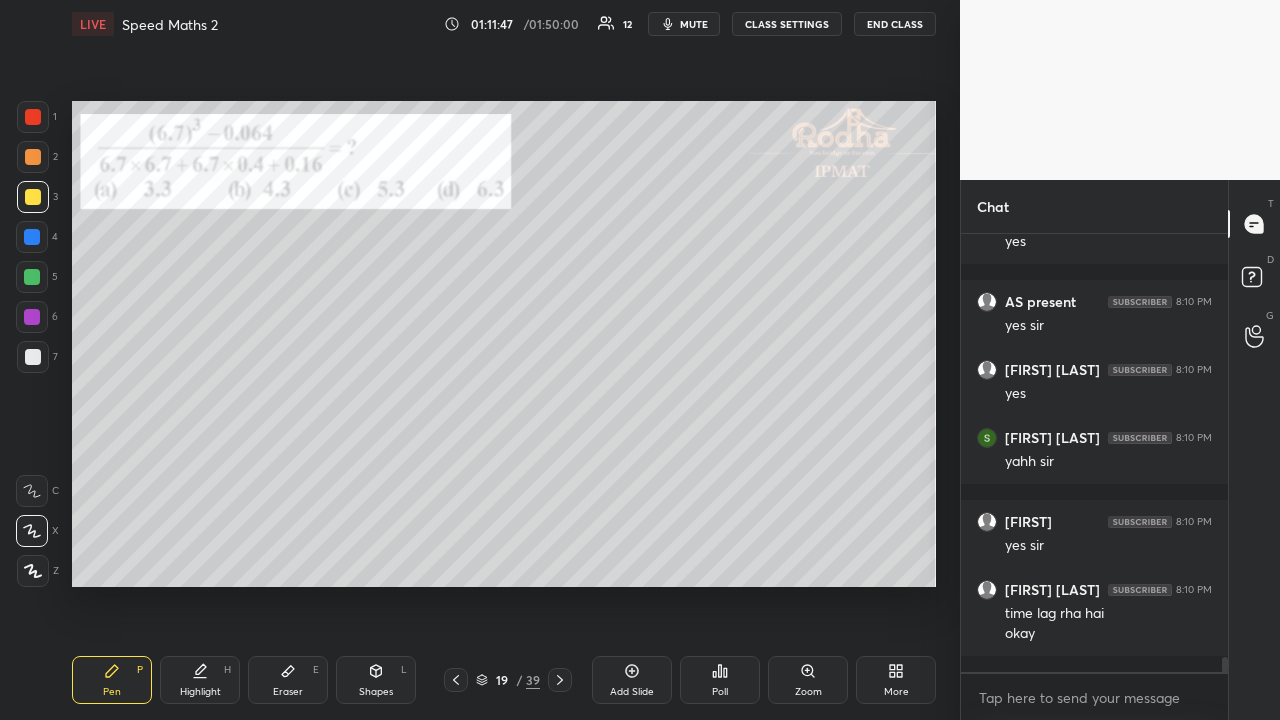 click 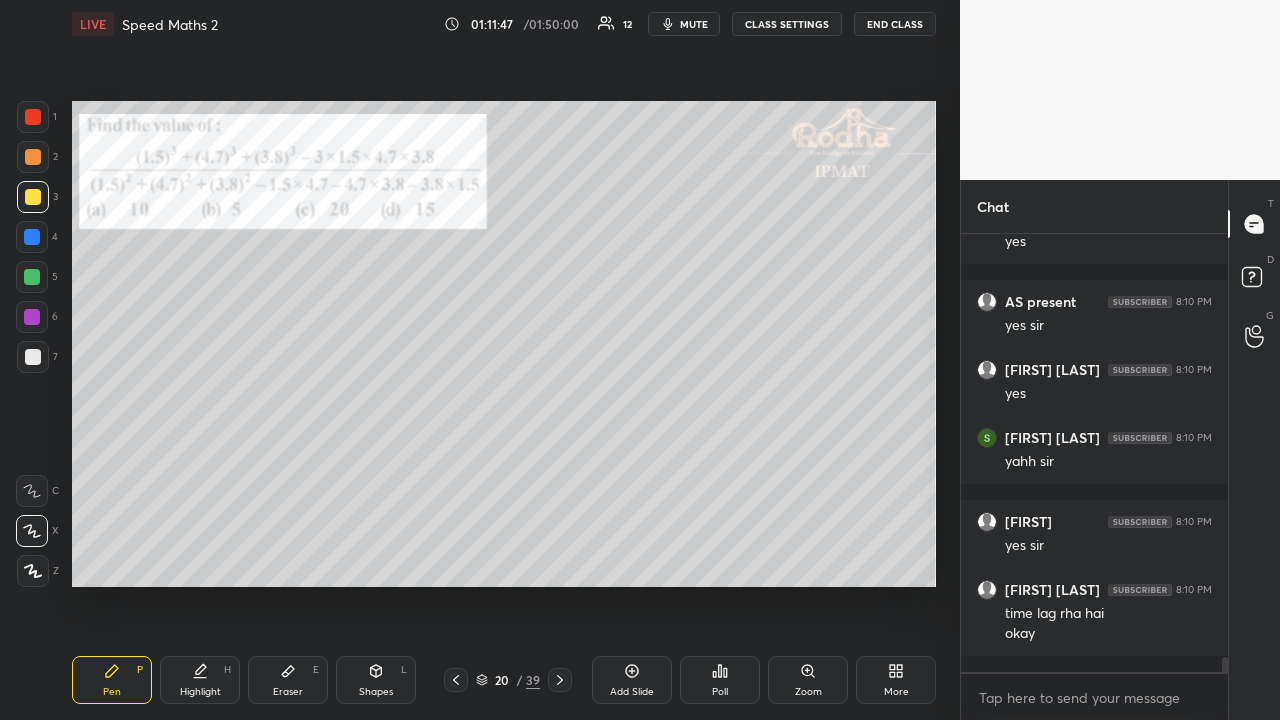 click 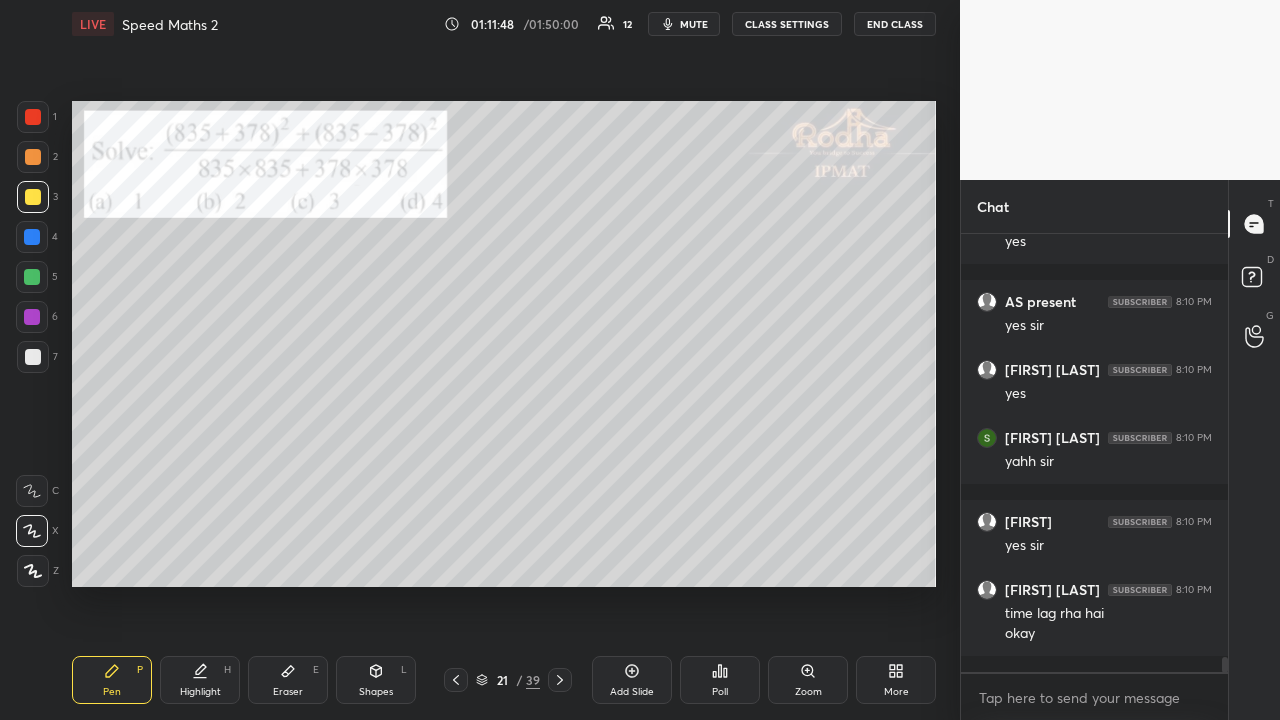 click 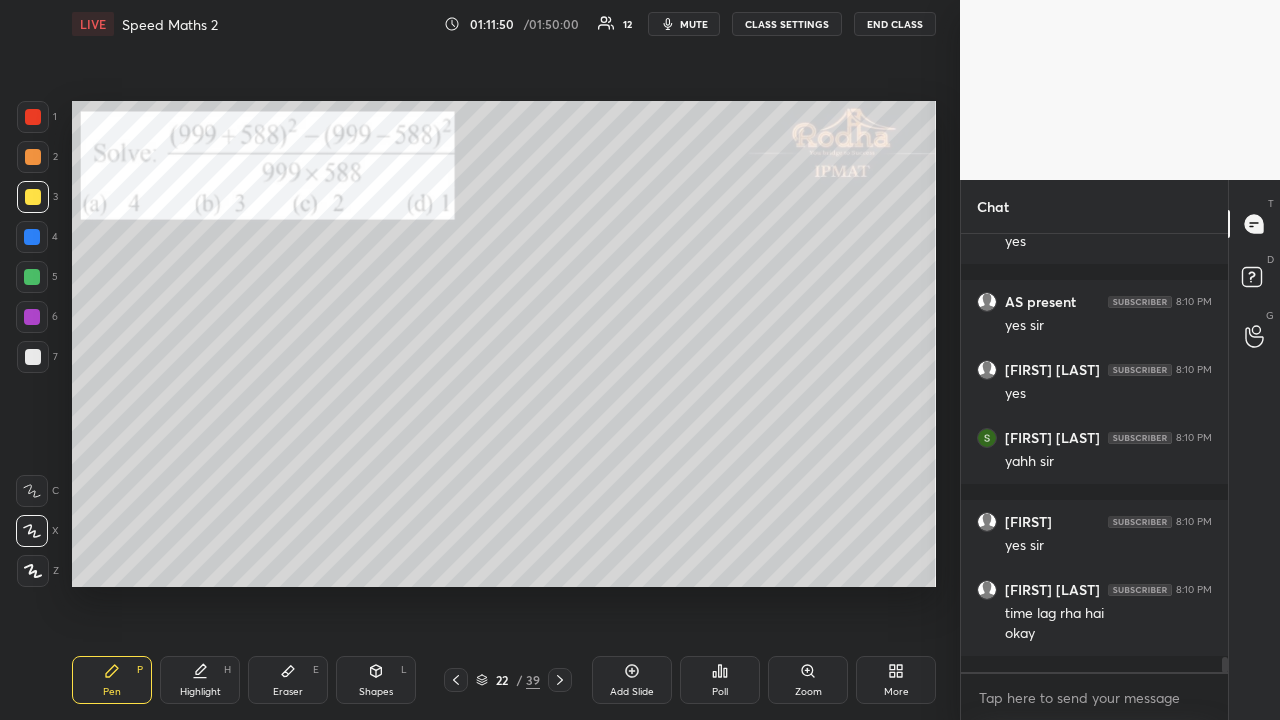click at bounding box center [33, 117] 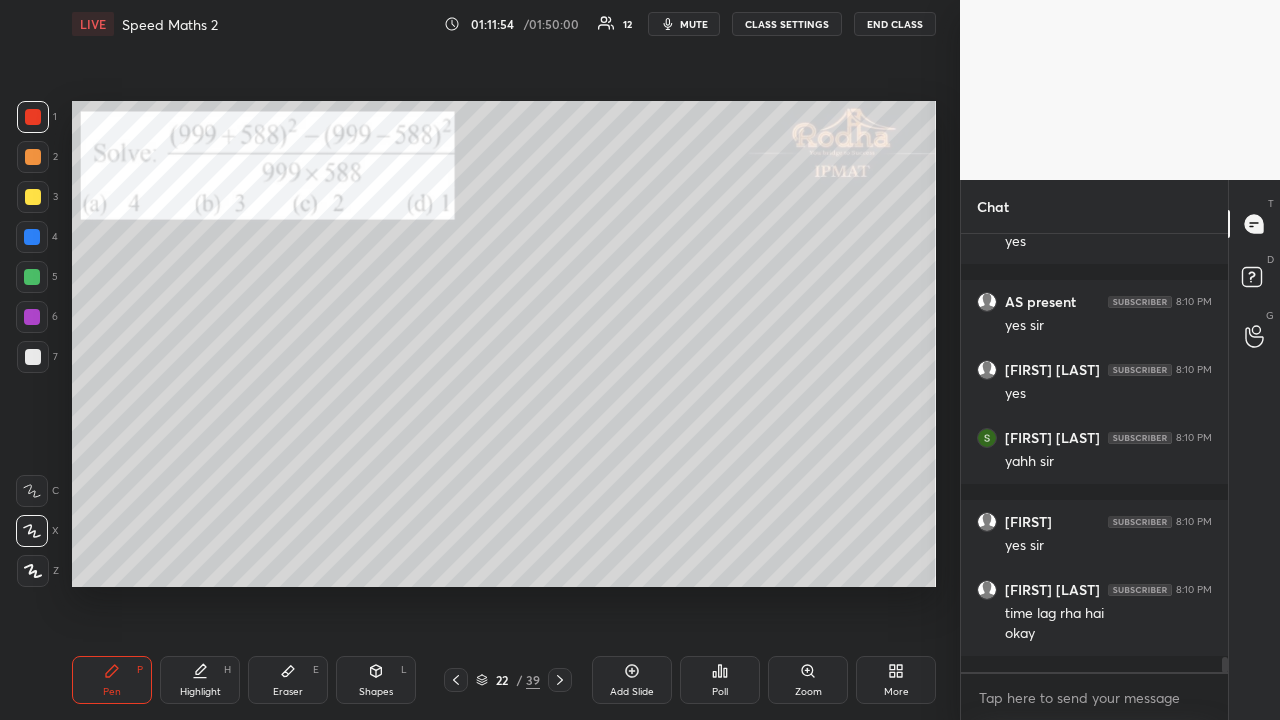 click on "Poll" at bounding box center [720, 692] 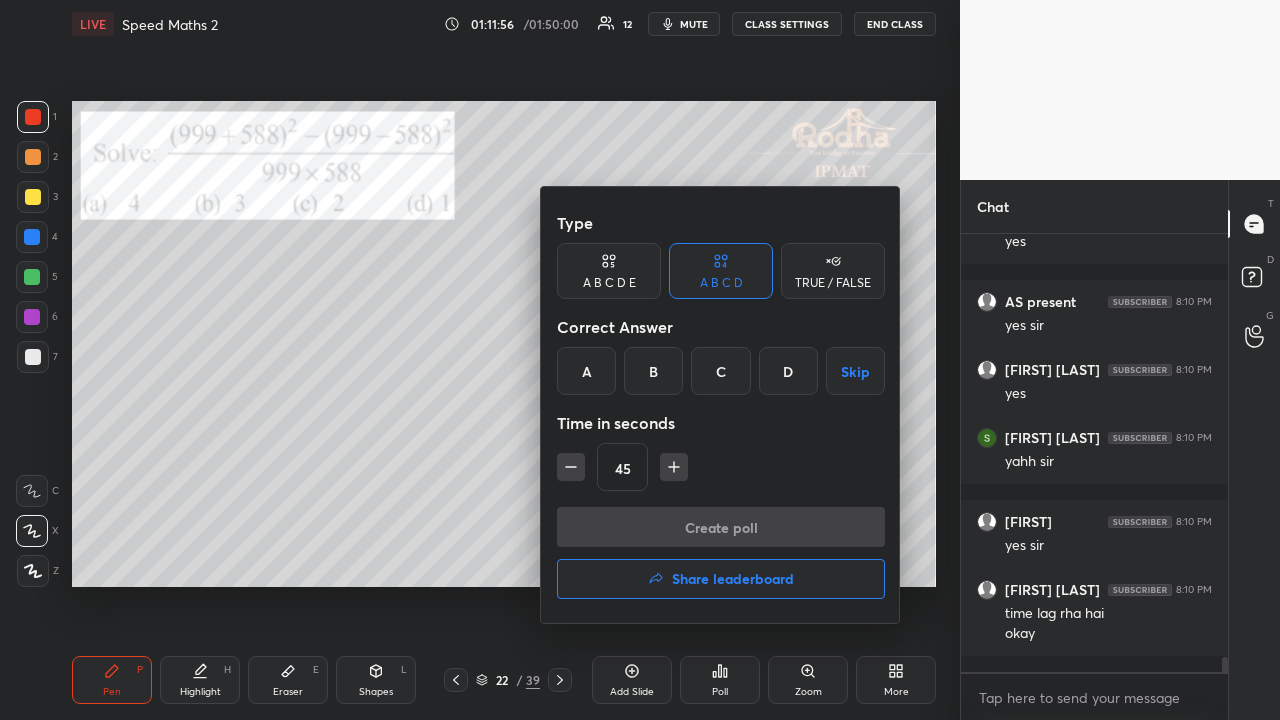 click on "A" at bounding box center [586, 371] 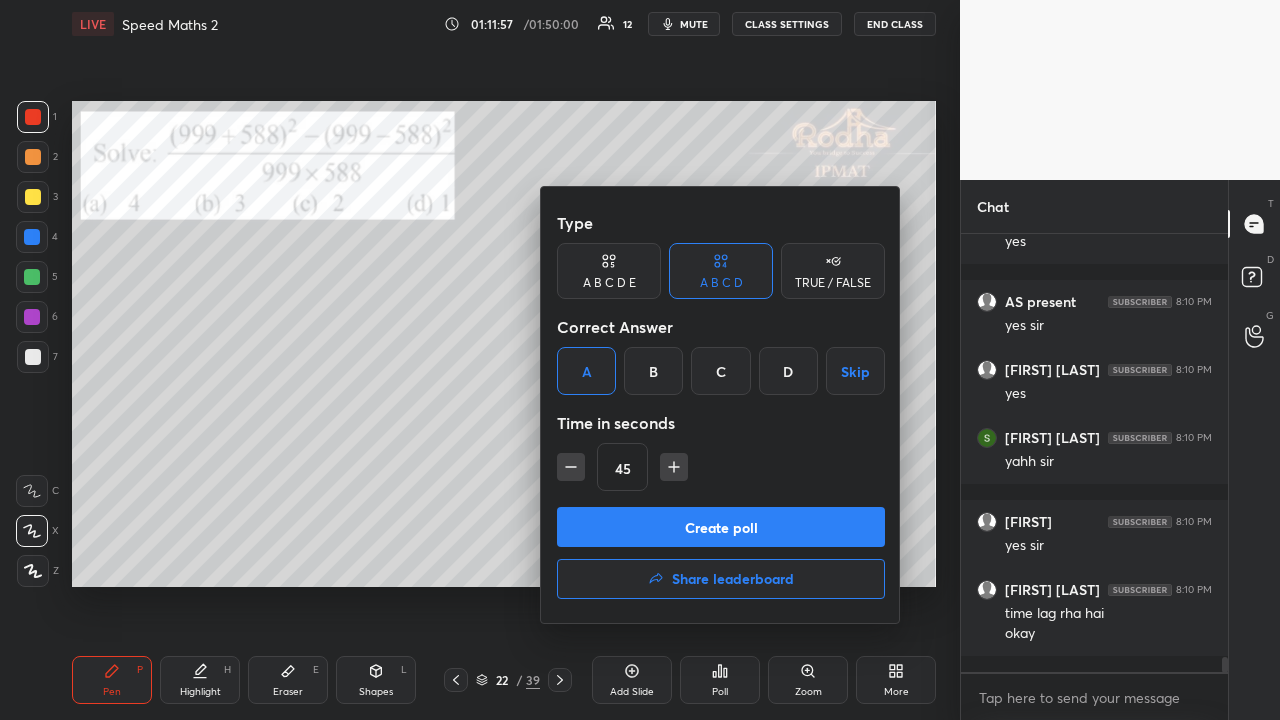 click on "Create poll" at bounding box center [721, 527] 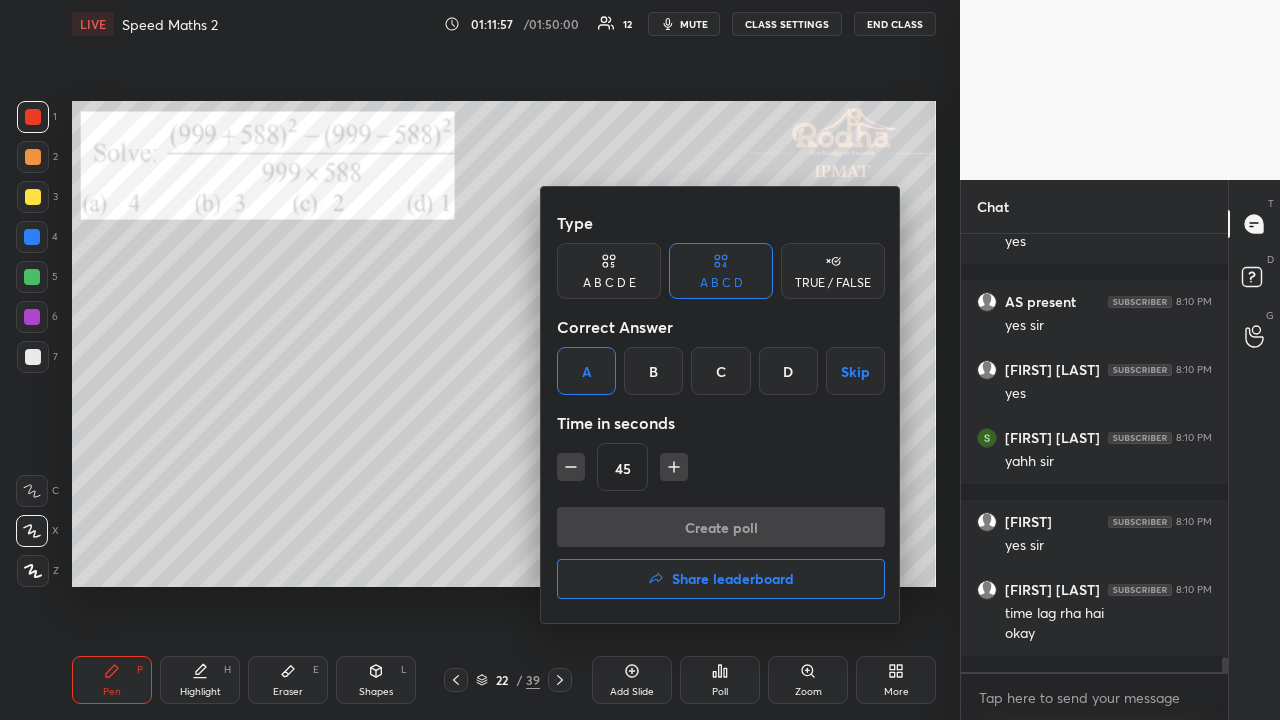 scroll, scrollTop: 408, scrollLeft: 255, axis: both 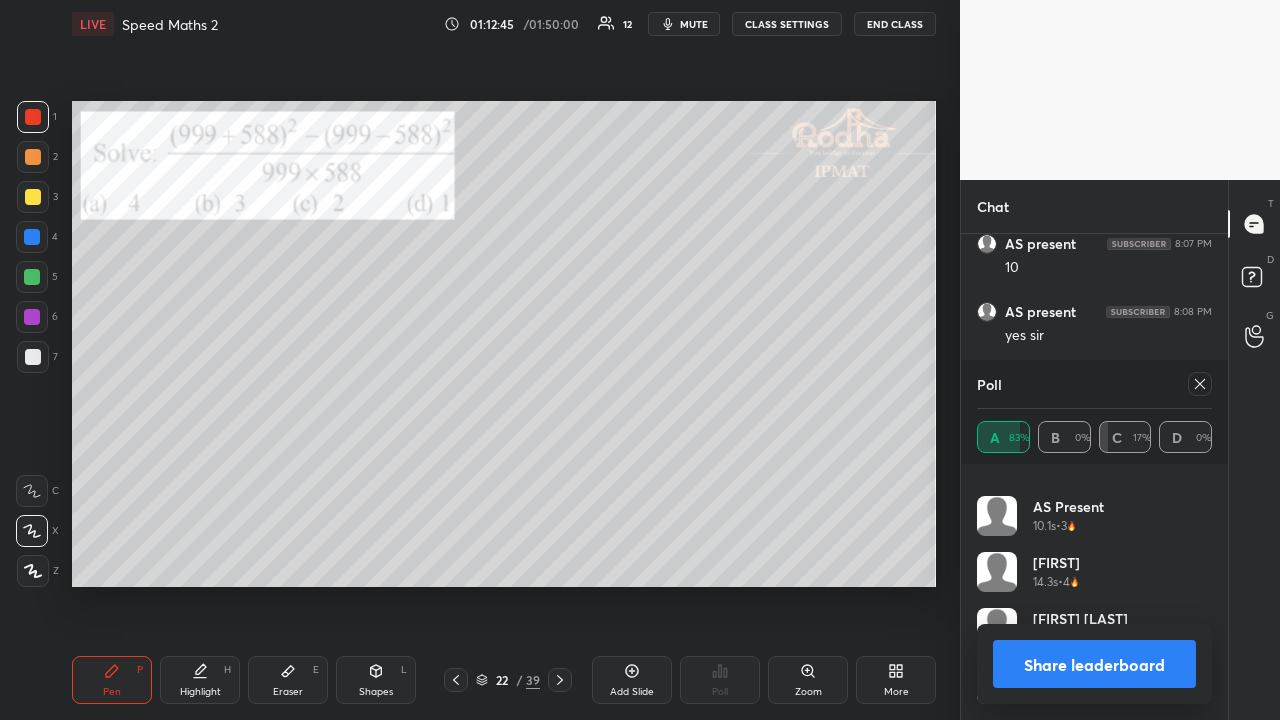 click 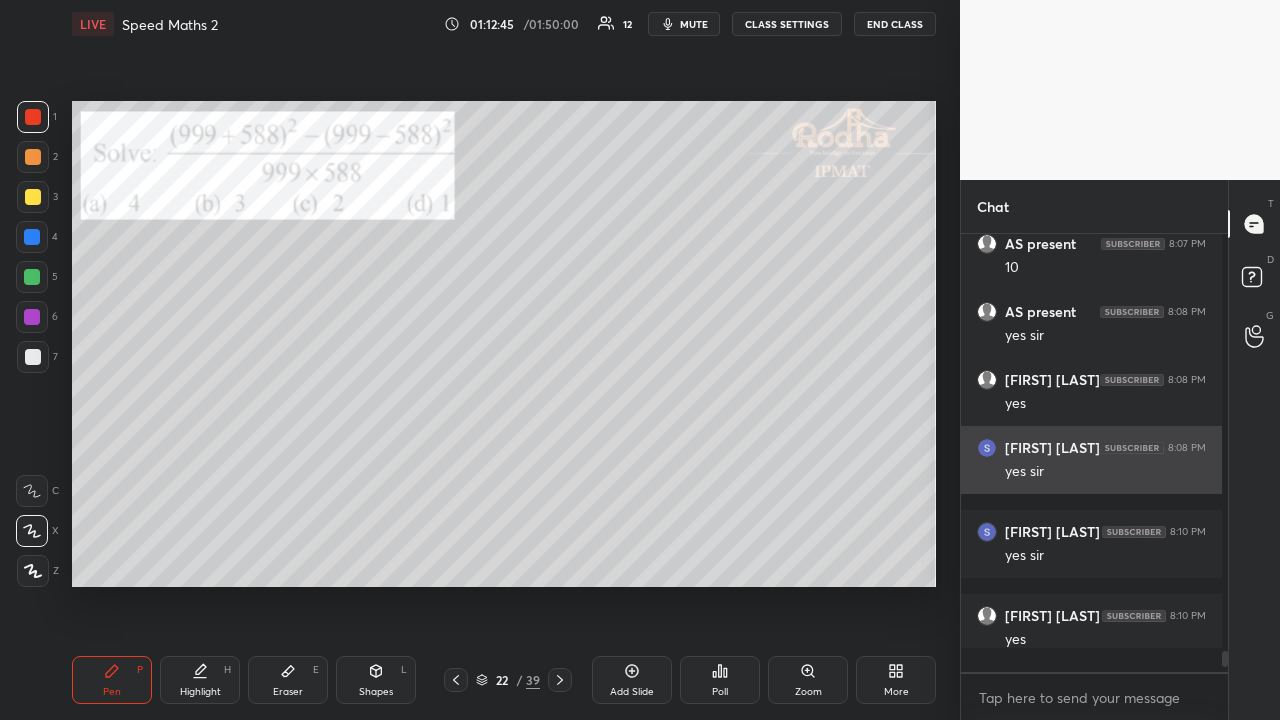 scroll, scrollTop: 1, scrollLeft: 6, axis: both 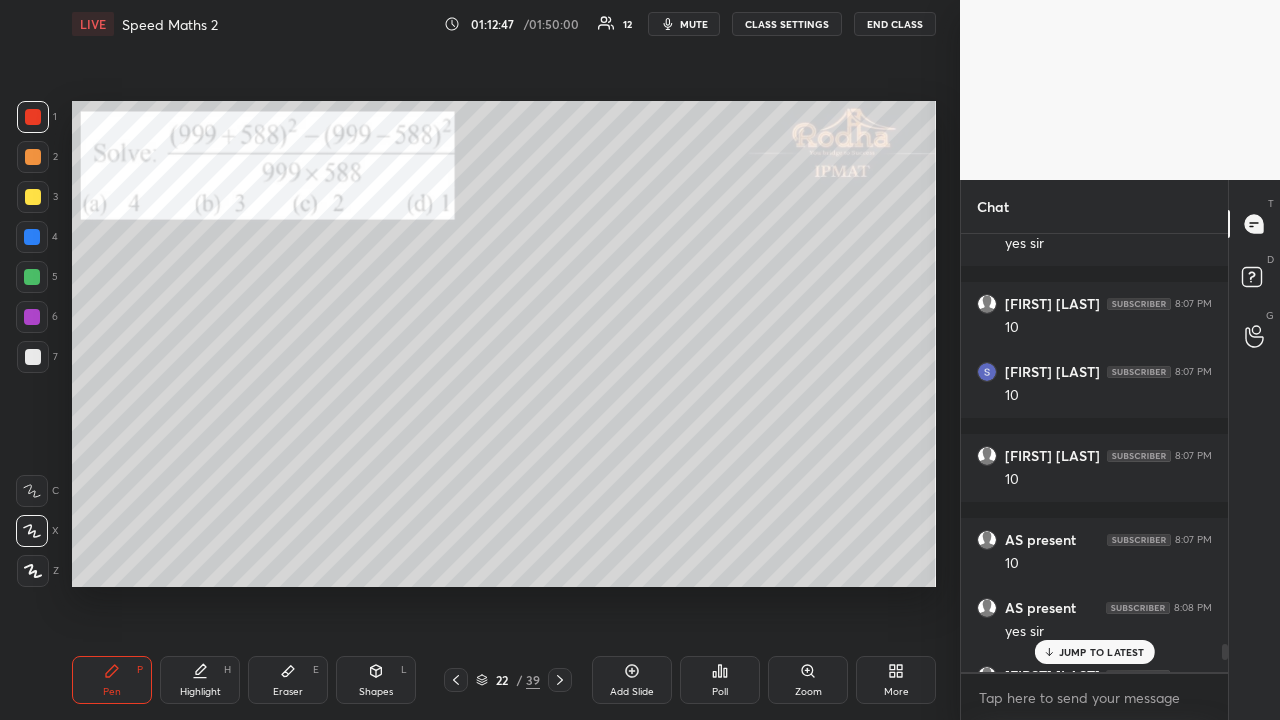 drag, startPoint x: 30, startPoint y: 198, endPoint x: 56, endPoint y: 182, distance: 30.528675 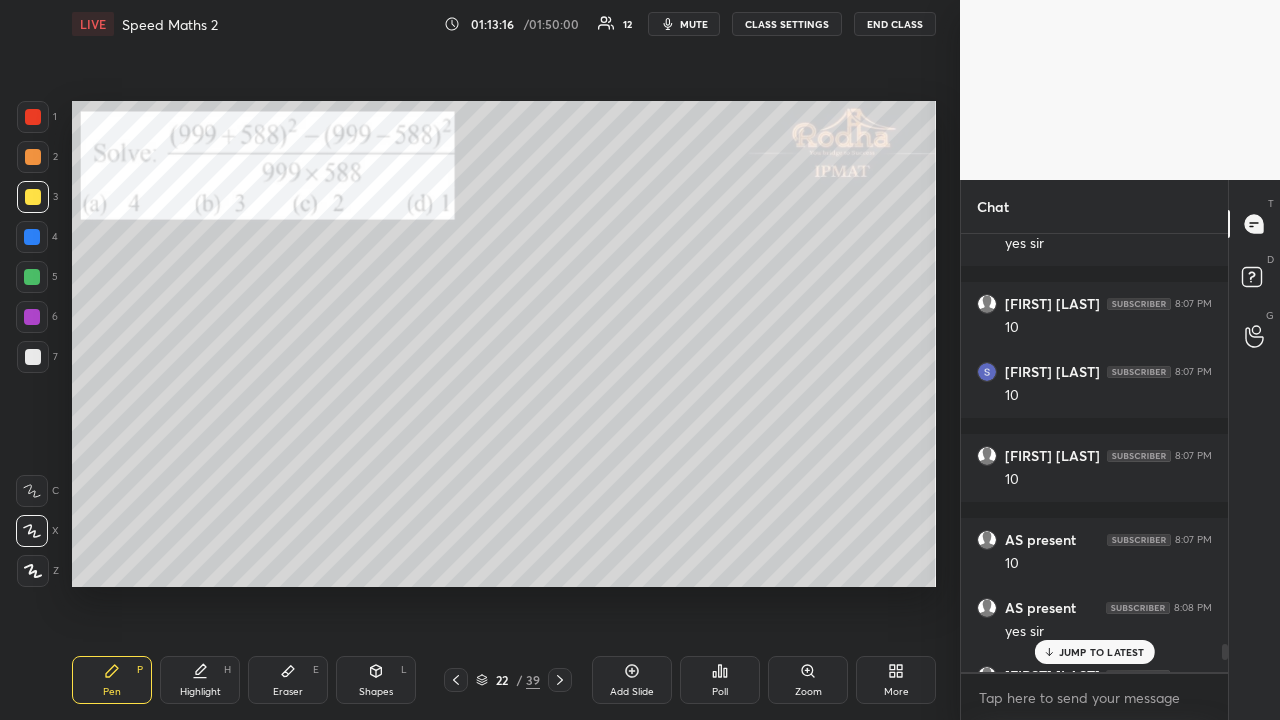 drag, startPoint x: 25, startPoint y: 119, endPoint x: 66, endPoint y: 159, distance: 57.280014 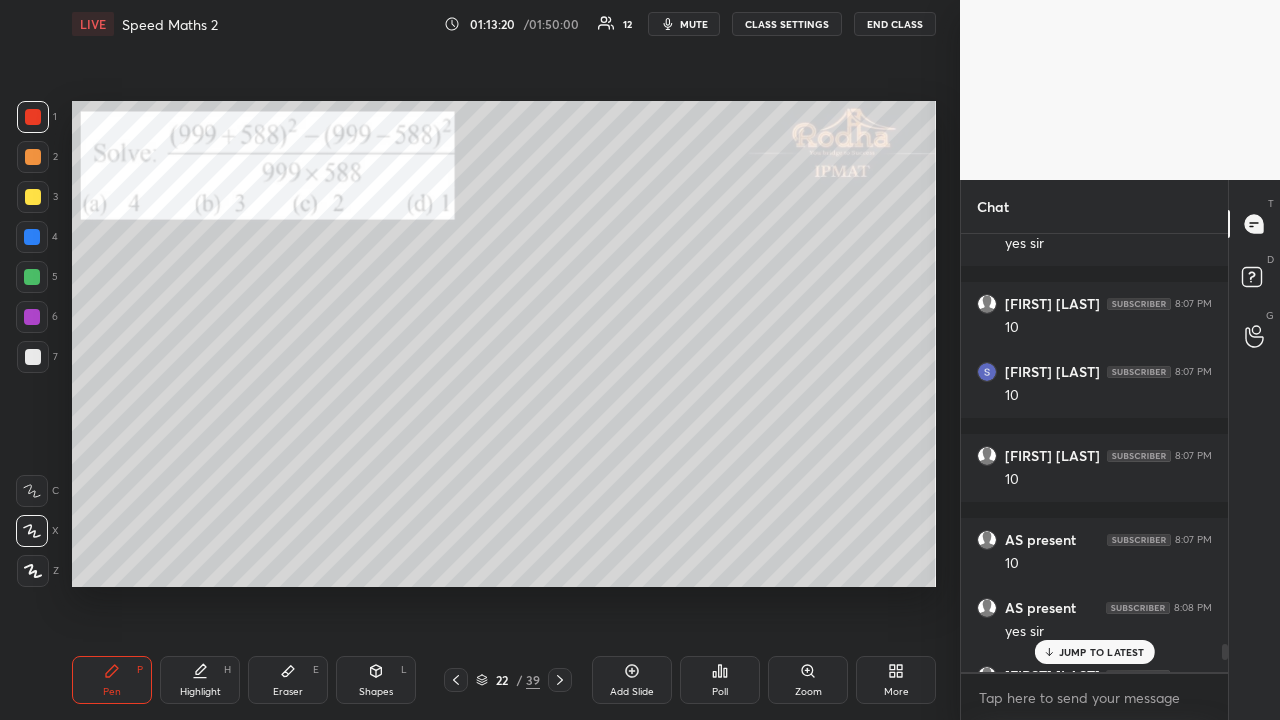click on "JUMP TO LATEST" at bounding box center [1094, 652] 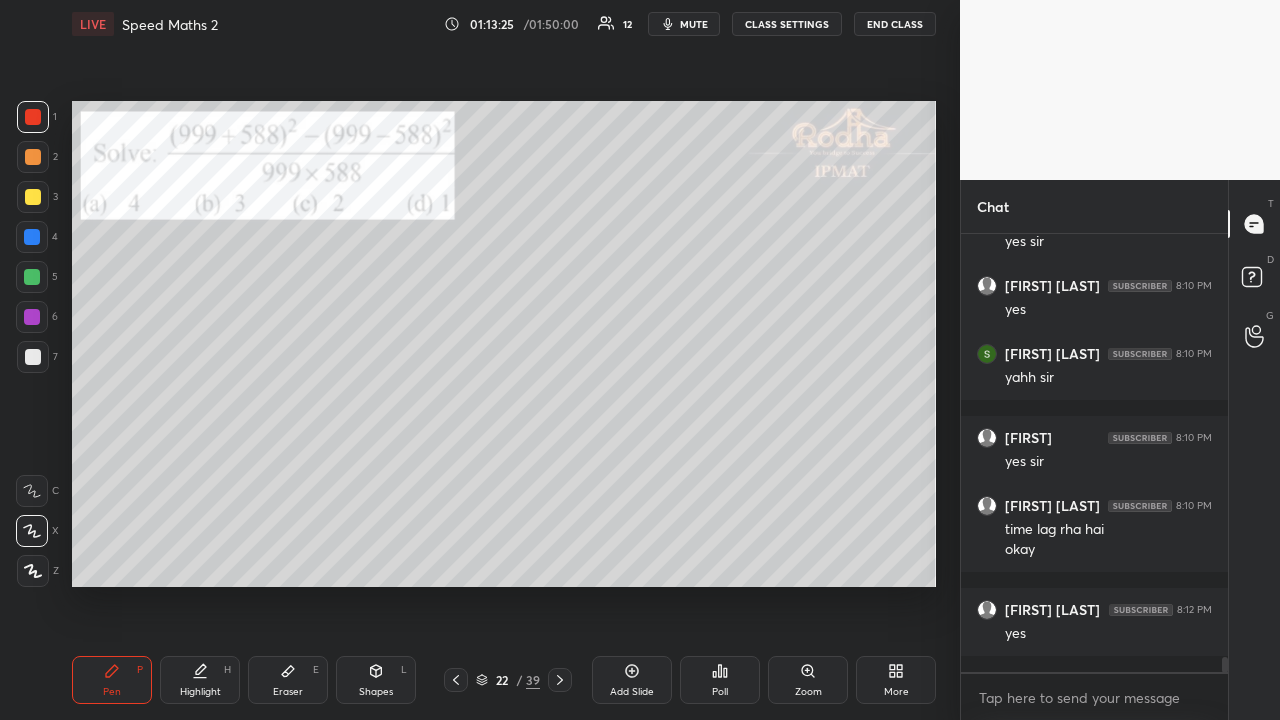 scroll, scrollTop: 12342, scrollLeft: 0, axis: vertical 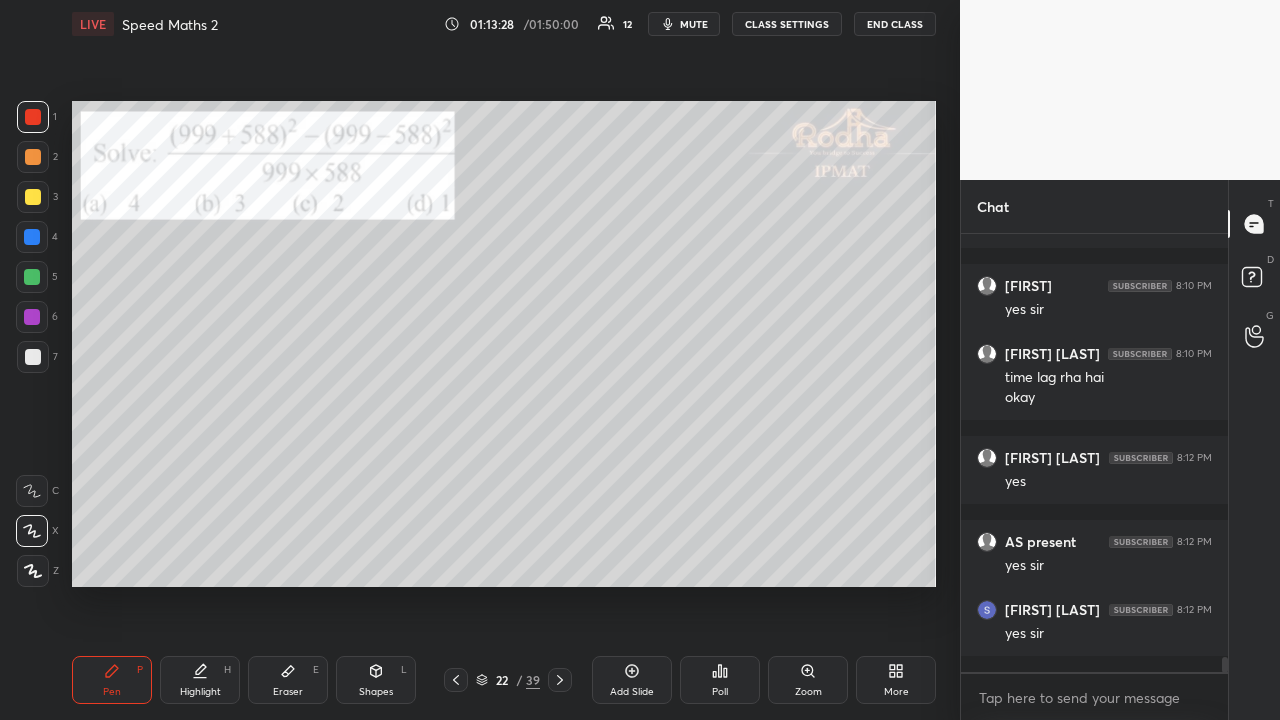 click at bounding box center [33, 197] 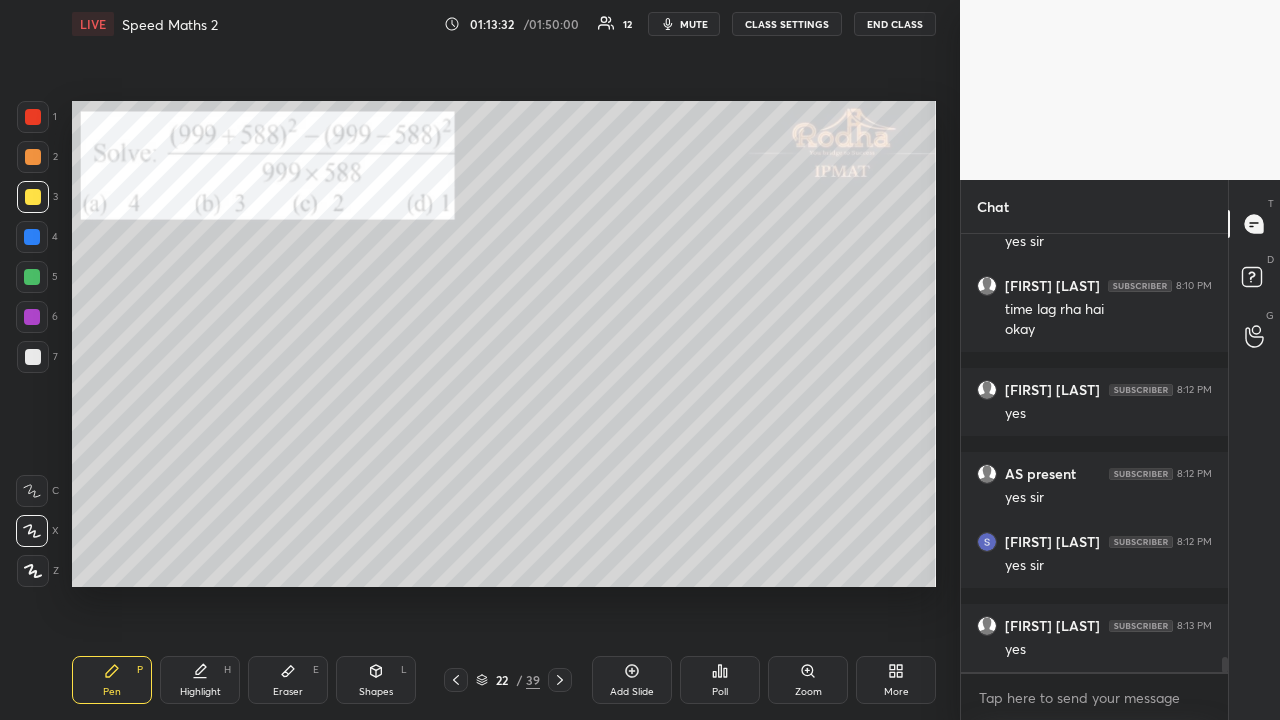 scroll, scrollTop: 12494, scrollLeft: 0, axis: vertical 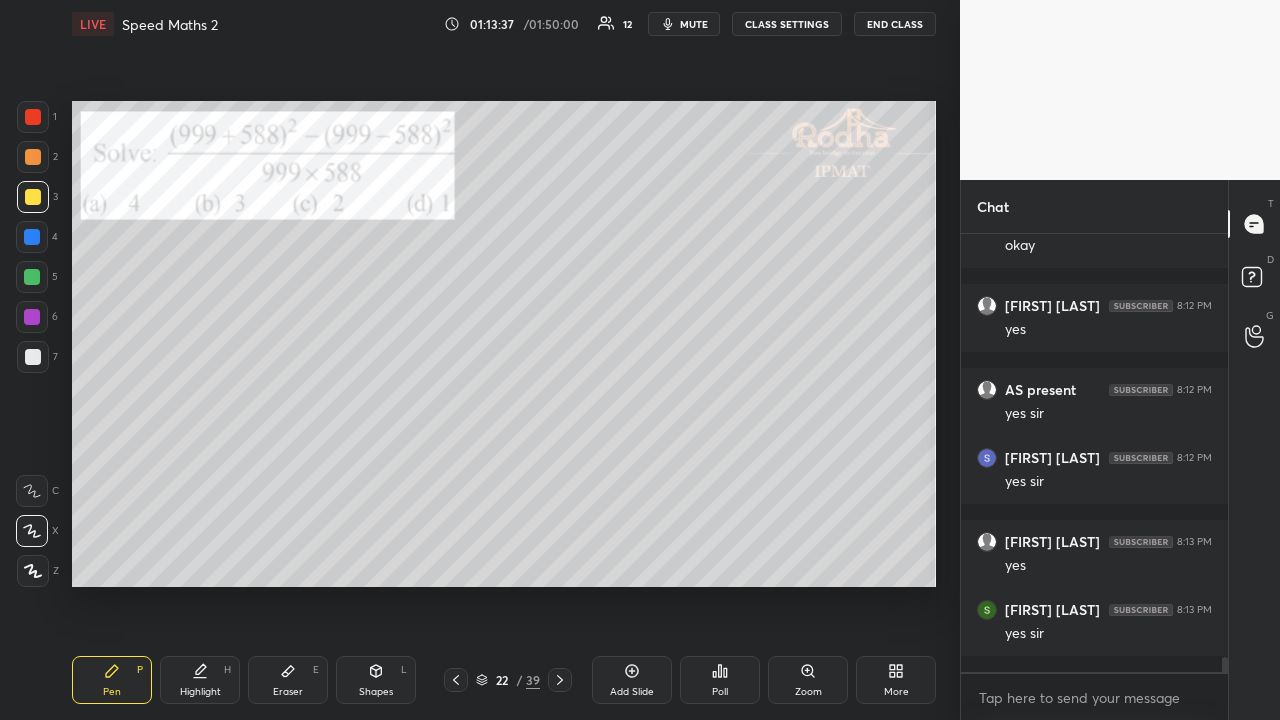 click 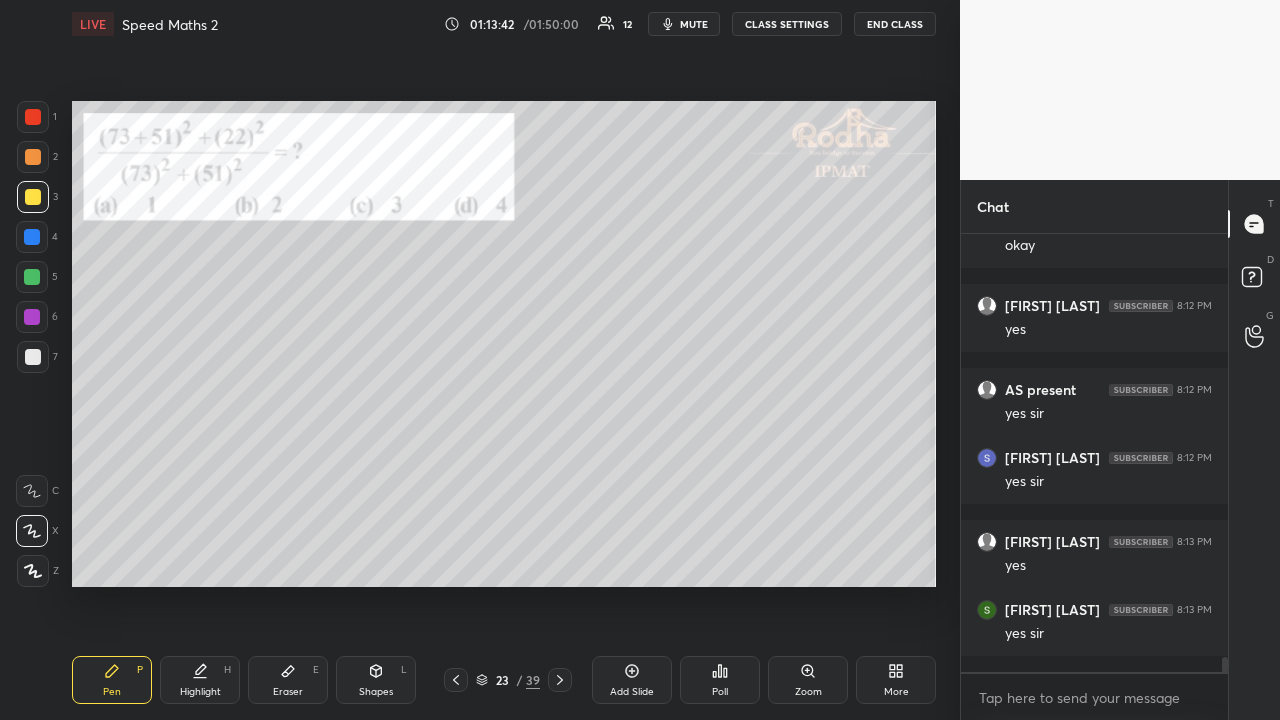 click 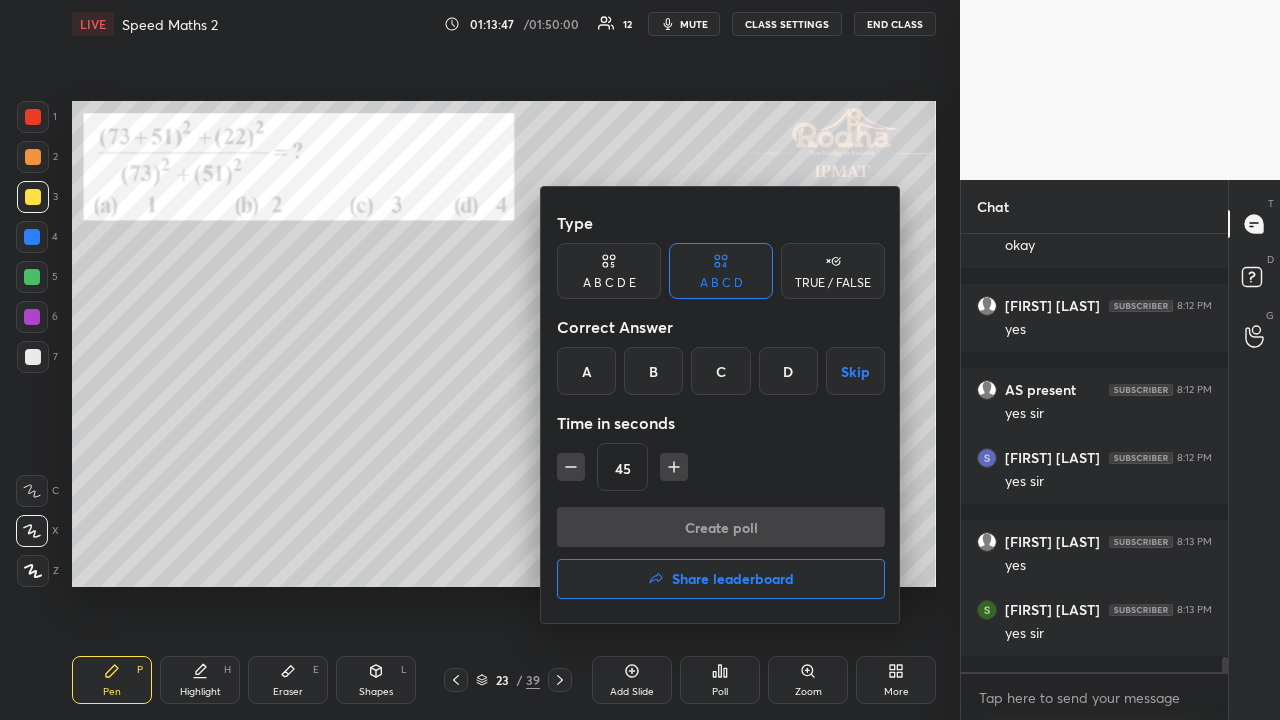 click on "B" at bounding box center [653, 371] 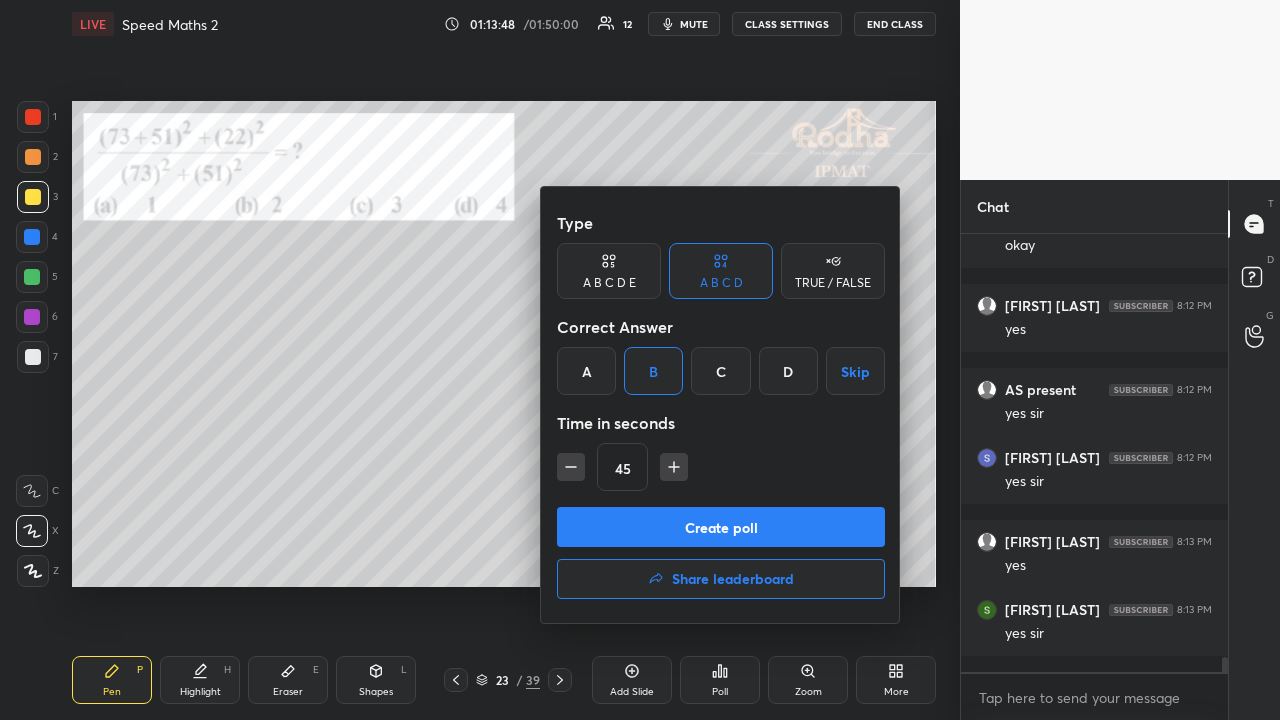 click on "Create poll" at bounding box center (721, 527) 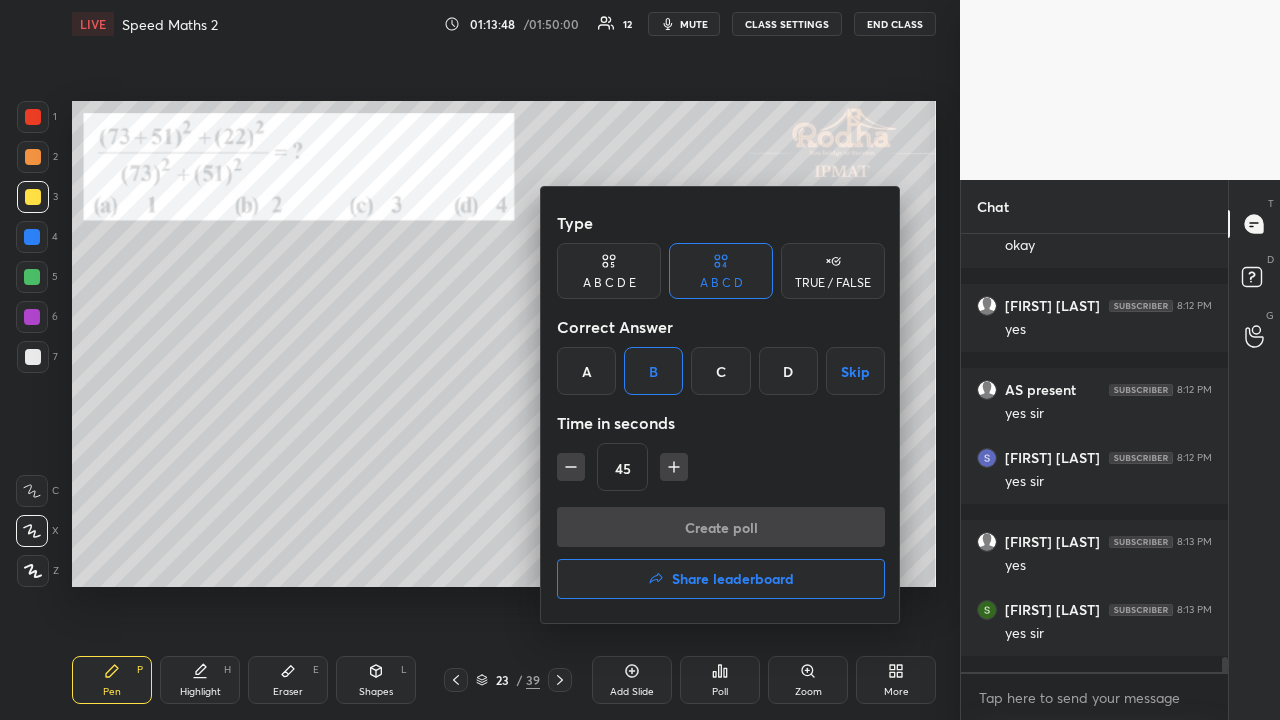 scroll, scrollTop: 415, scrollLeft: 255, axis: both 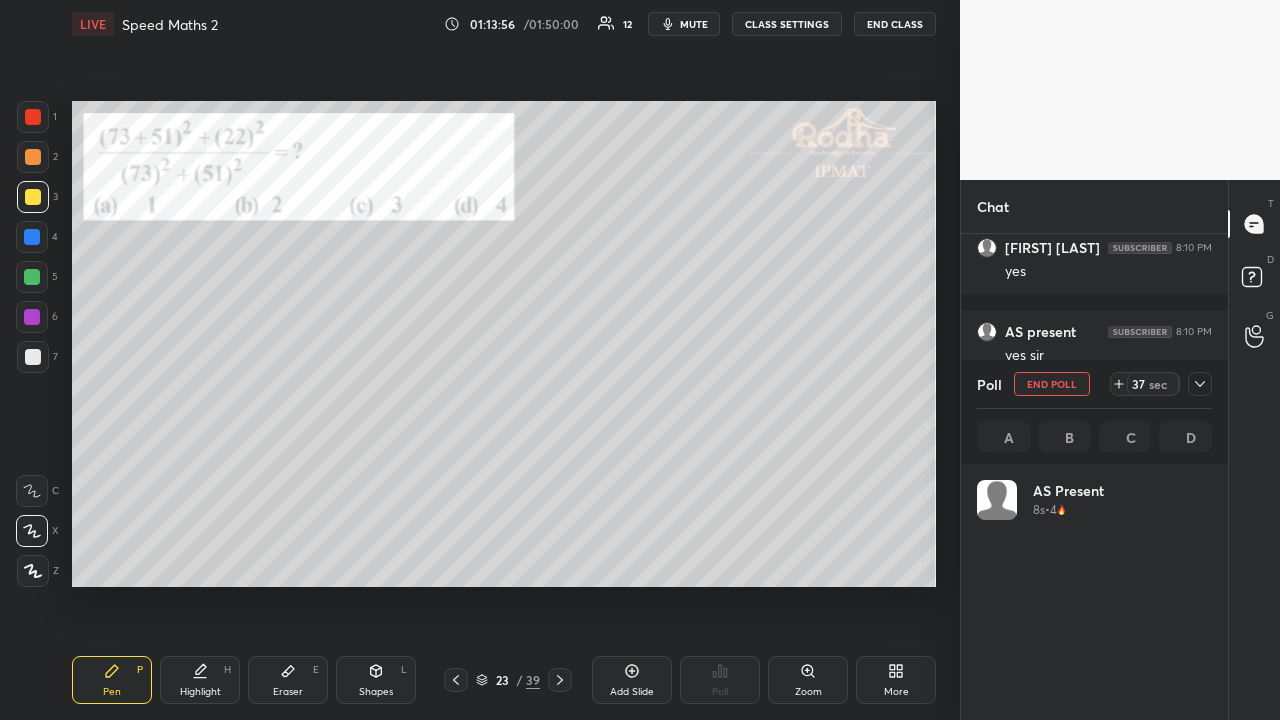 click at bounding box center [33, 197] 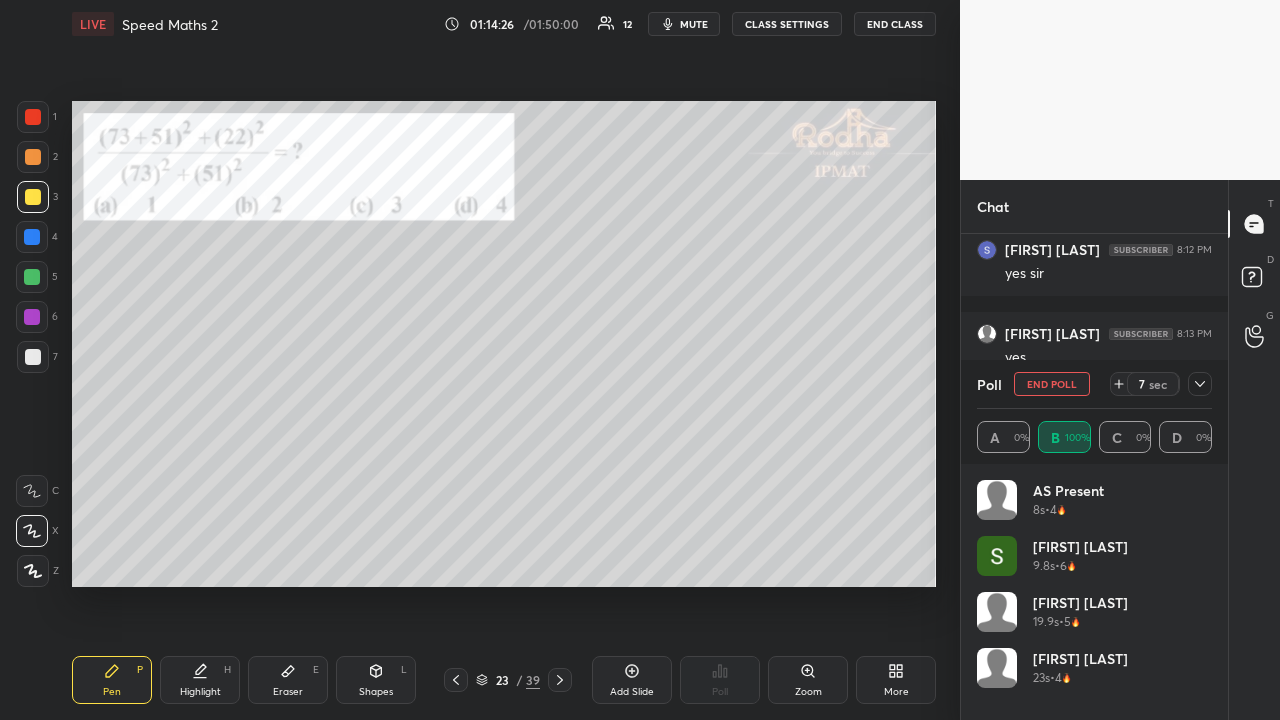 scroll, scrollTop: 12512, scrollLeft: 0, axis: vertical 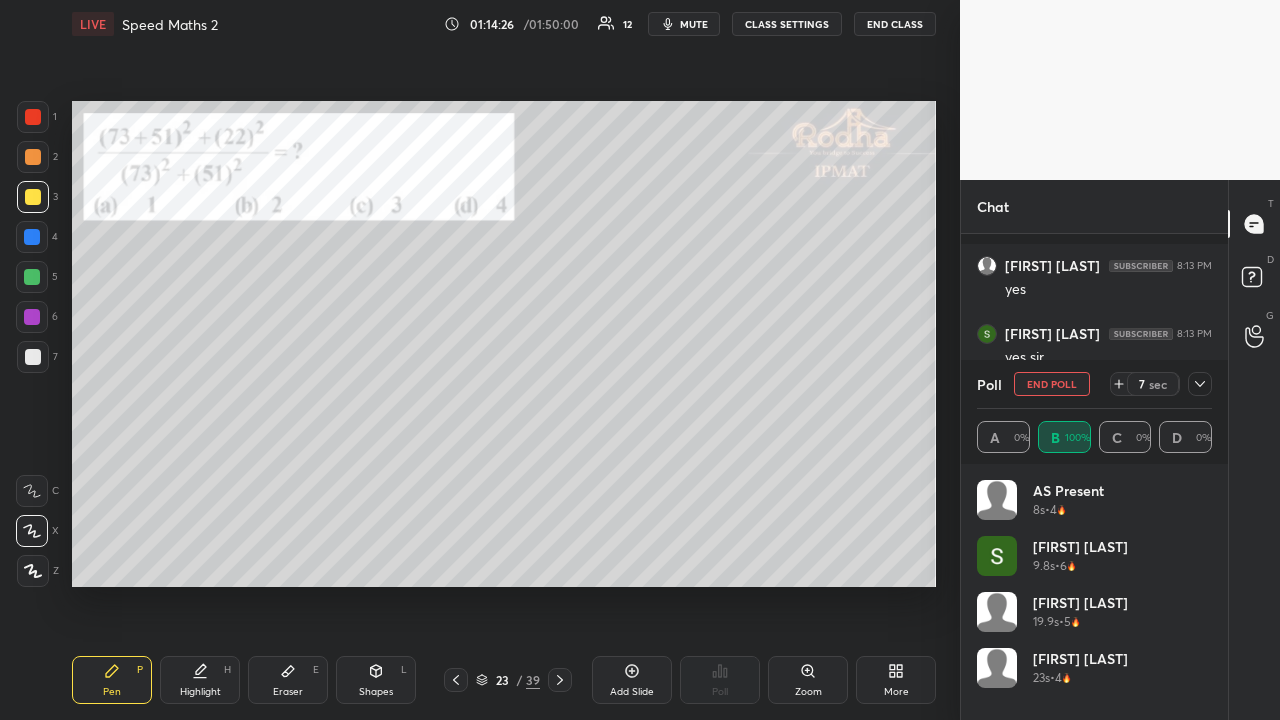 click 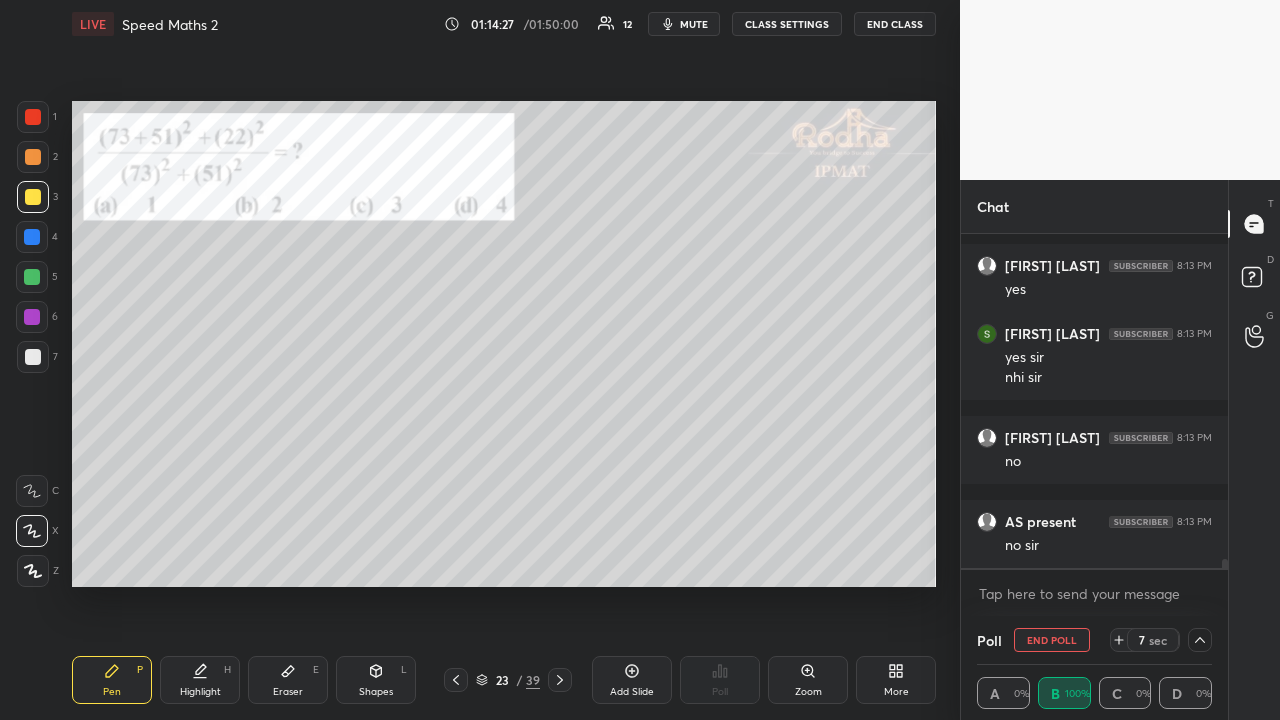 scroll, scrollTop: 0, scrollLeft: 0, axis: both 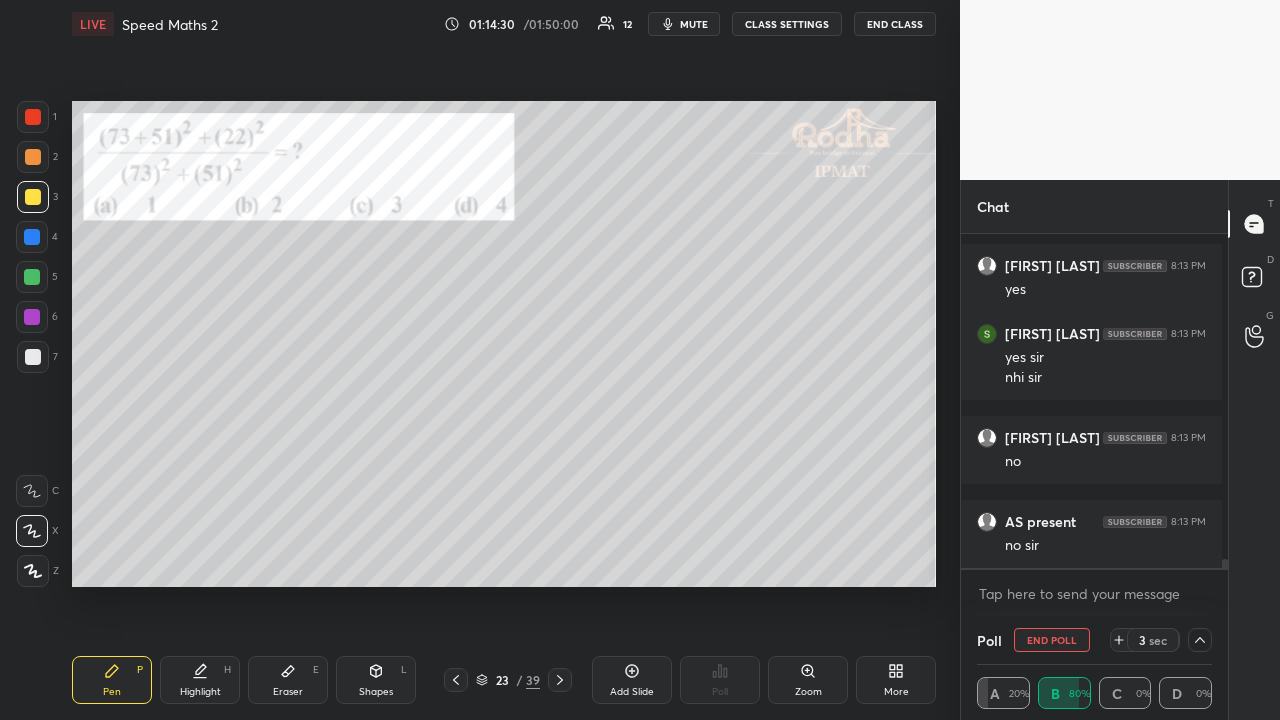 click 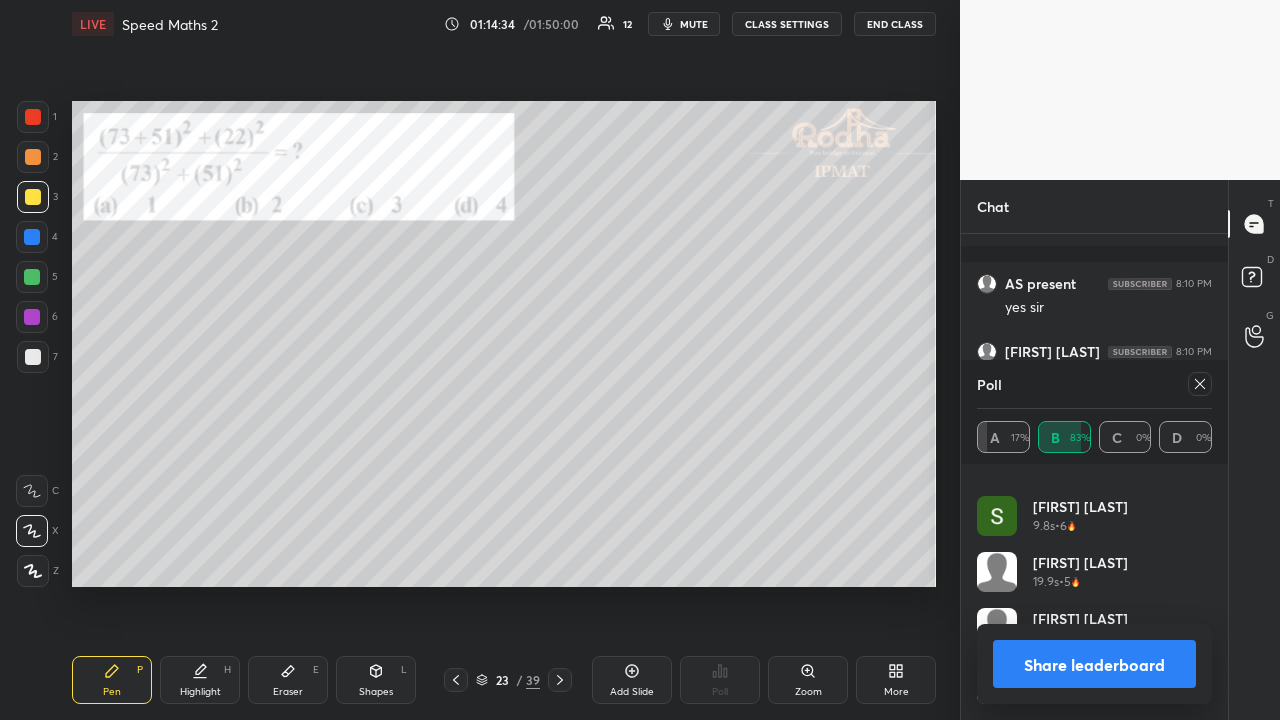 click on "Share leaderboard" at bounding box center (1094, 664) 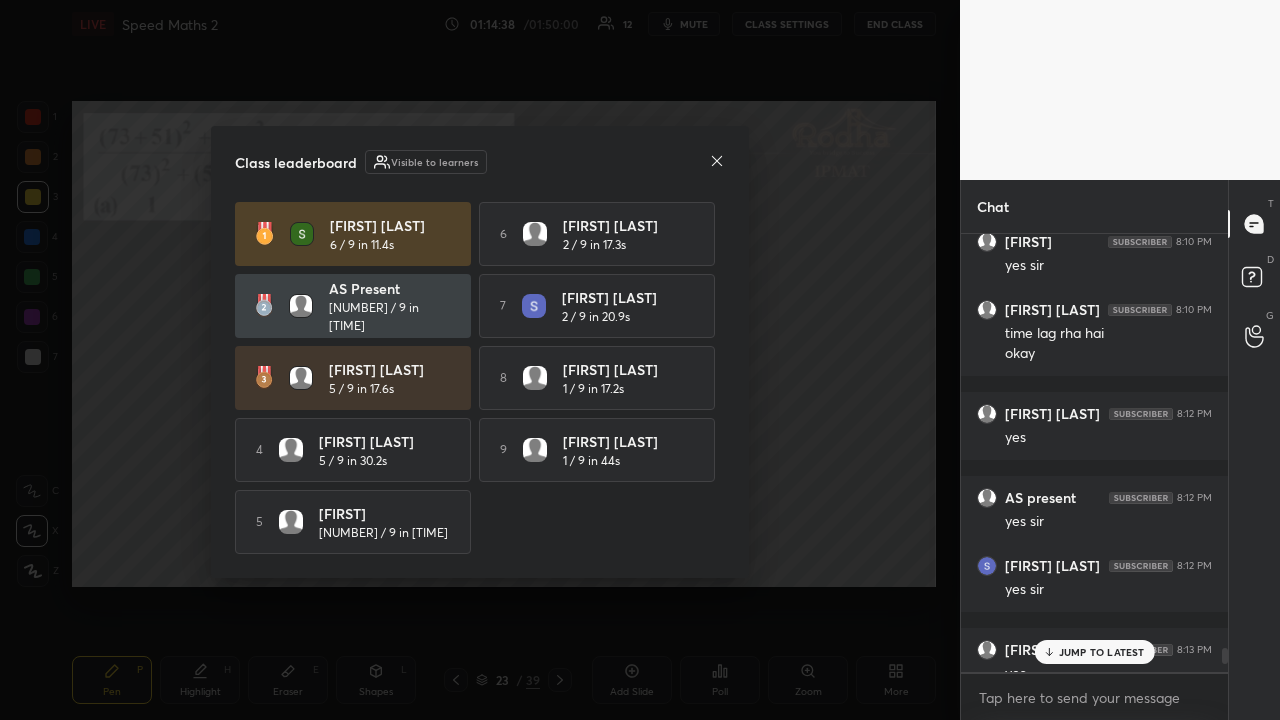 click on "JUMP TO LATEST" at bounding box center (1102, 652) 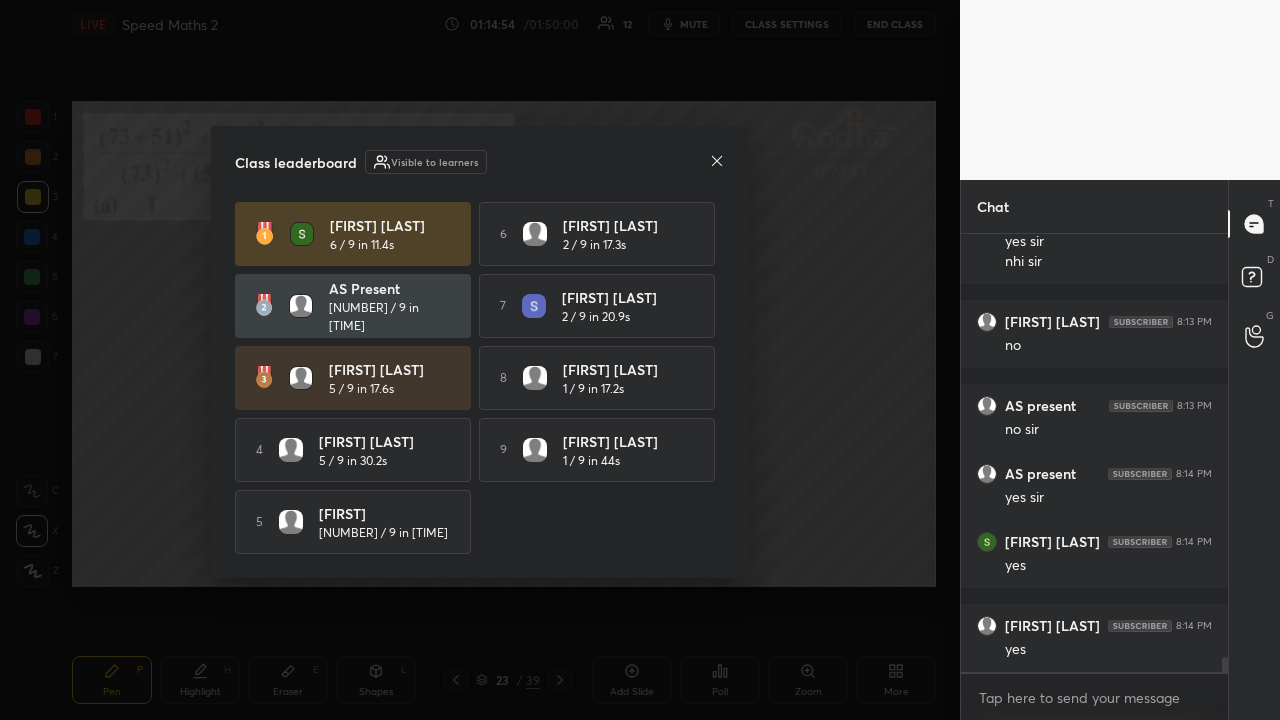 click 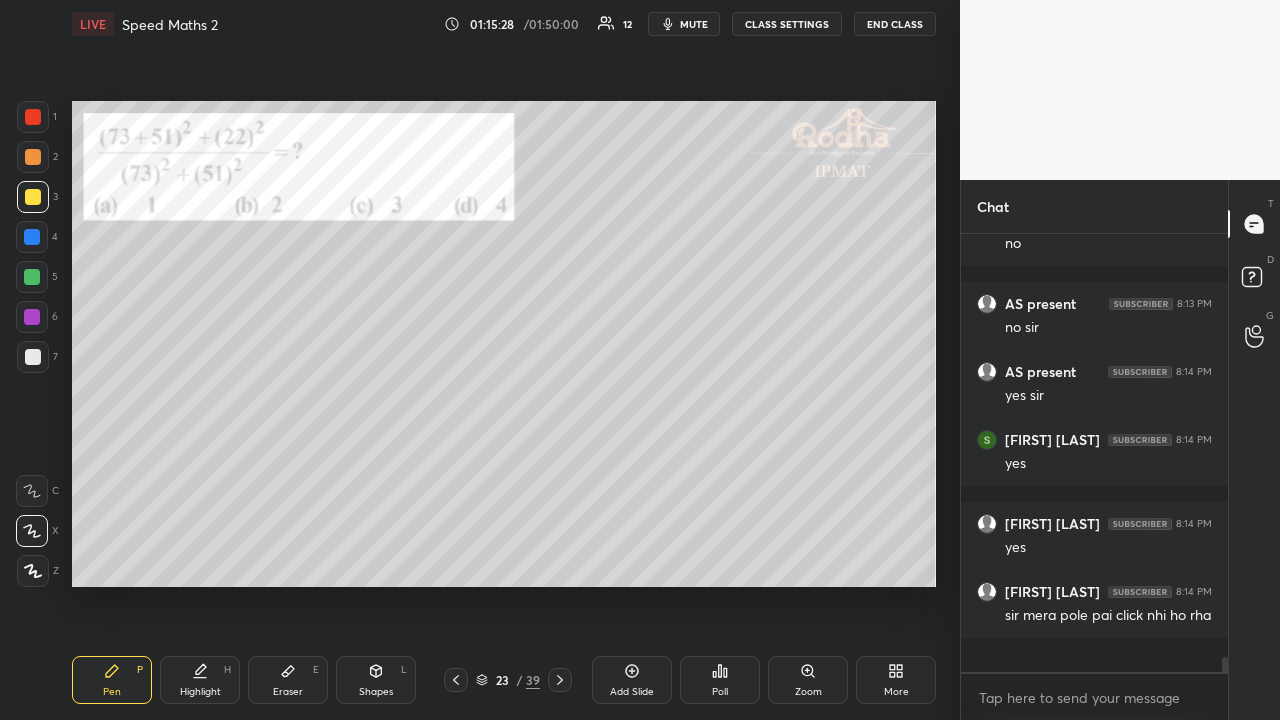 click at bounding box center (33, 117) 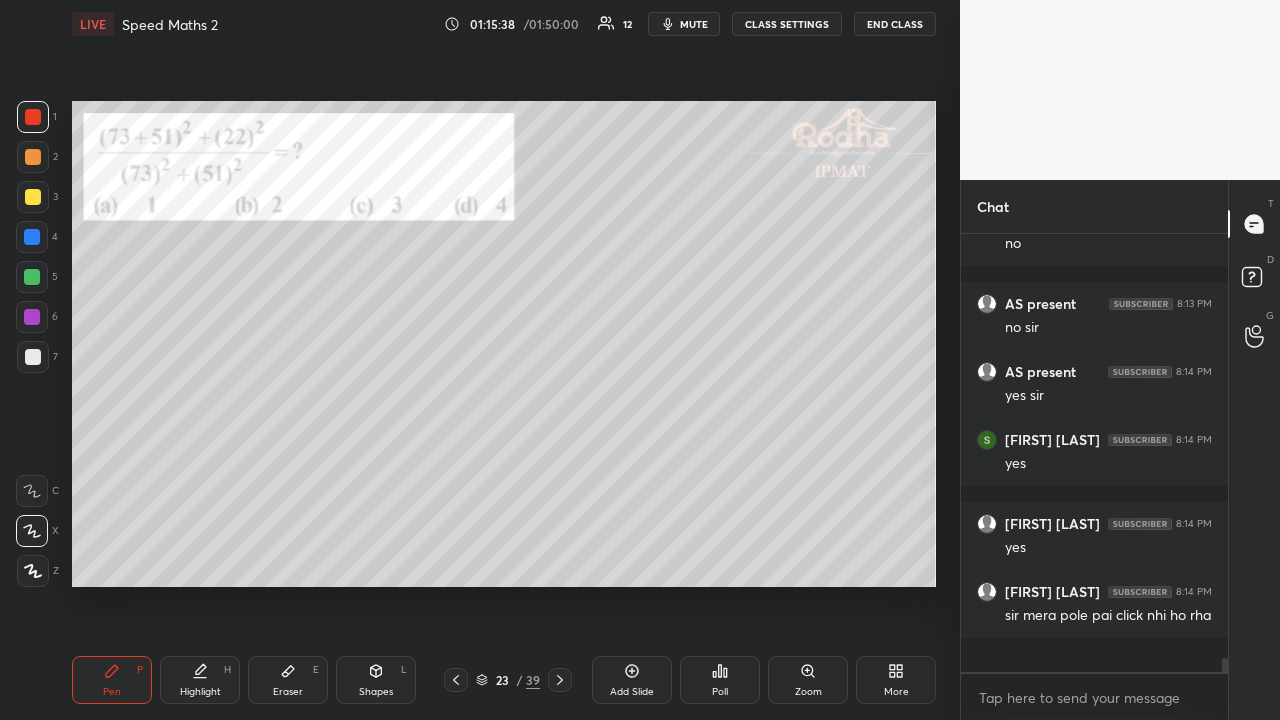 scroll, scrollTop: 12848, scrollLeft: 0, axis: vertical 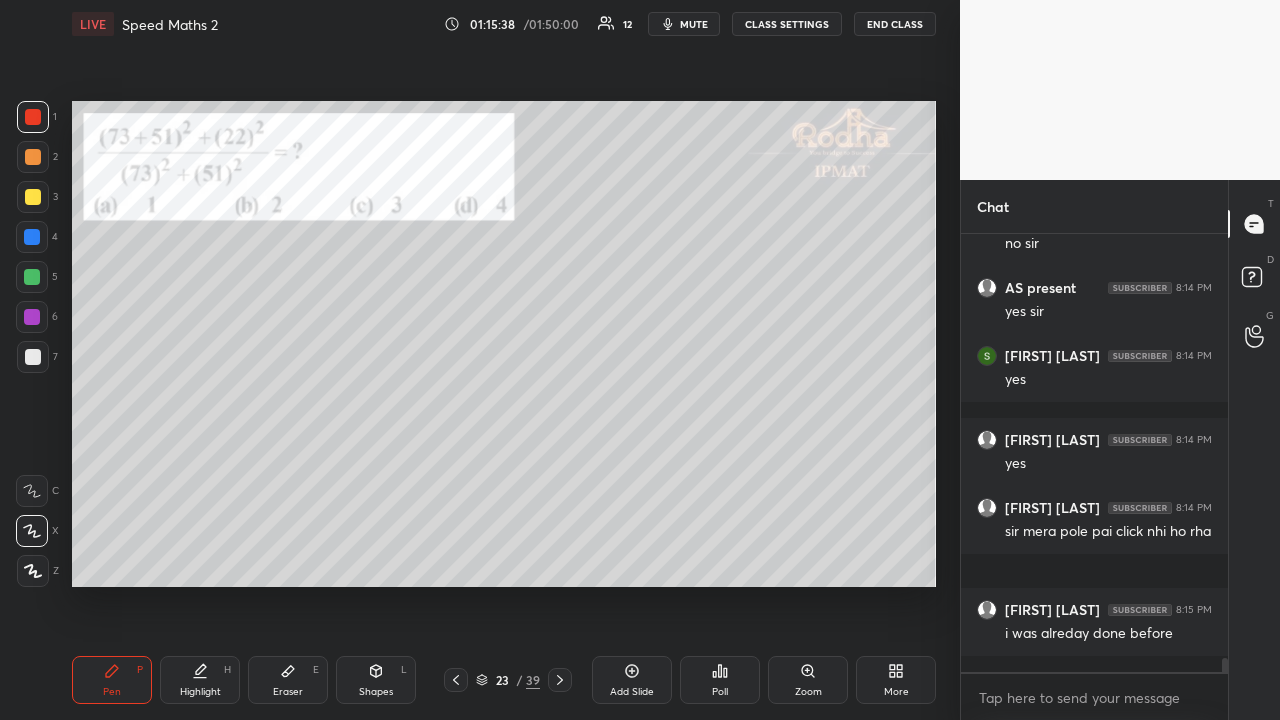 click at bounding box center (33, 197) 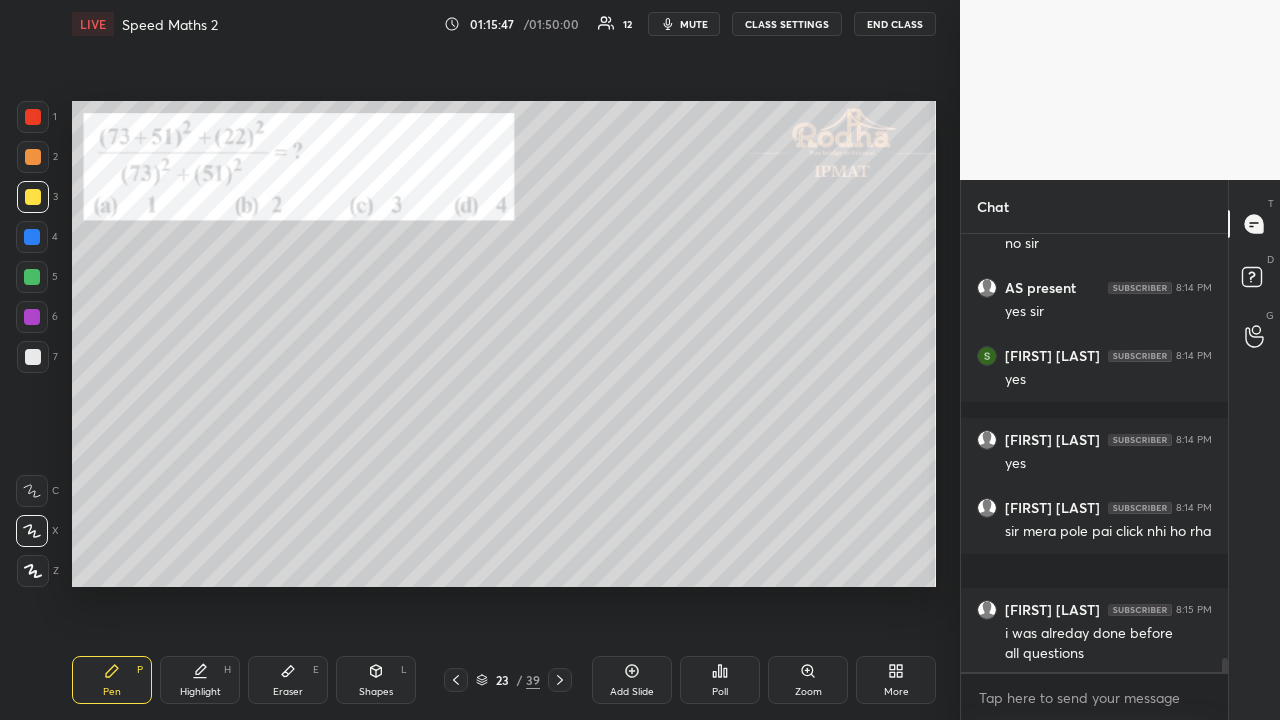 scroll, scrollTop: 12868, scrollLeft: 0, axis: vertical 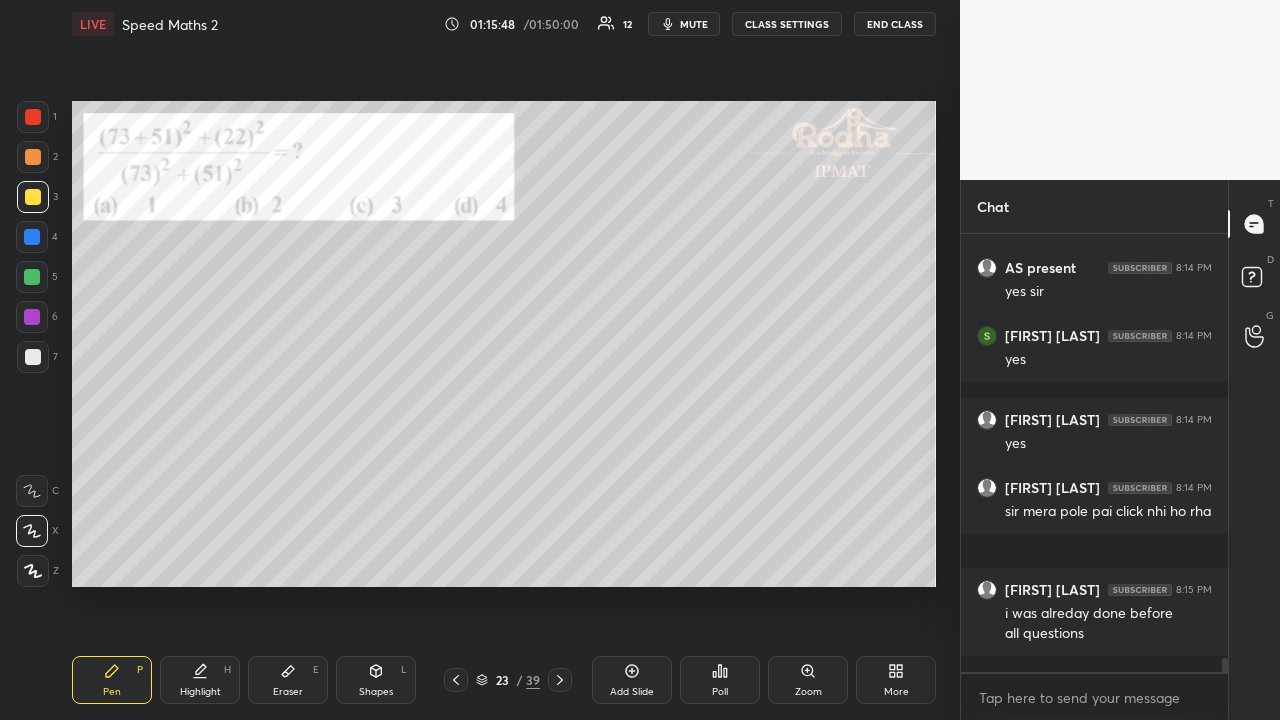 click 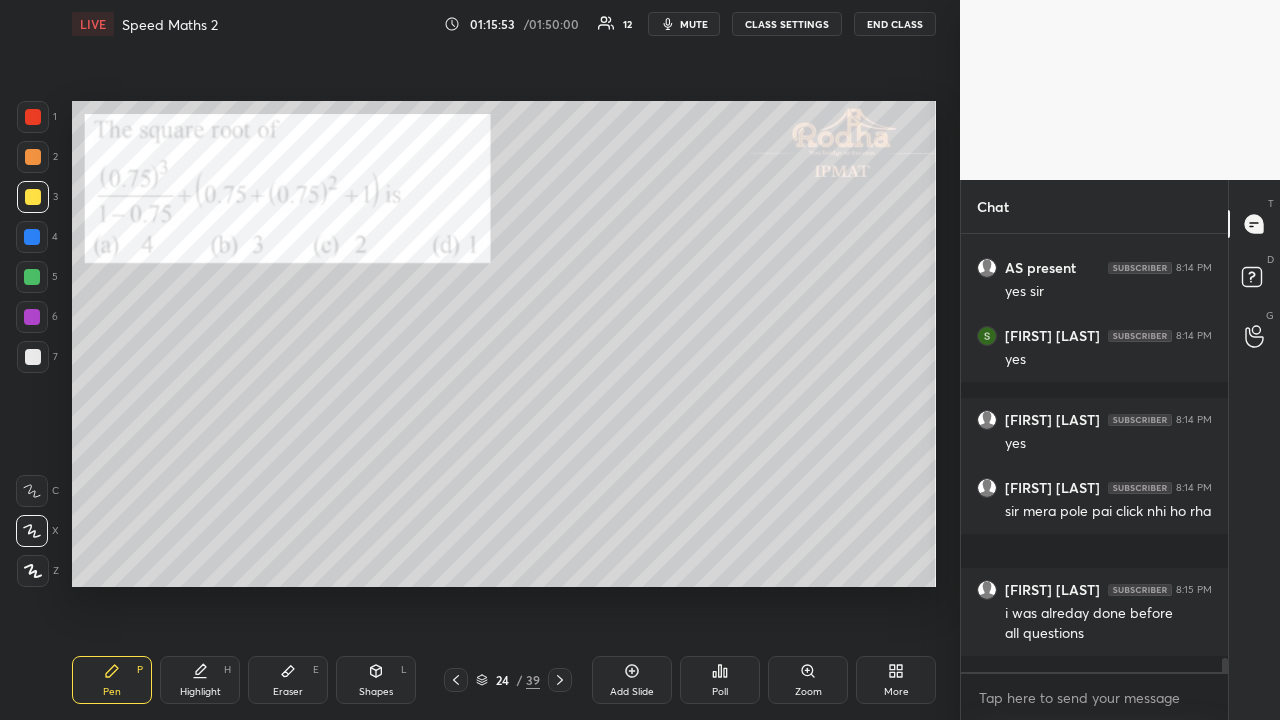 click on "Poll" at bounding box center (720, 680) 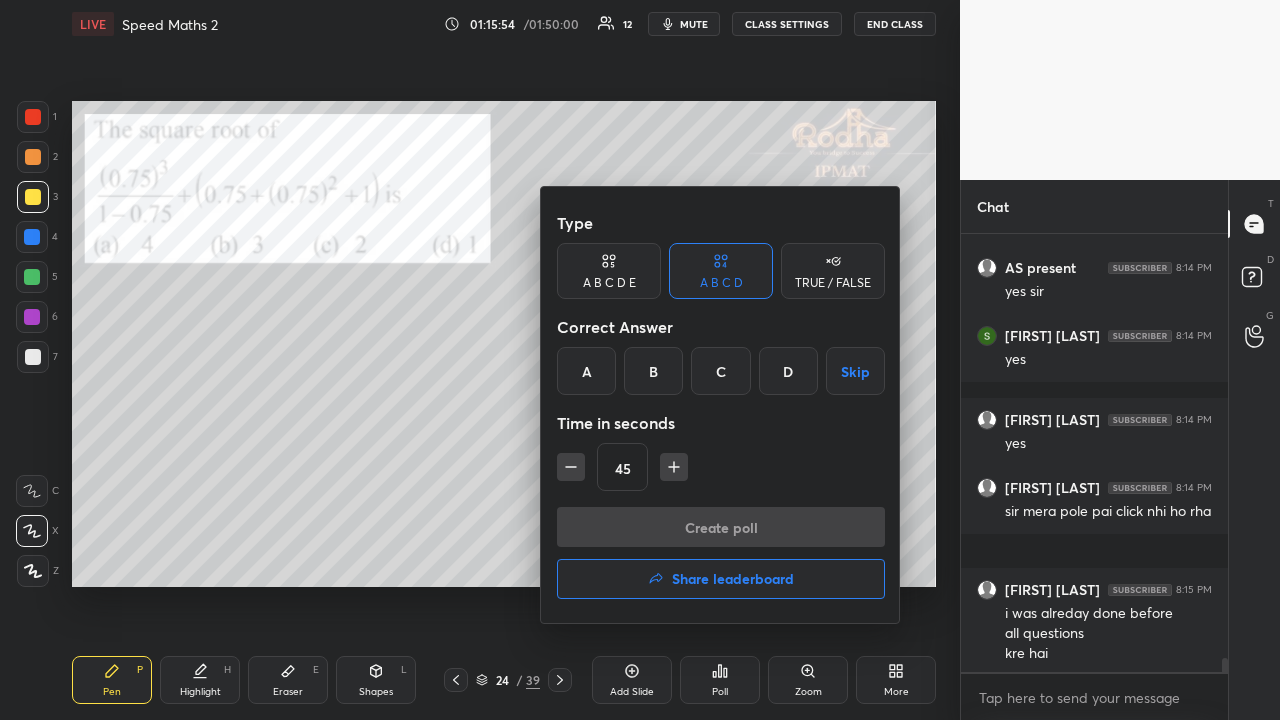 scroll, scrollTop: 12888, scrollLeft: 0, axis: vertical 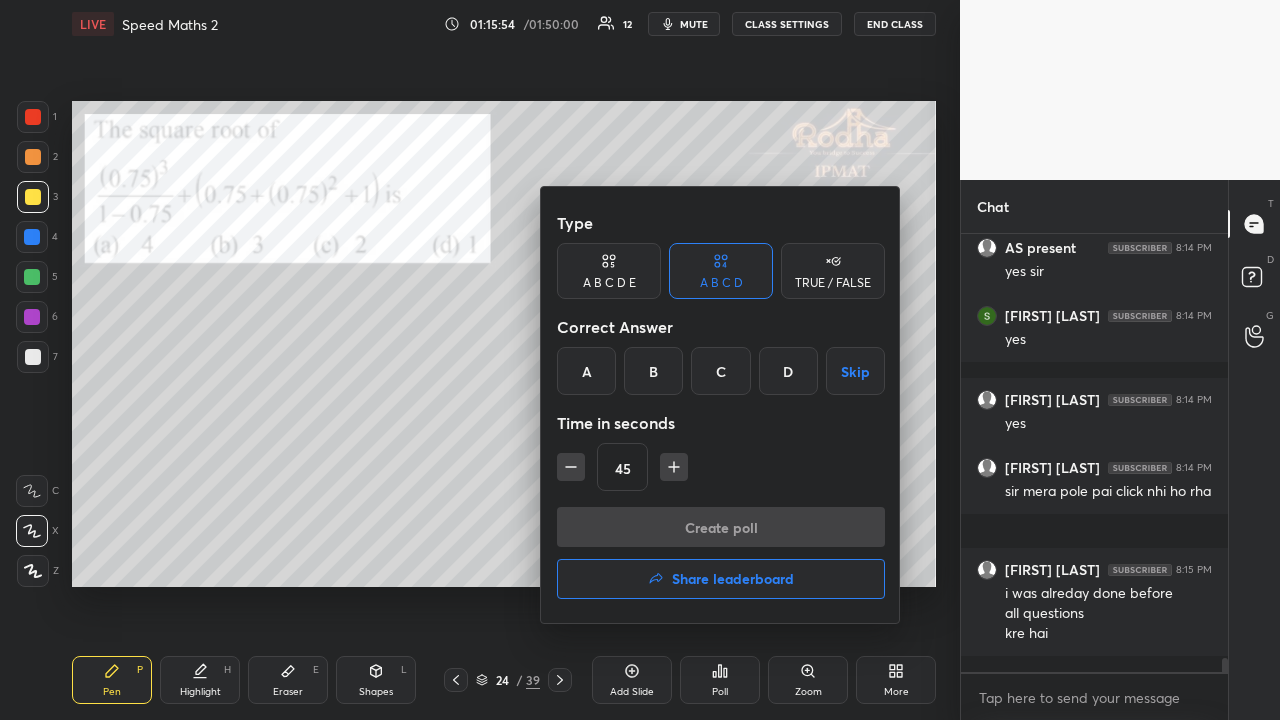 click on "A" at bounding box center (586, 371) 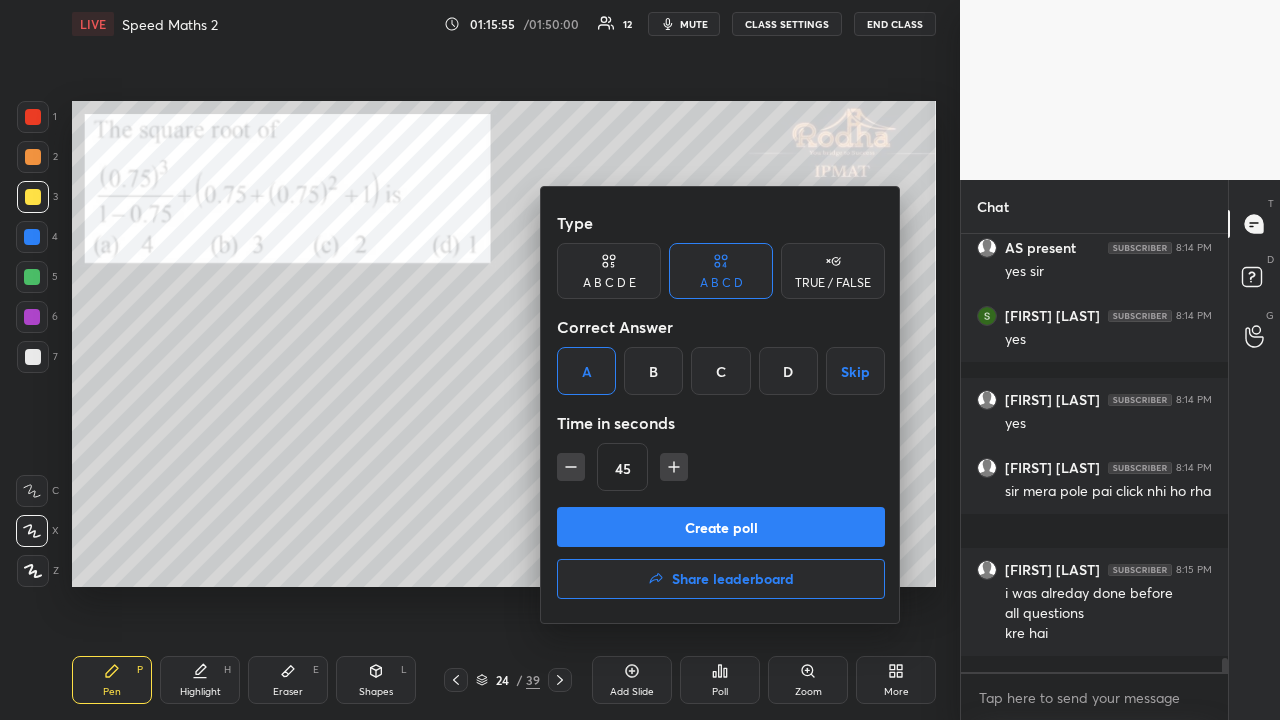 click 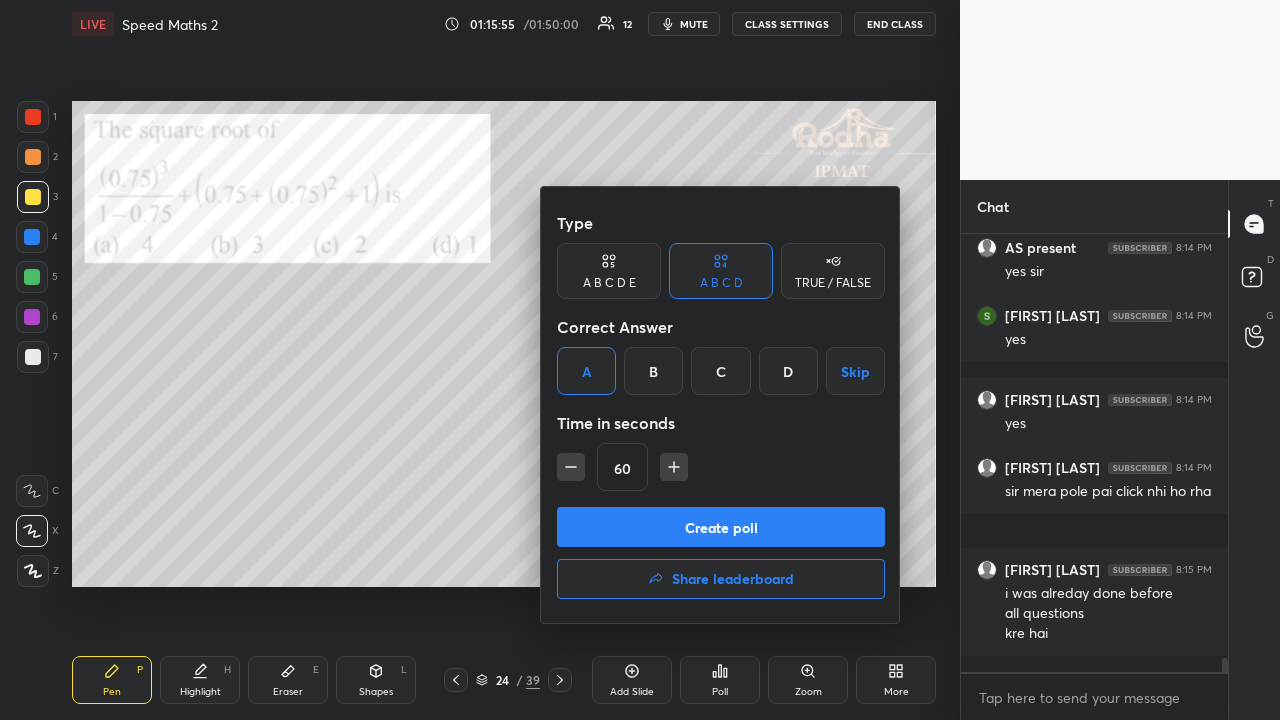 click on "Create poll" at bounding box center [721, 527] 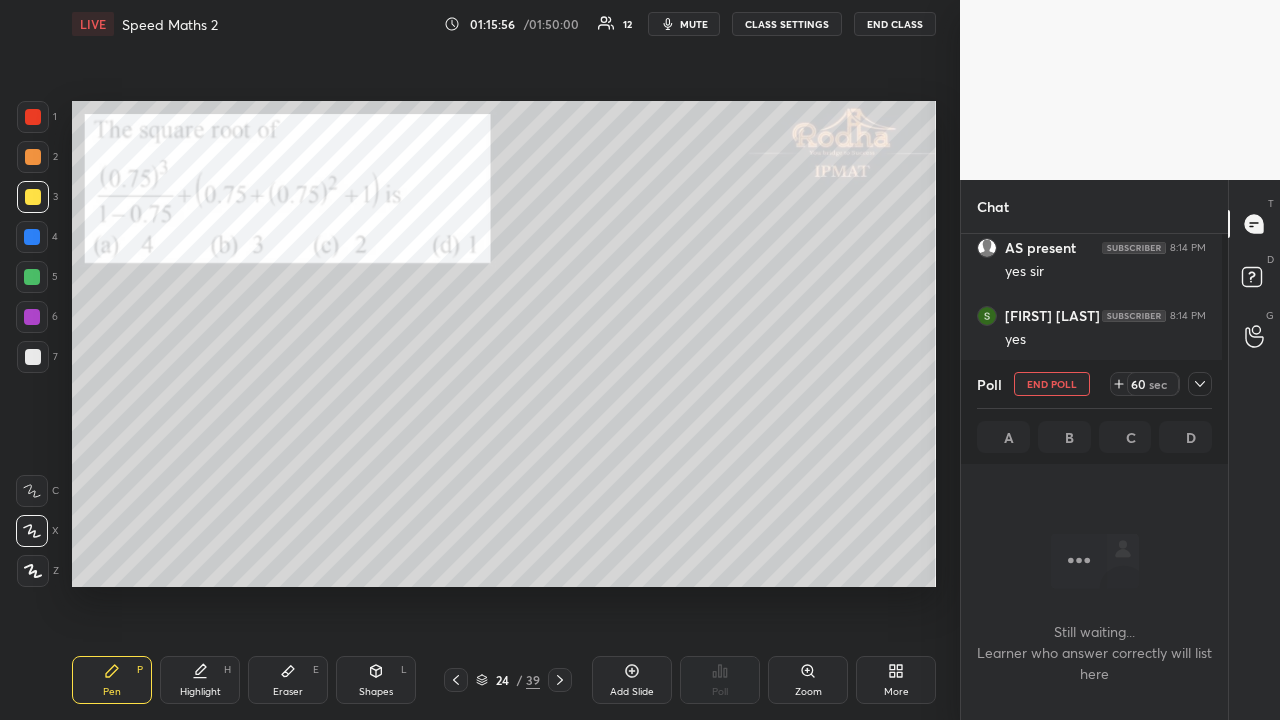 scroll, scrollTop: 352, scrollLeft: 255, axis: both 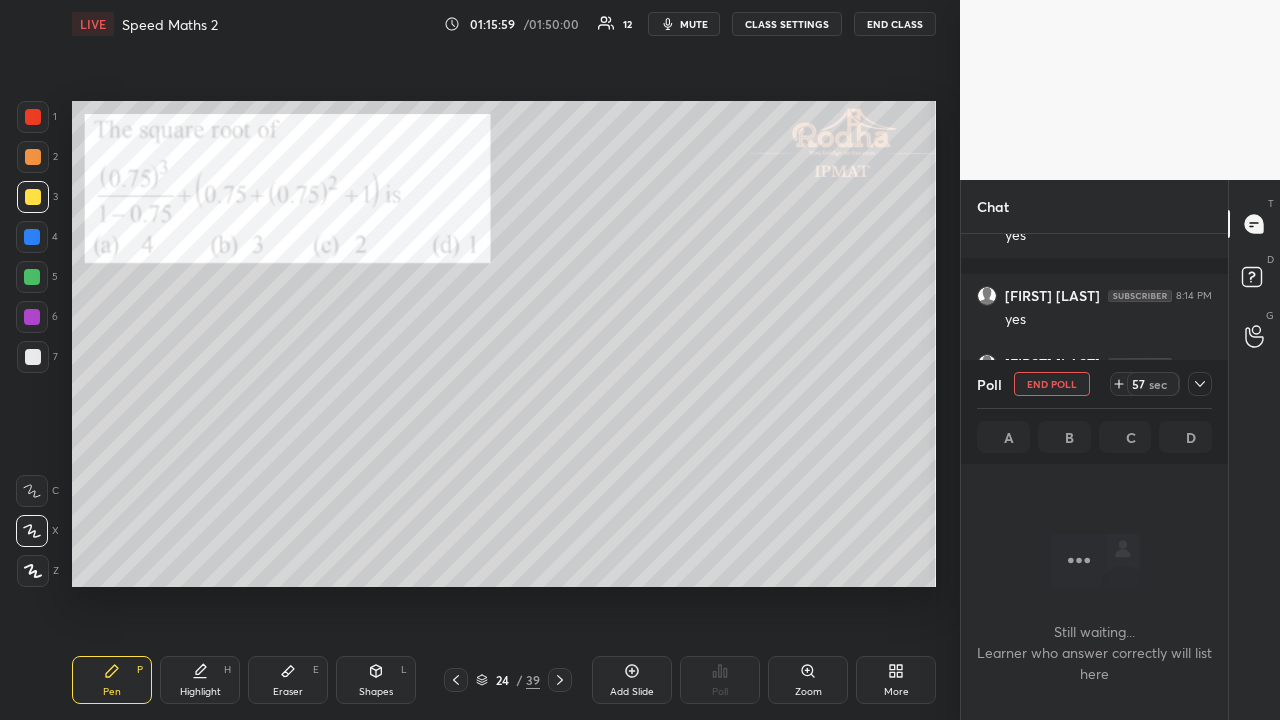 click 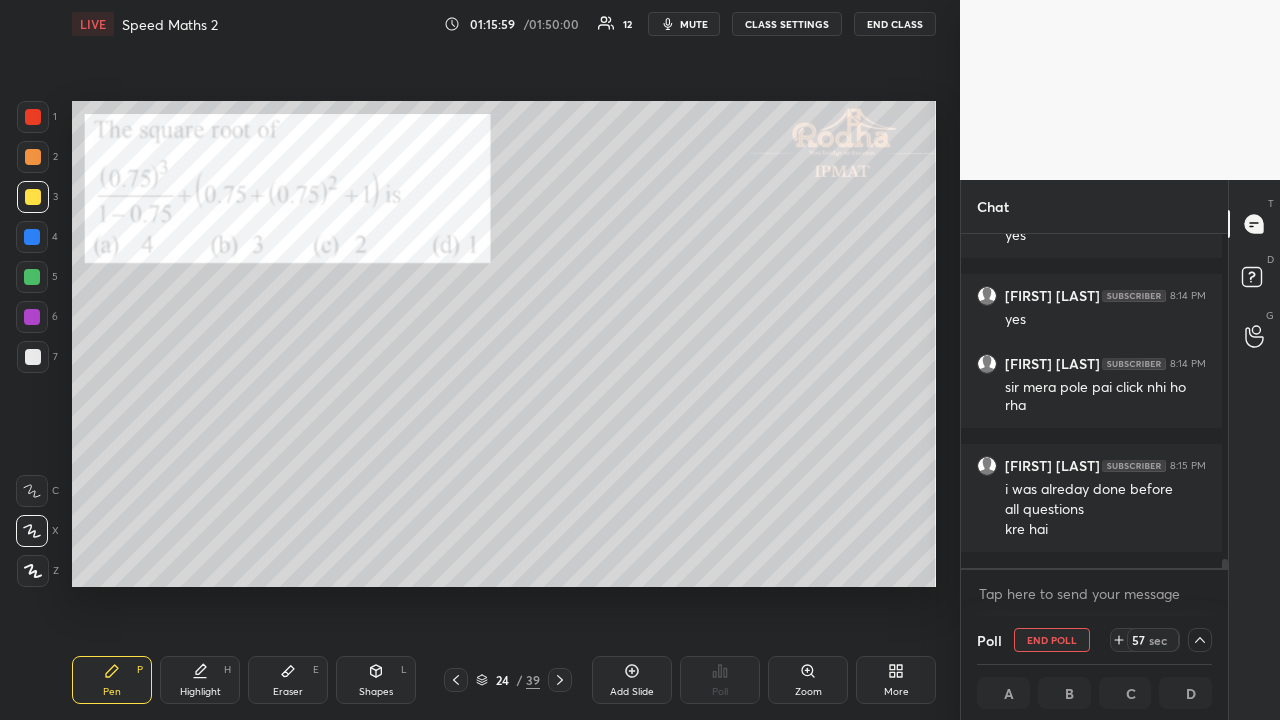 scroll, scrollTop: 328, scrollLeft: 255, axis: both 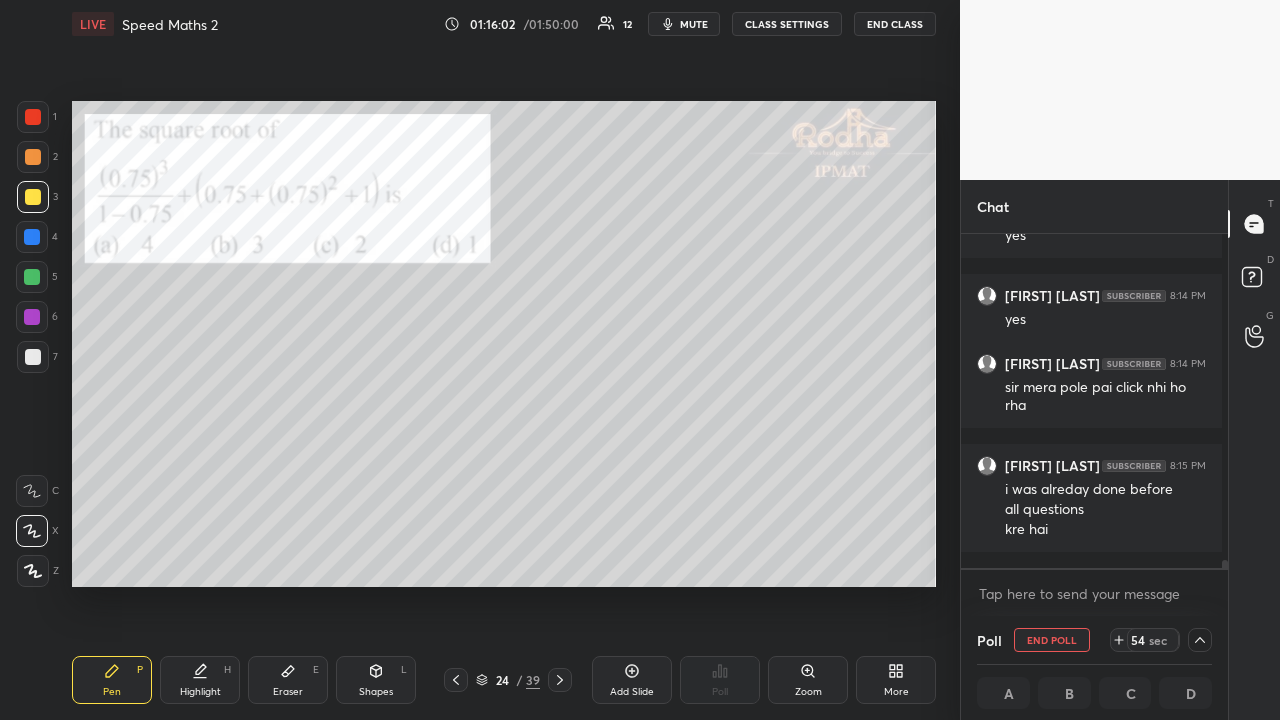 click 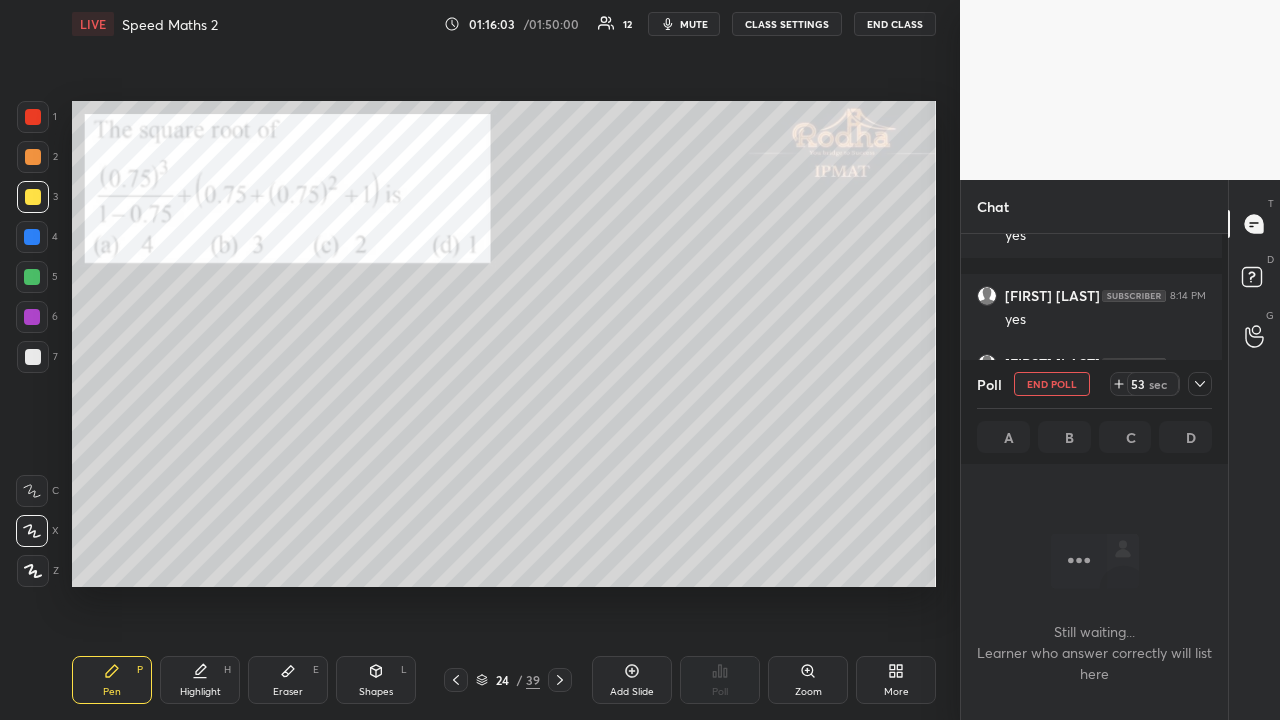 scroll, scrollTop: 7, scrollLeft: 6, axis: both 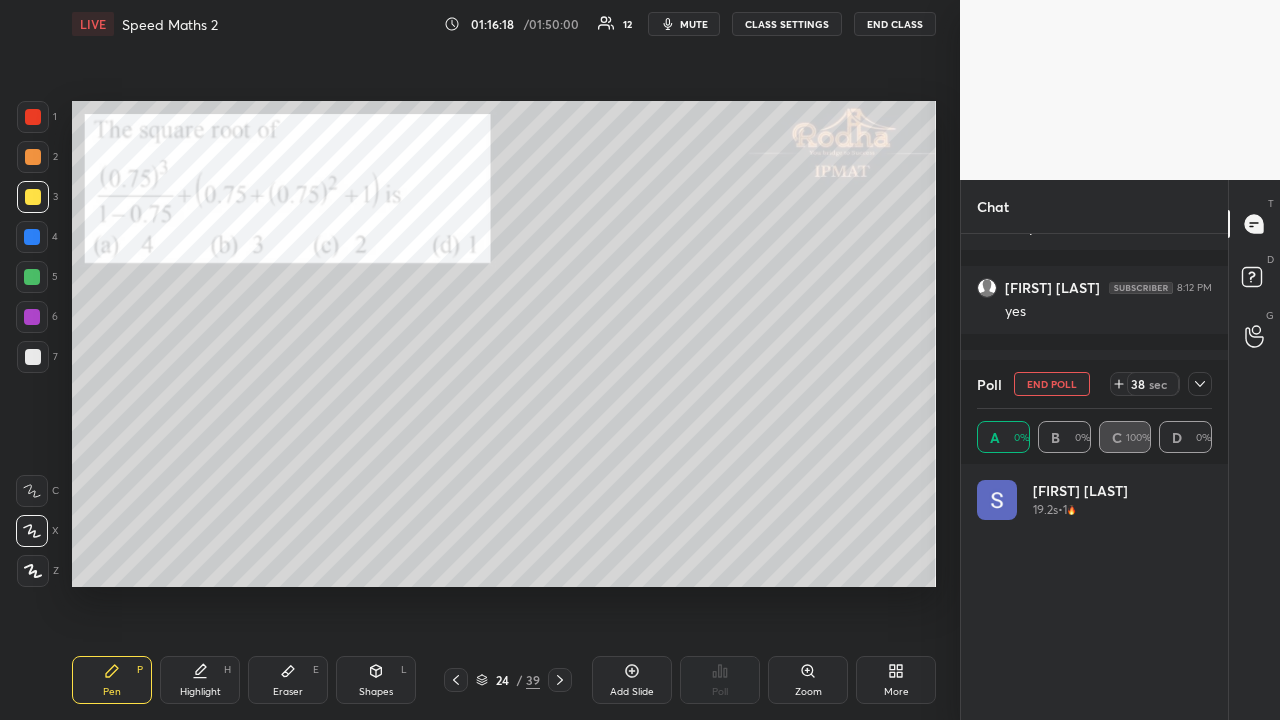 click on "END POLL" at bounding box center [1052, 384] 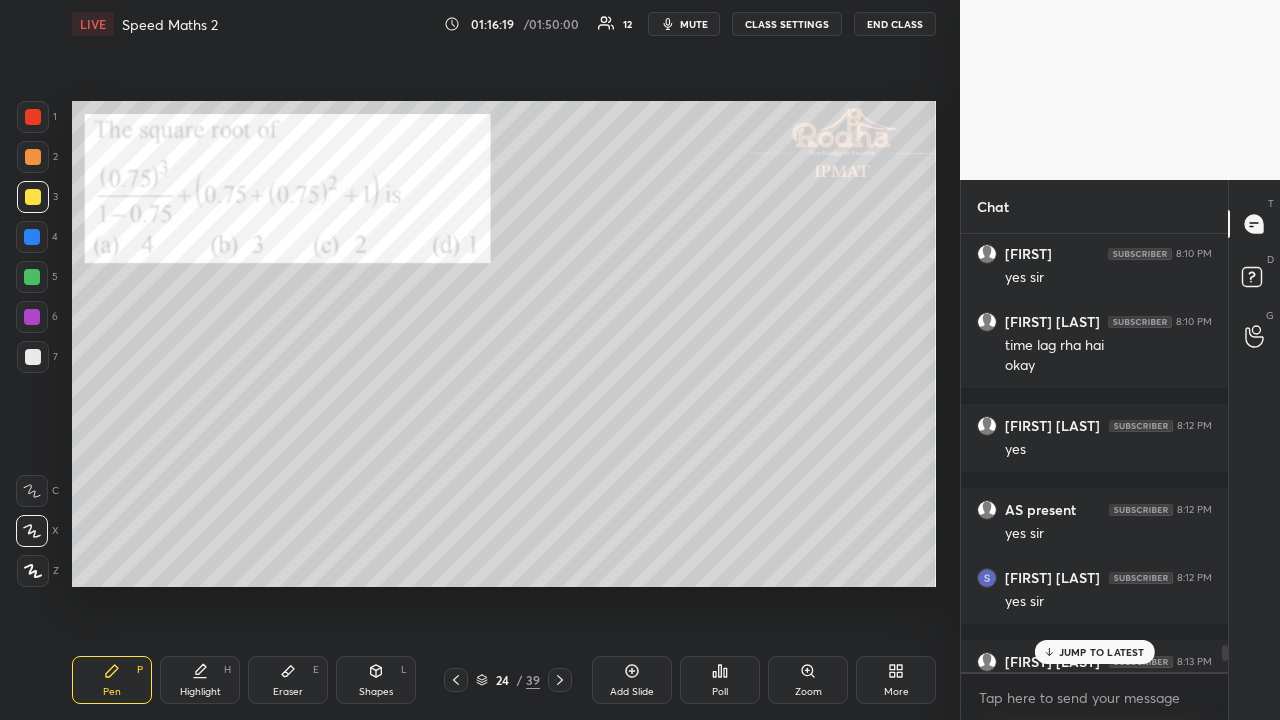 click on "JUMP TO LATEST" at bounding box center (1102, 652) 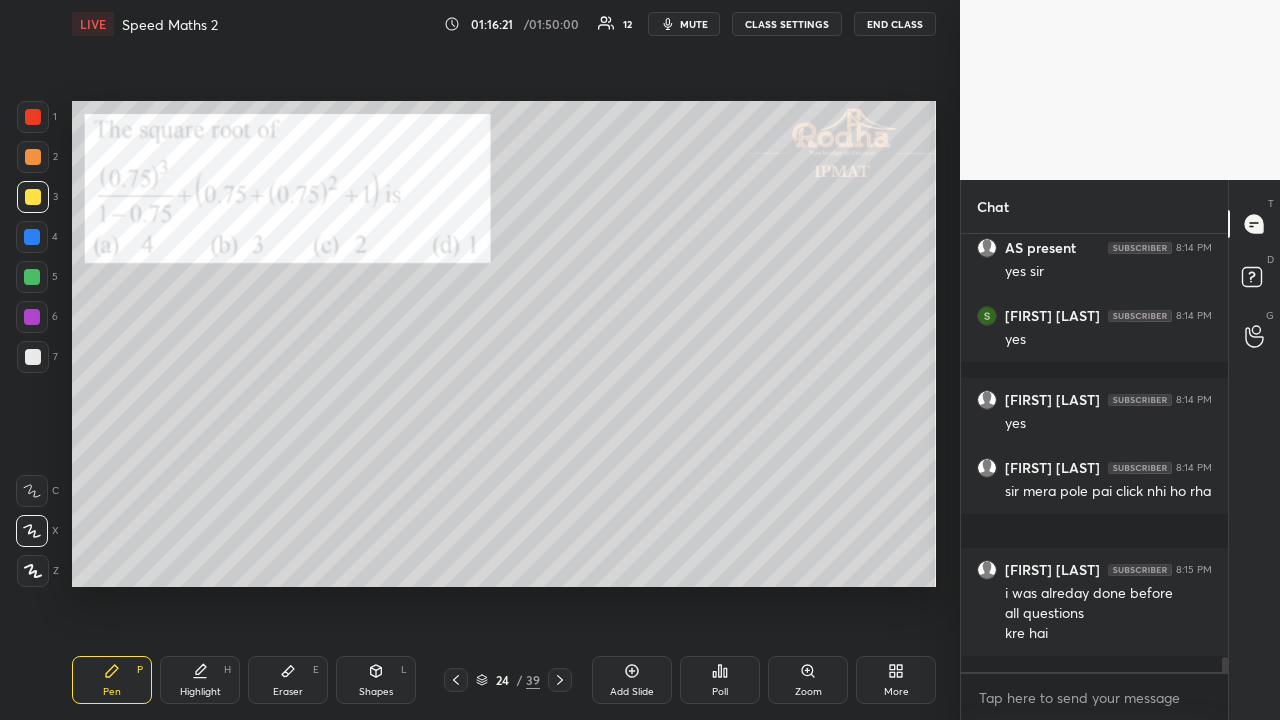 click on "Poll" at bounding box center (720, 680) 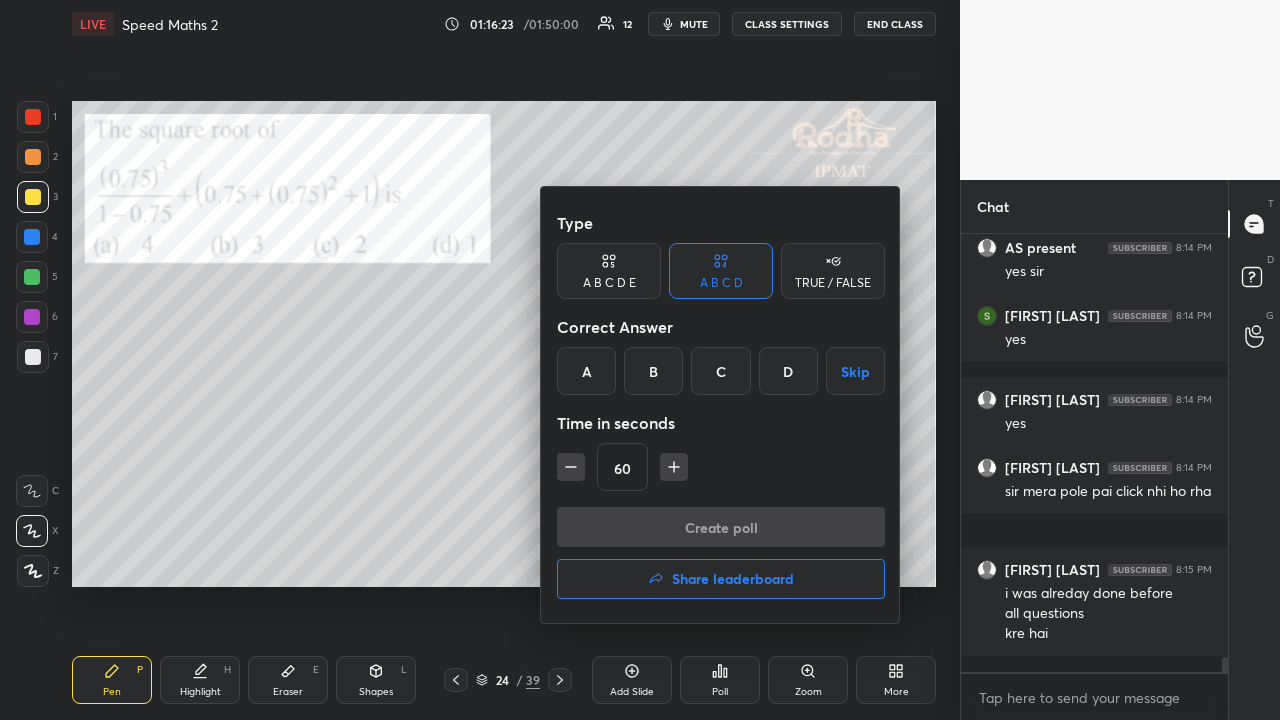 click on "C" at bounding box center (720, 371) 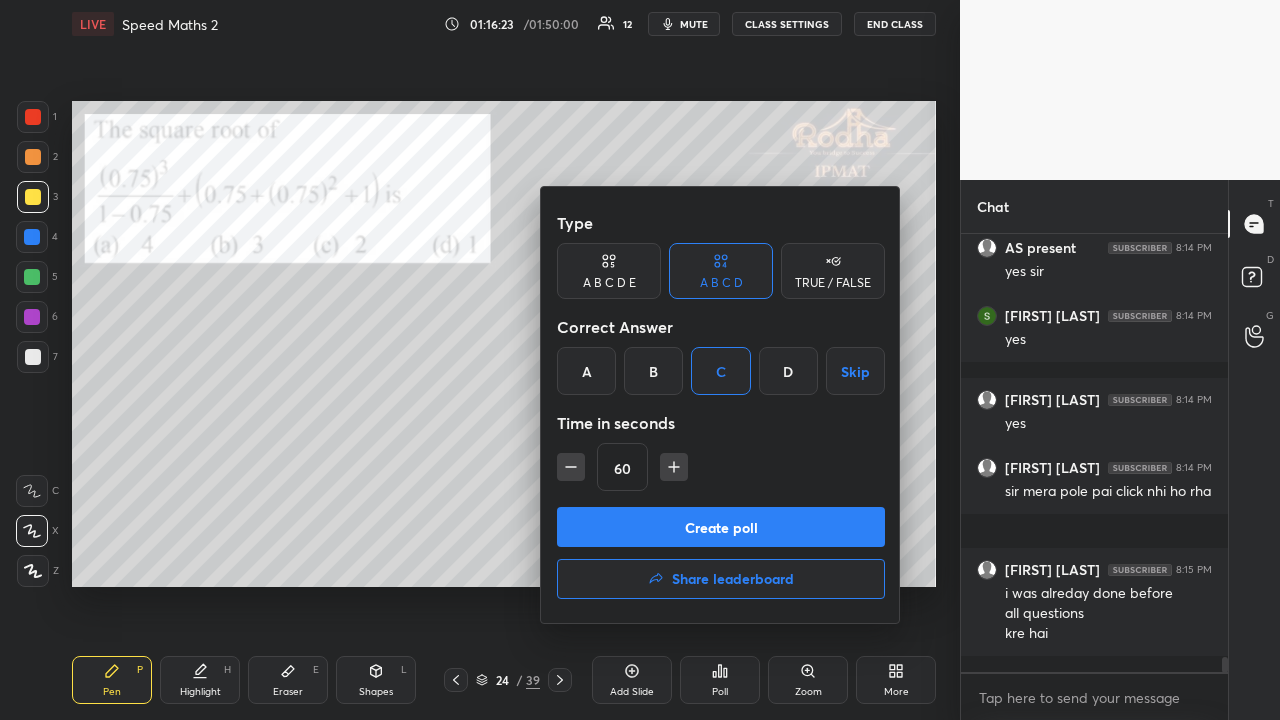 click on "Create poll" at bounding box center (721, 527) 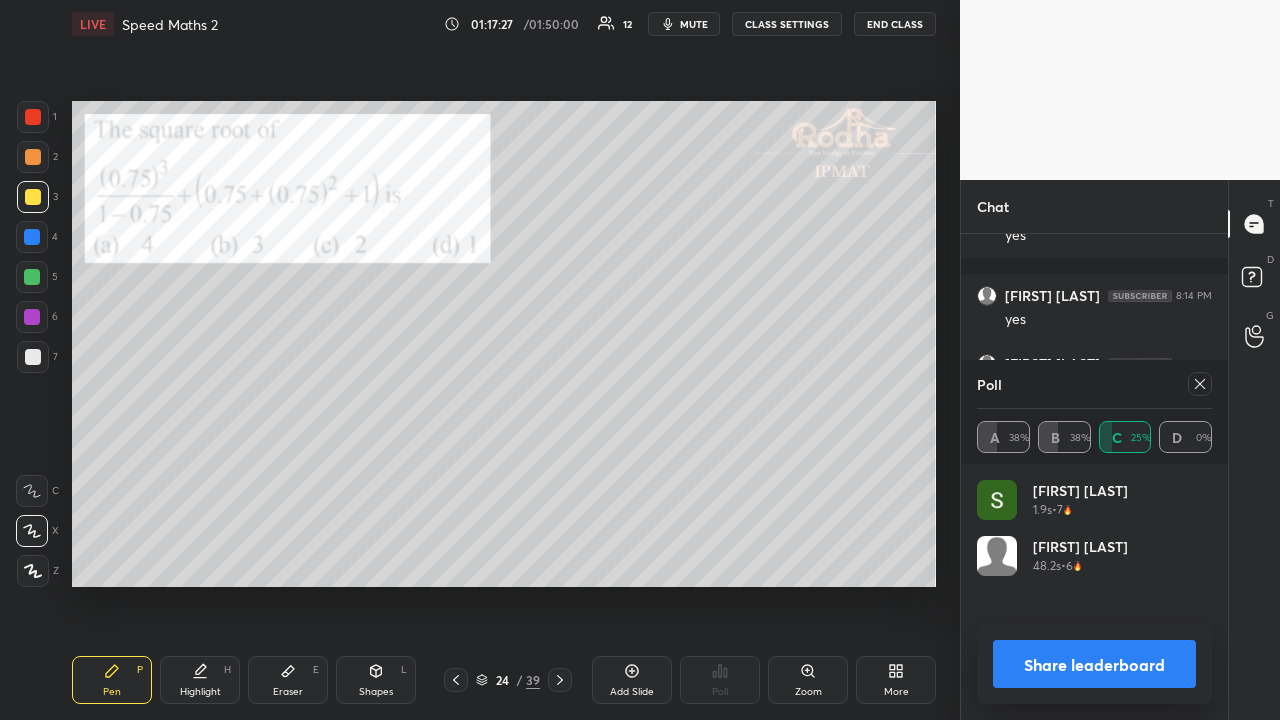 click at bounding box center [1200, 384] 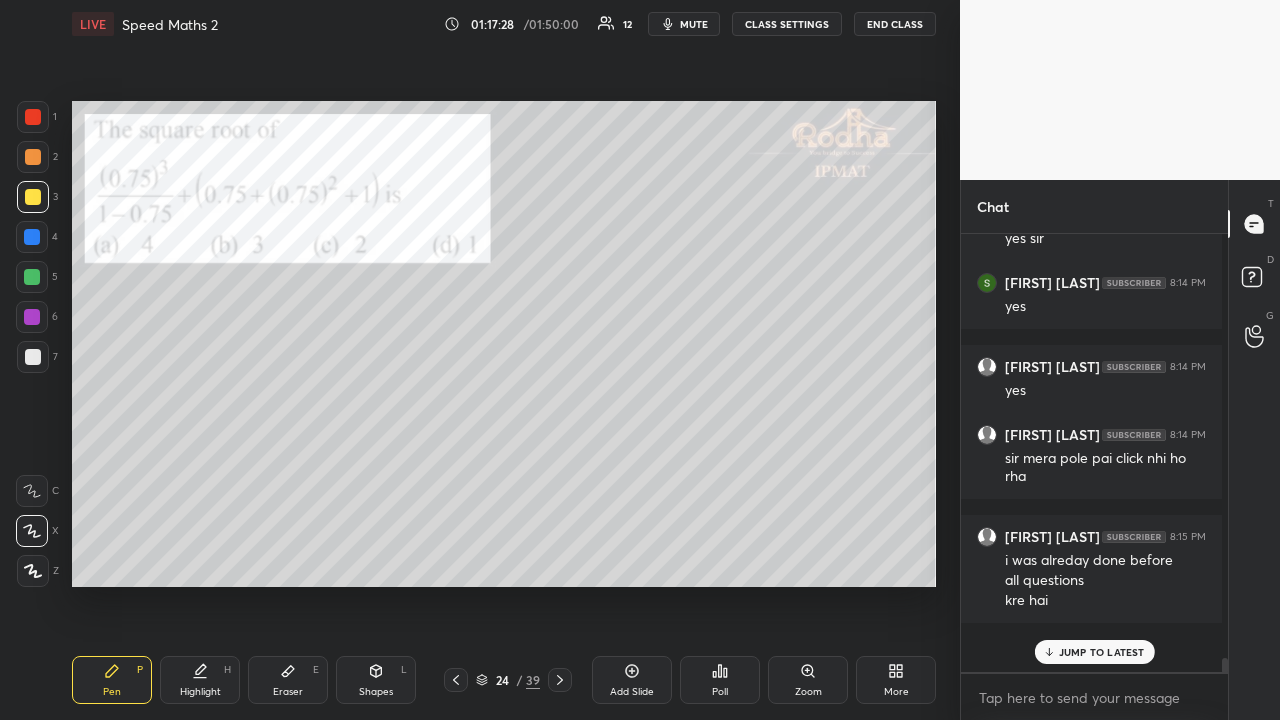 scroll, scrollTop: 0, scrollLeft: 0, axis: both 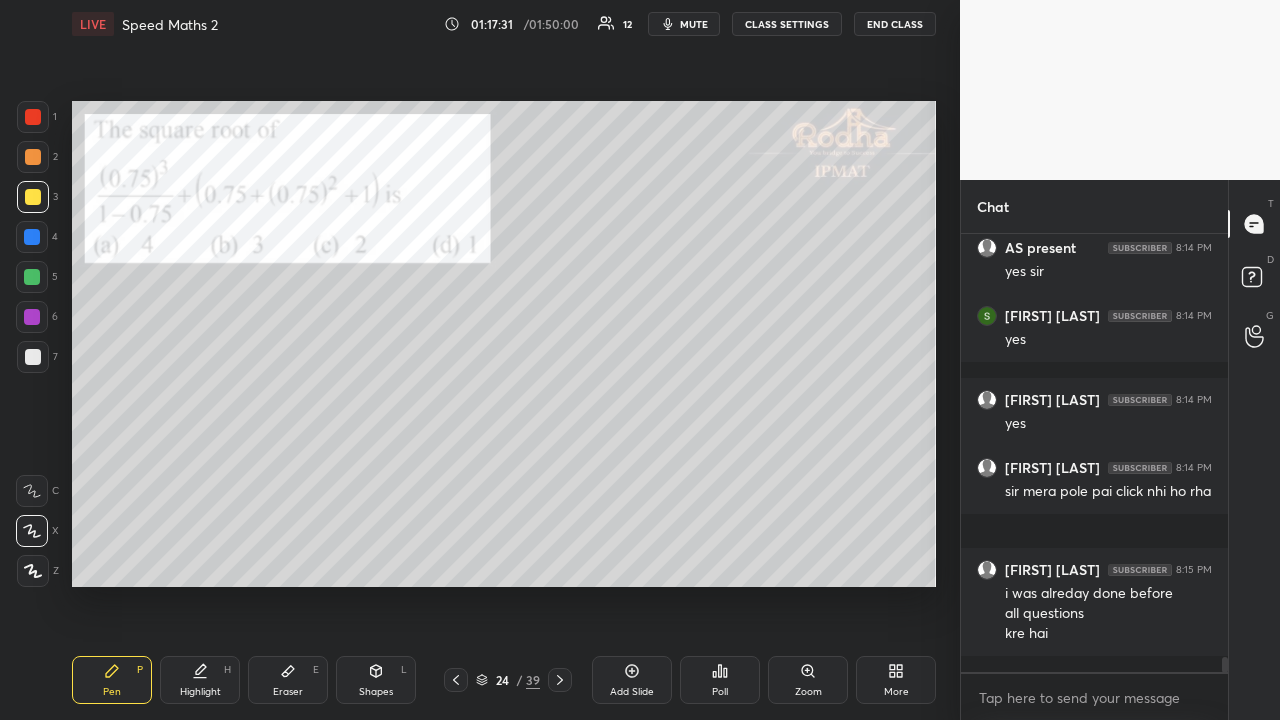 click at bounding box center (33, 157) 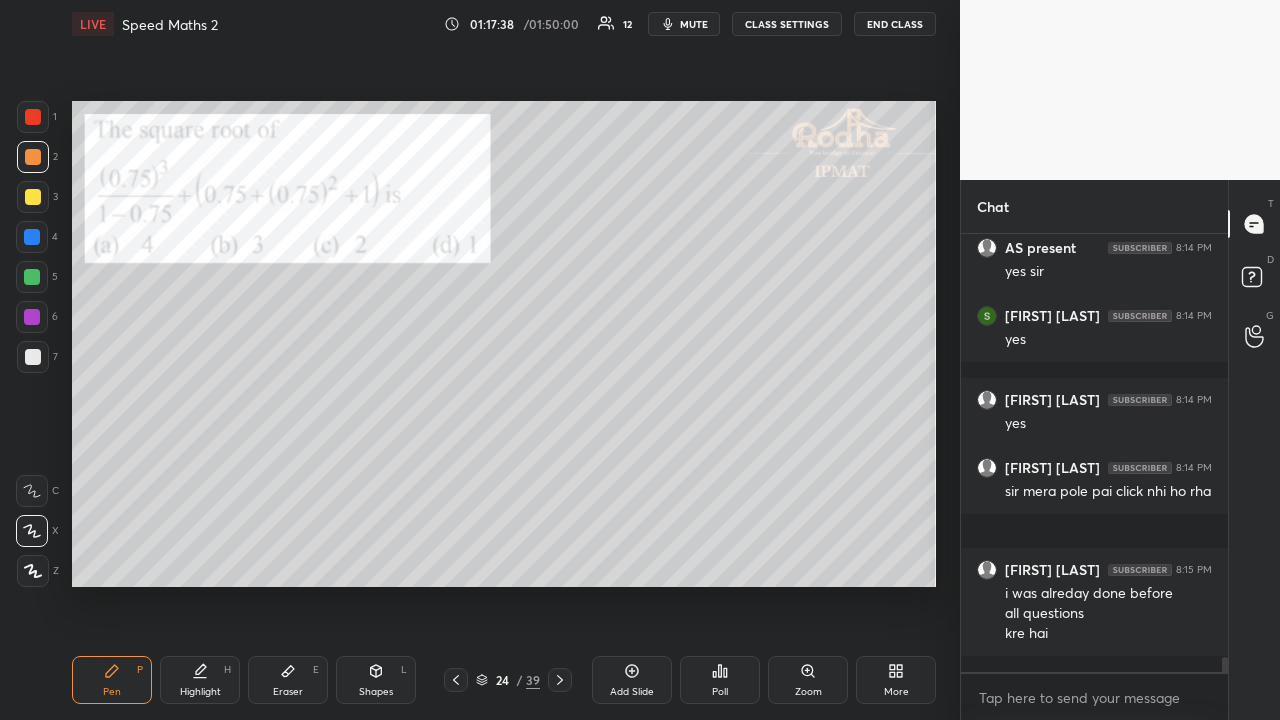 drag, startPoint x: 35, startPoint y: 120, endPoint x: 58, endPoint y: 133, distance: 26.41969 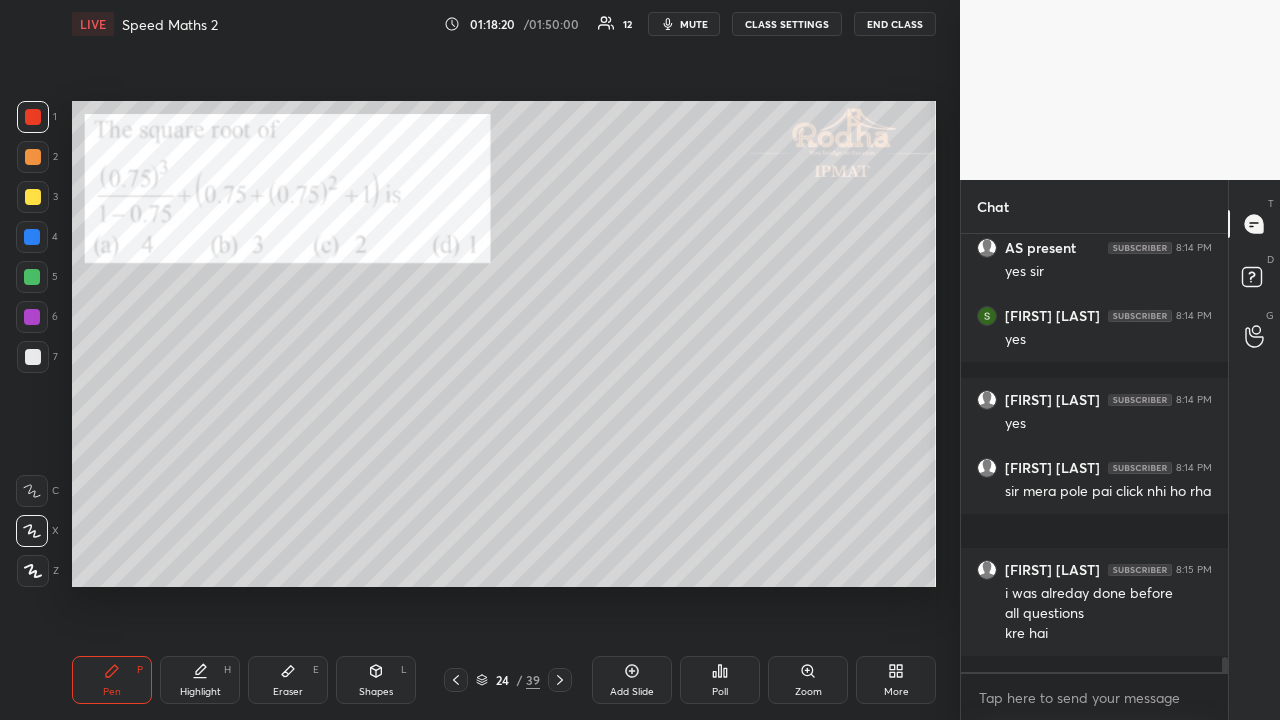 click at bounding box center (33, 197) 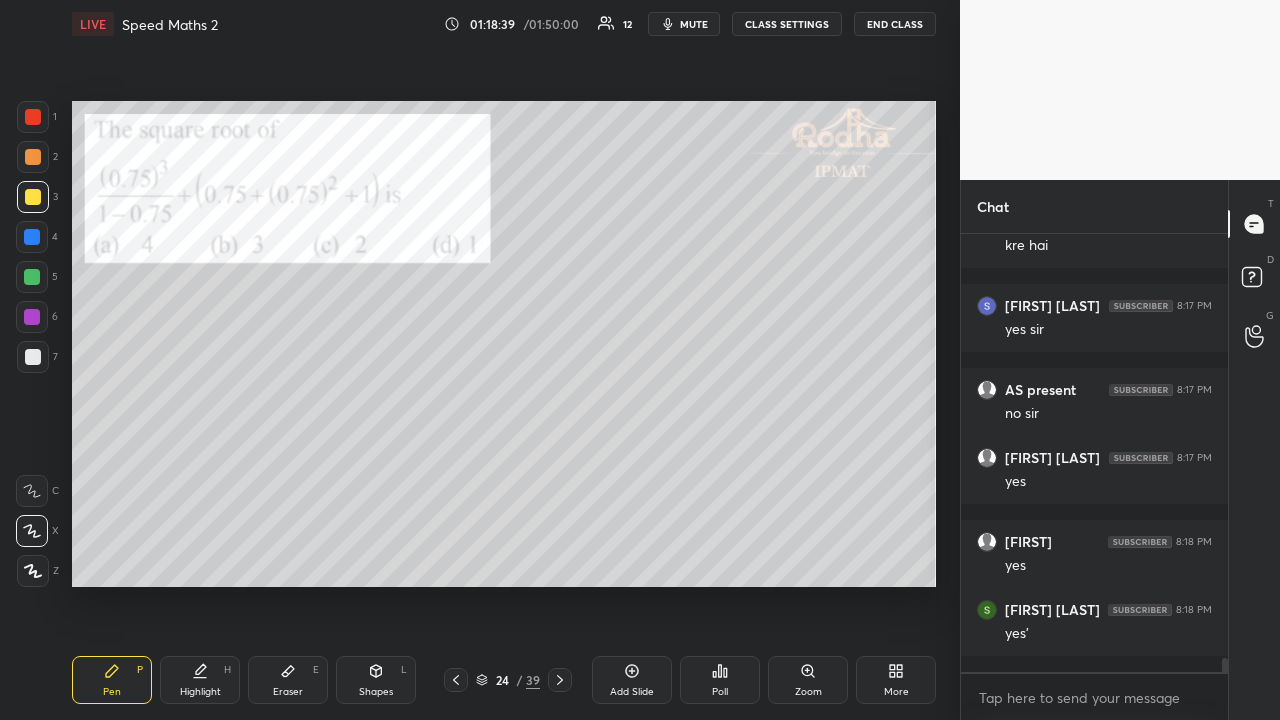 scroll, scrollTop: 13206, scrollLeft: 0, axis: vertical 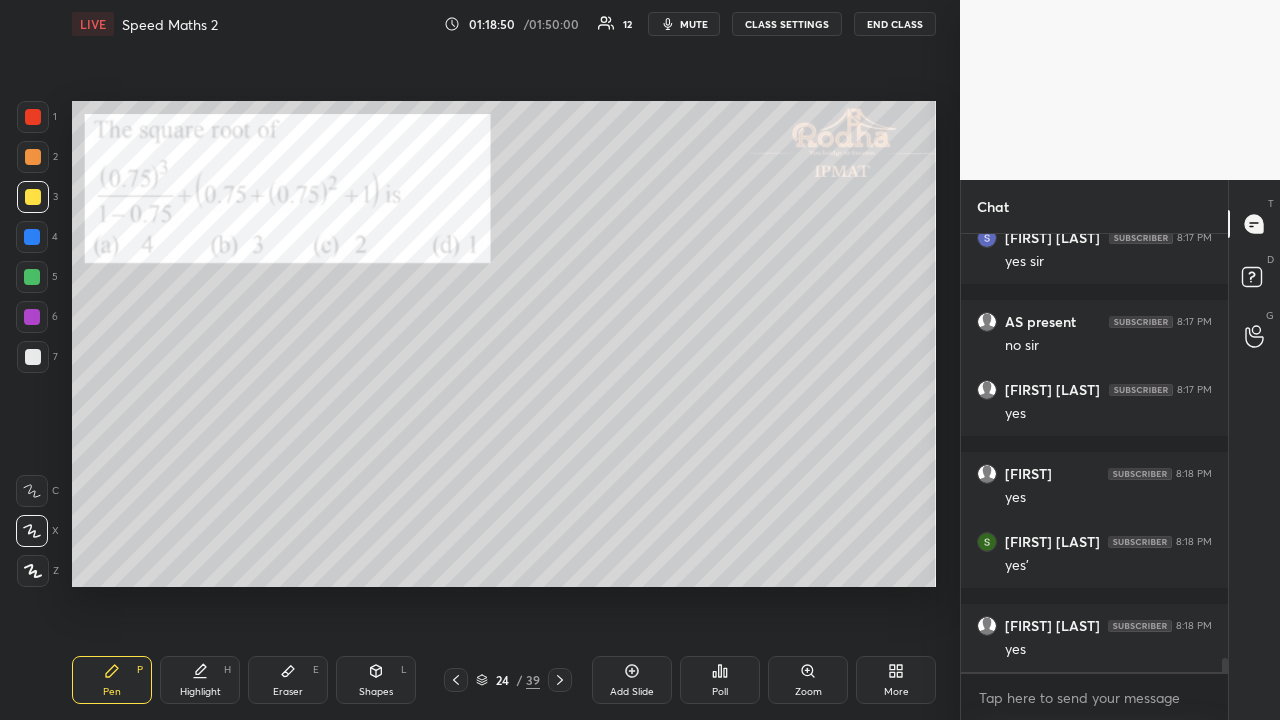 click 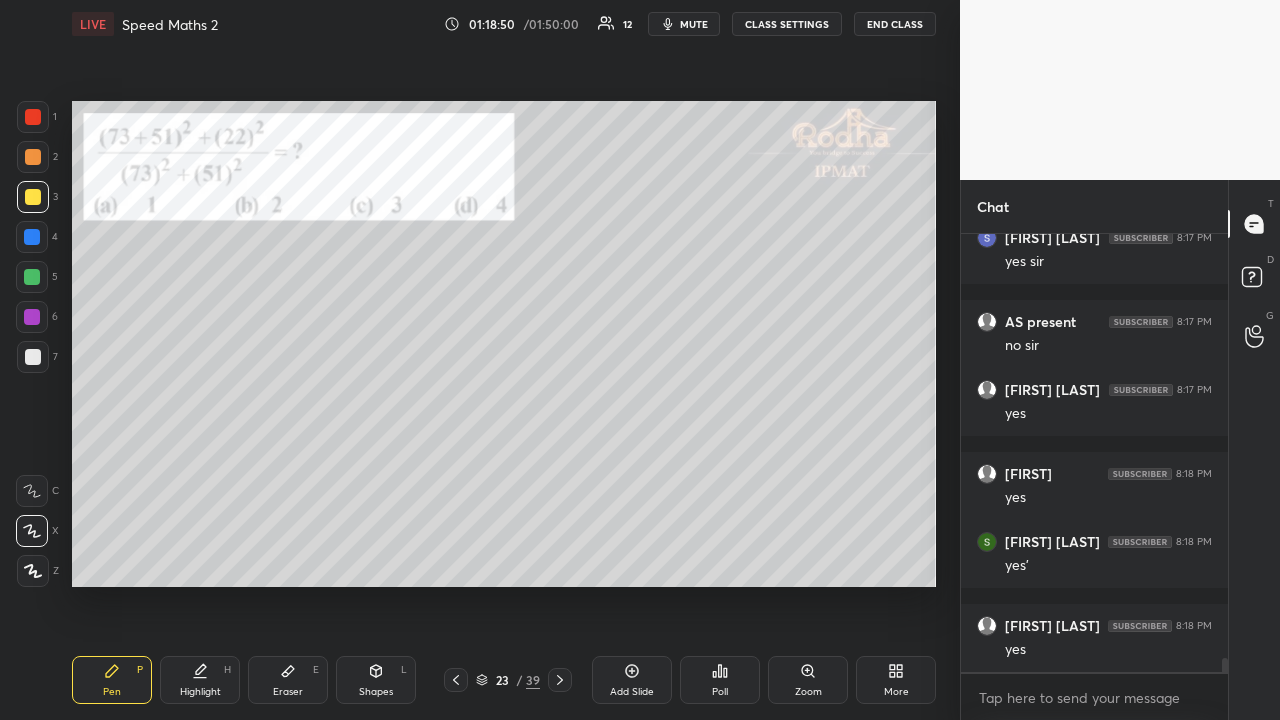 click 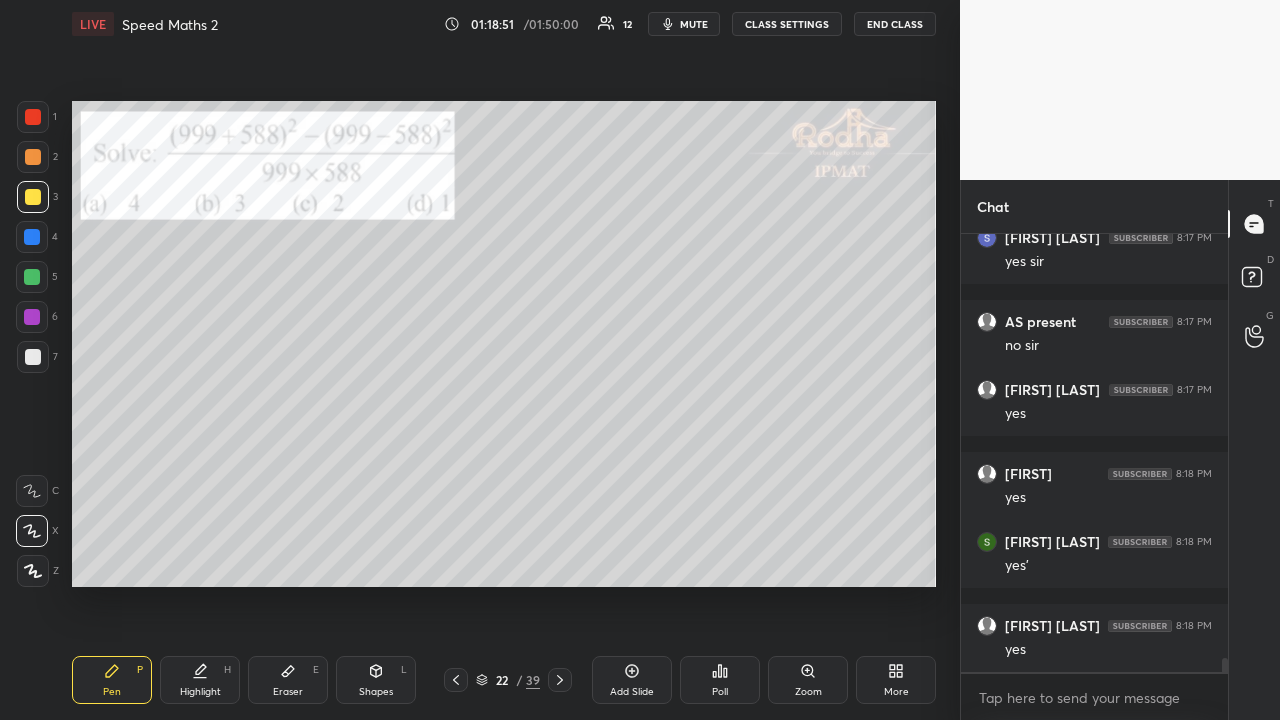 click 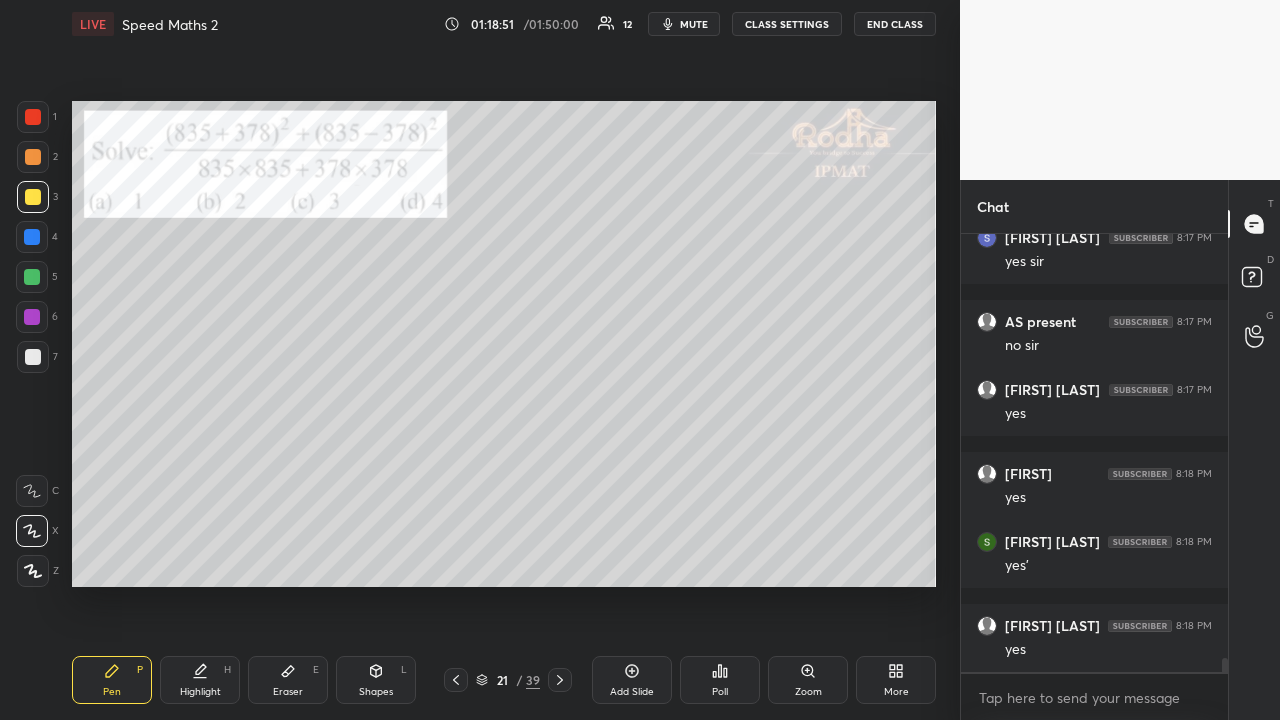 click 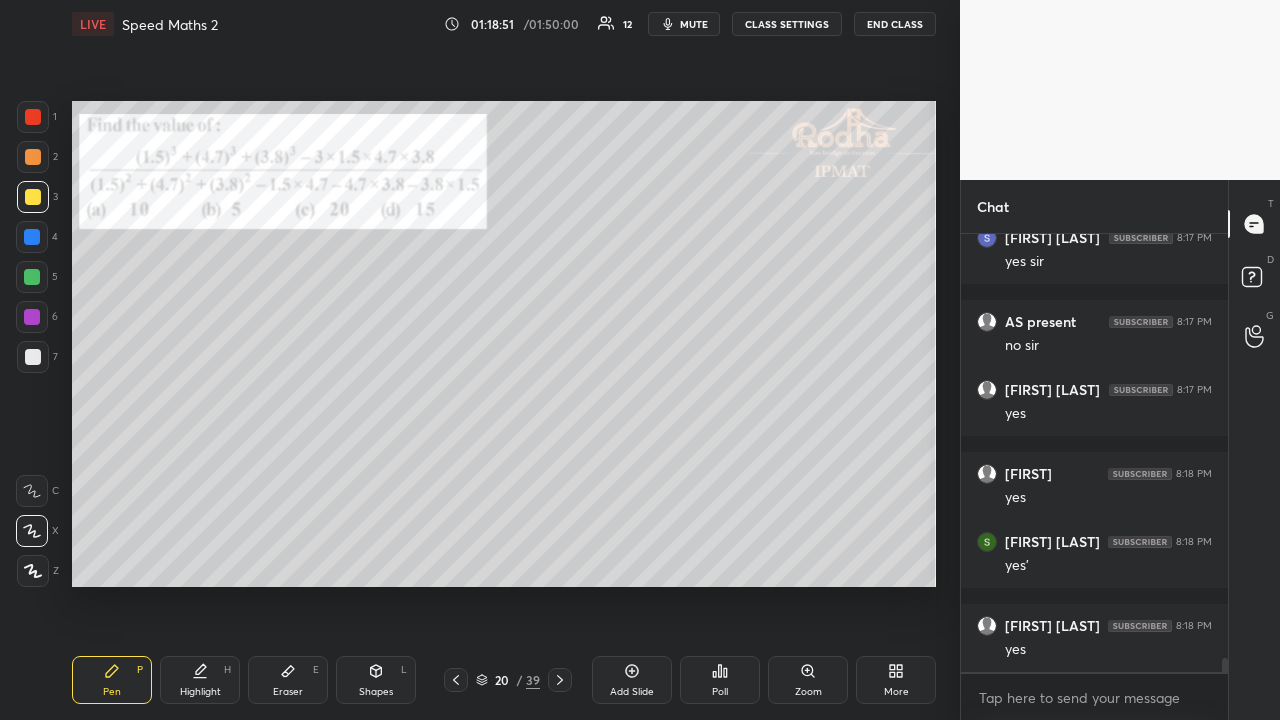 click 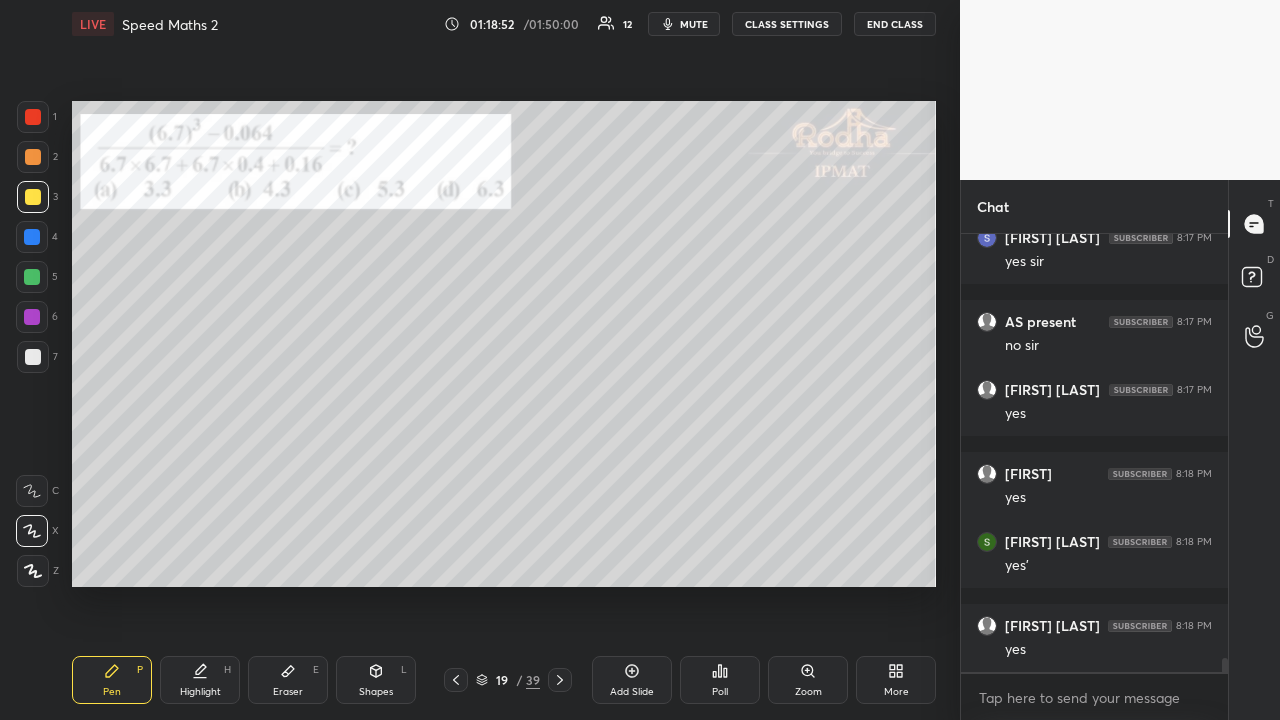 click 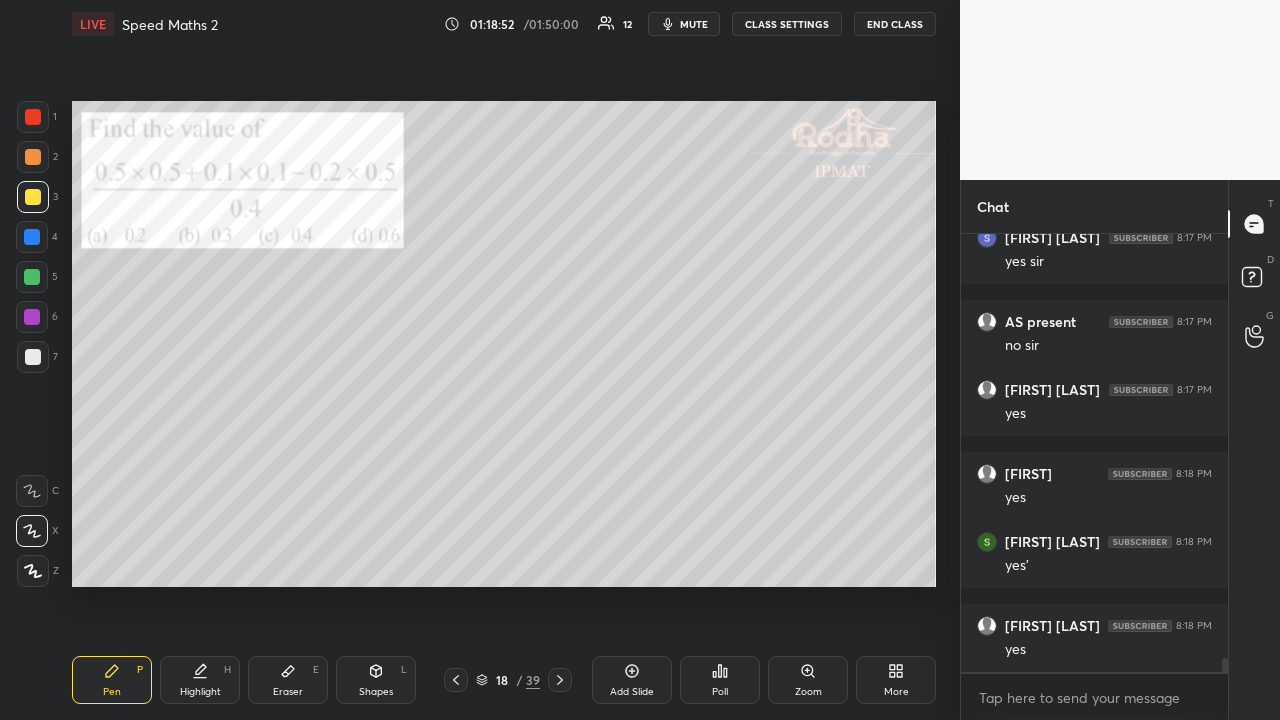 click 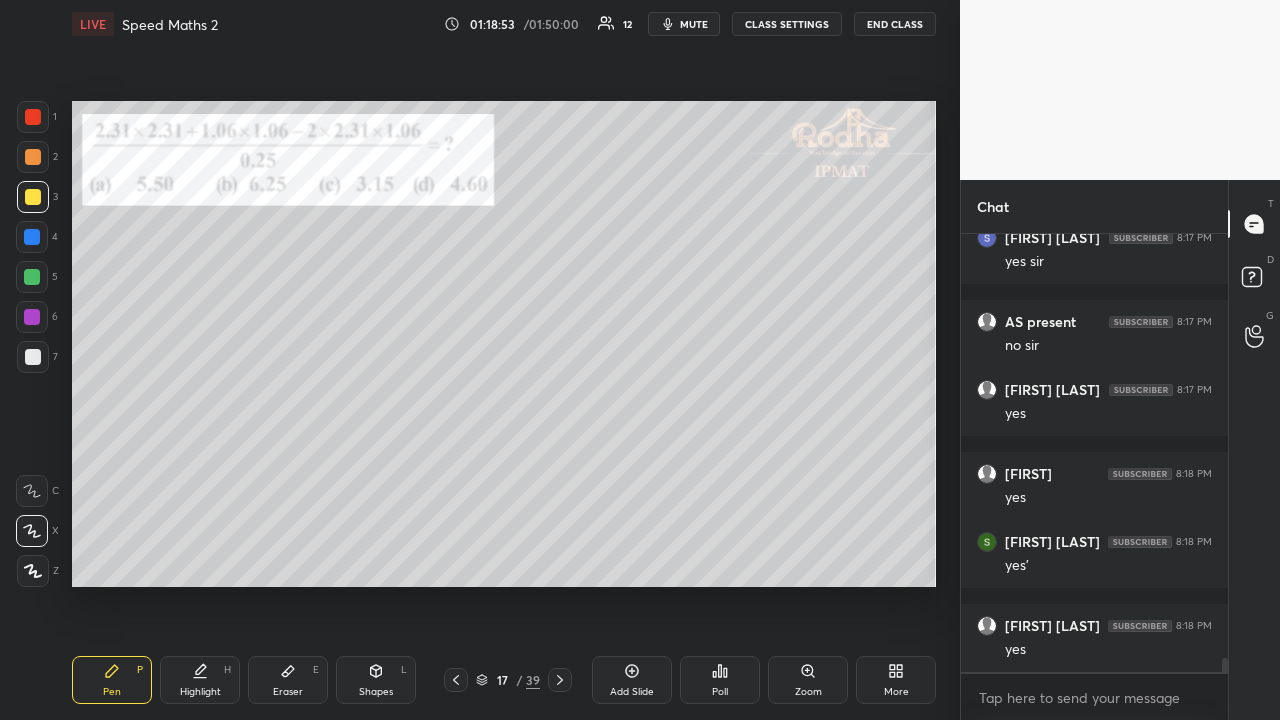 click 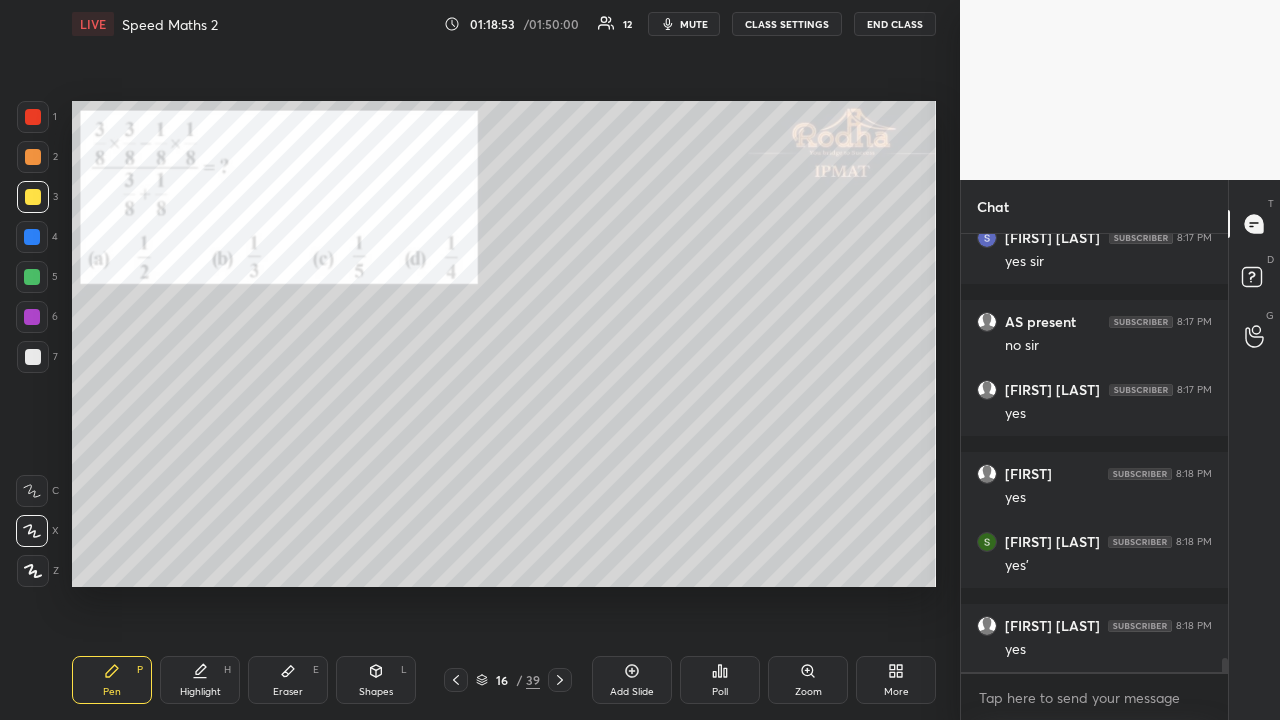 click 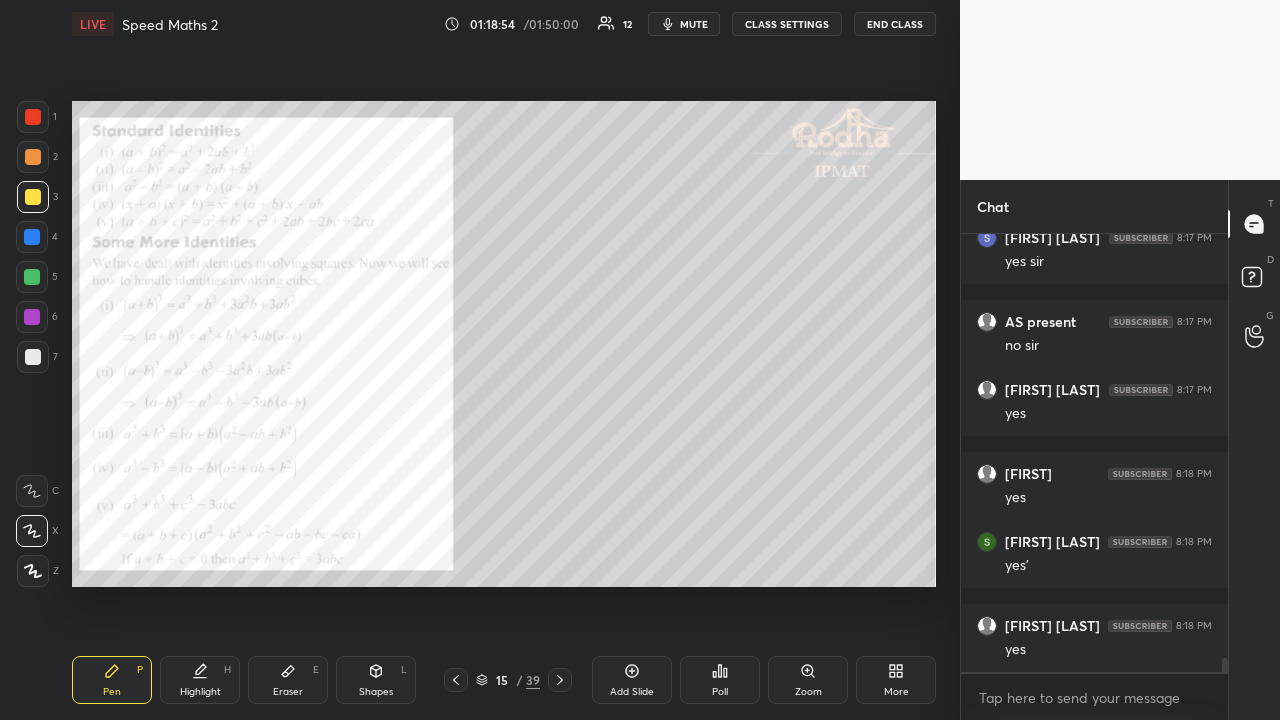 click at bounding box center (456, 680) 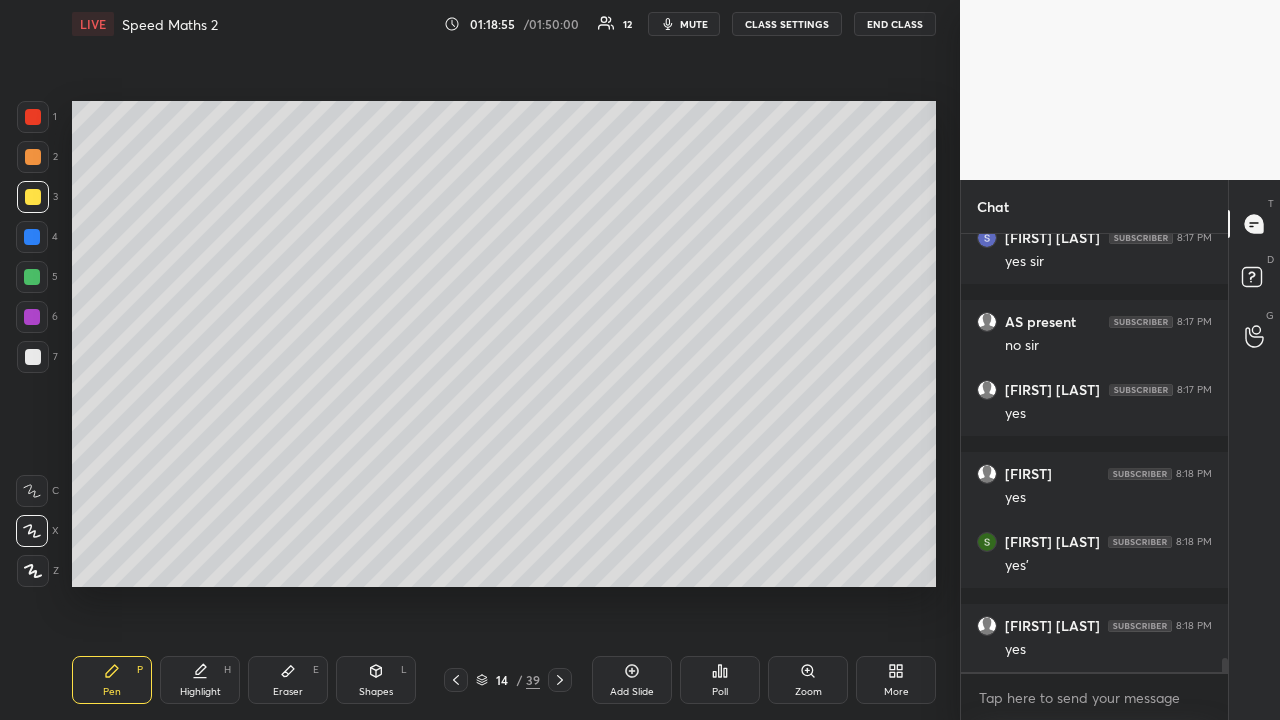 scroll, scrollTop: 13292, scrollLeft: 0, axis: vertical 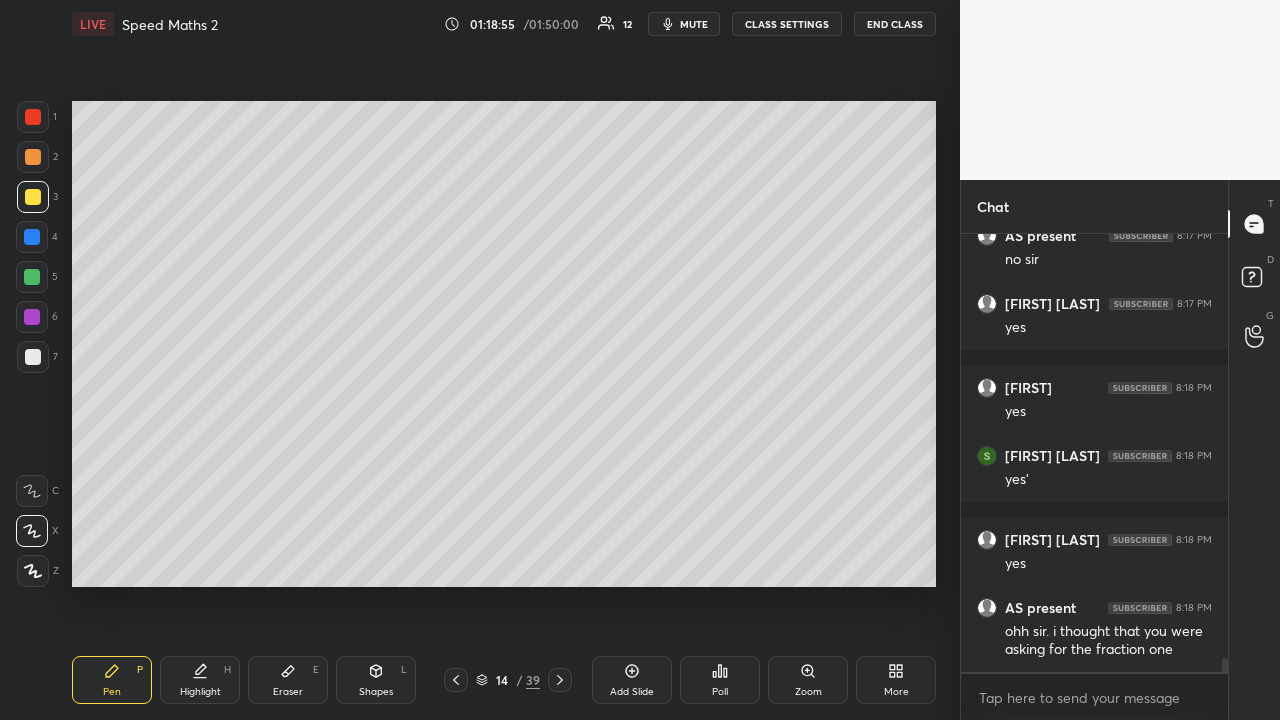 click 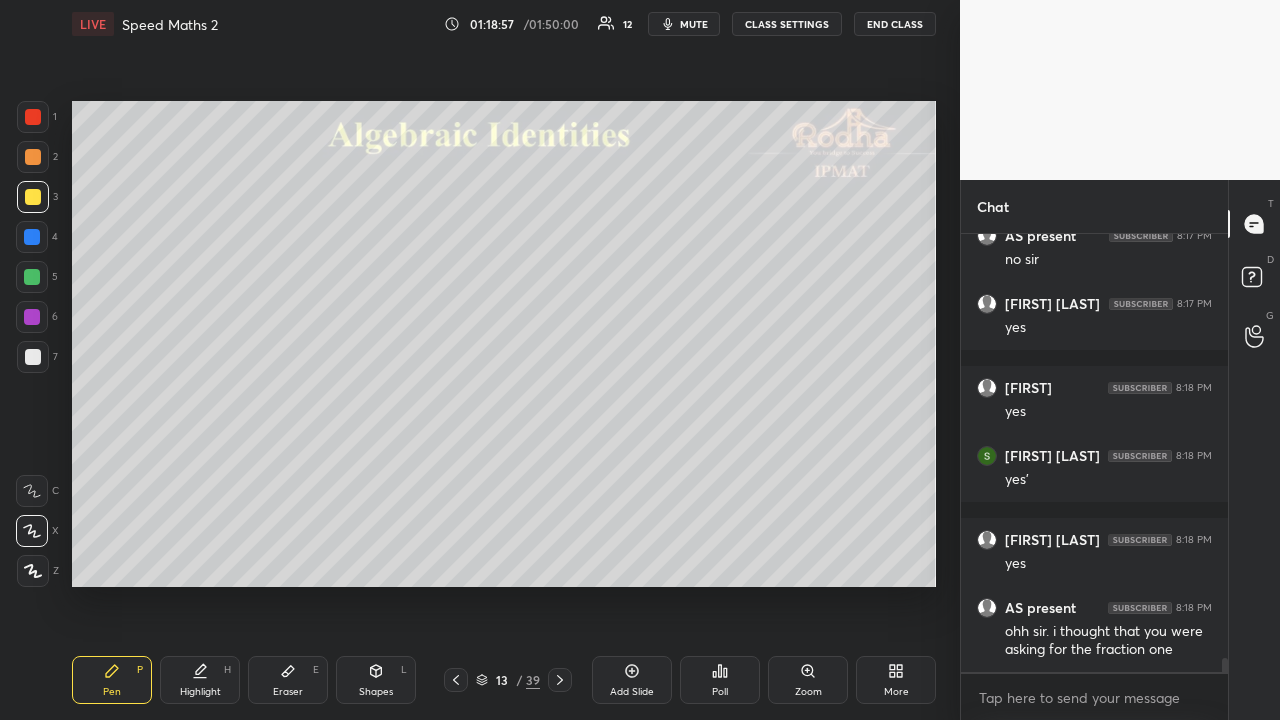 click 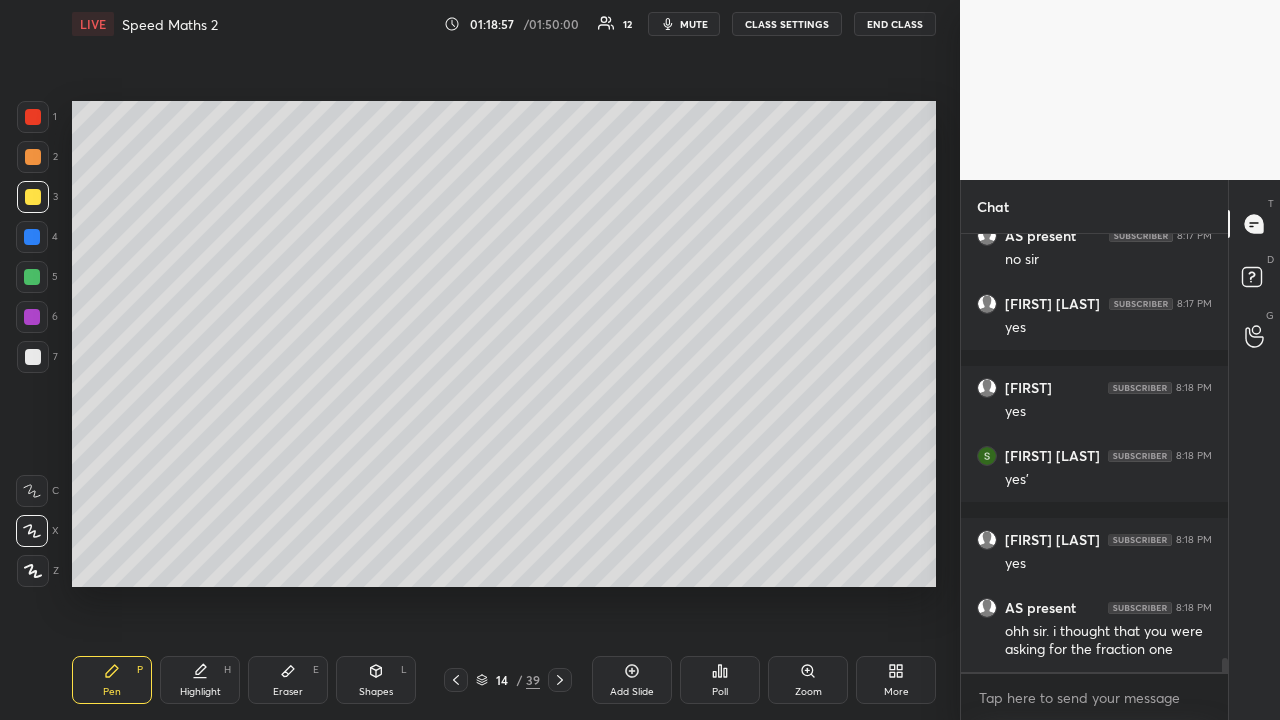 click 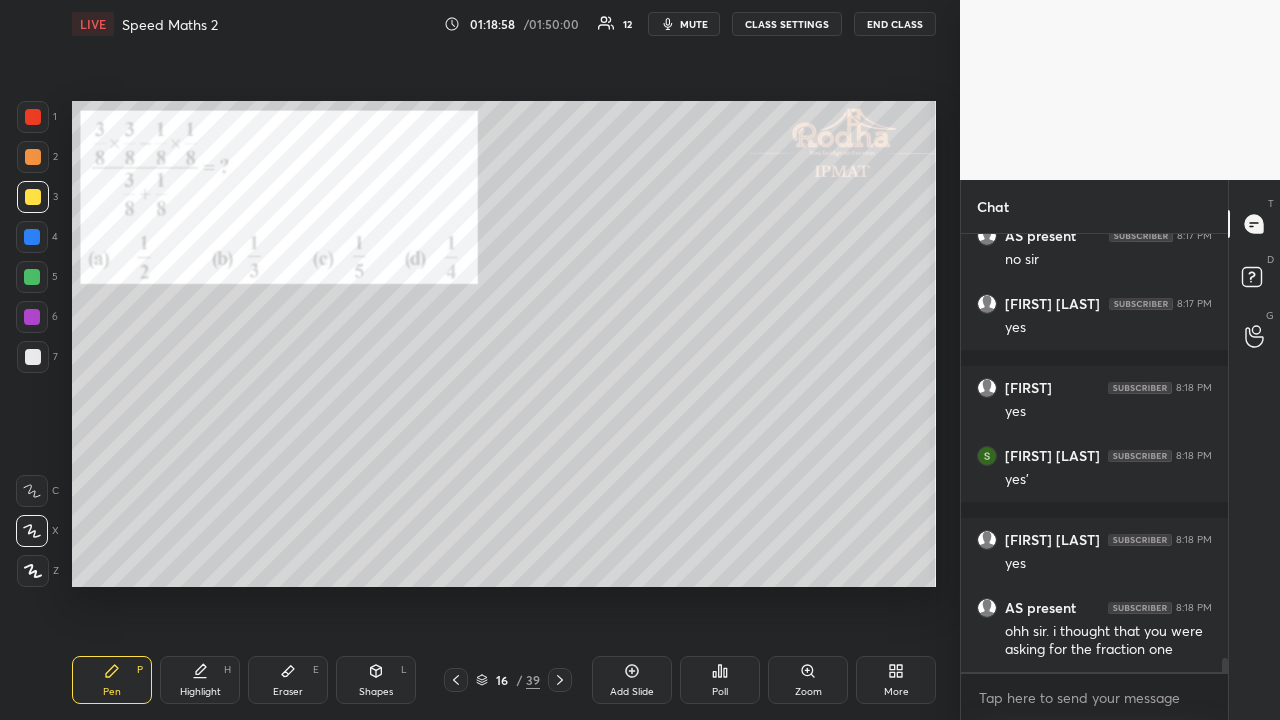click 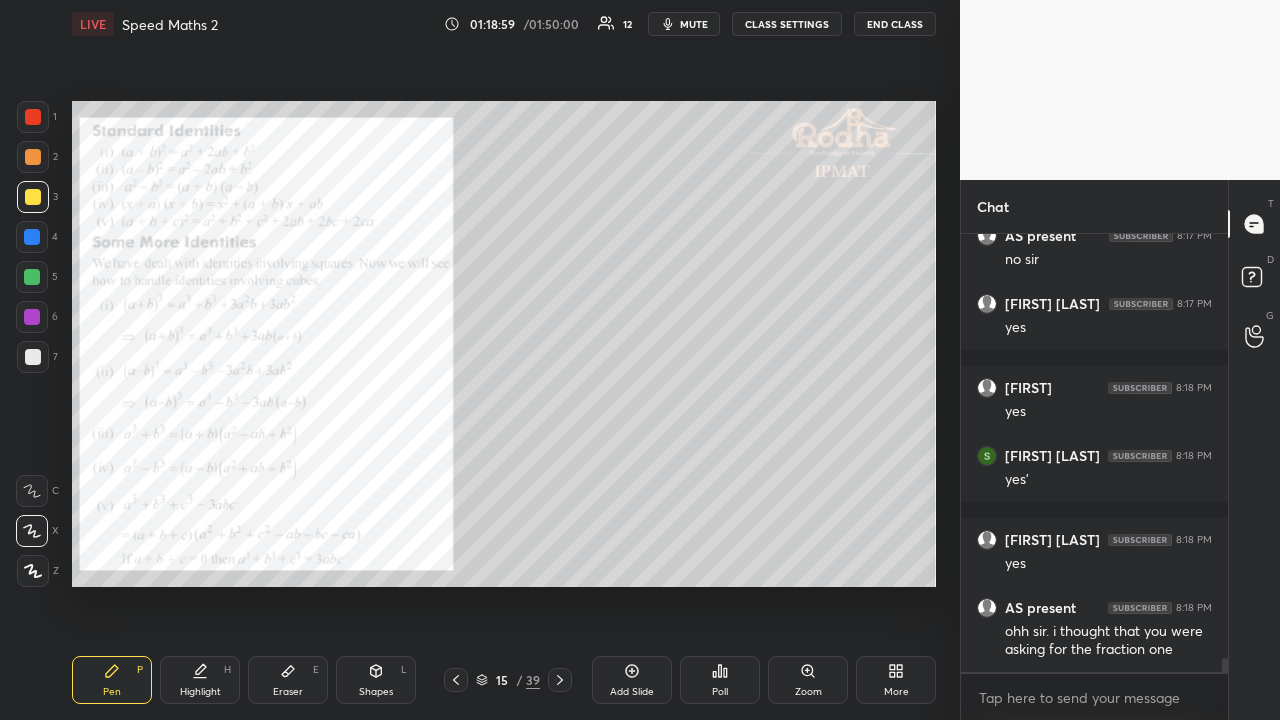 click 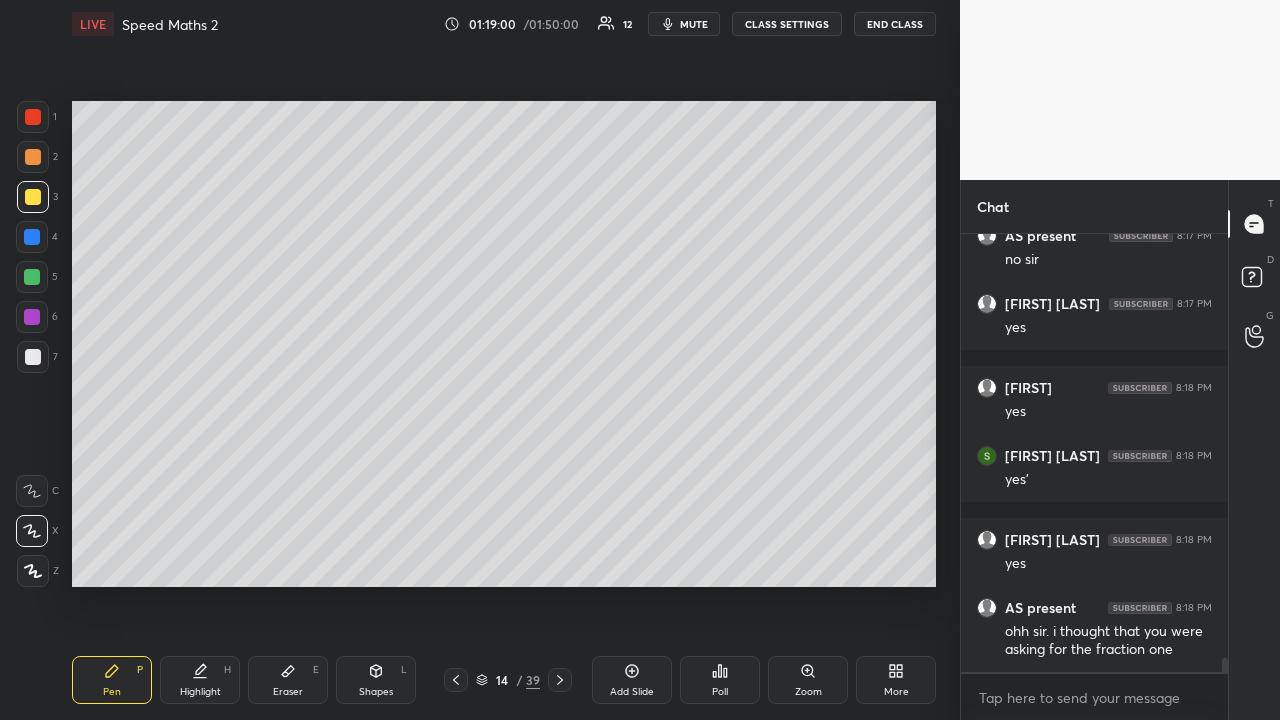 click at bounding box center [456, 680] 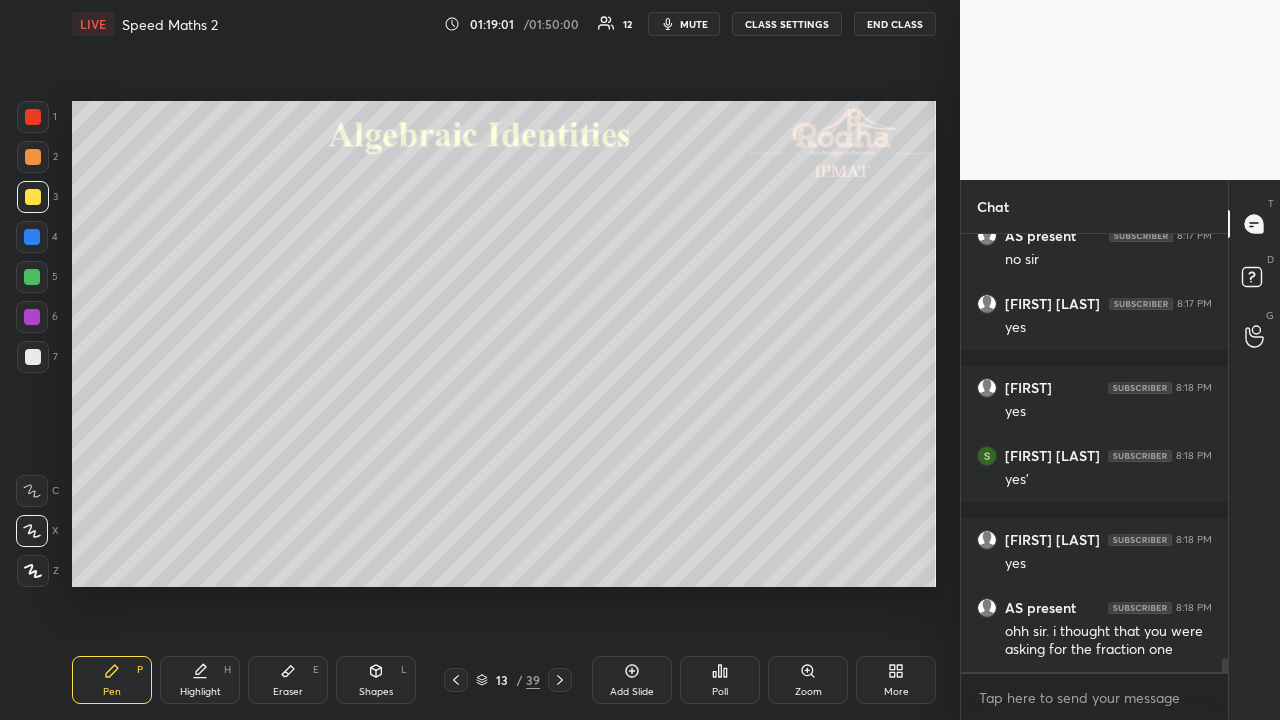 click 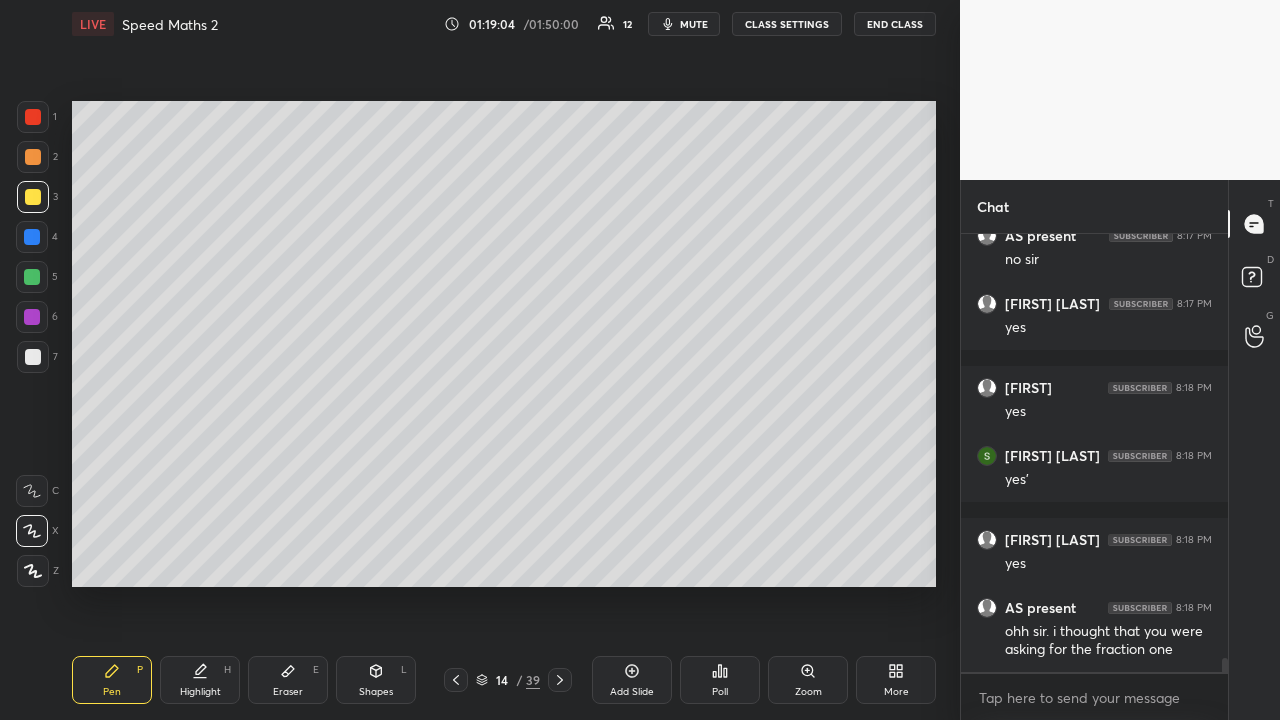 click at bounding box center (33, 197) 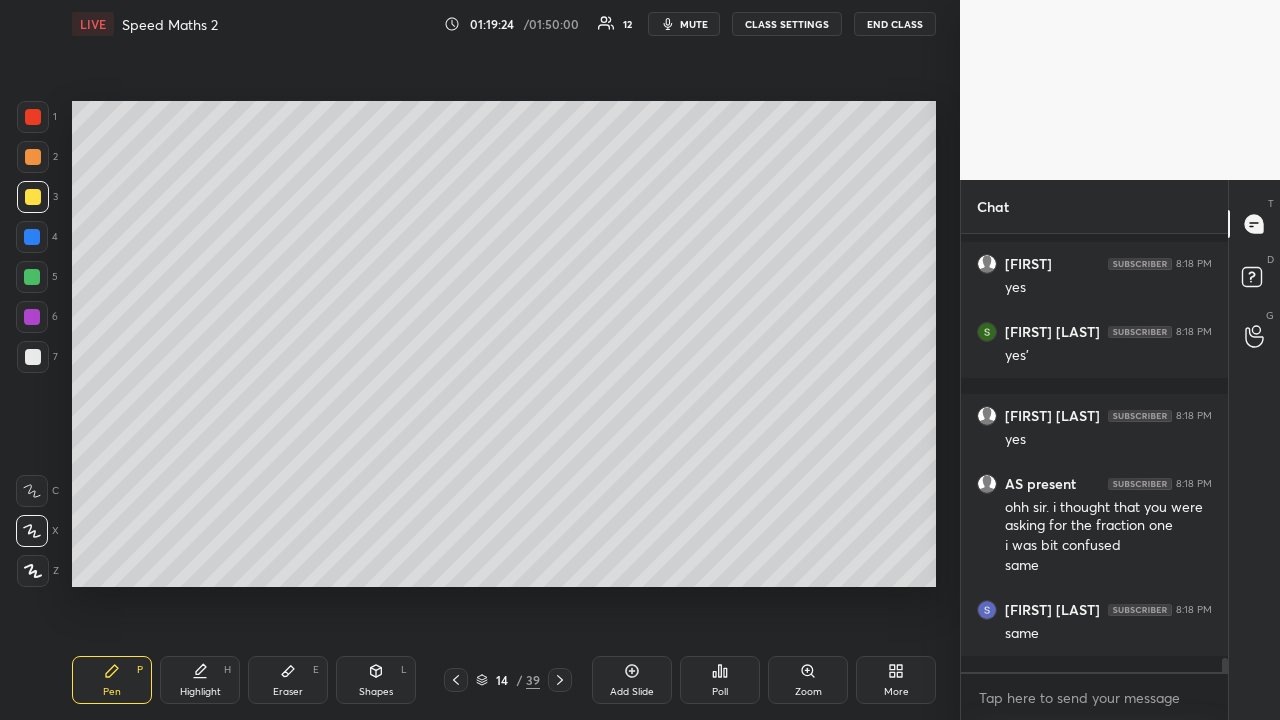 scroll, scrollTop: 13500, scrollLeft: 0, axis: vertical 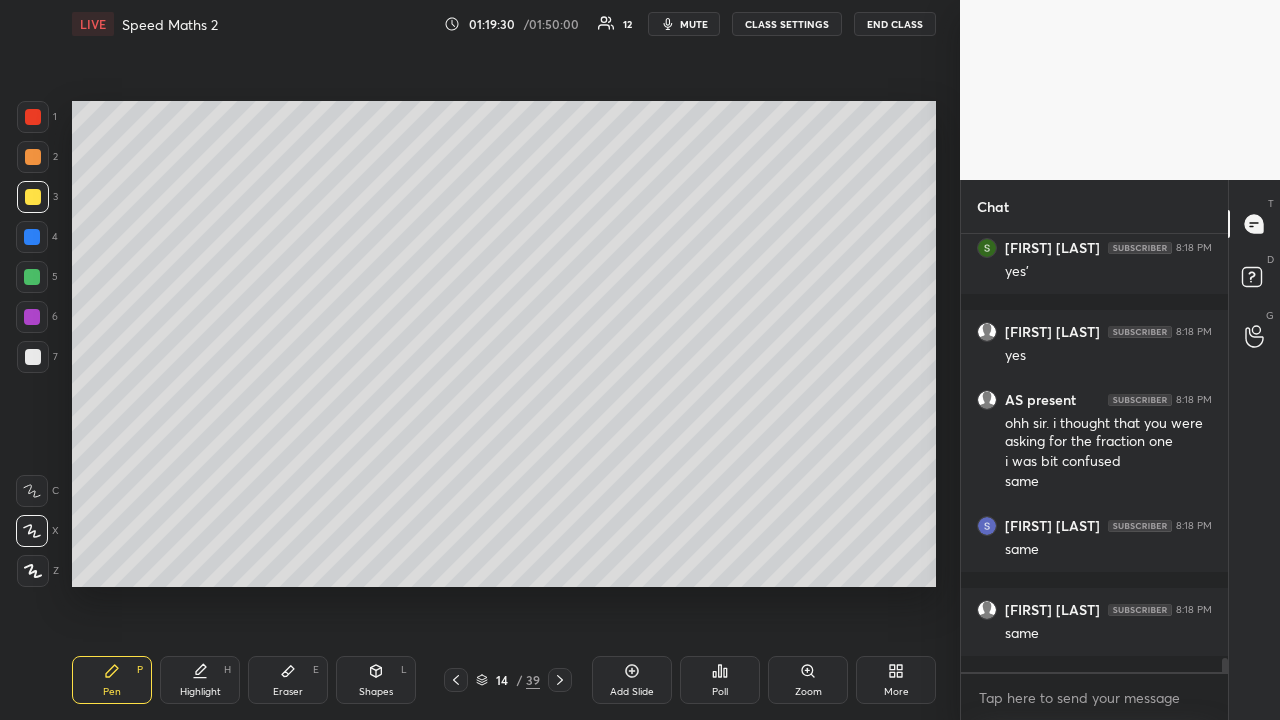 click 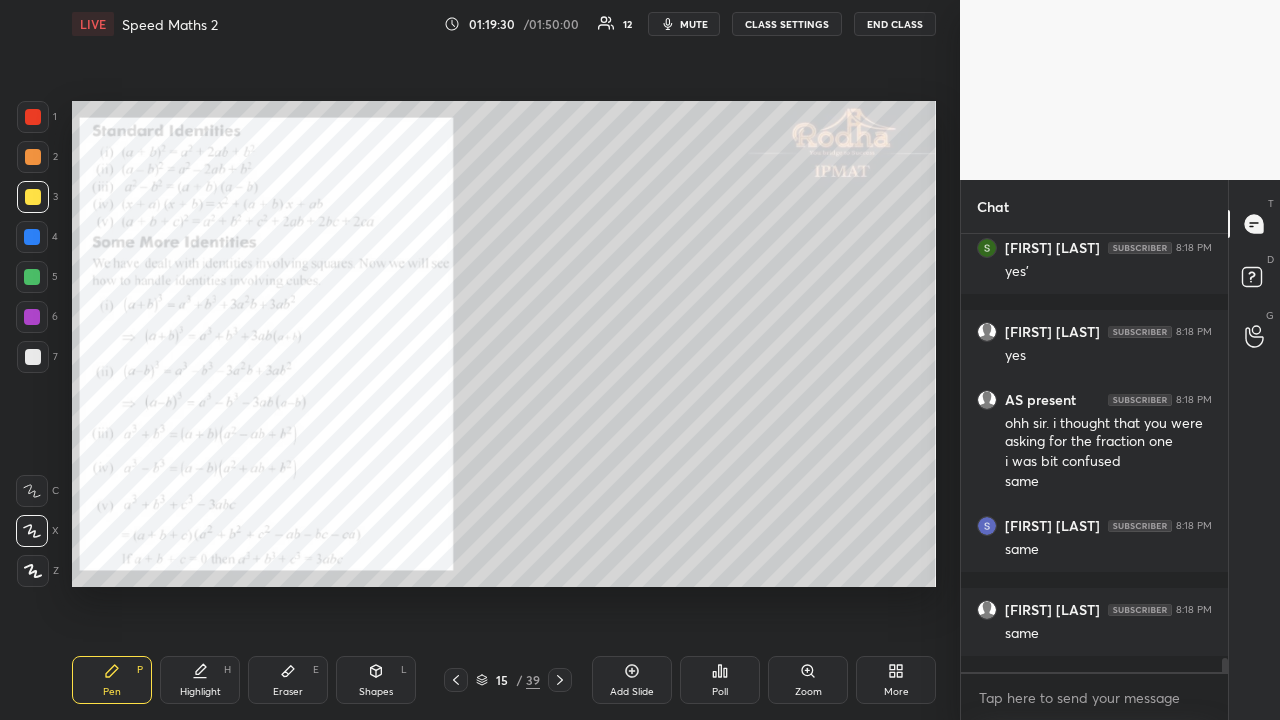 click 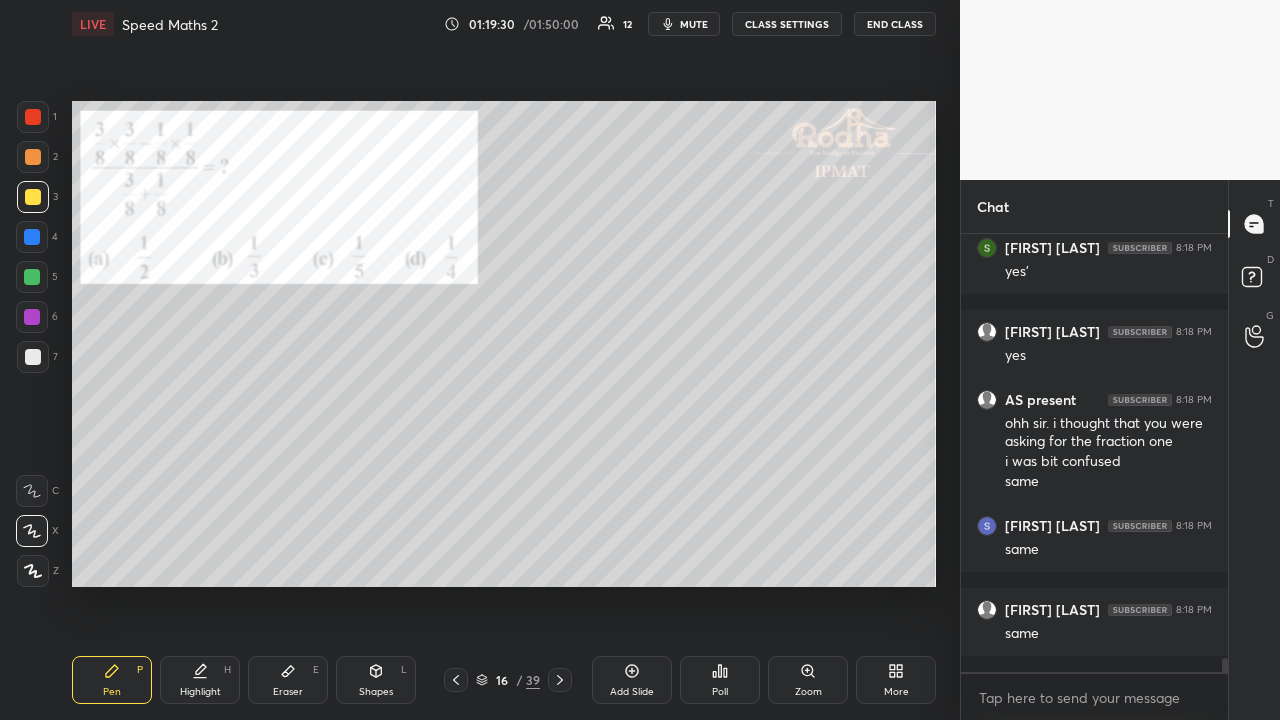 click 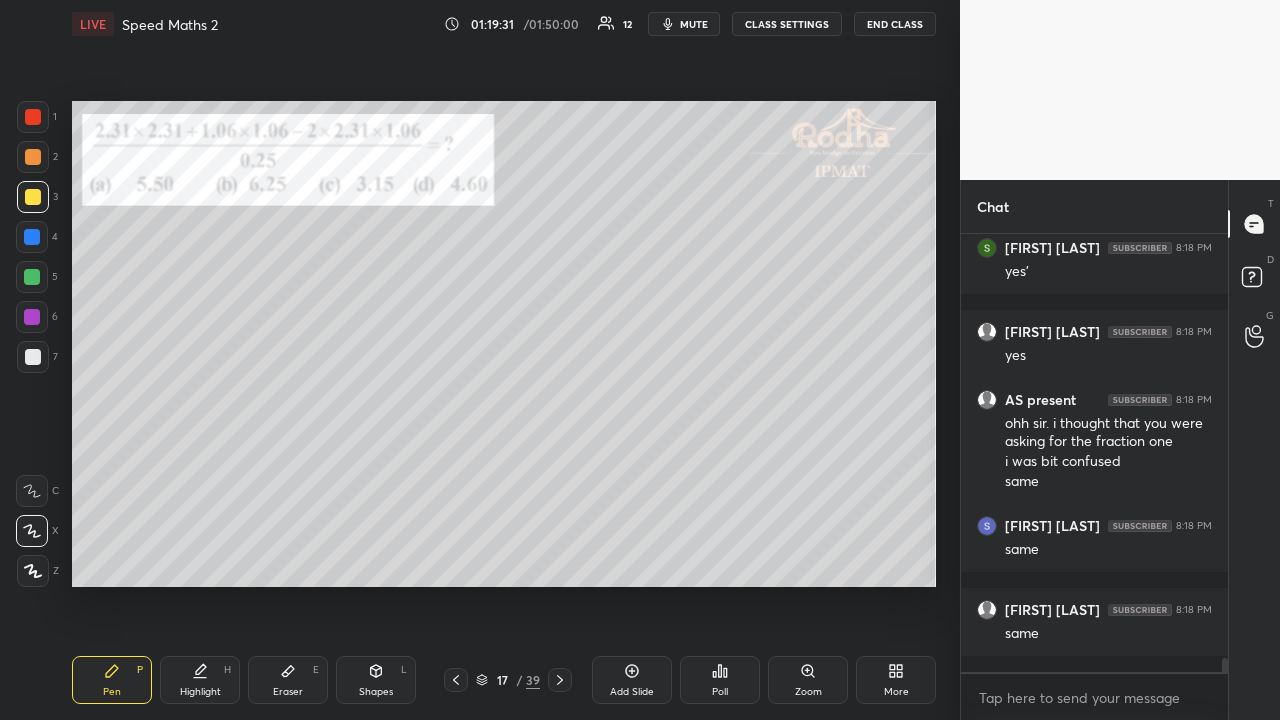 click 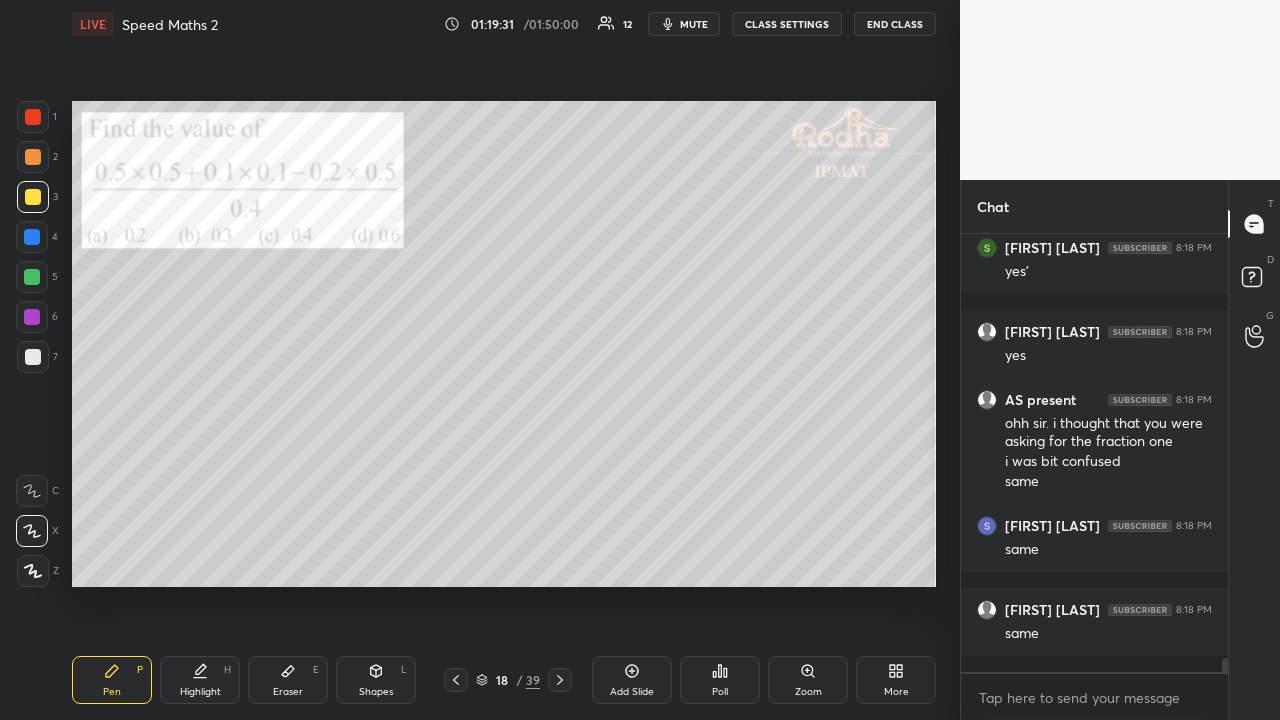 click 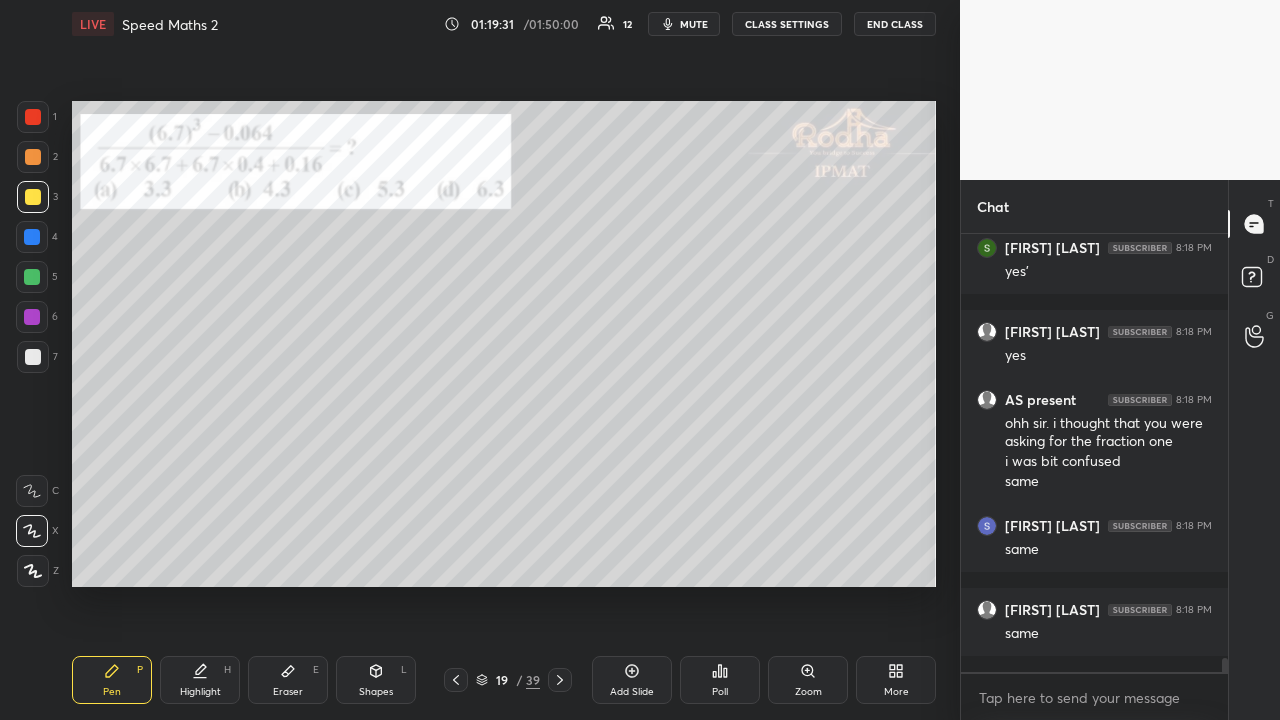 click 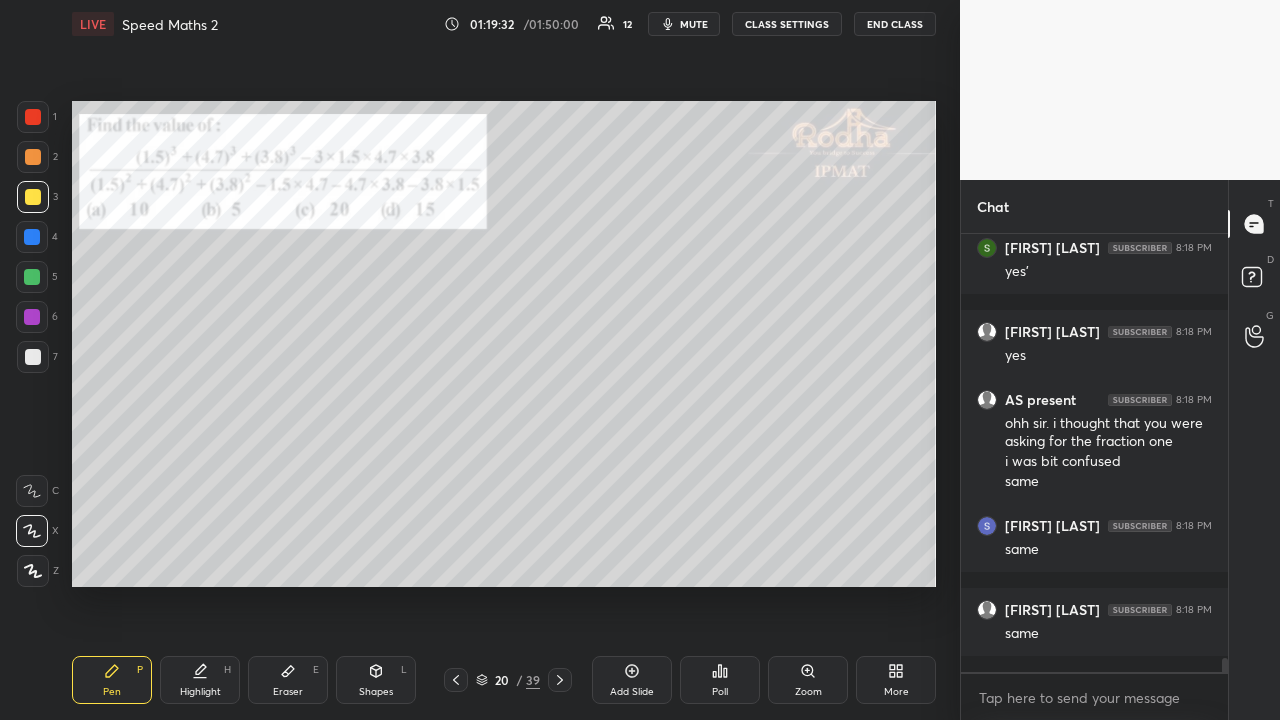 click 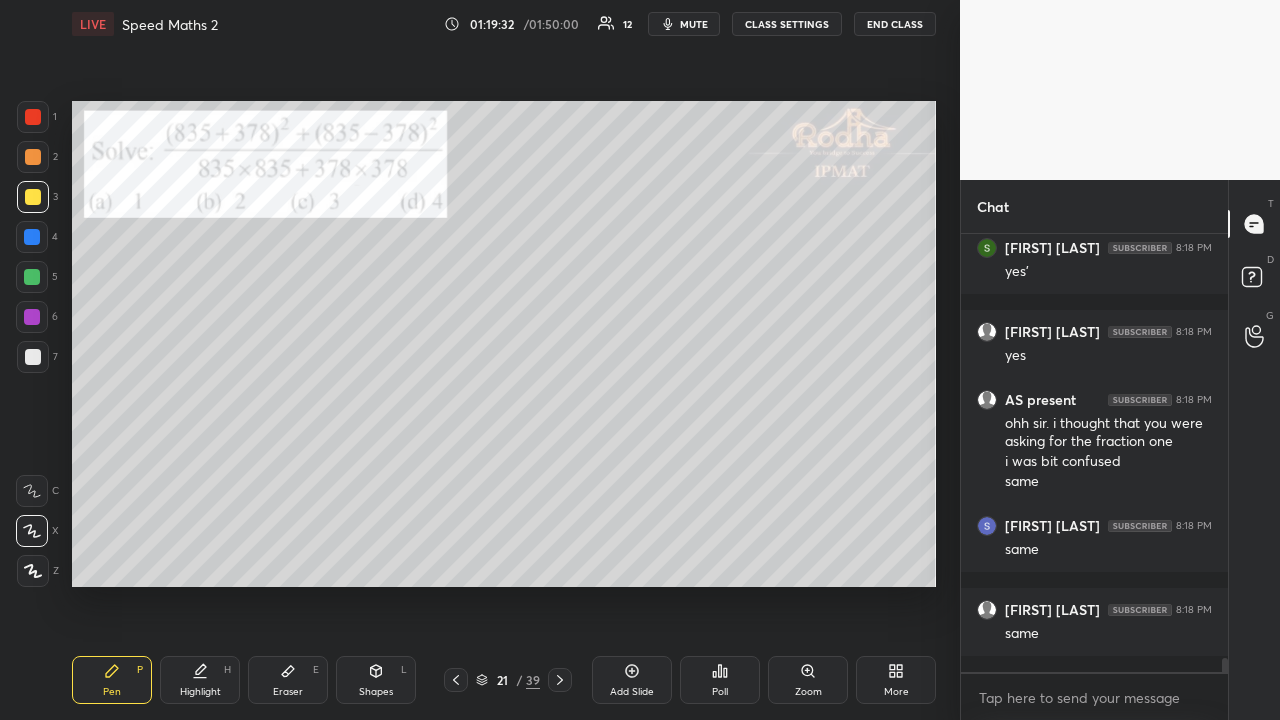 click 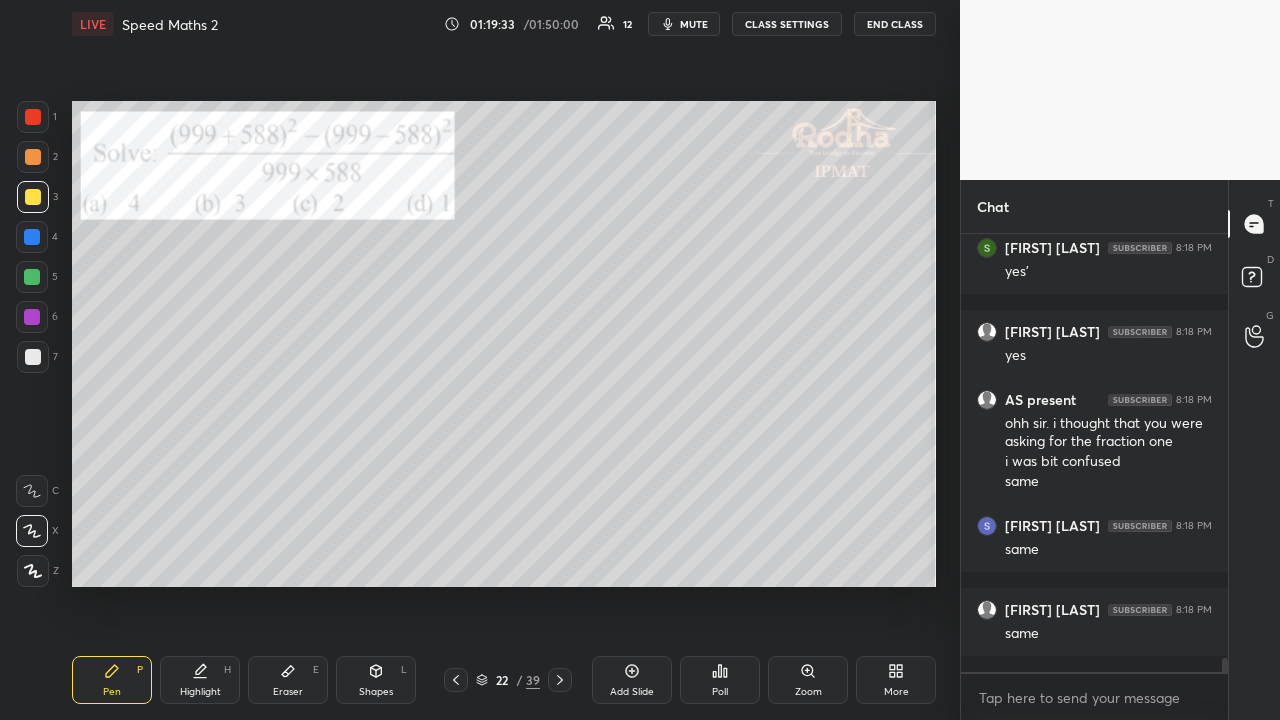 click 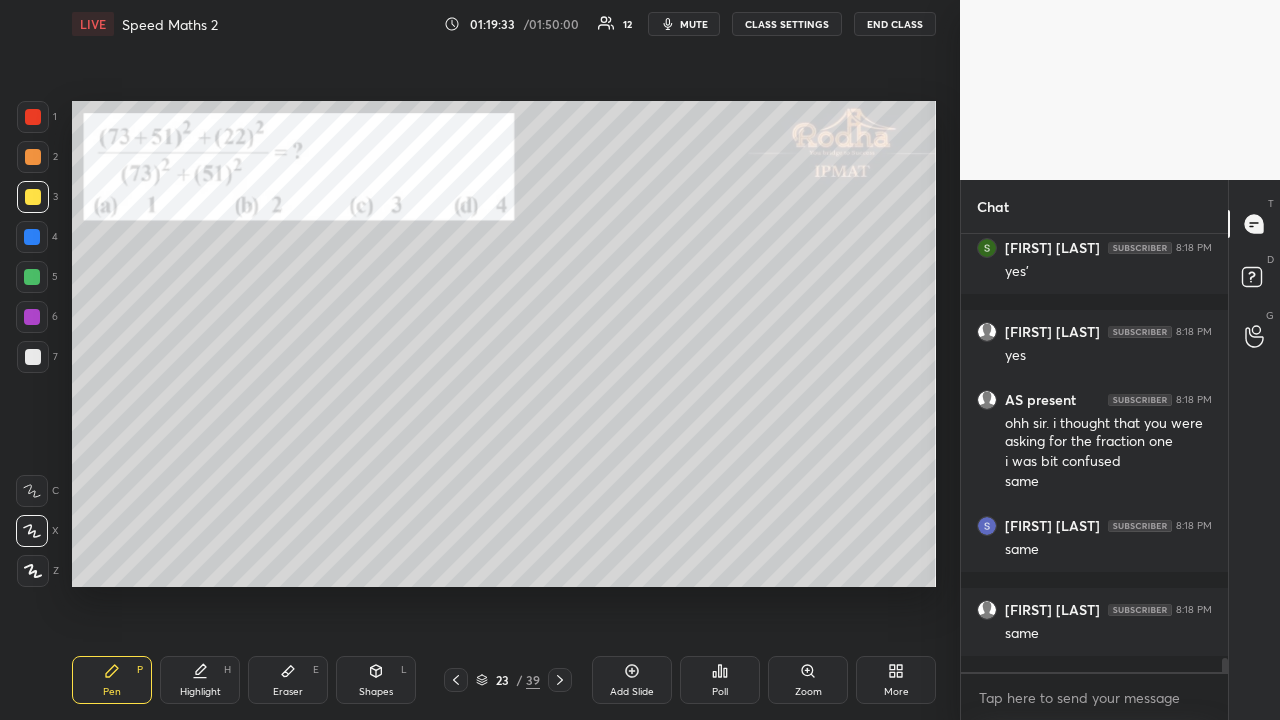 click at bounding box center [560, 680] 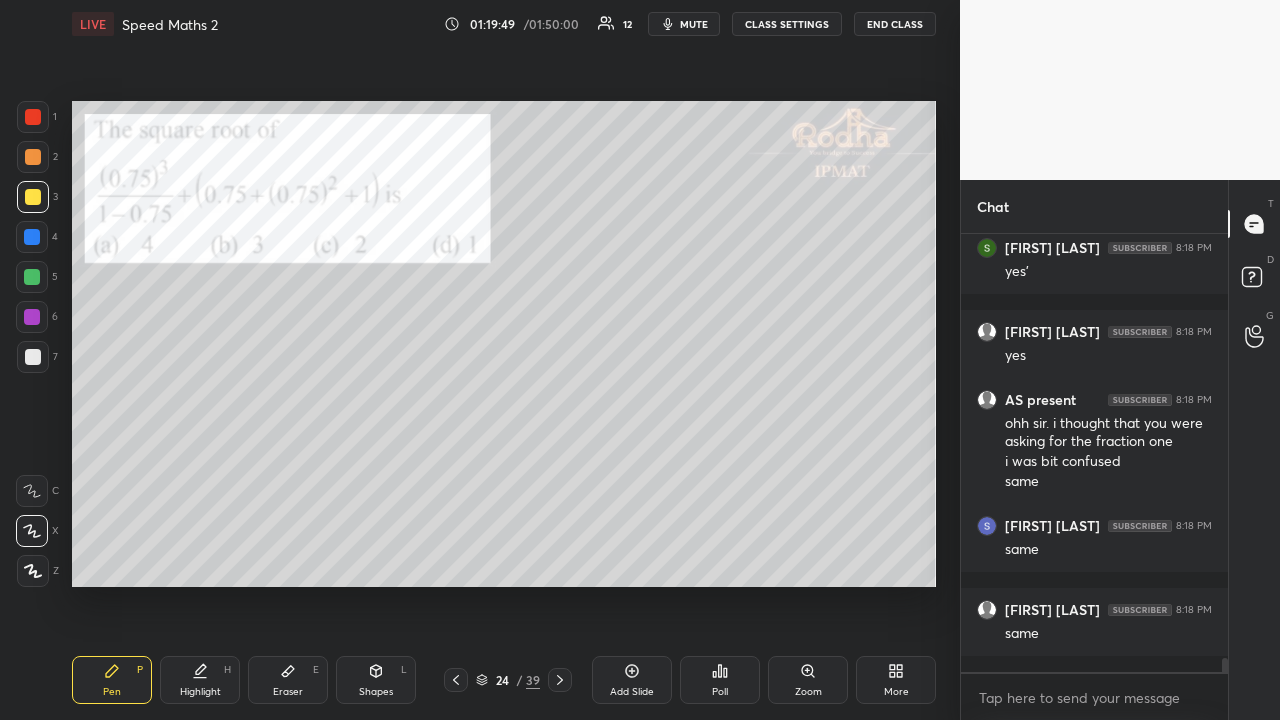 drag, startPoint x: 298, startPoint y: 676, endPoint x: 297, endPoint y: 665, distance: 11.045361 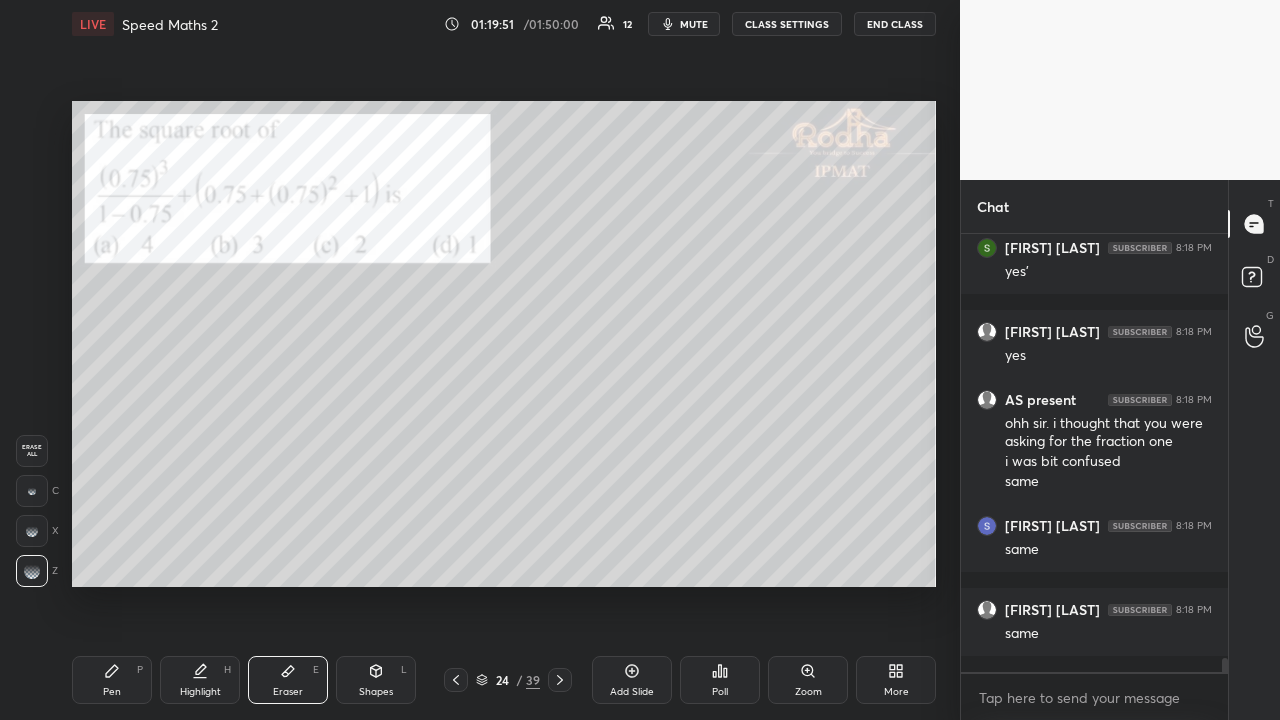 click 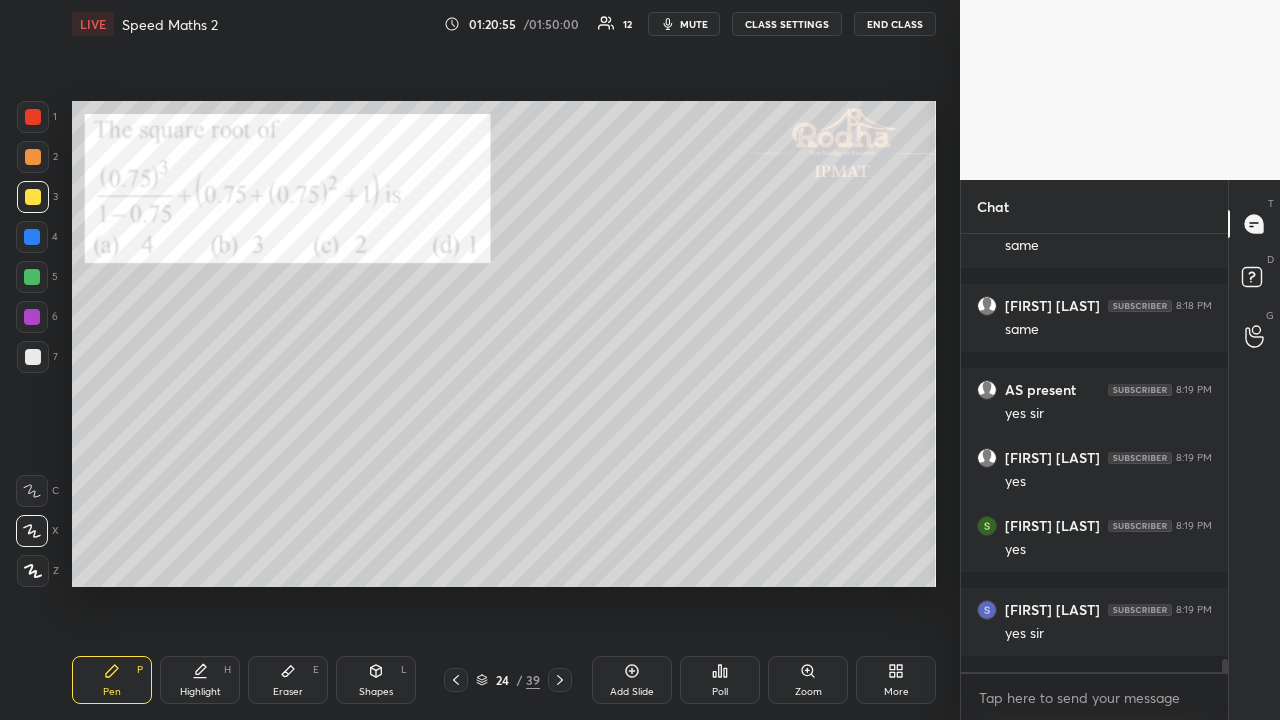 scroll, scrollTop: 13888, scrollLeft: 0, axis: vertical 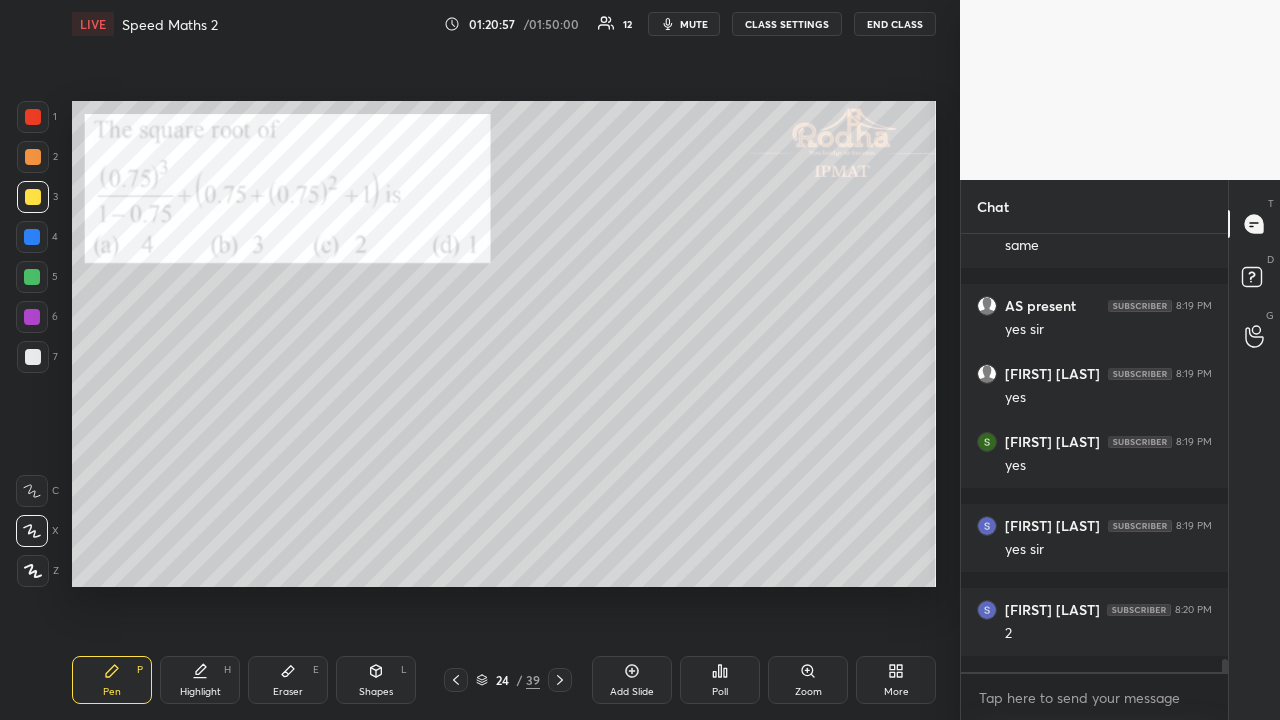 click at bounding box center [33, 117] 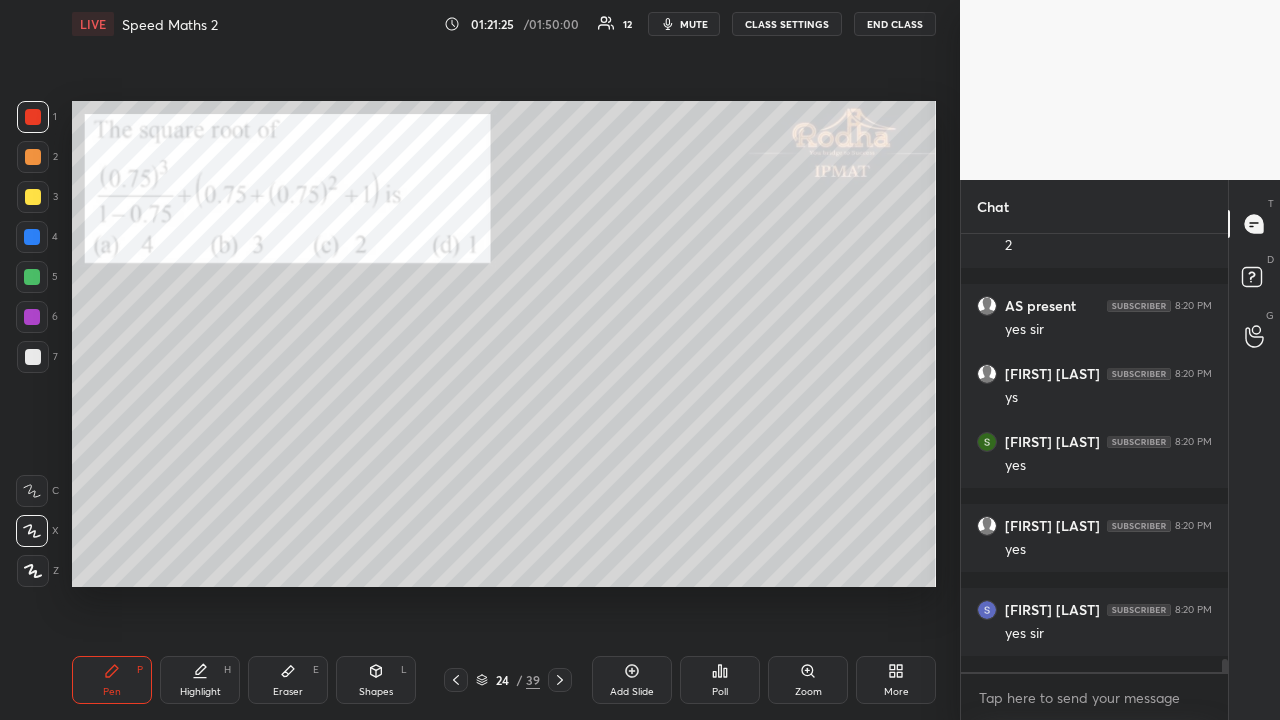 scroll, scrollTop: 14428, scrollLeft: 0, axis: vertical 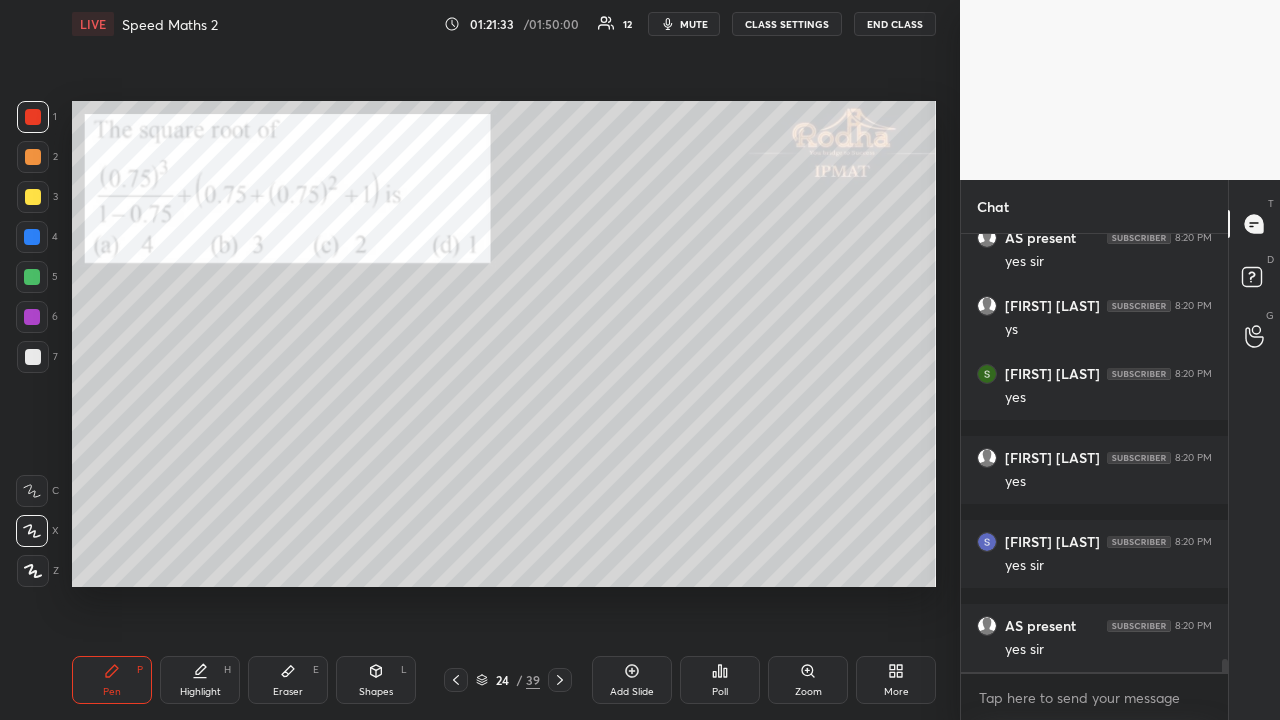click 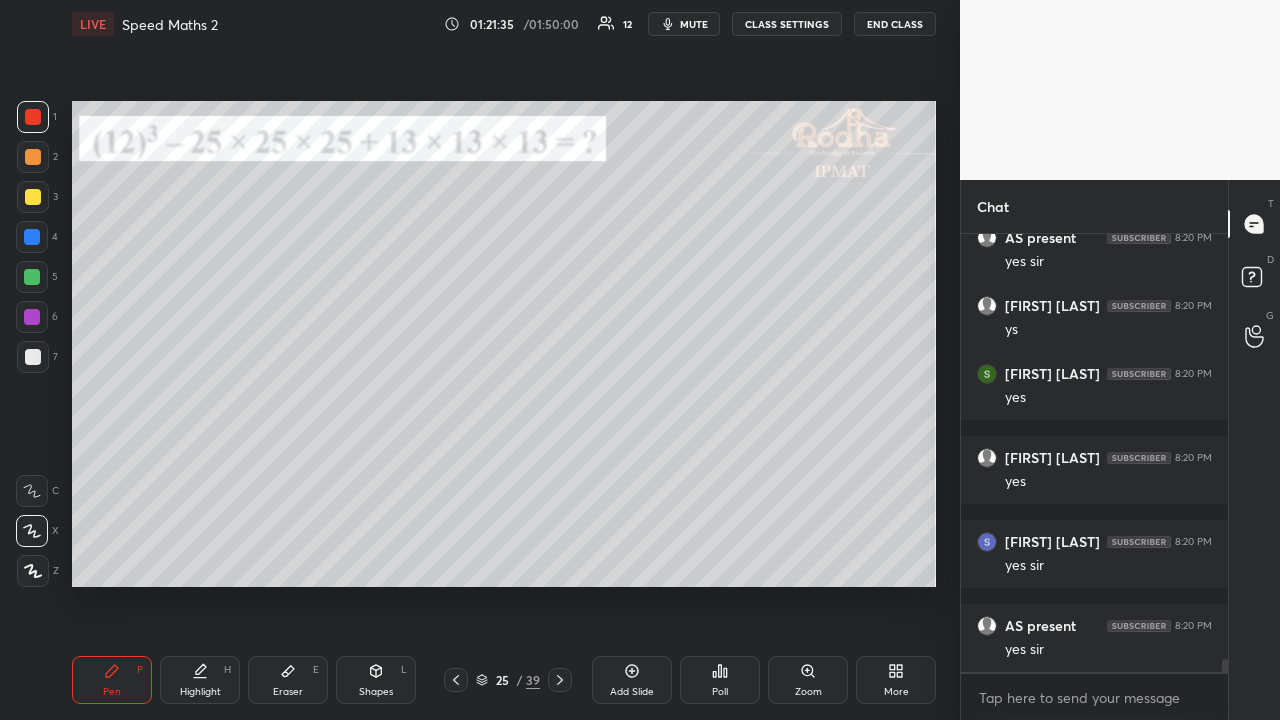 click at bounding box center (33, 197) 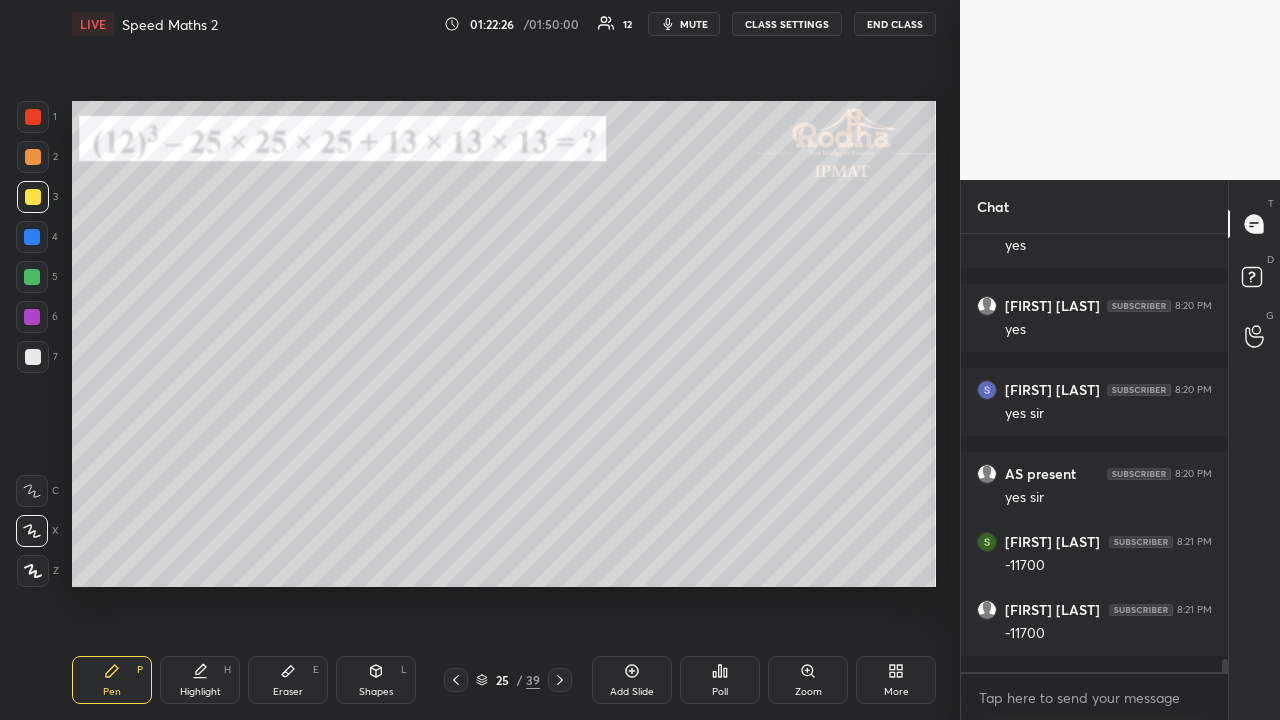 scroll, scrollTop: 14648, scrollLeft: 0, axis: vertical 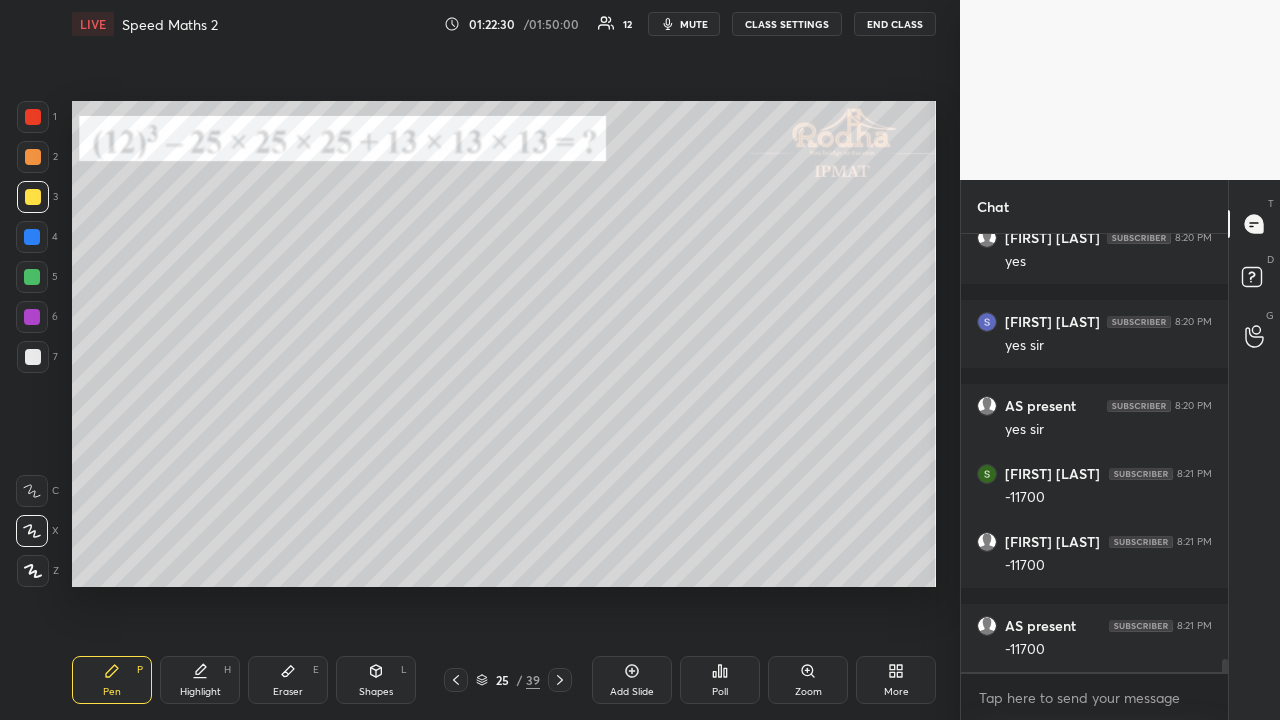 click at bounding box center (33, 157) 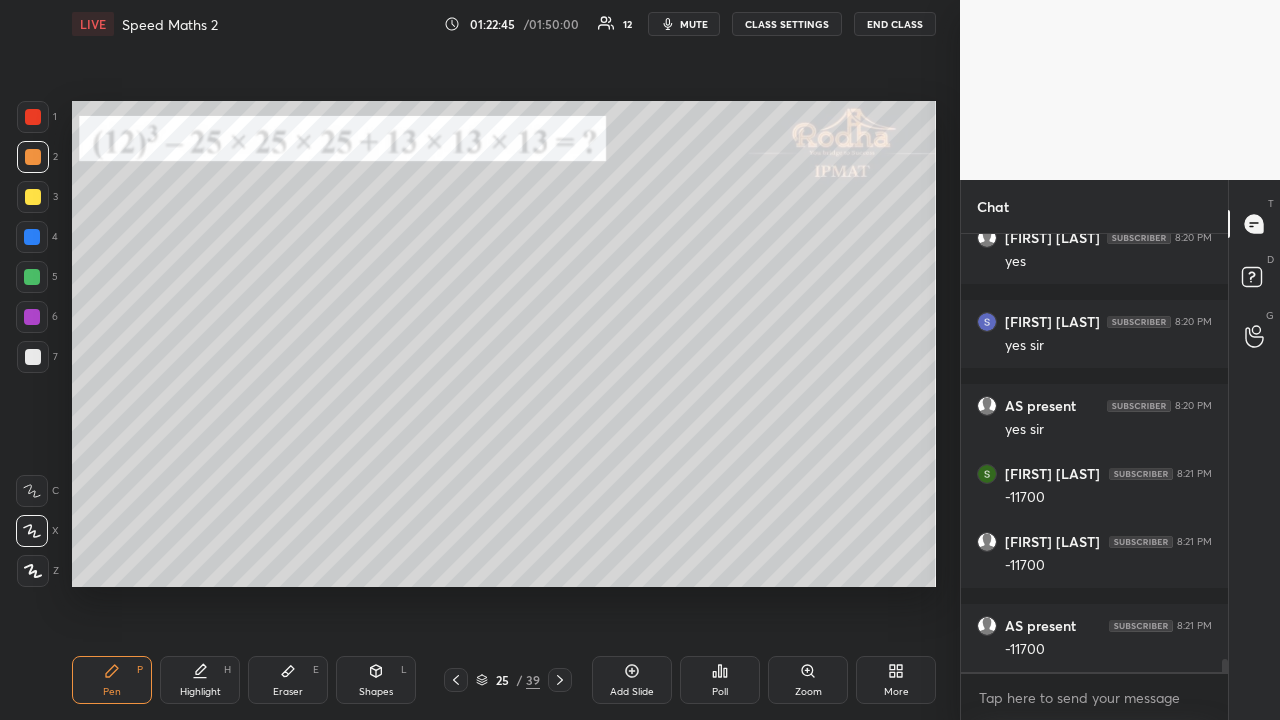 scroll, scrollTop: 14732, scrollLeft: 0, axis: vertical 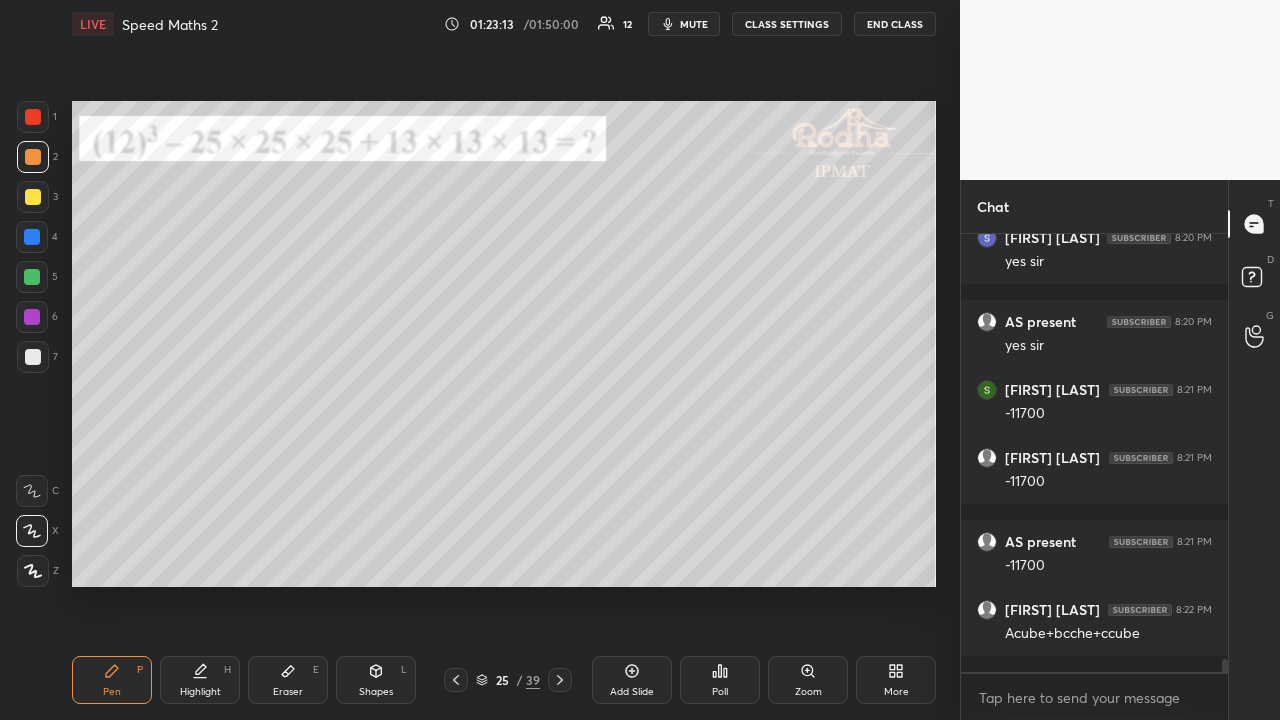 click at bounding box center (33, 197) 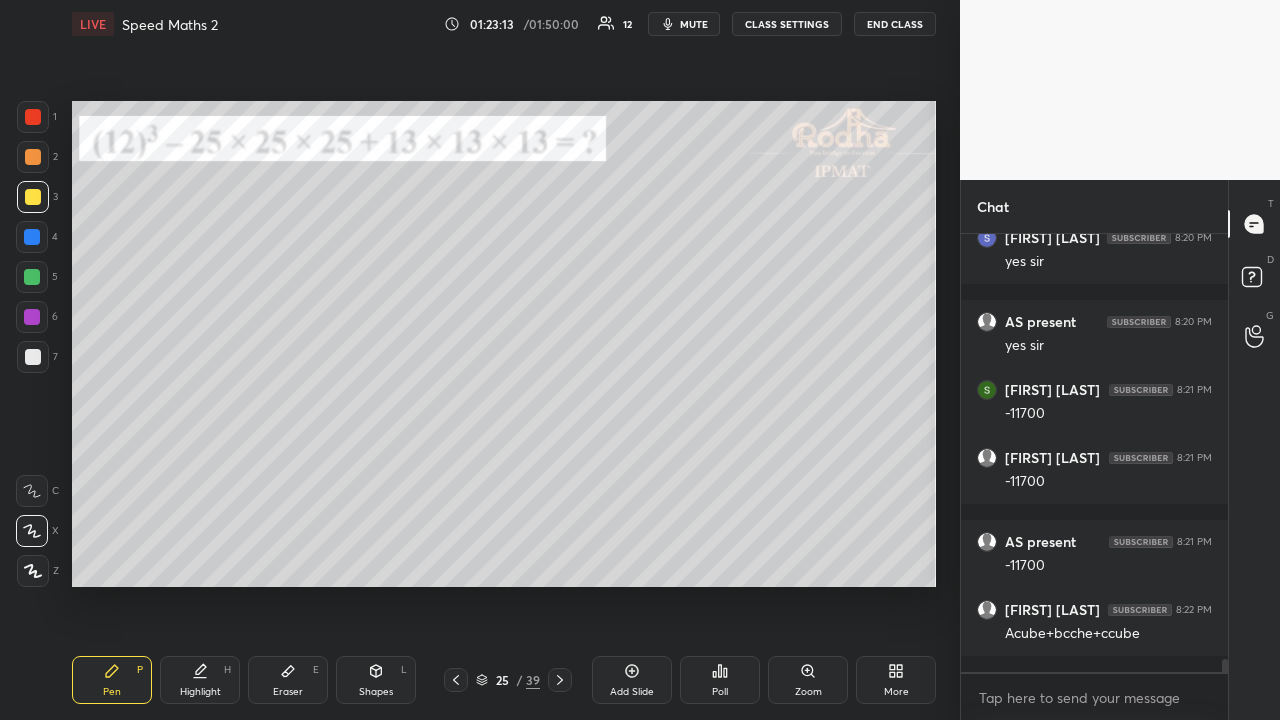scroll, scrollTop: 14800, scrollLeft: 0, axis: vertical 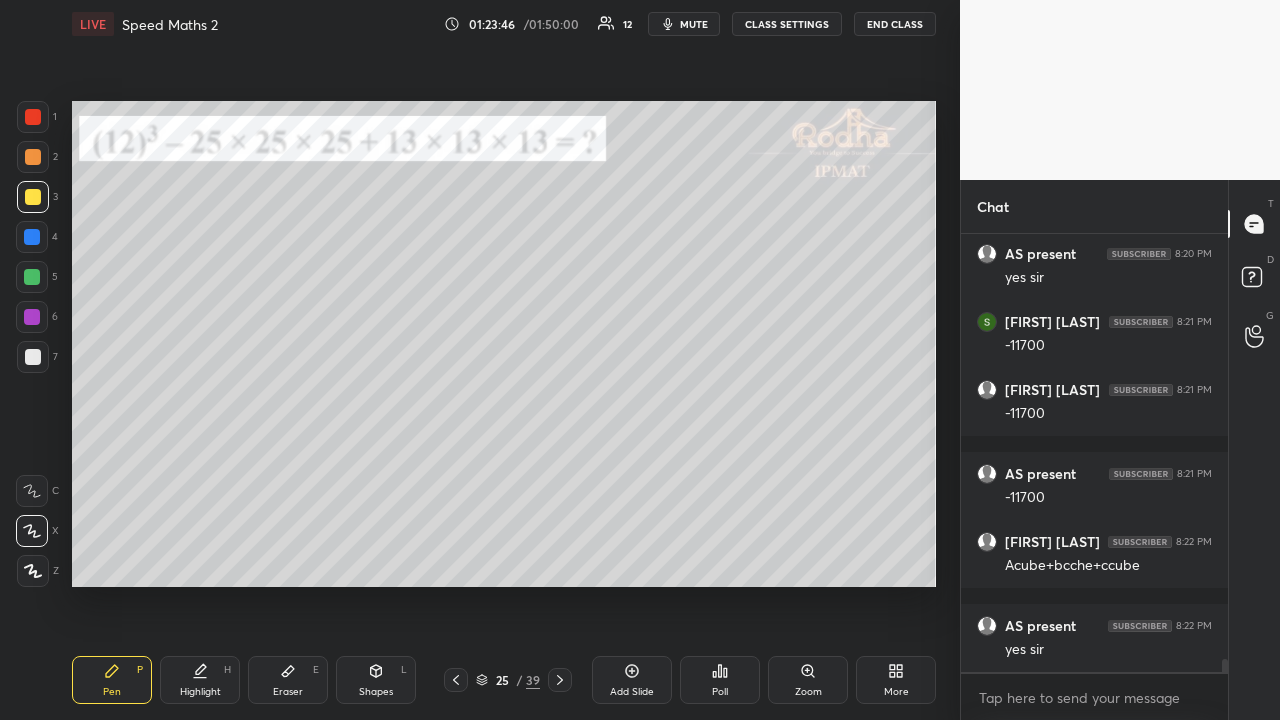 click 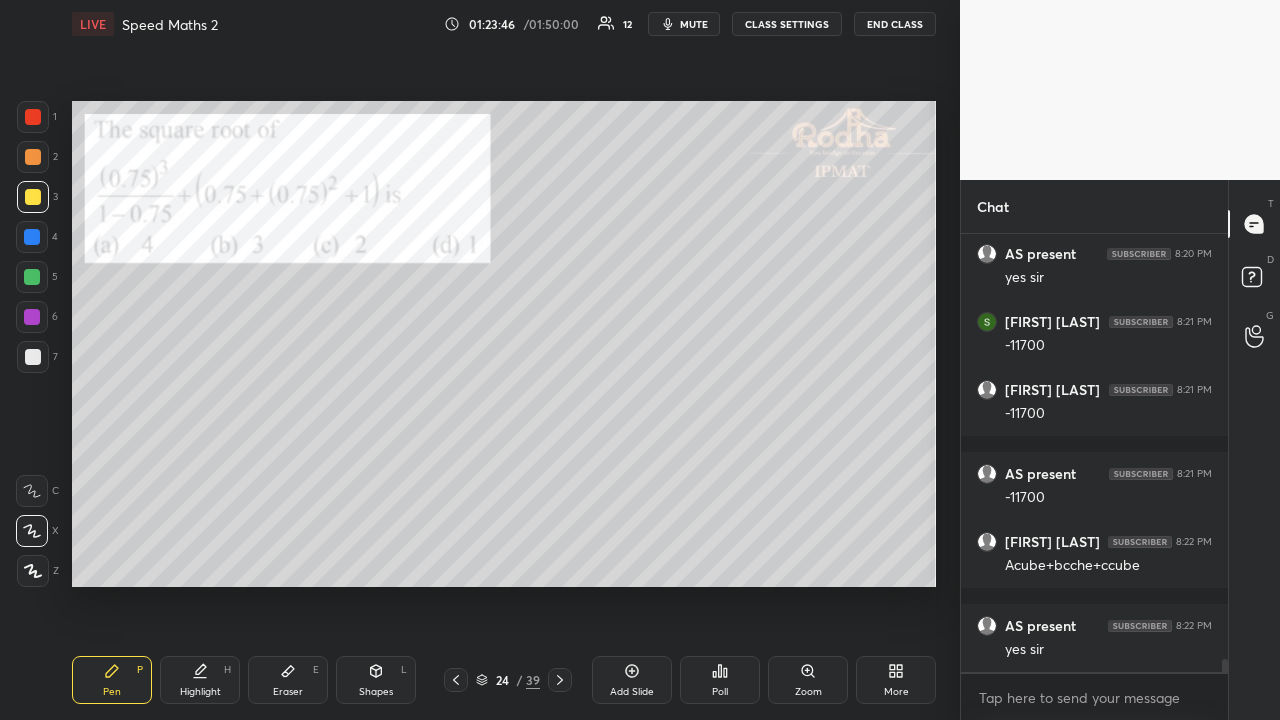click 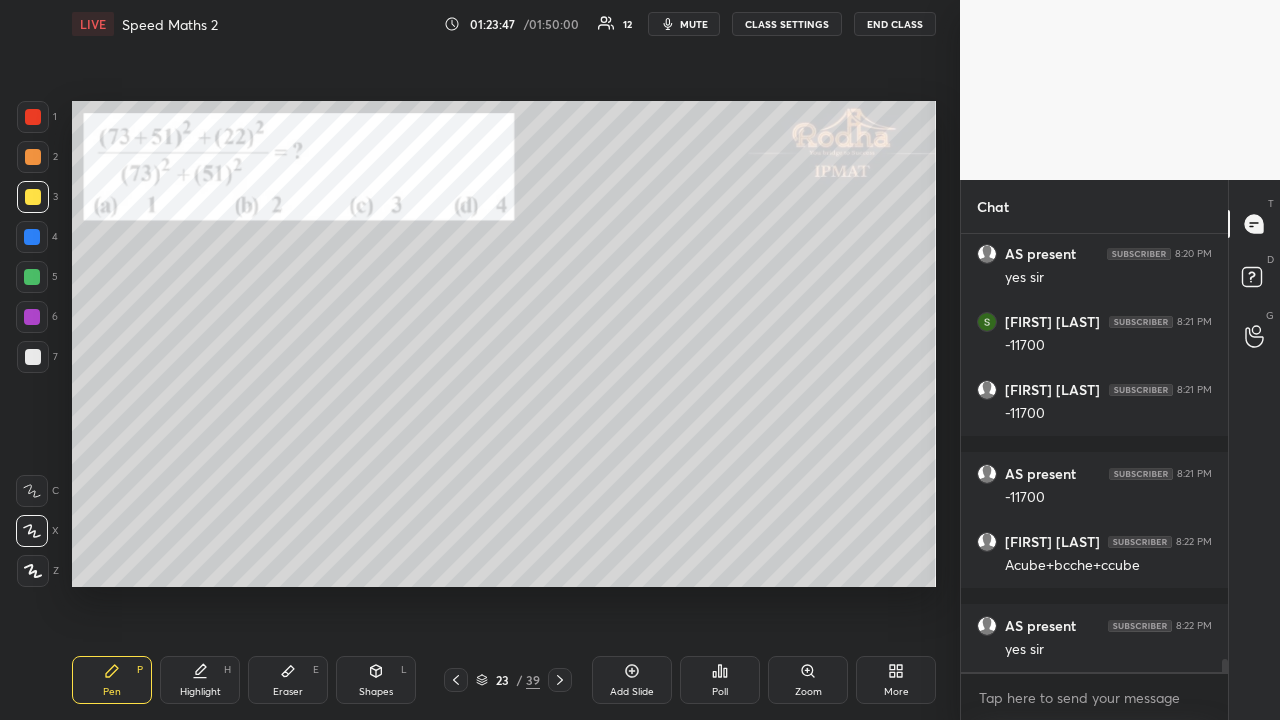 click 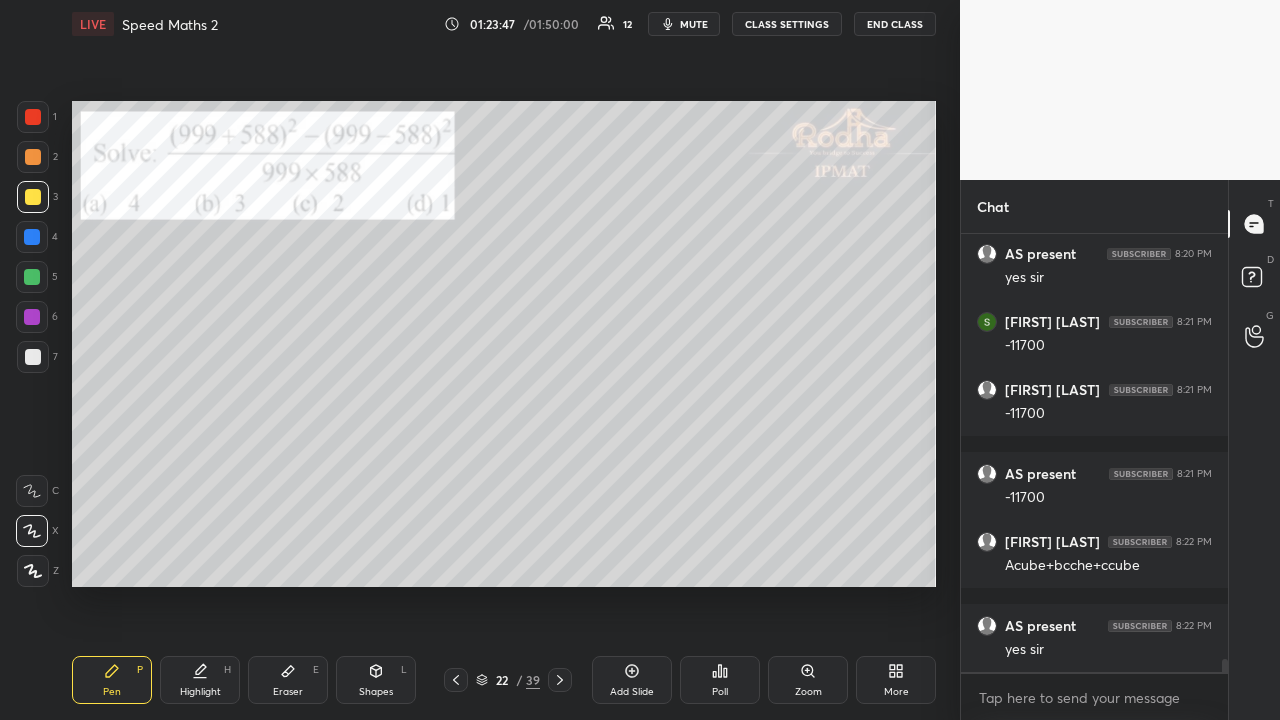 click 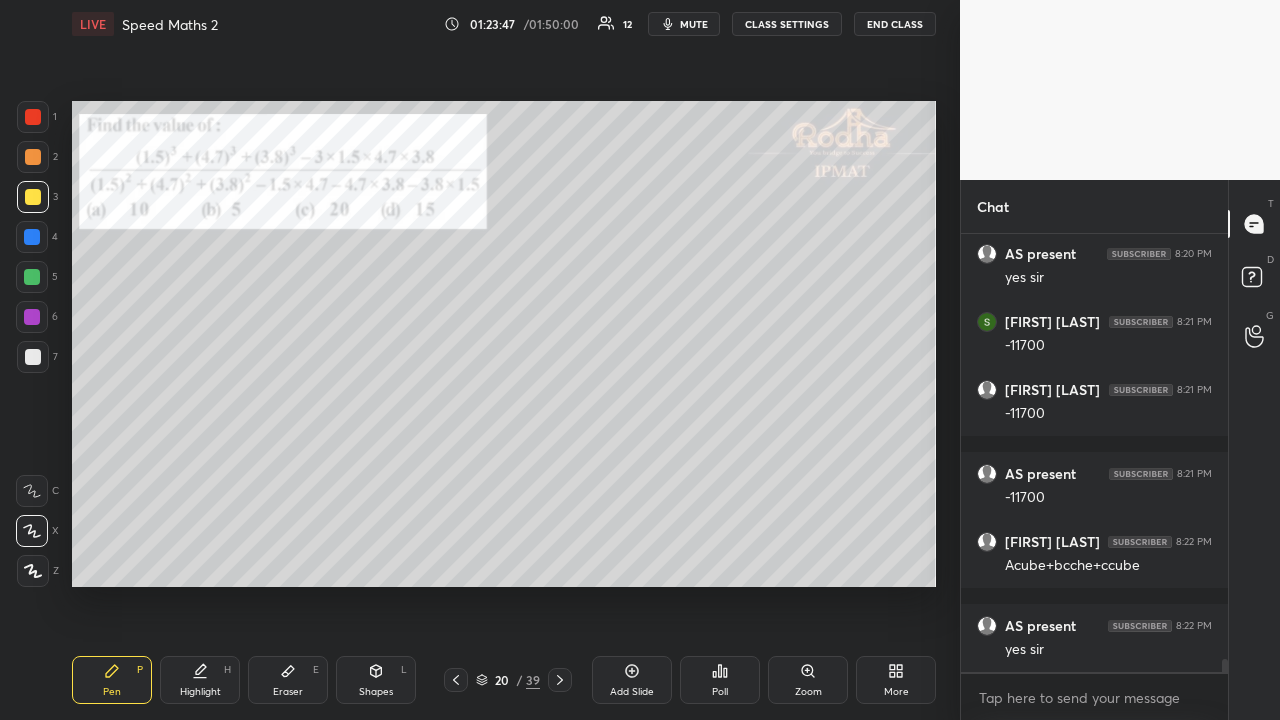 click 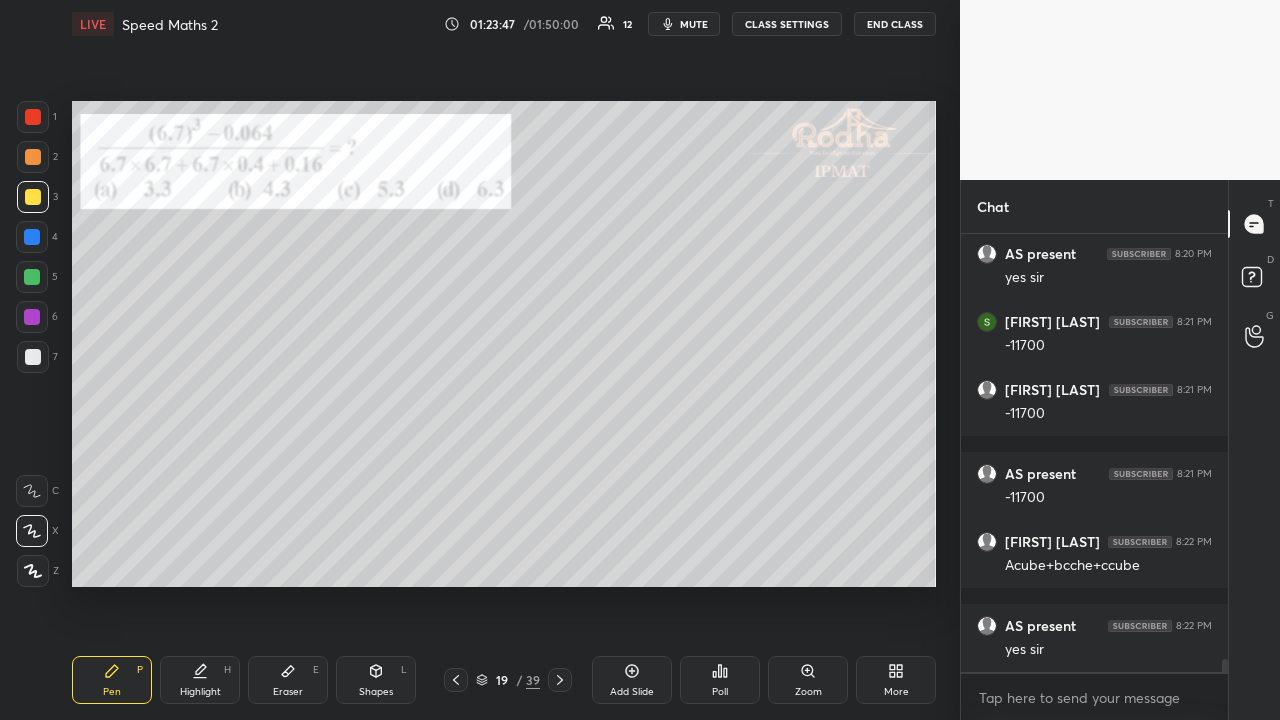 click 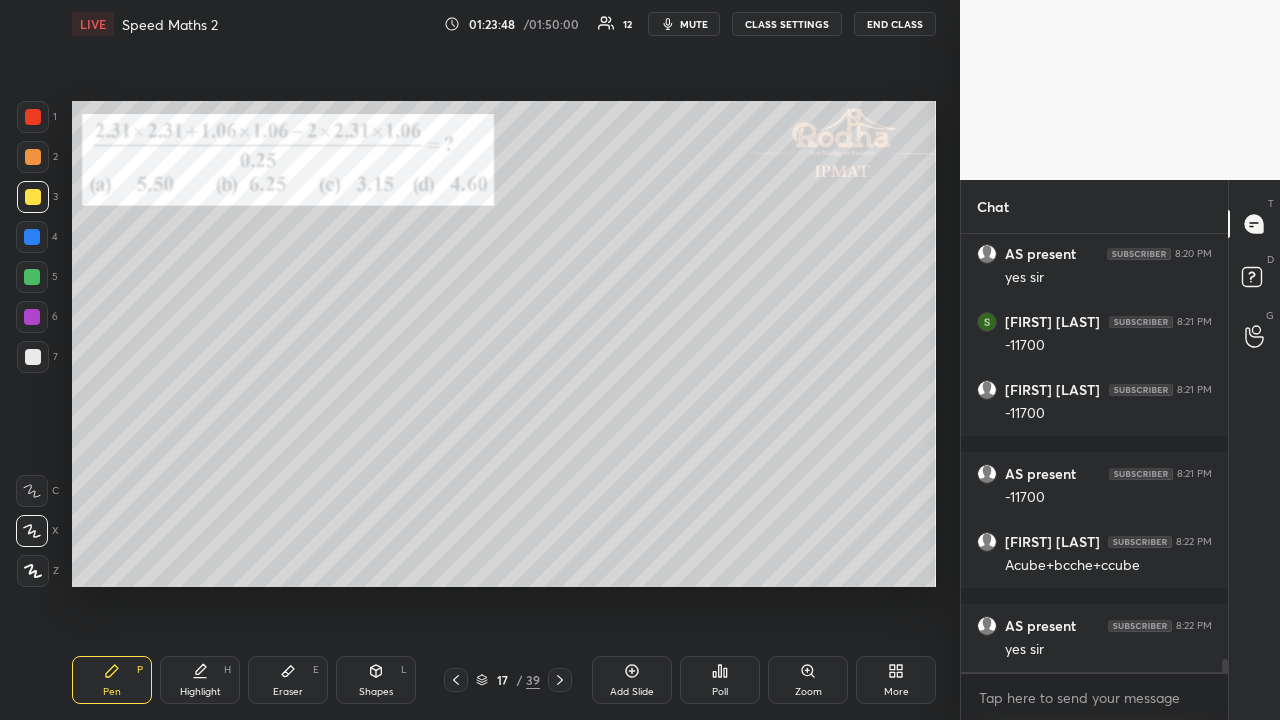 click 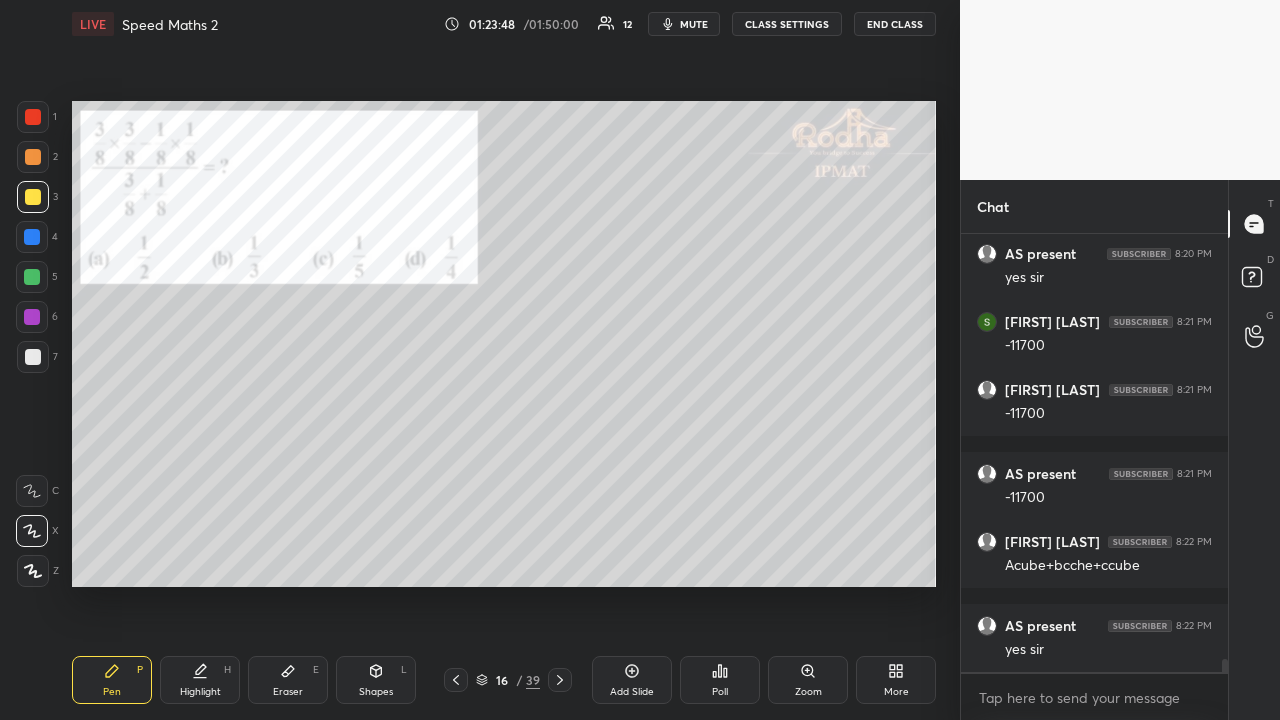 click 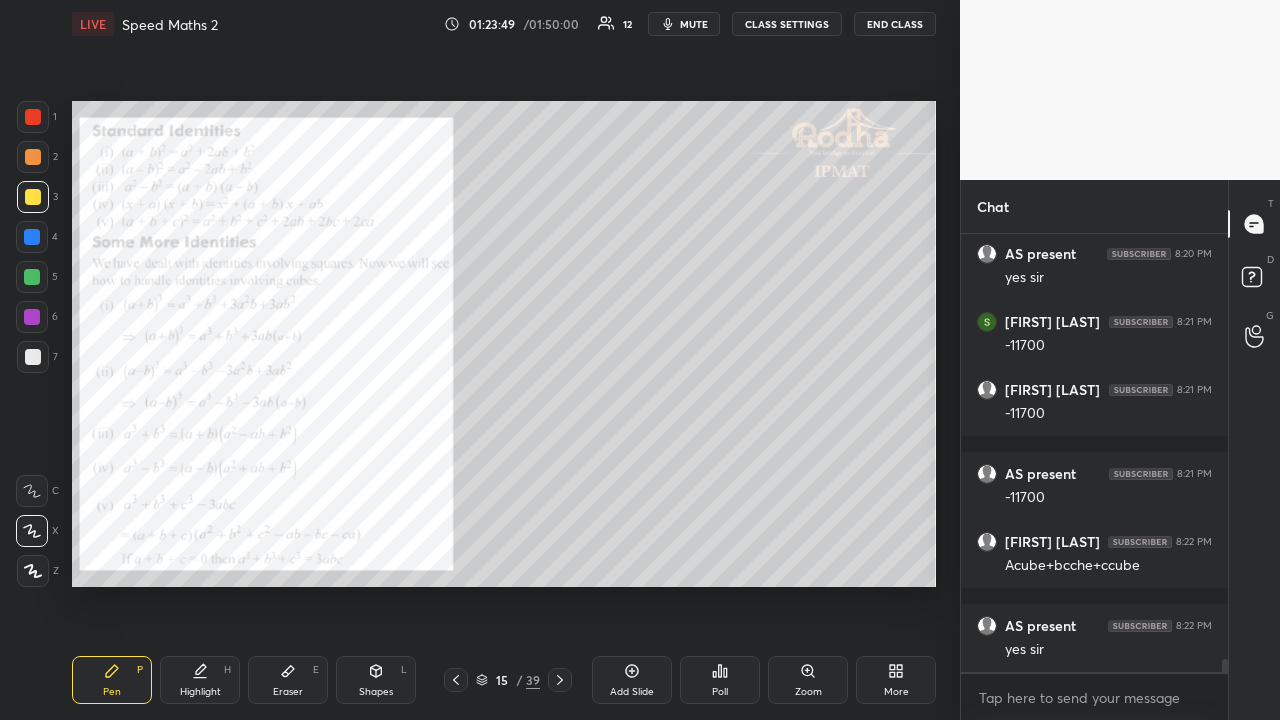 click 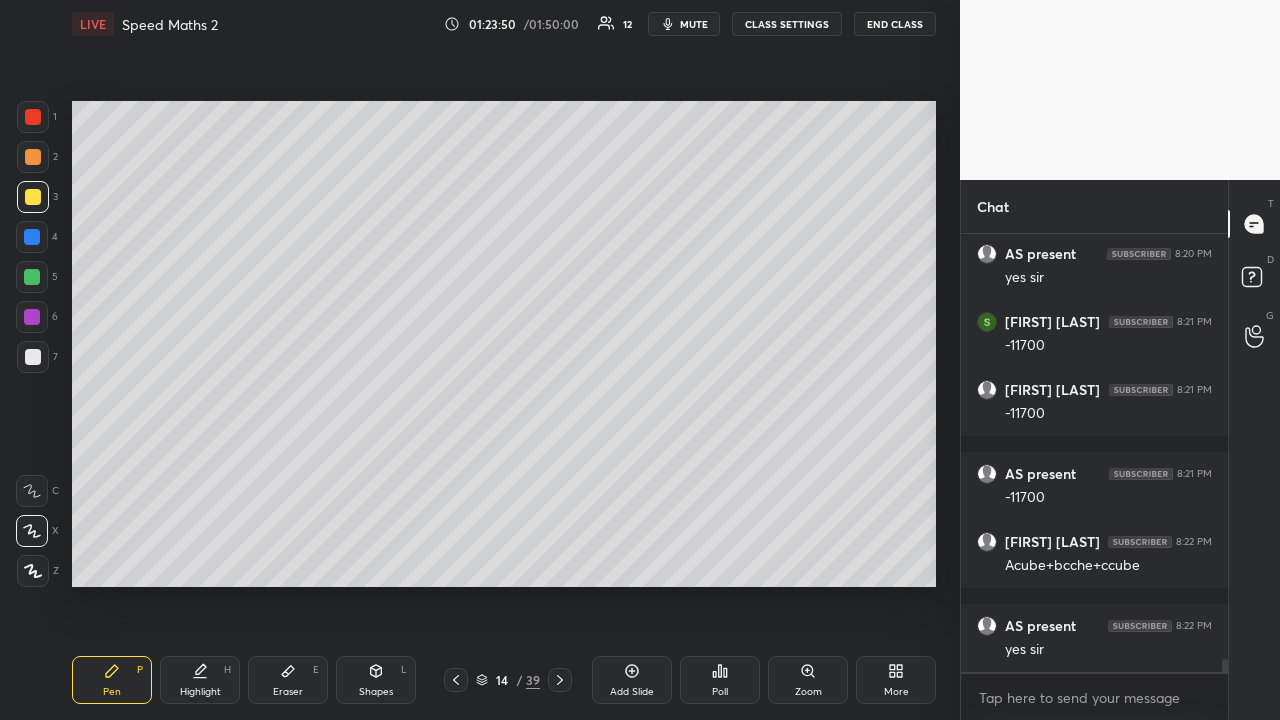 click 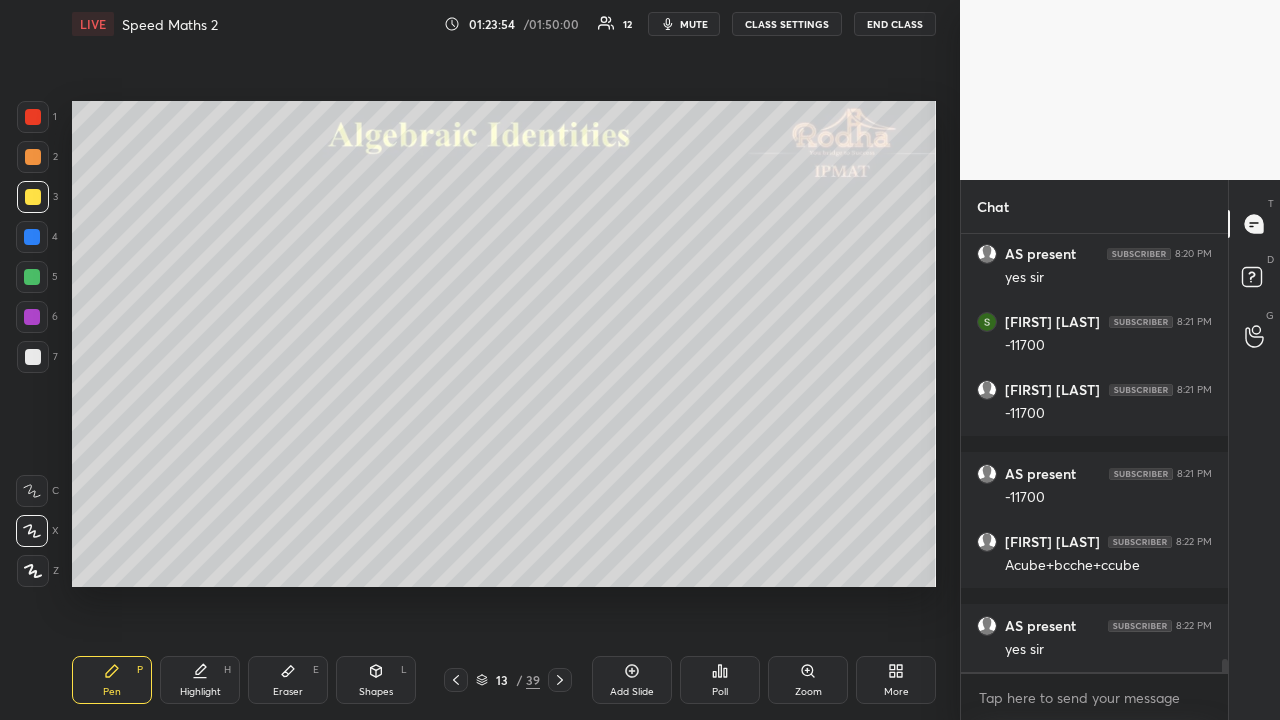 scroll, scrollTop: 14884, scrollLeft: 0, axis: vertical 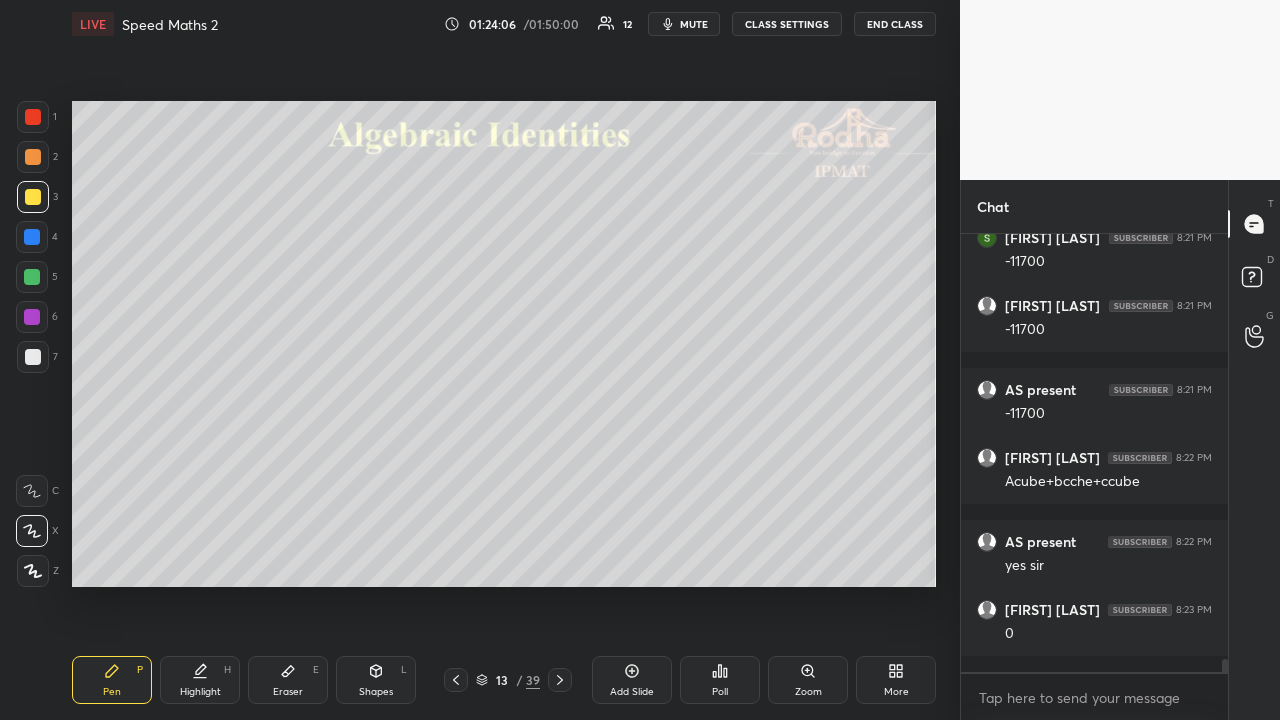 click 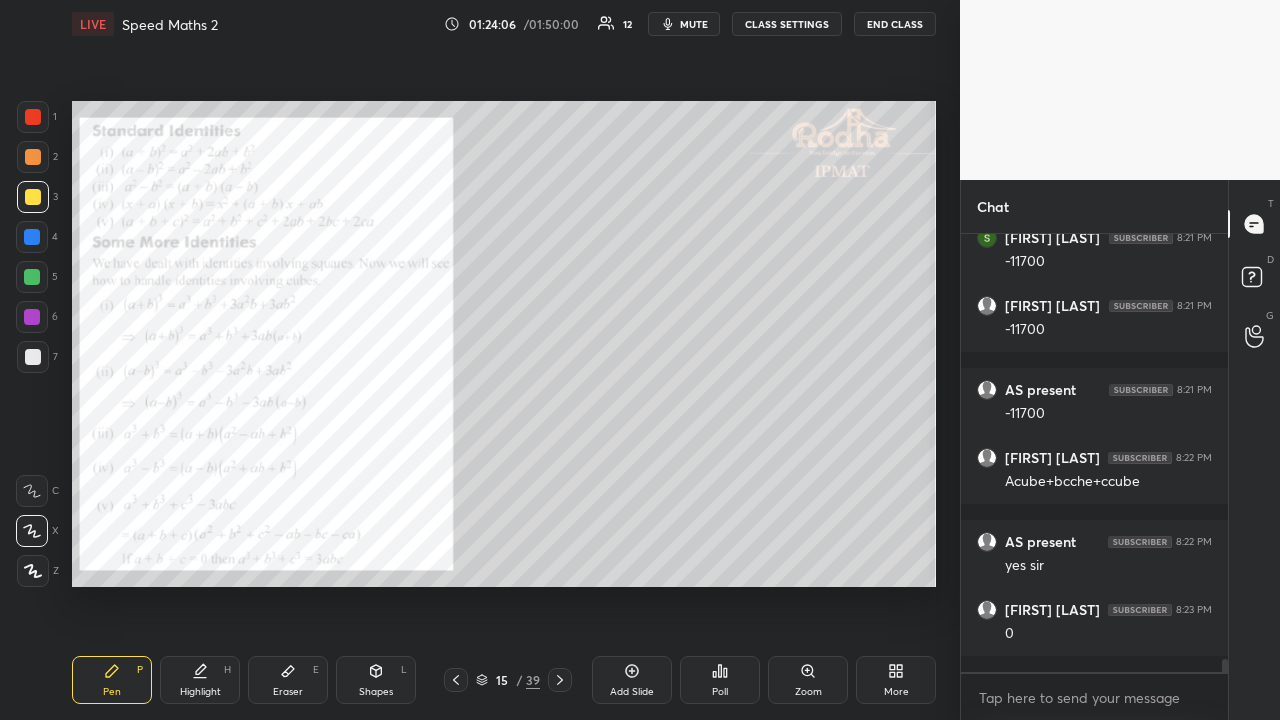 click 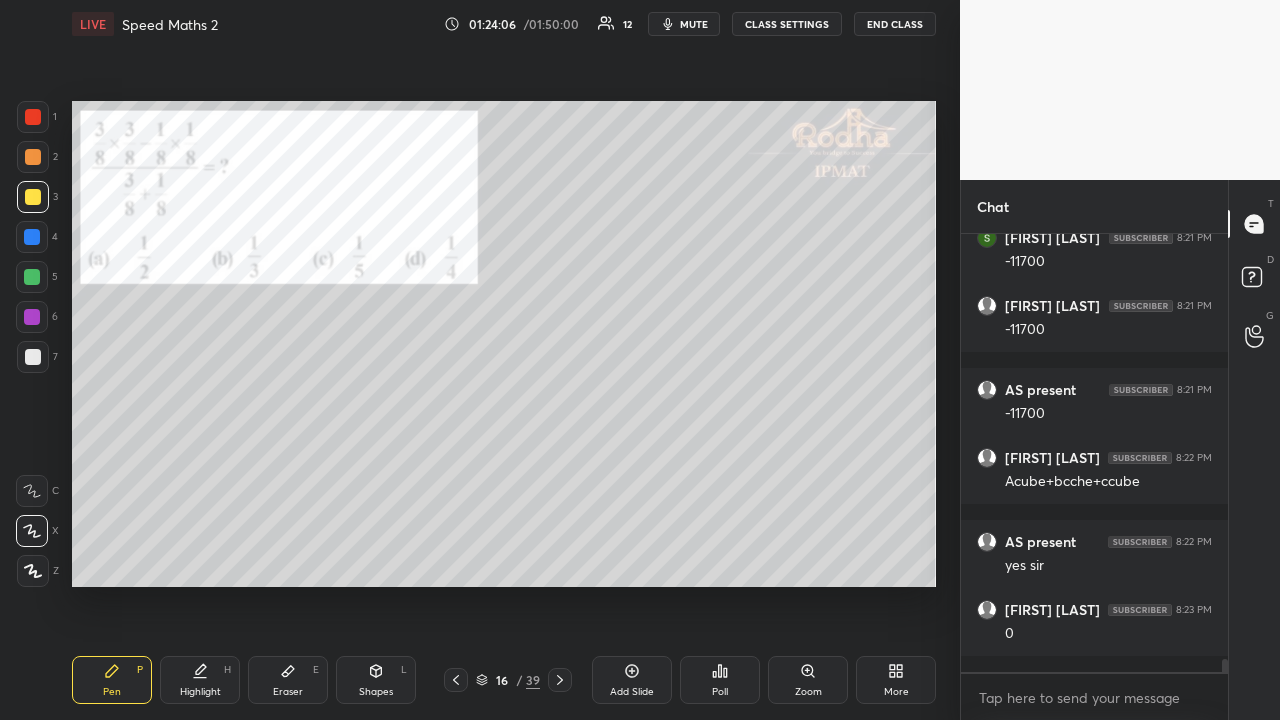 click 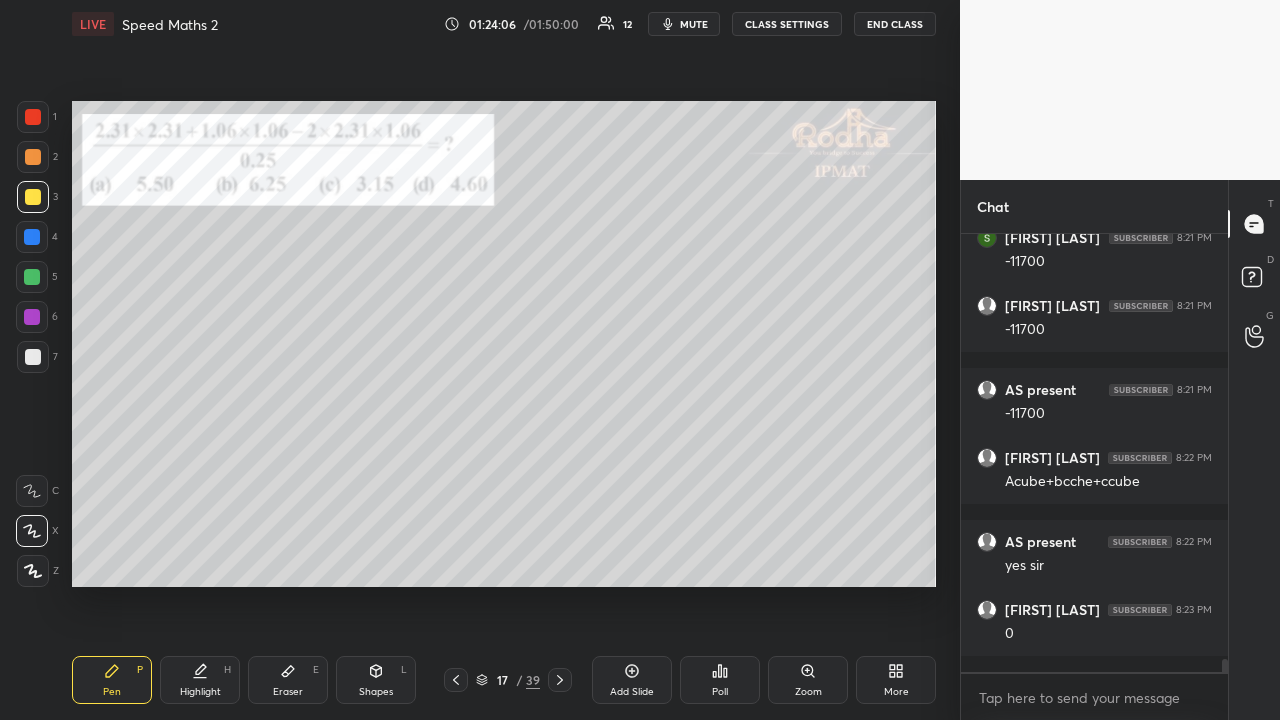 click 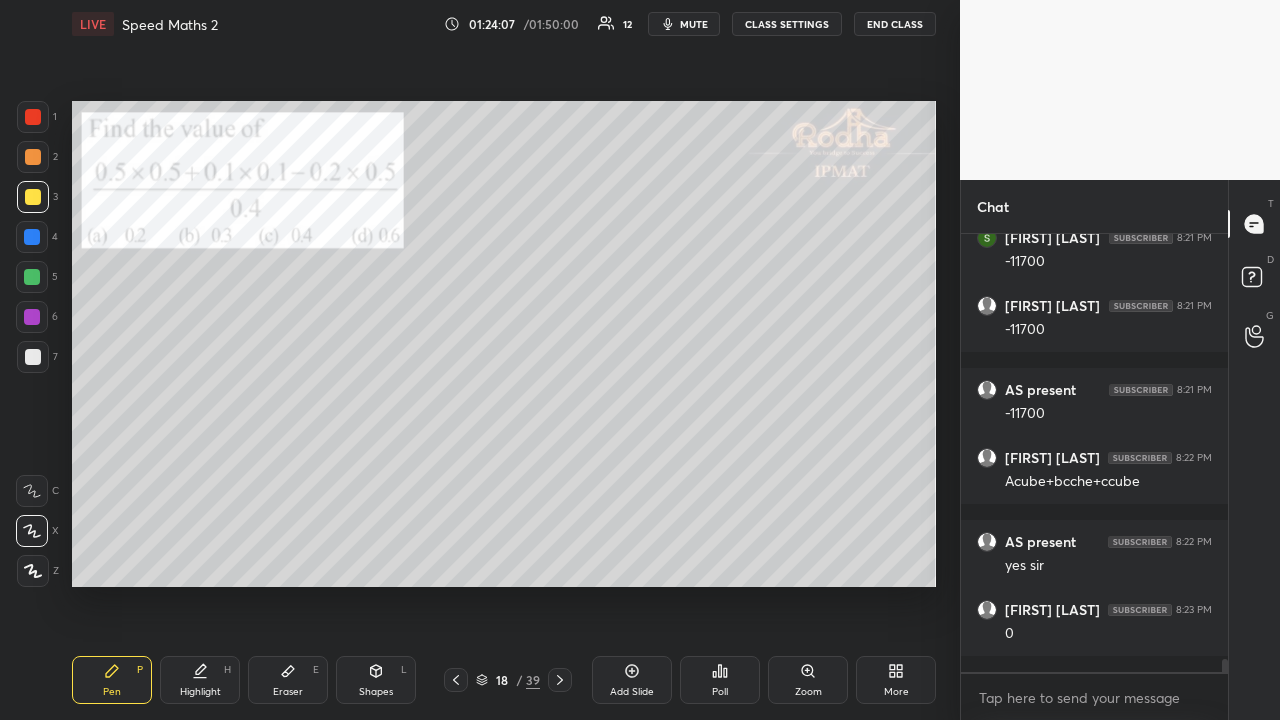 click 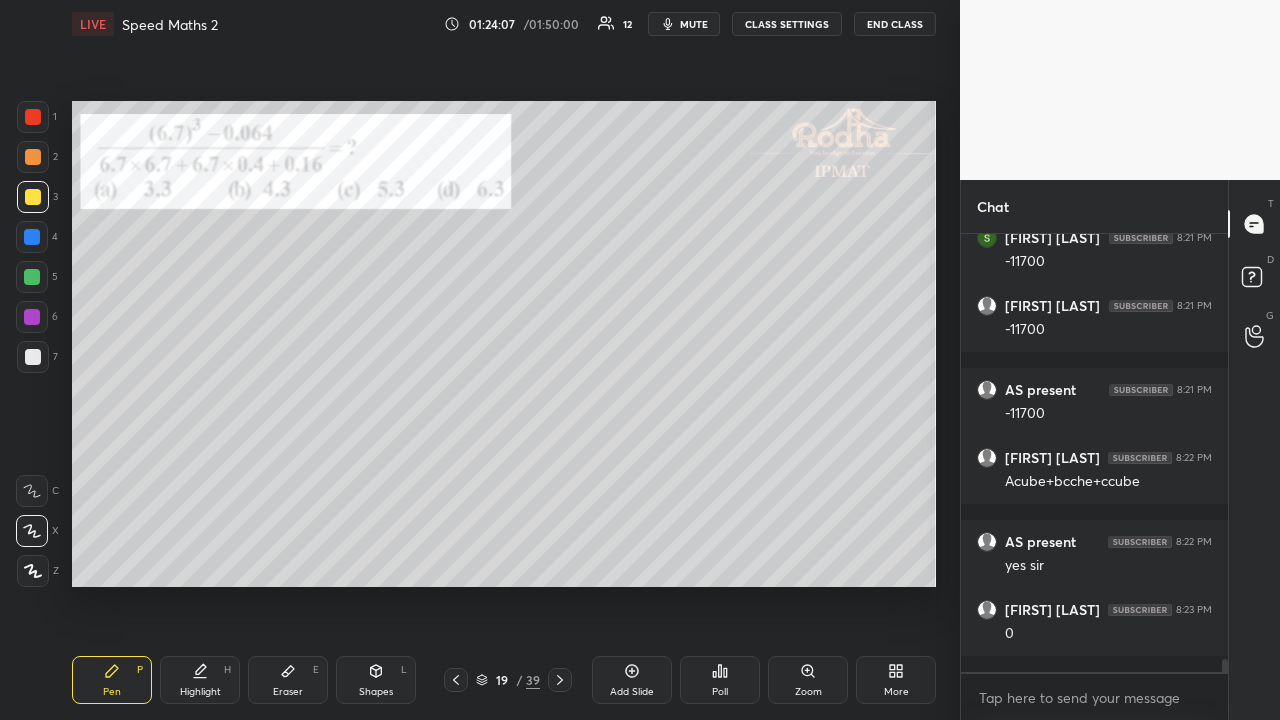 click 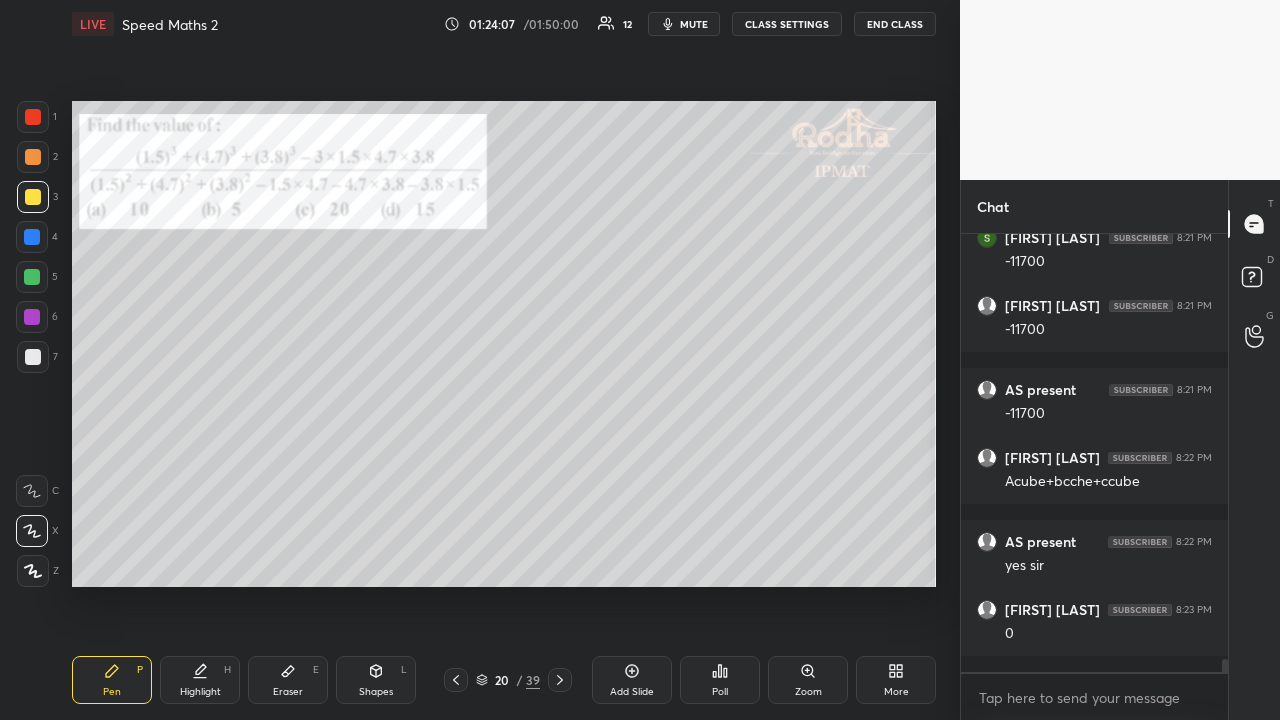 click 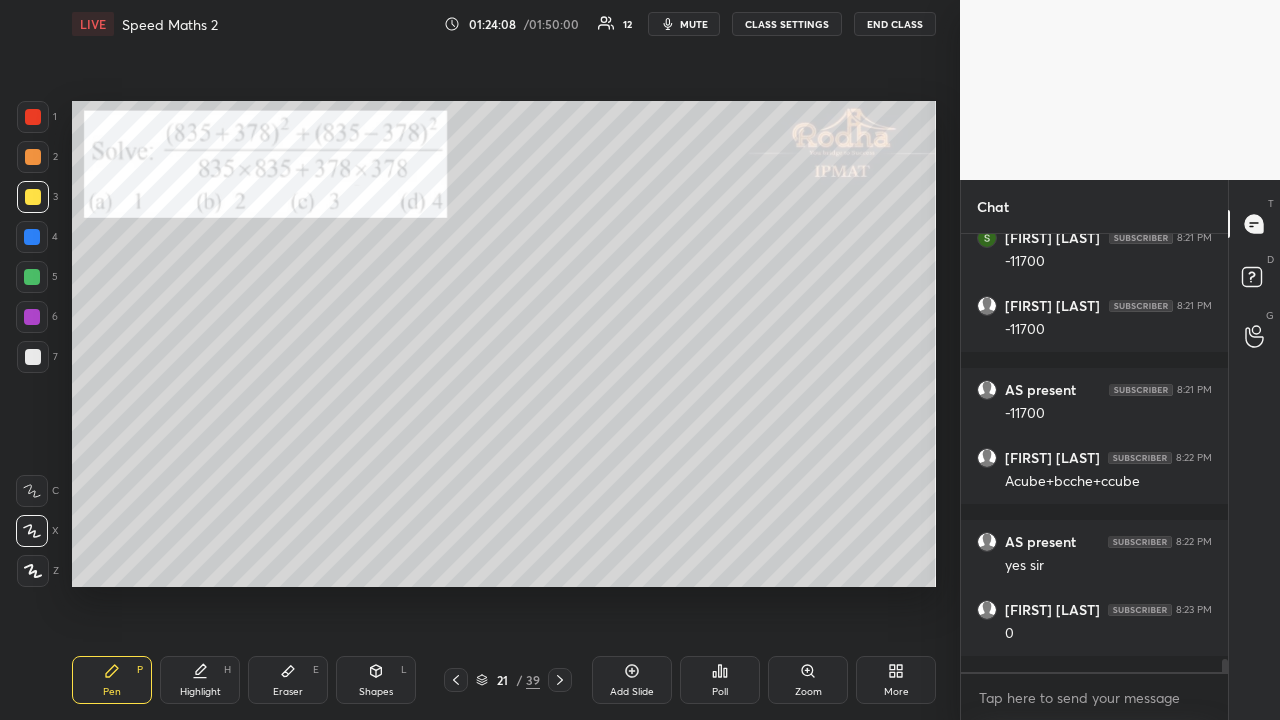 click 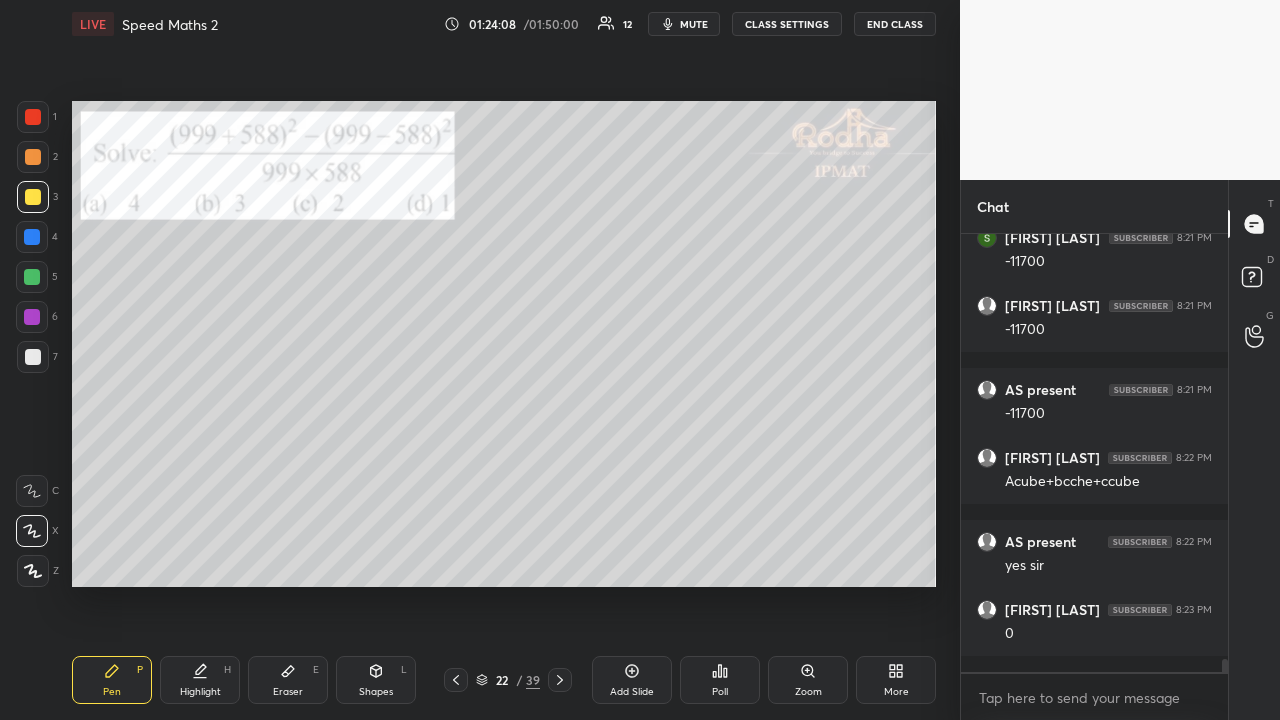 click 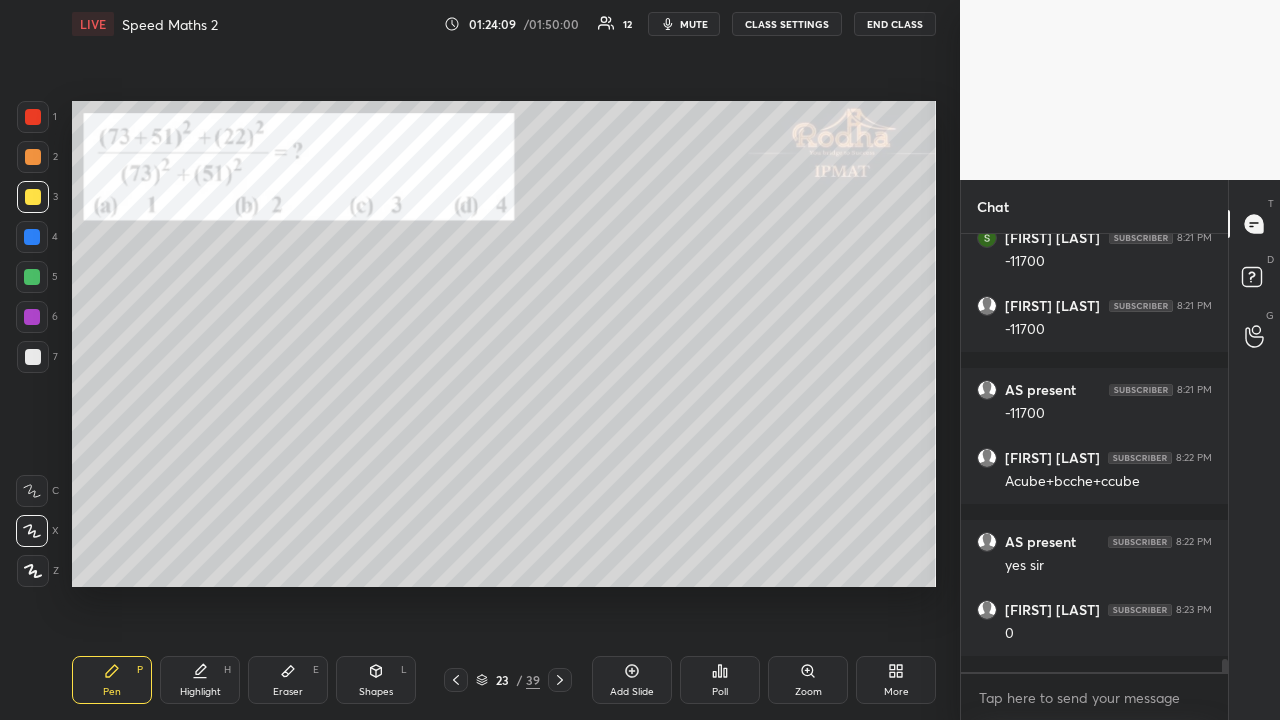 click at bounding box center (560, 680) 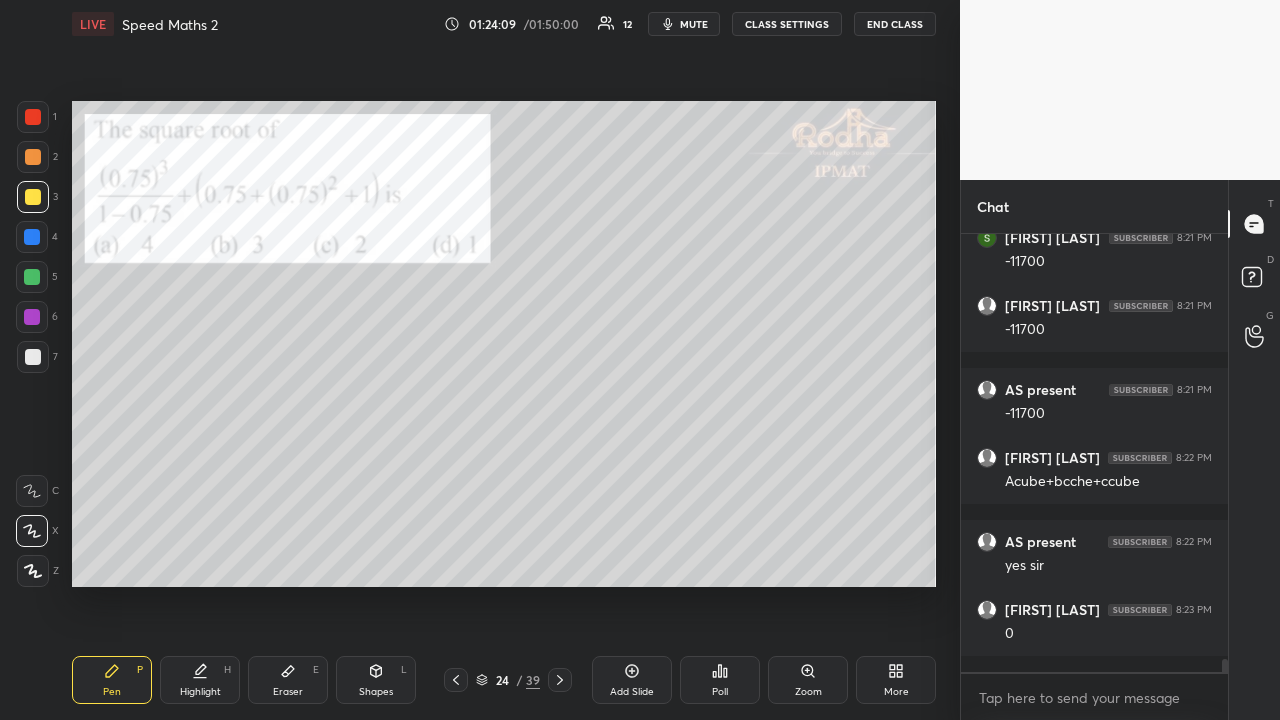 click at bounding box center (560, 680) 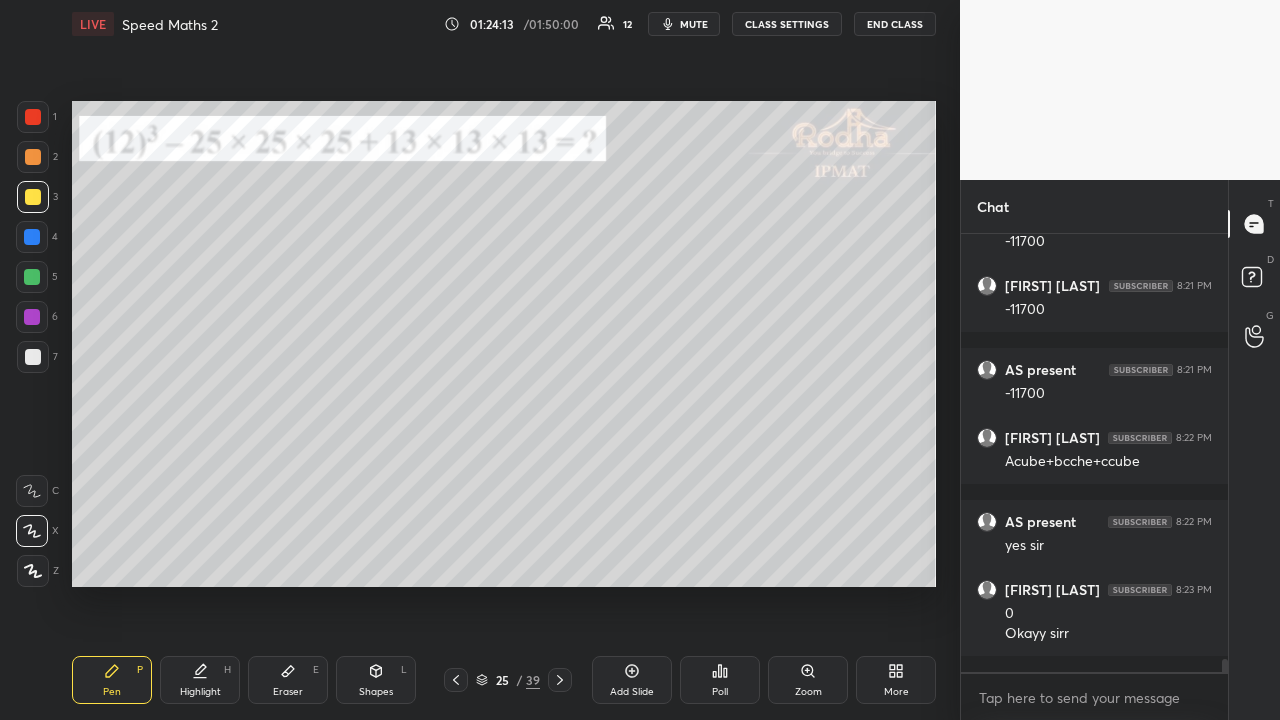 scroll, scrollTop: 14988, scrollLeft: 0, axis: vertical 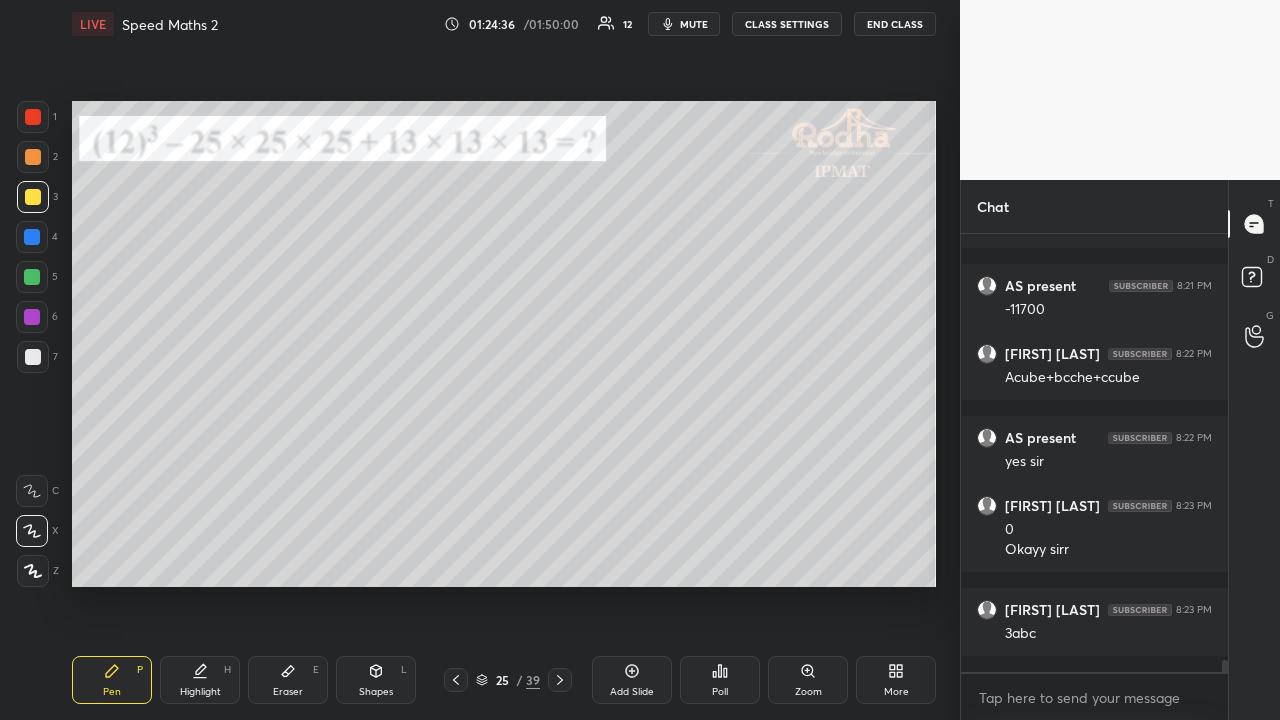 click at bounding box center (33, 157) 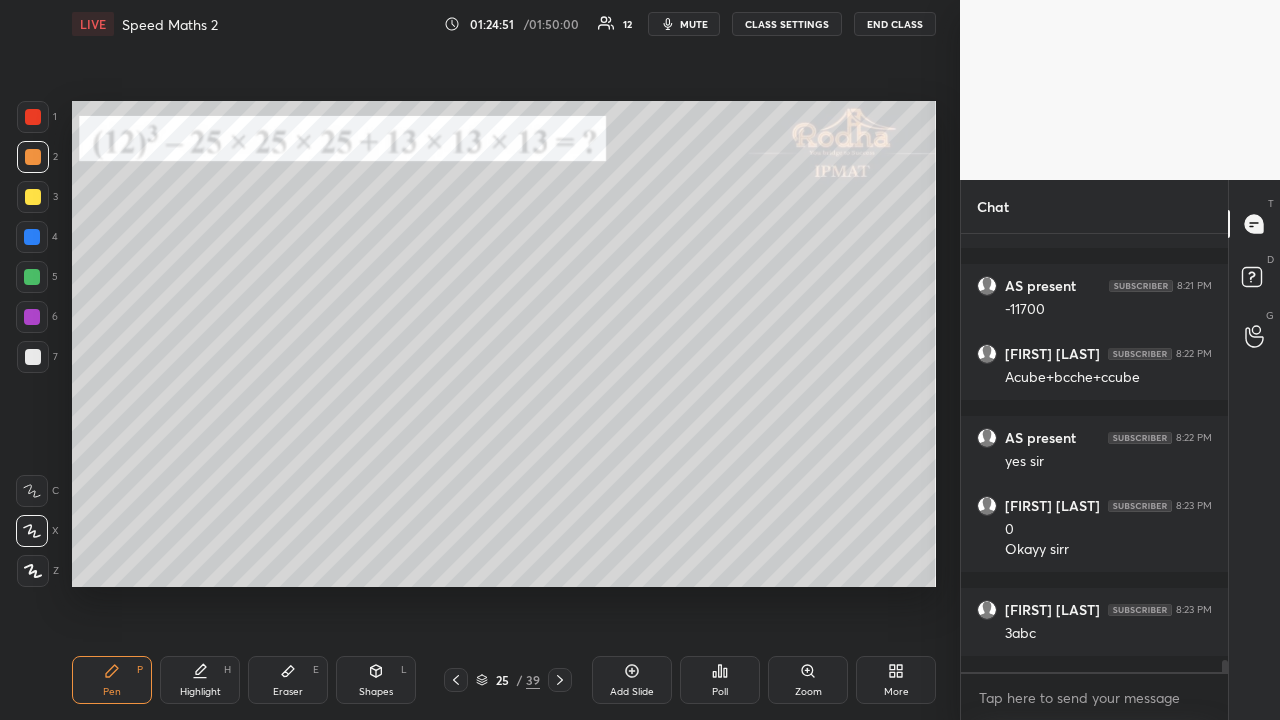 click at bounding box center [32, 277] 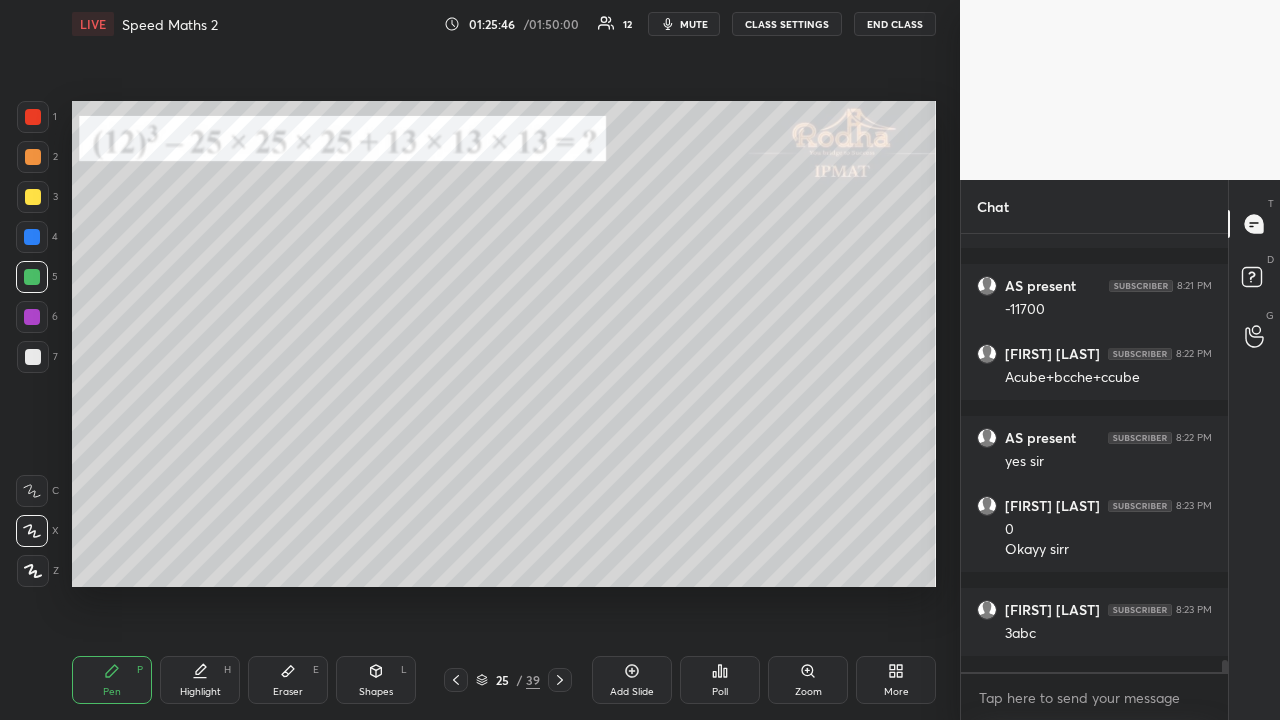 click at bounding box center [33, 157] 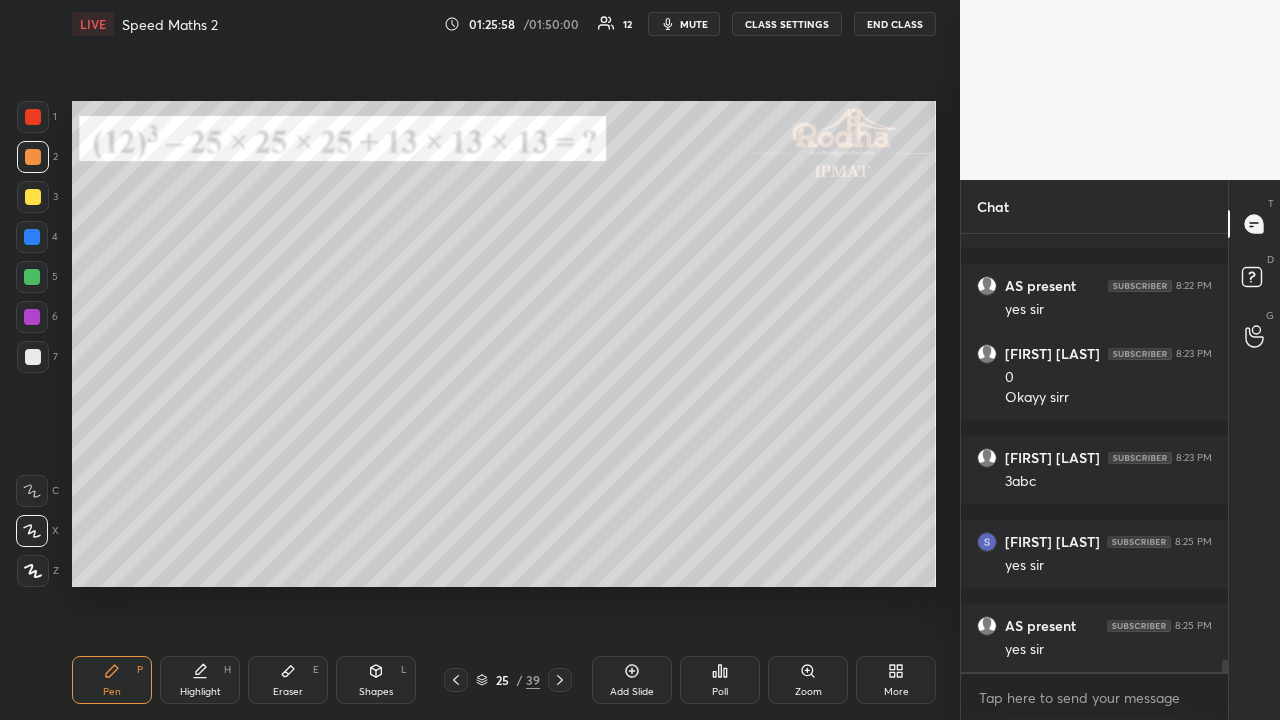 scroll, scrollTop: 15224, scrollLeft: 0, axis: vertical 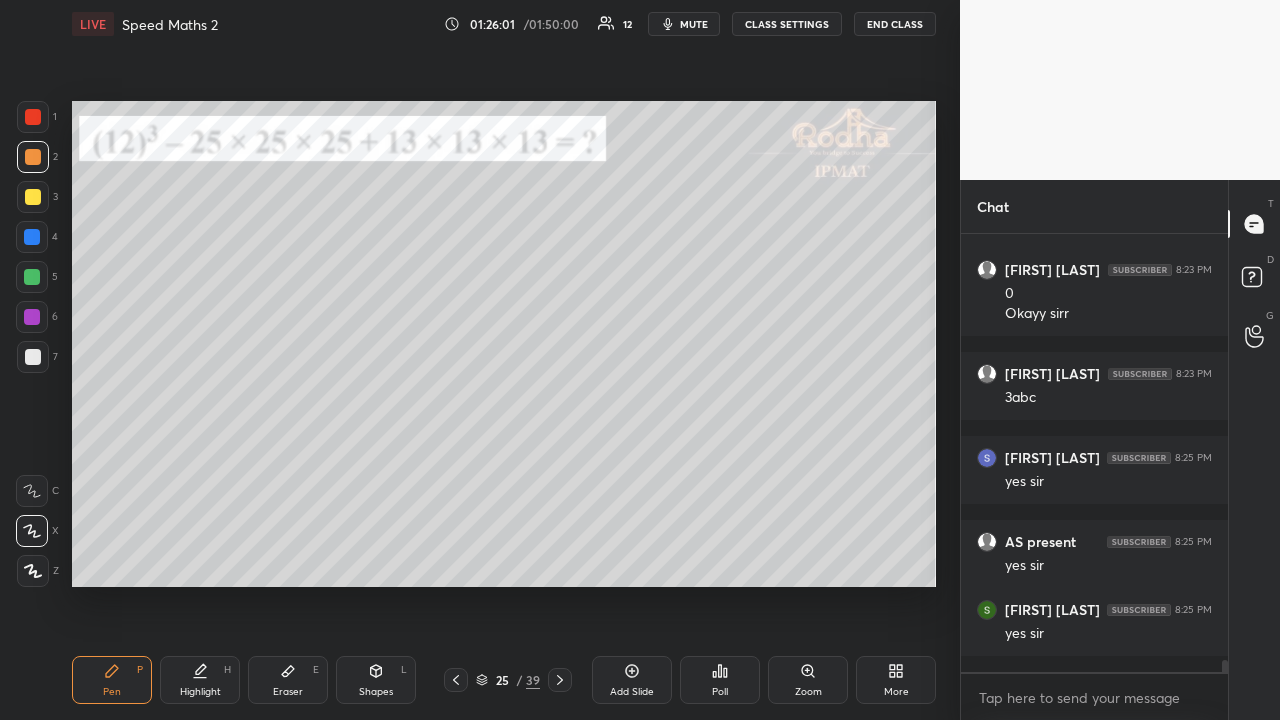 click 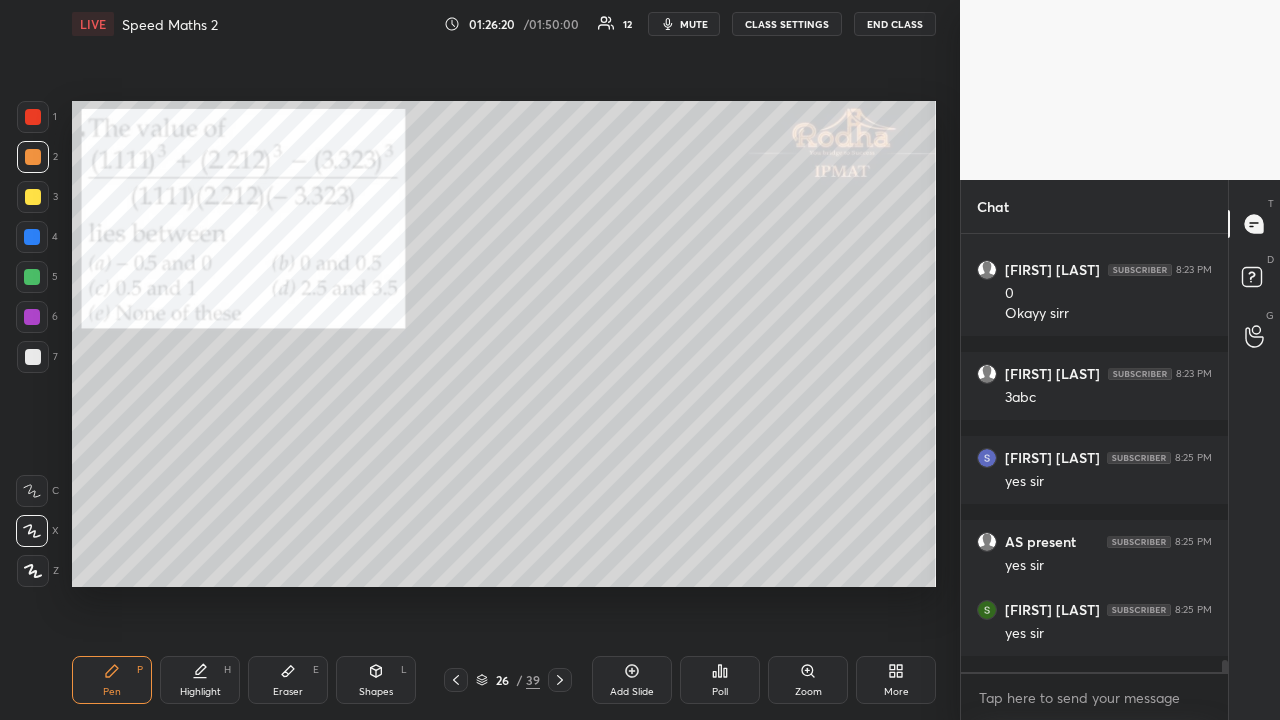 click 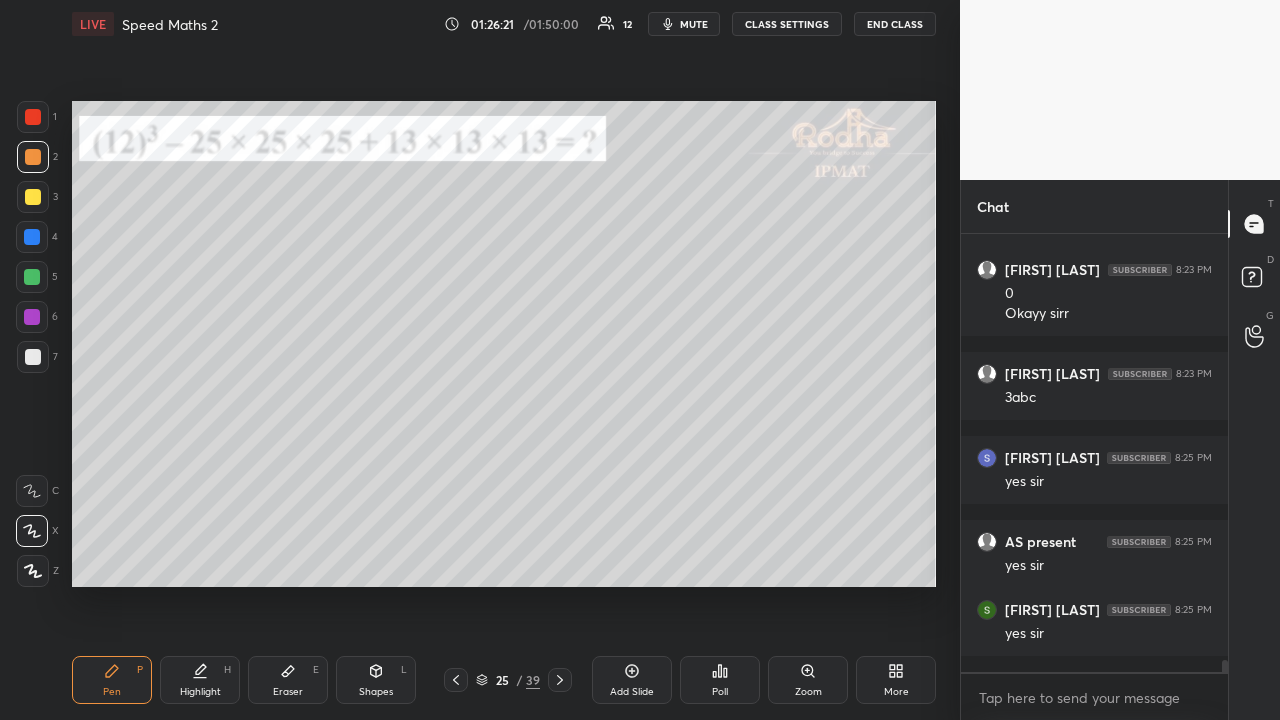 click 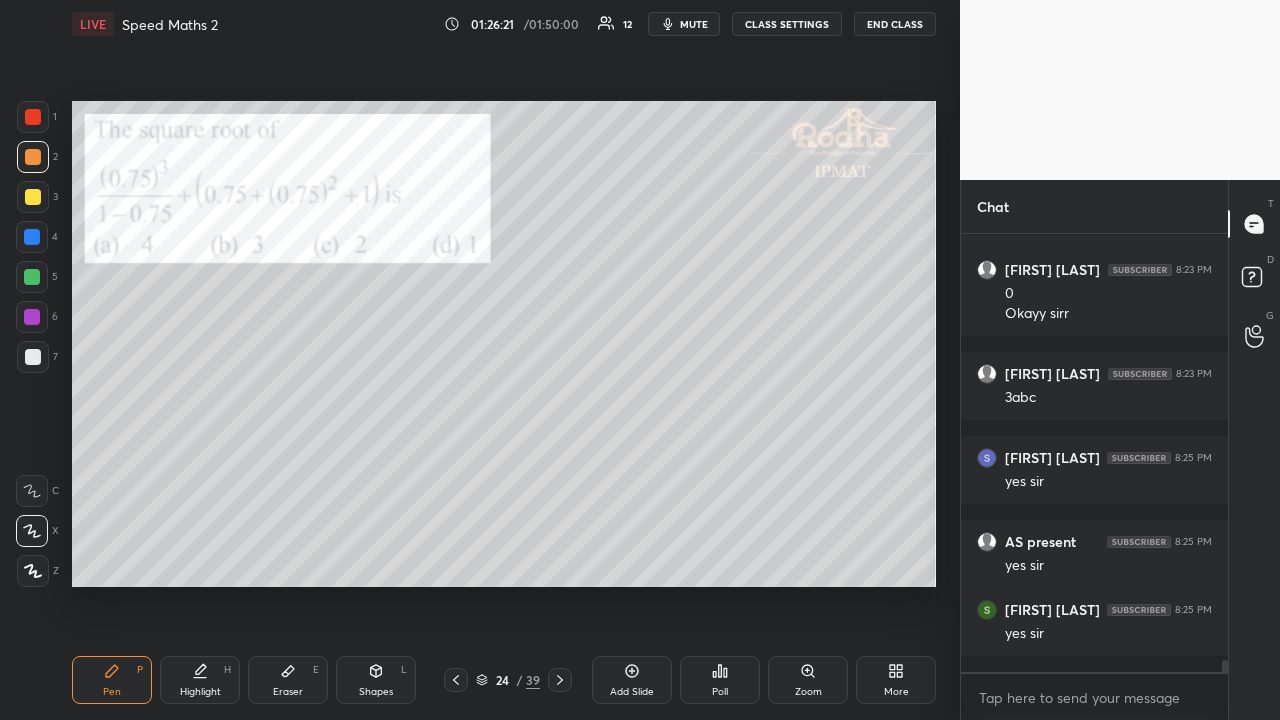 click 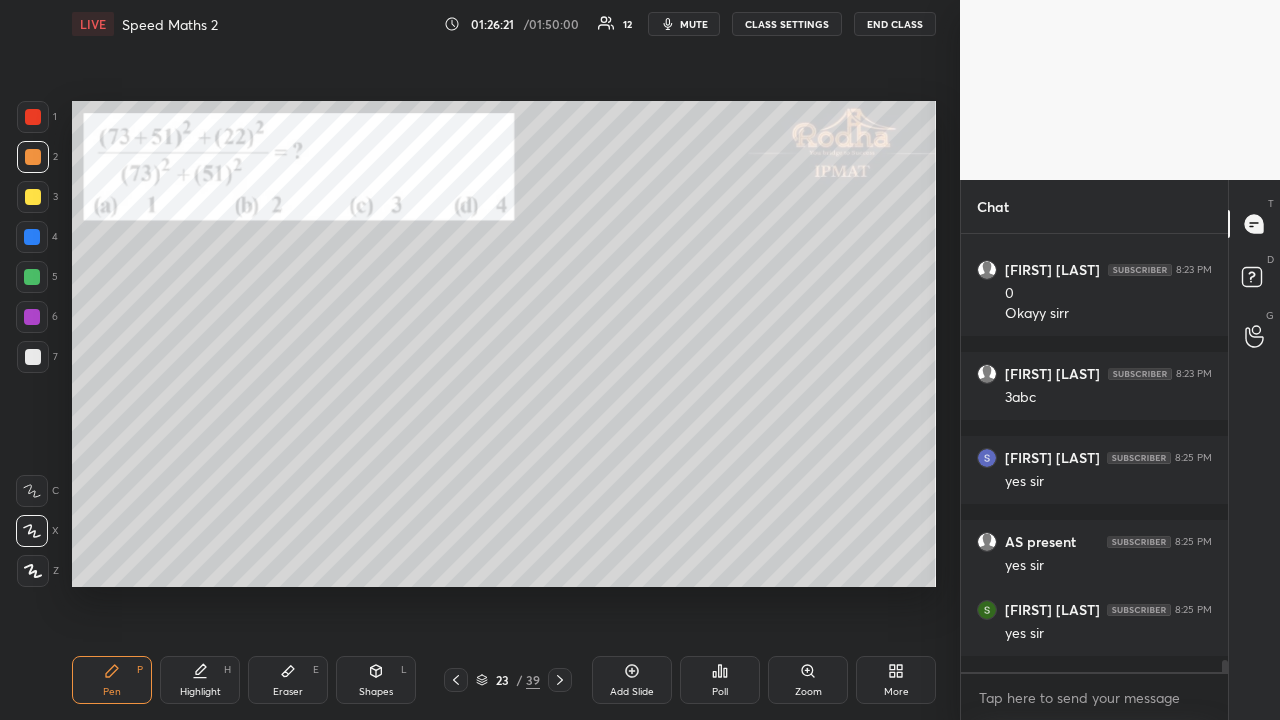 click 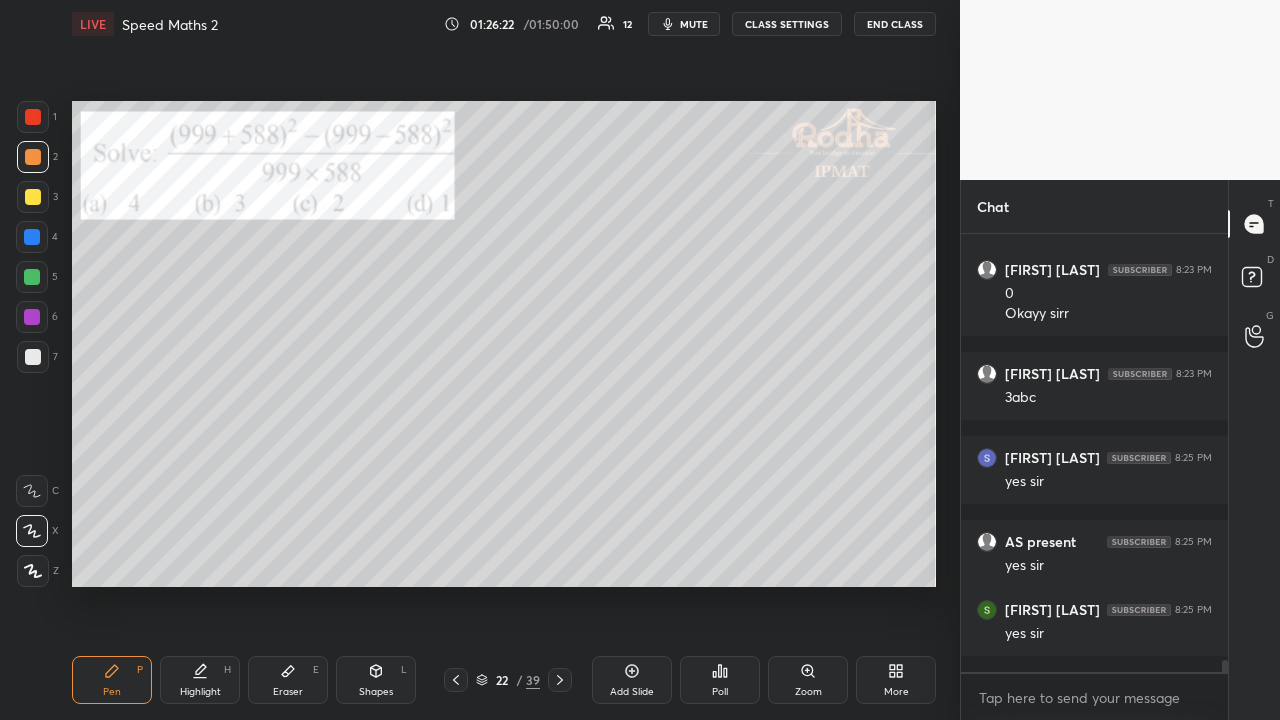 click 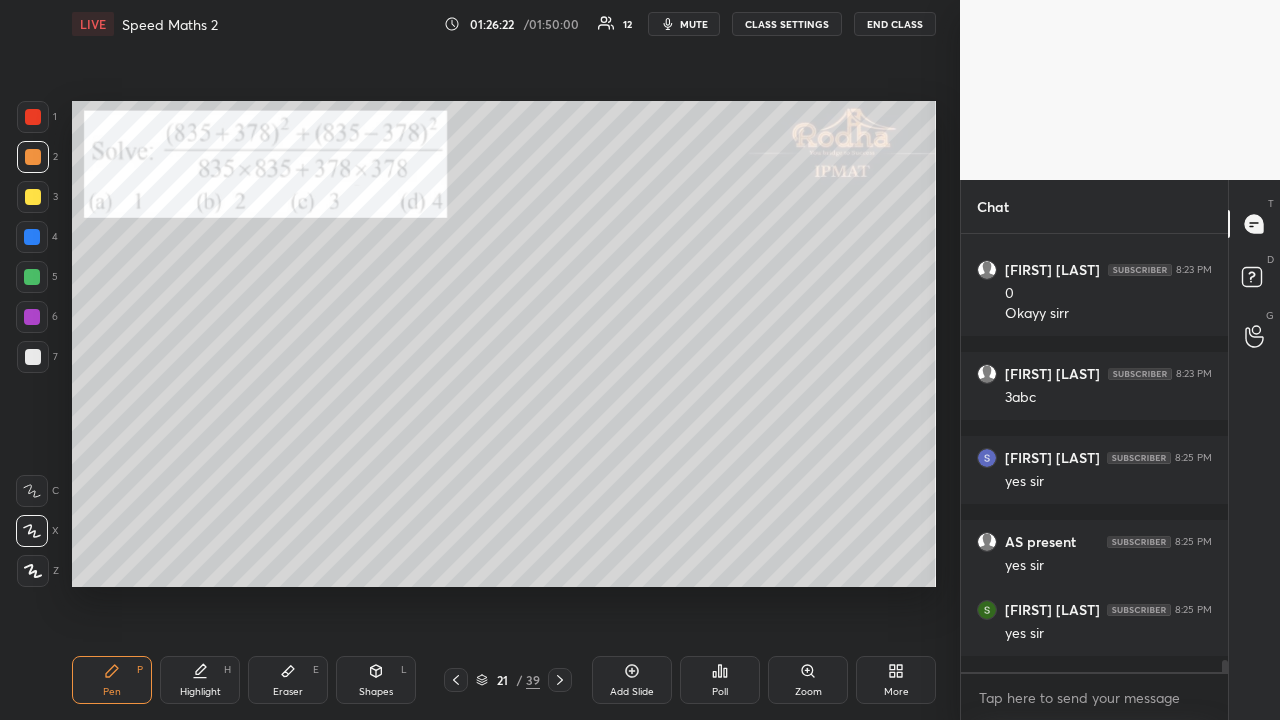 click 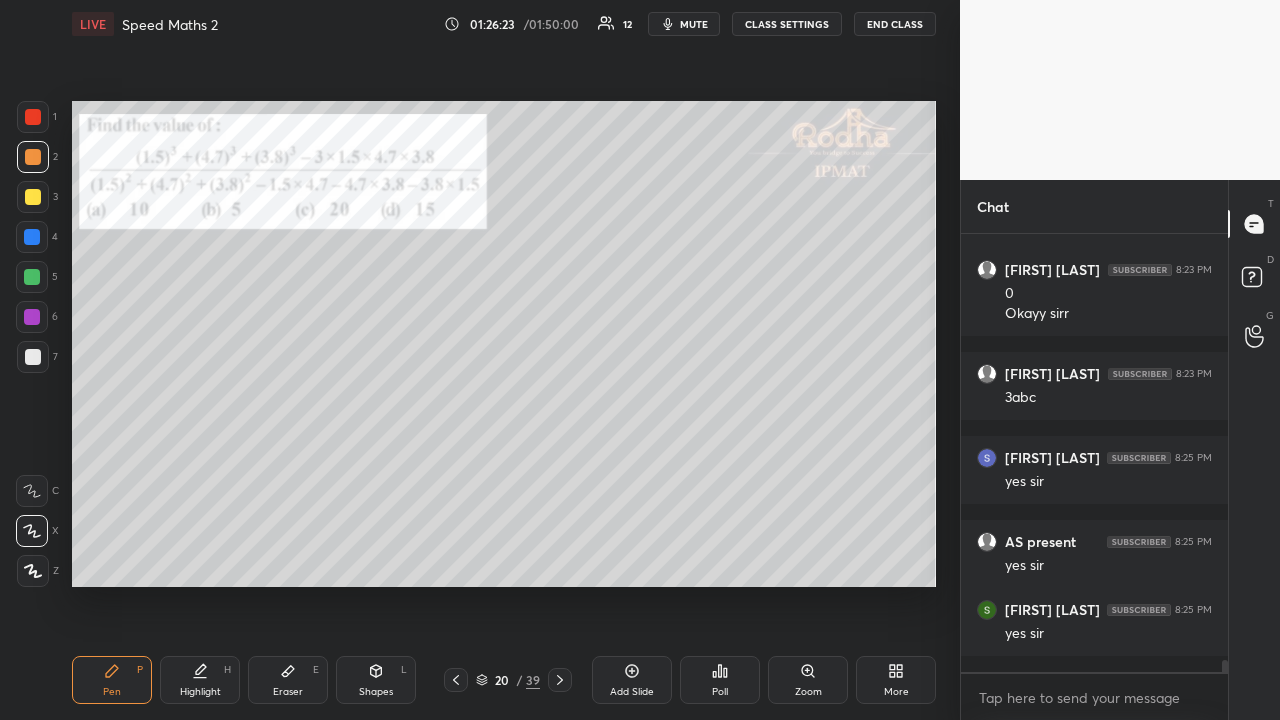 click 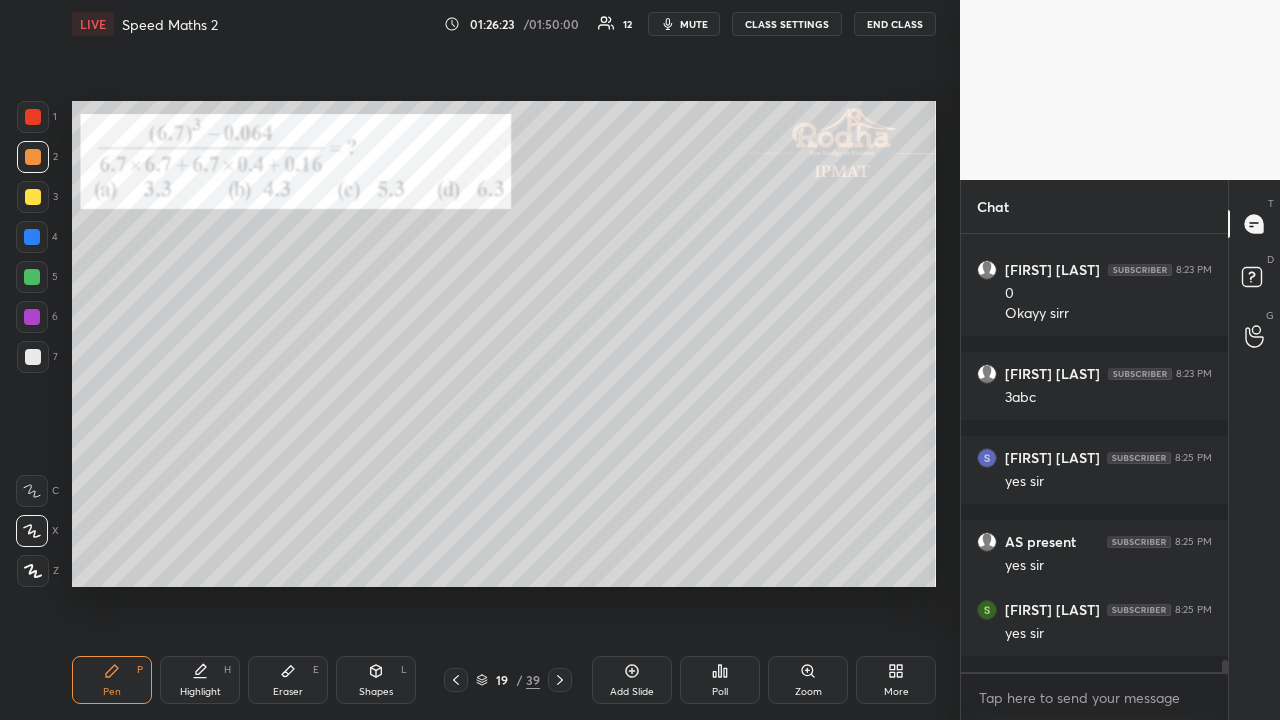 click 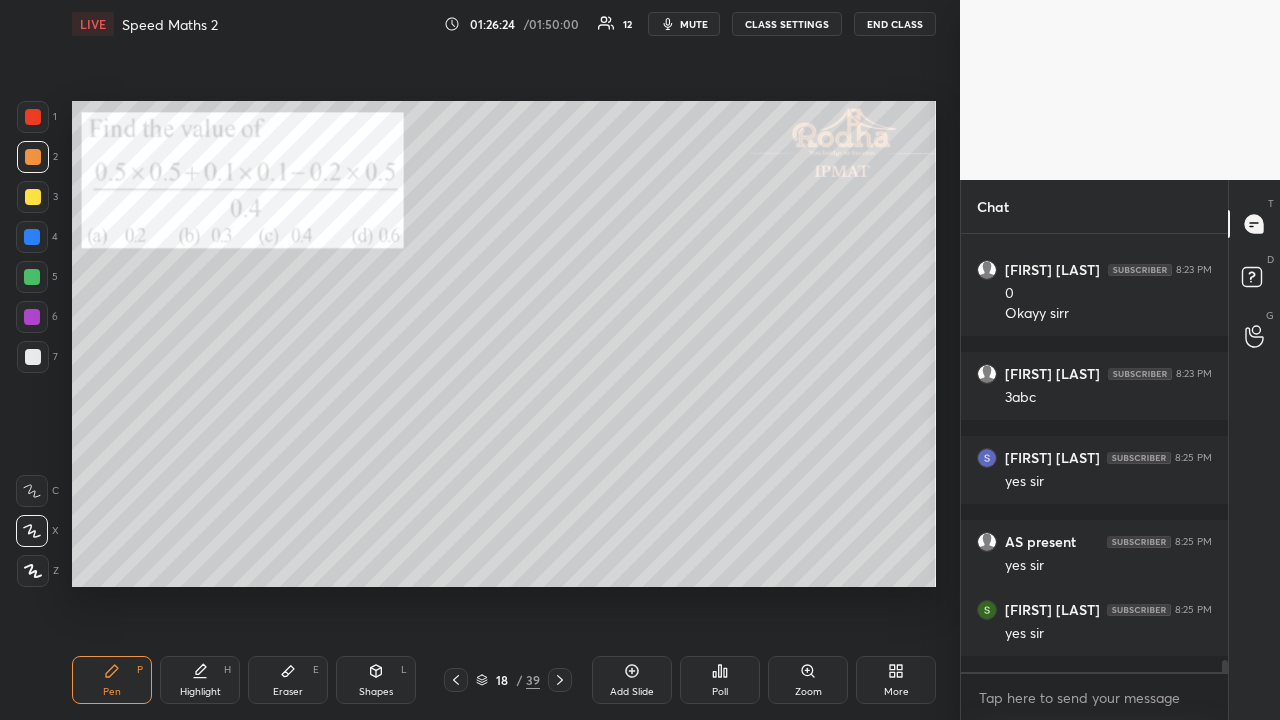 click 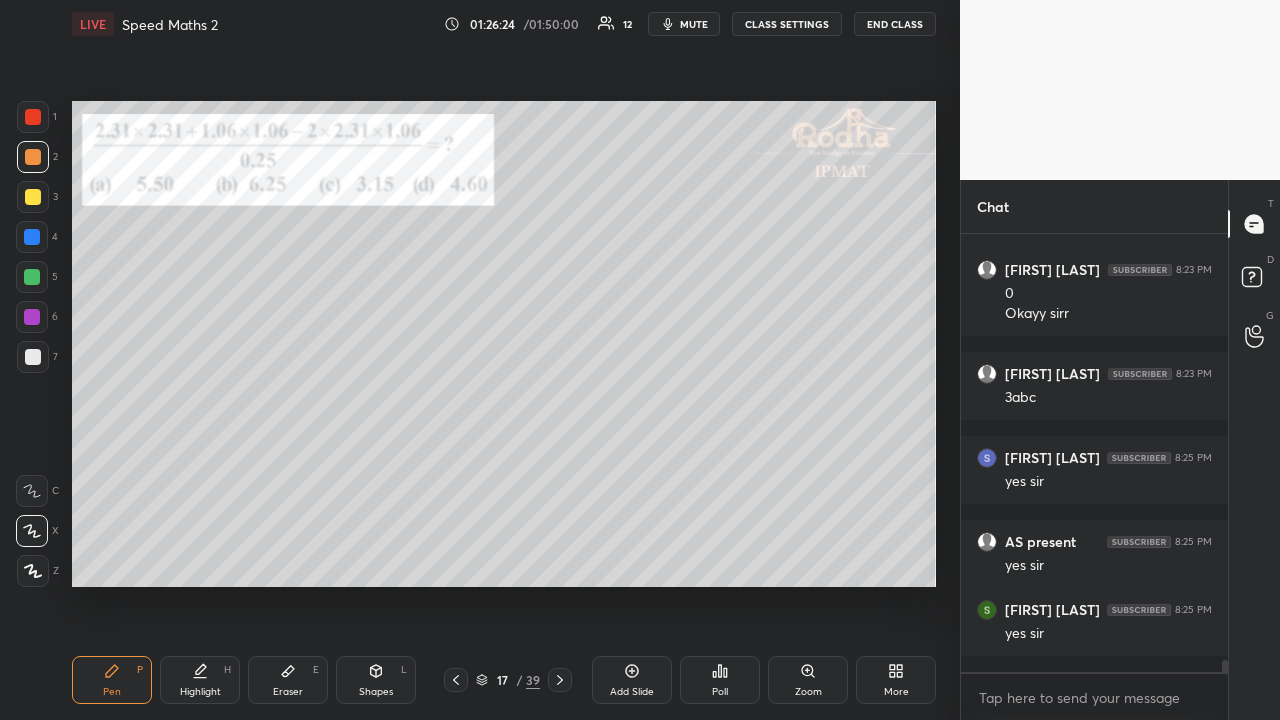 click 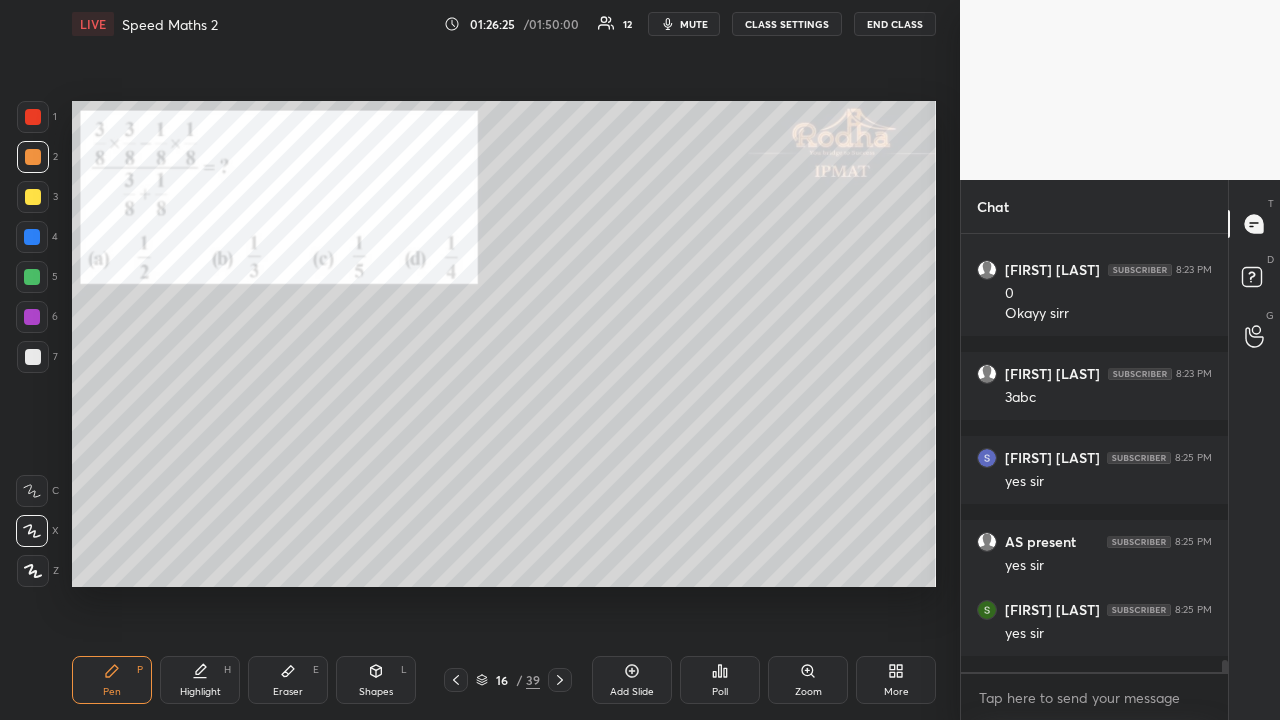 click 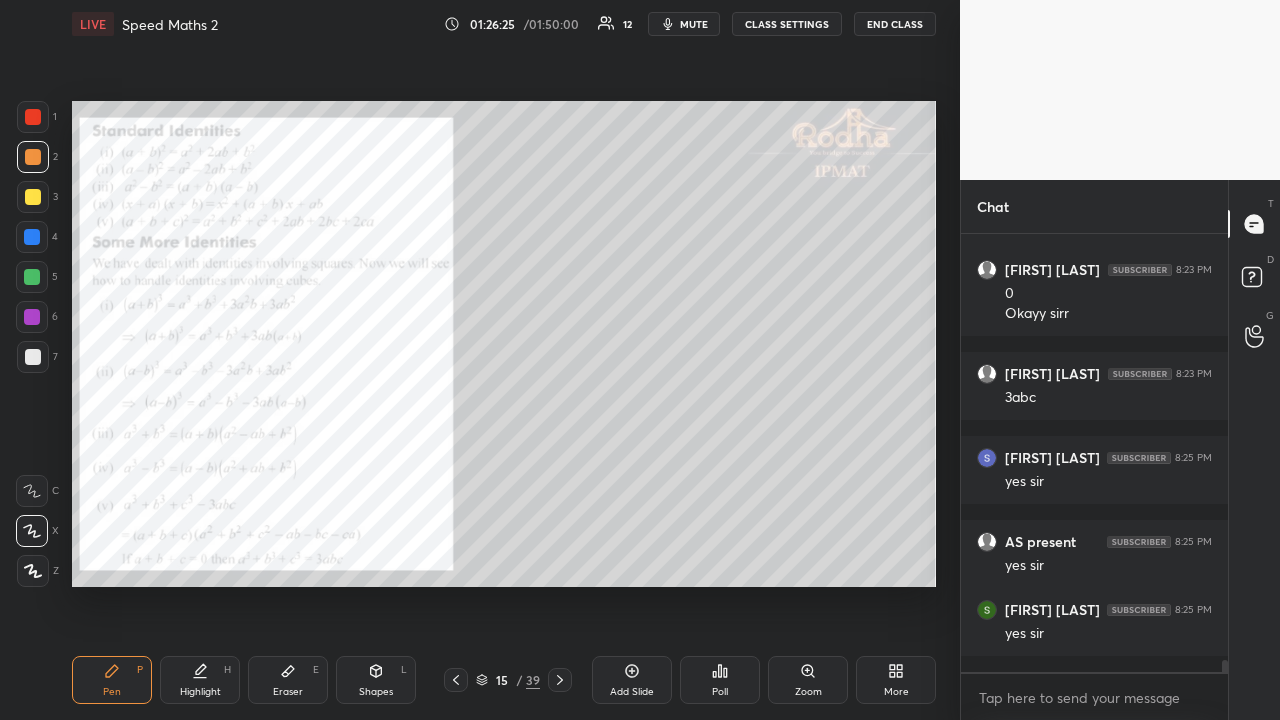 click 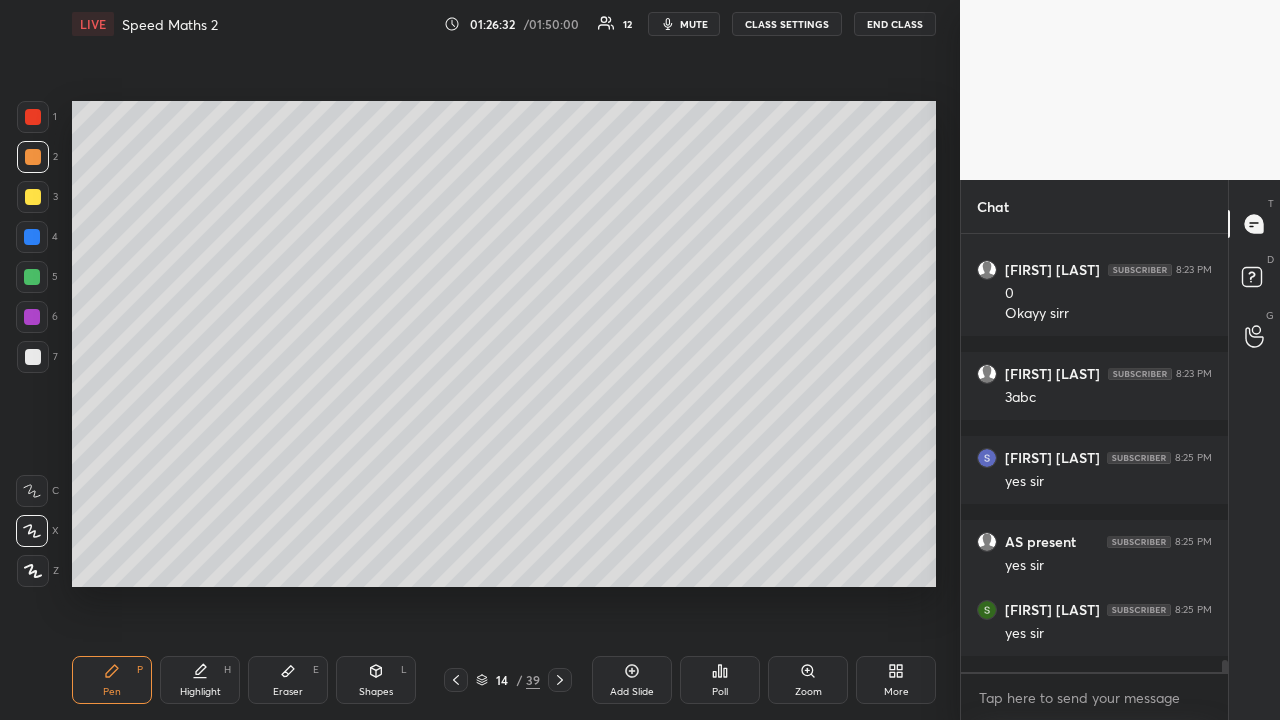 click 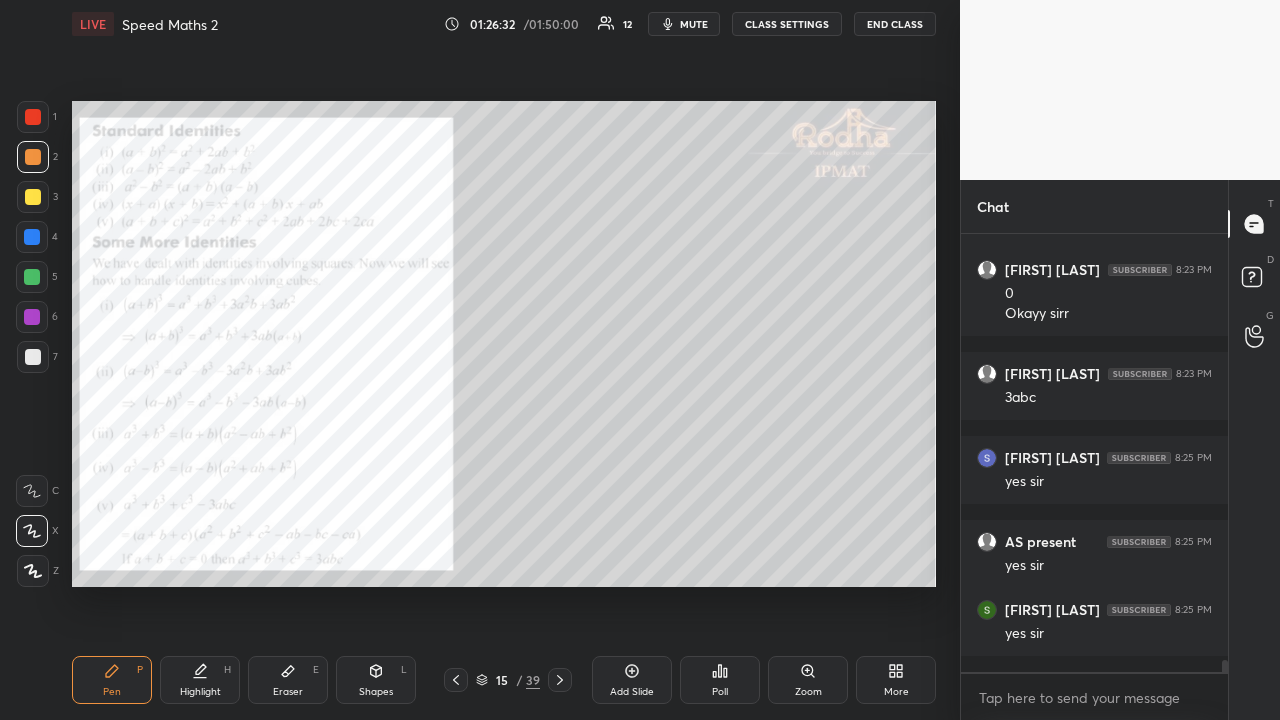 click 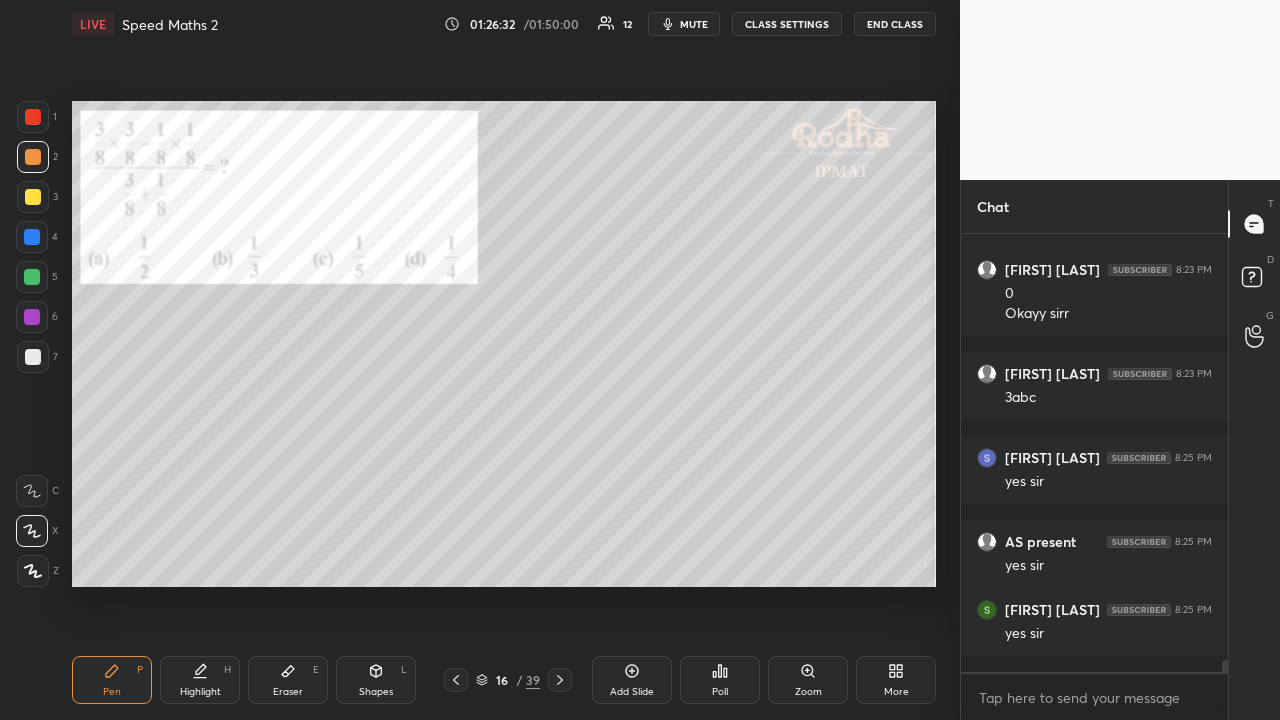 click 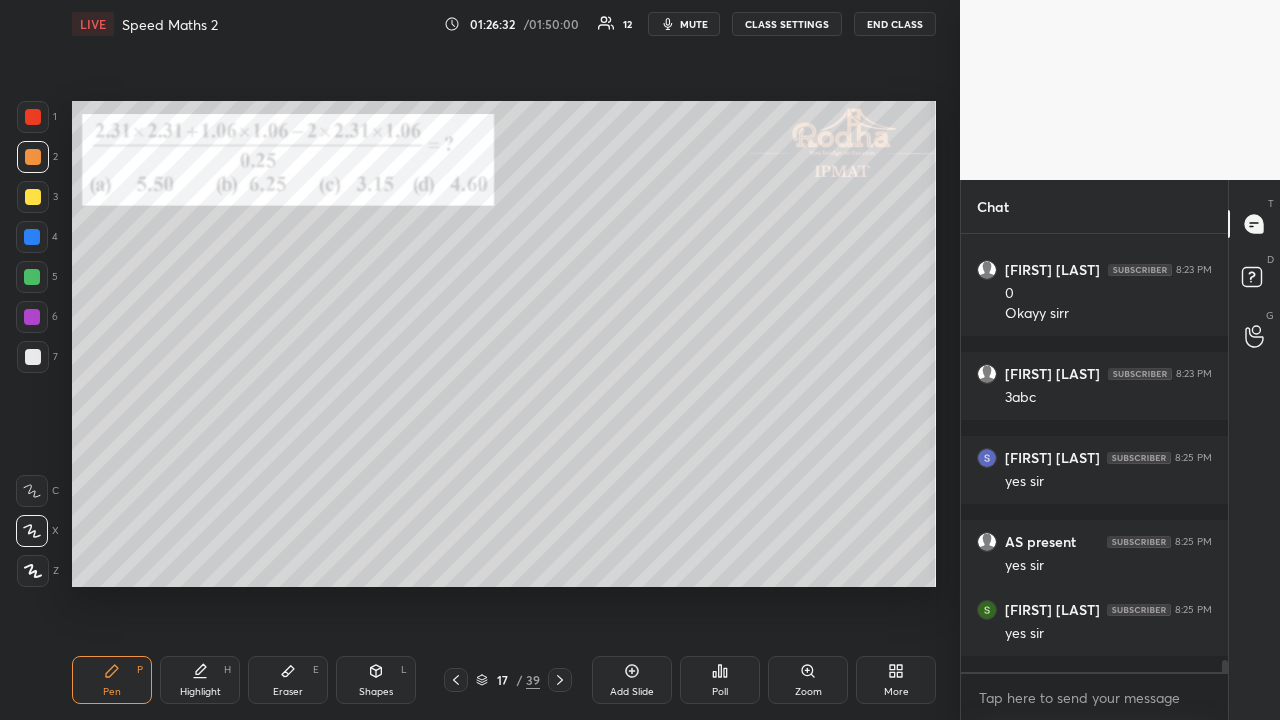 click 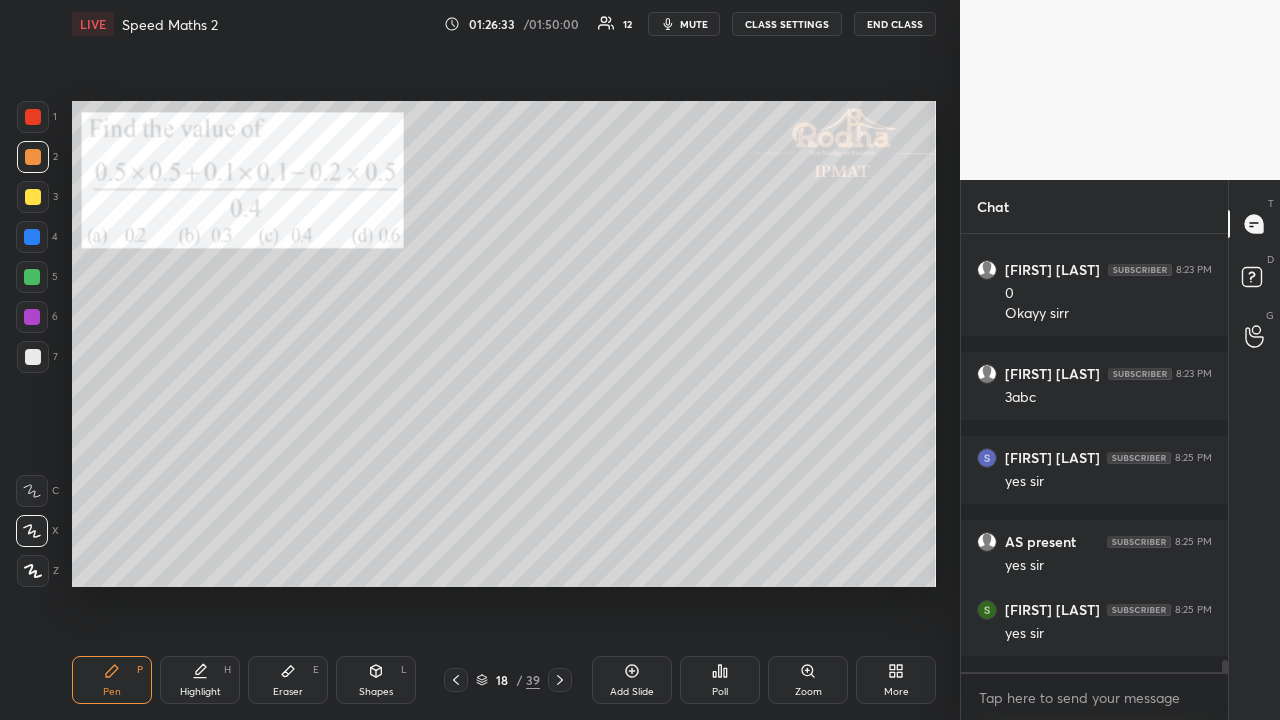click 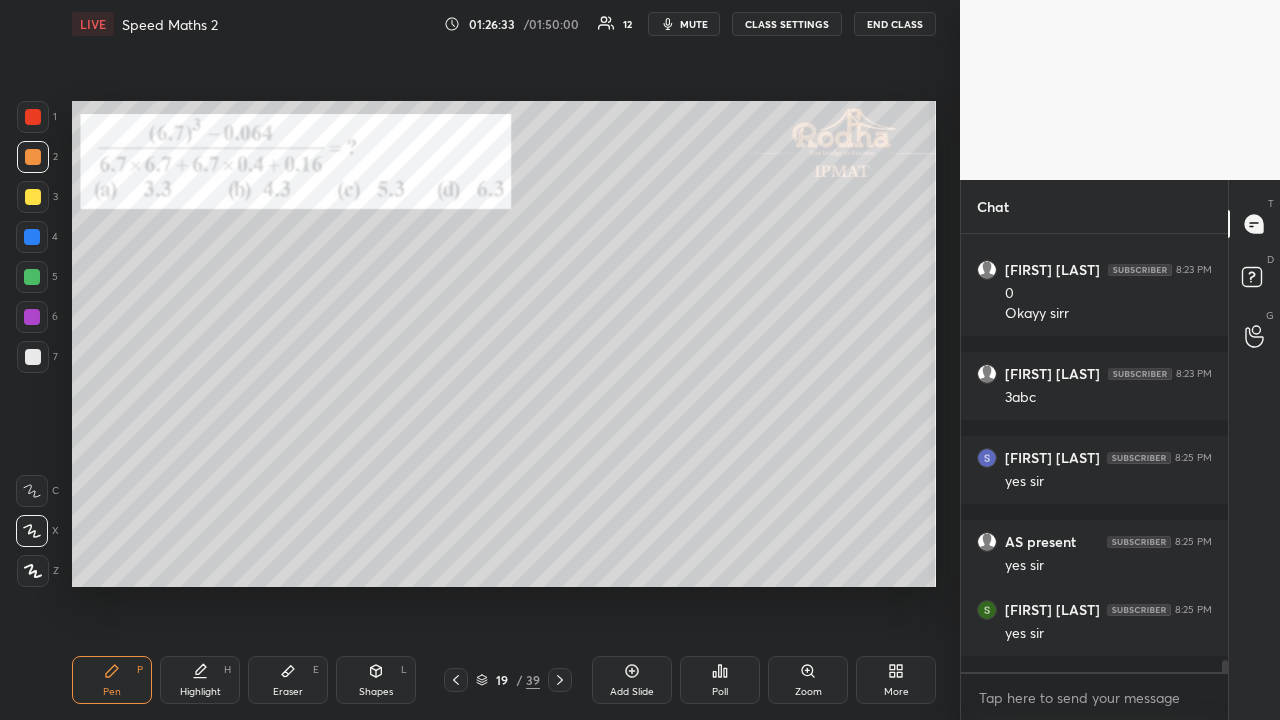 click 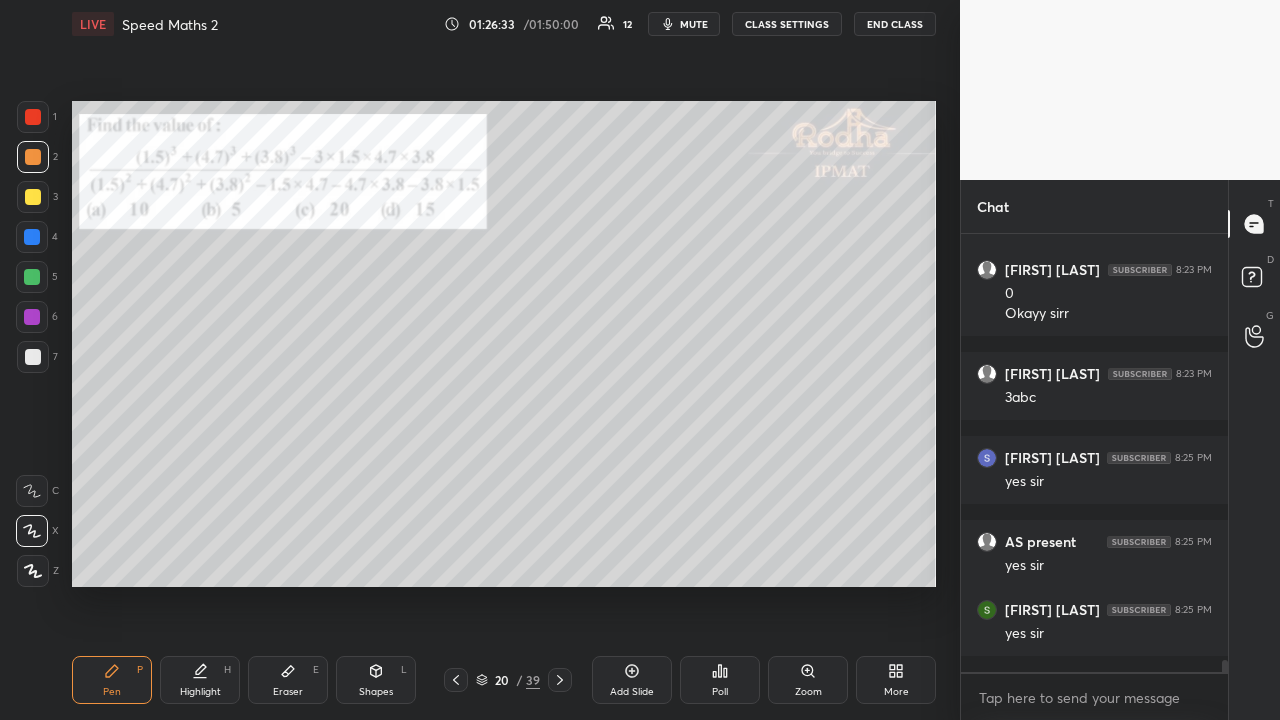 click 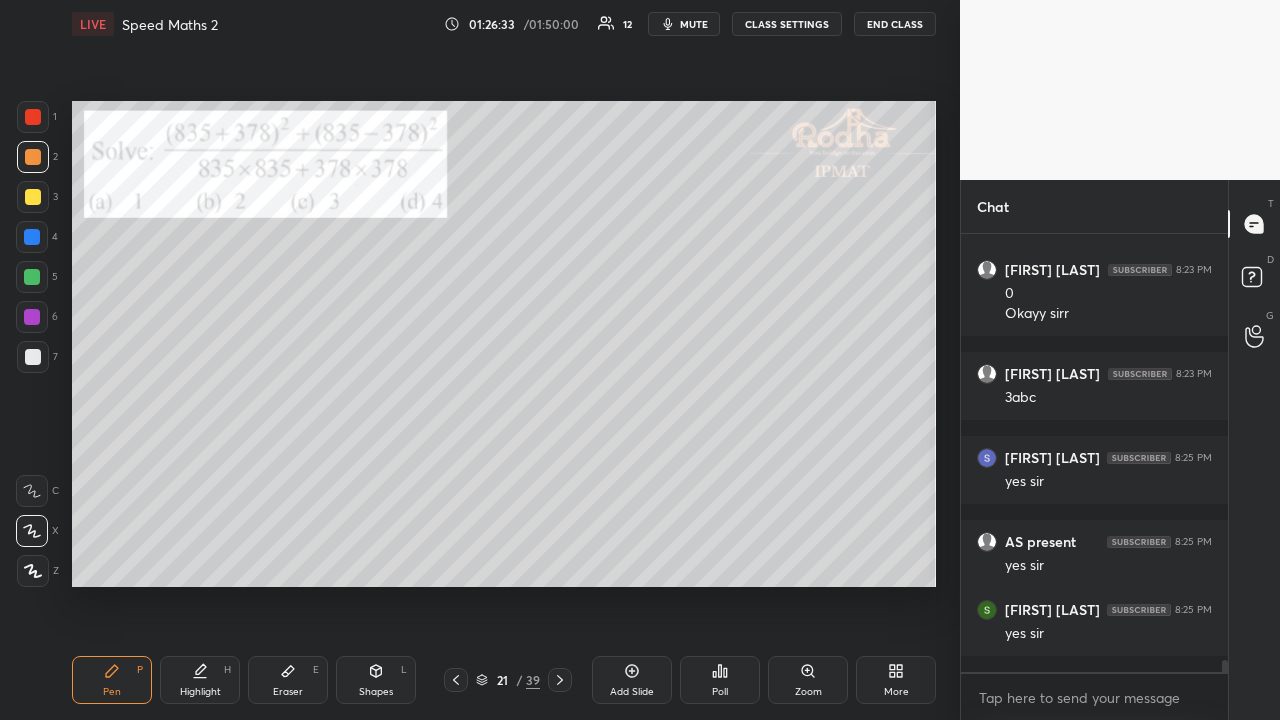 click 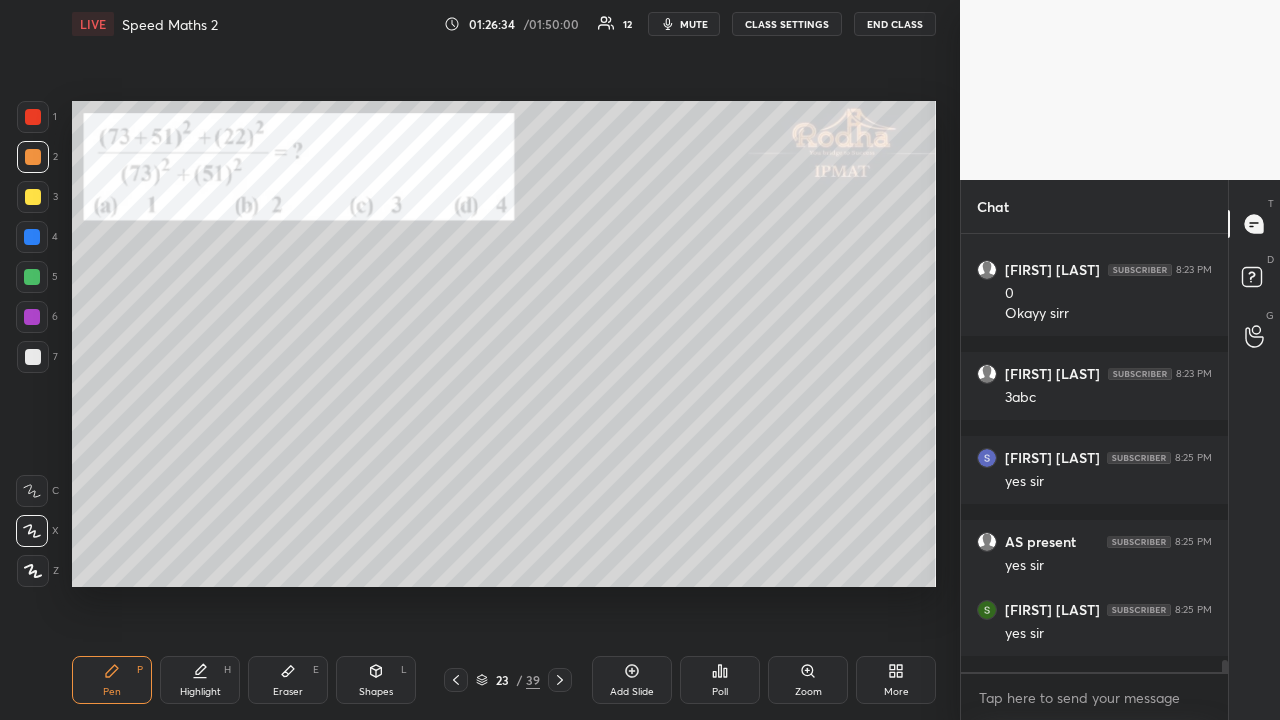 click 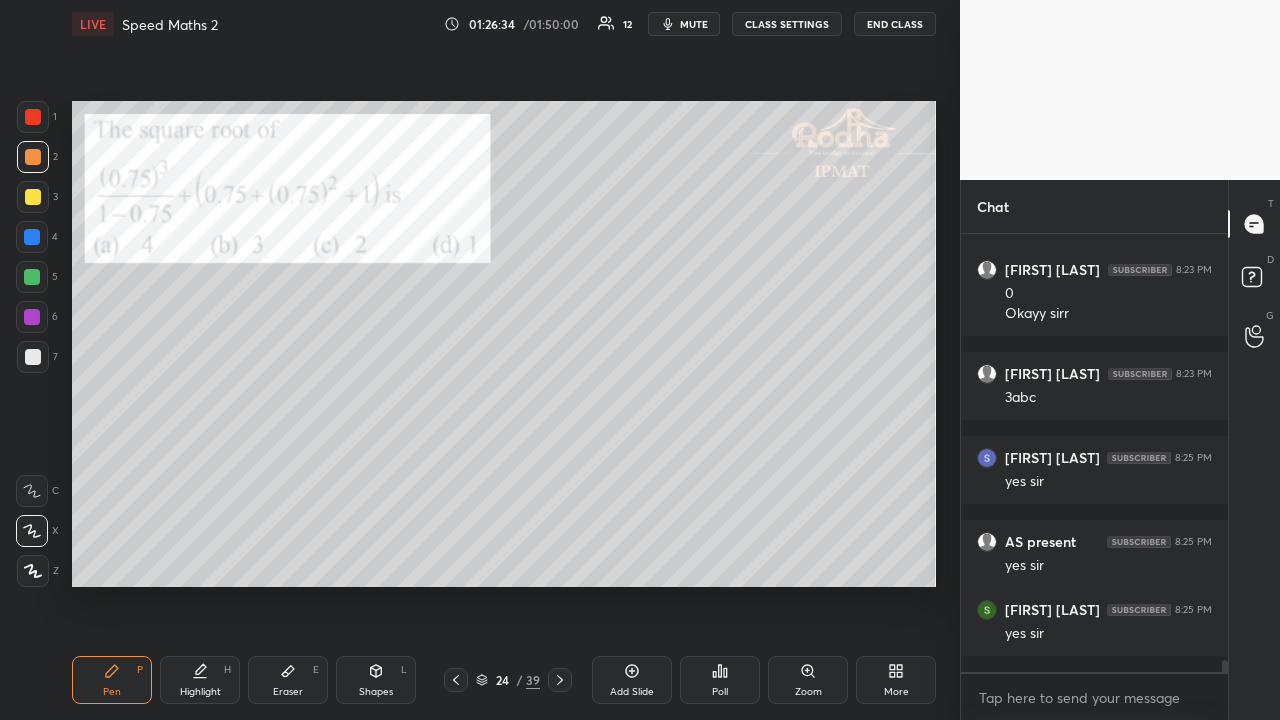 click 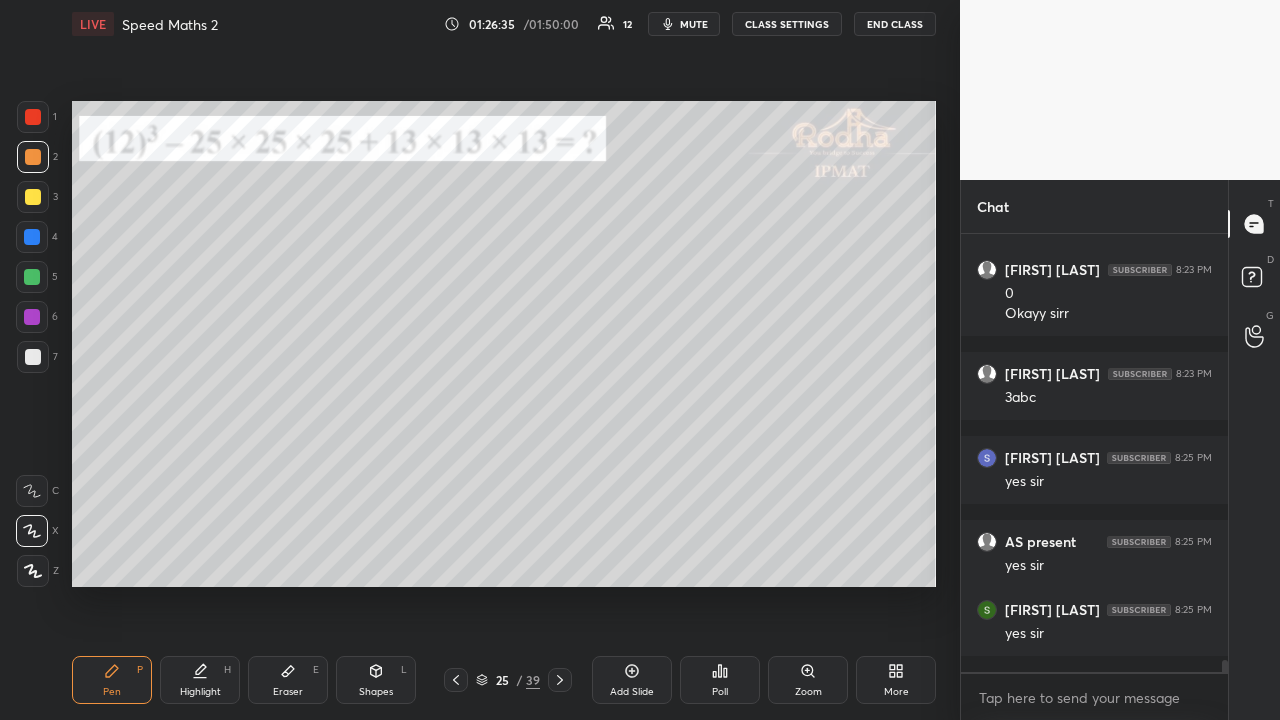 click 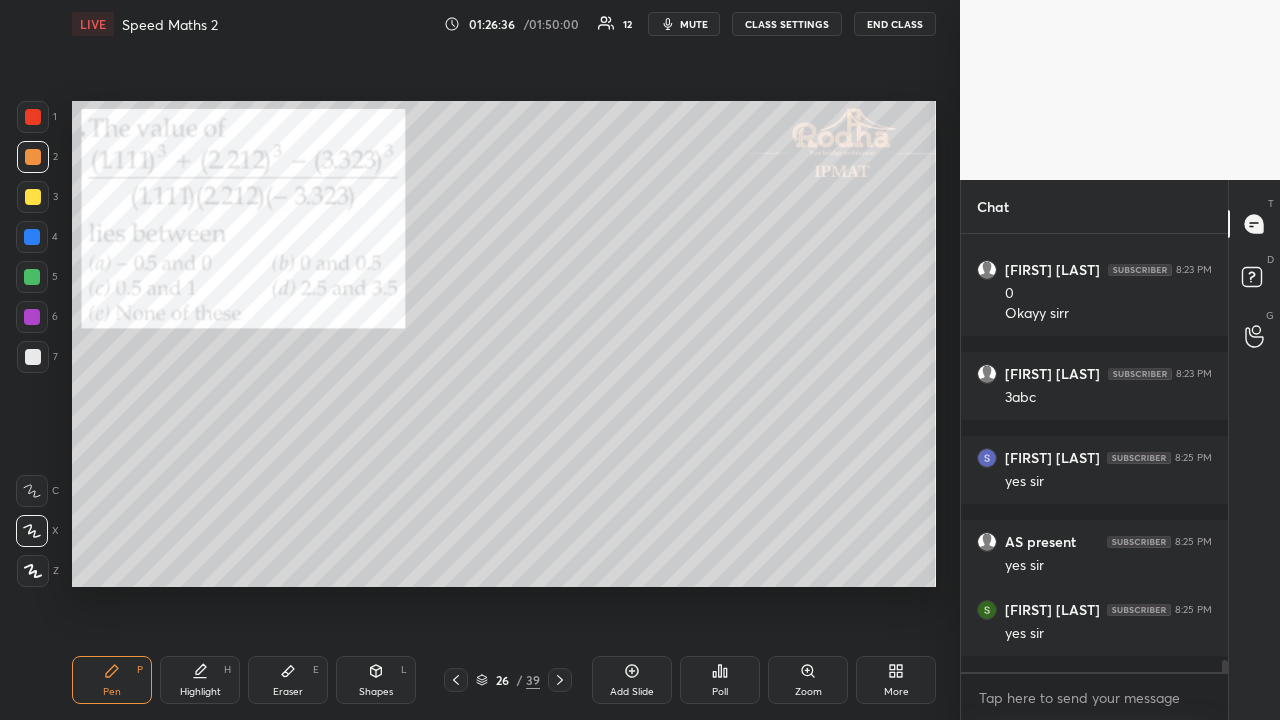 click 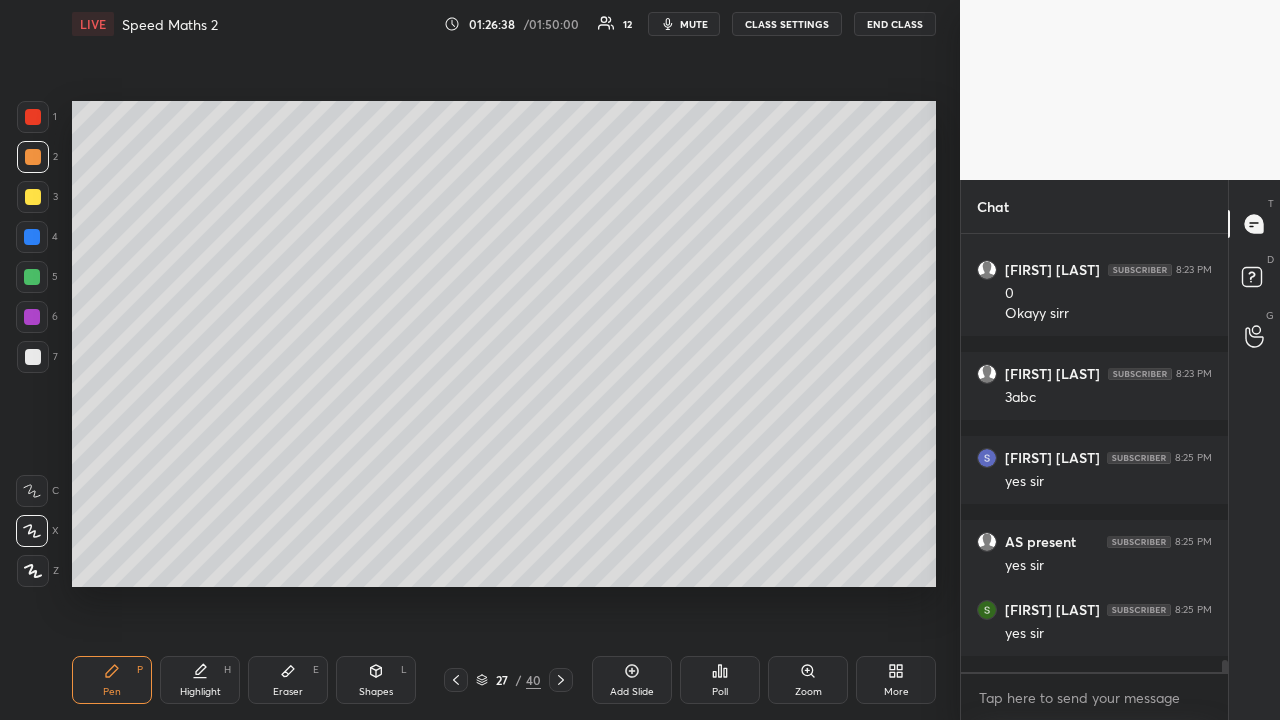 click at bounding box center [33, 117] 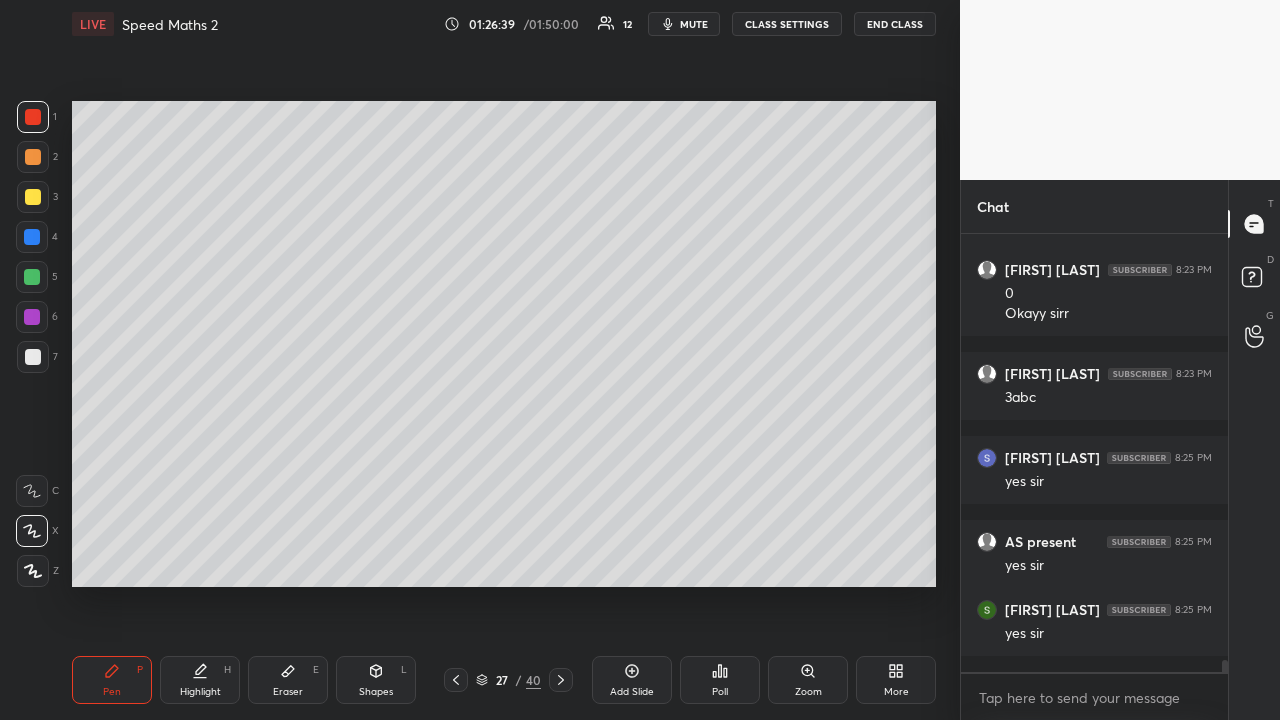 scroll, scrollTop: 392, scrollLeft: 261, axis: both 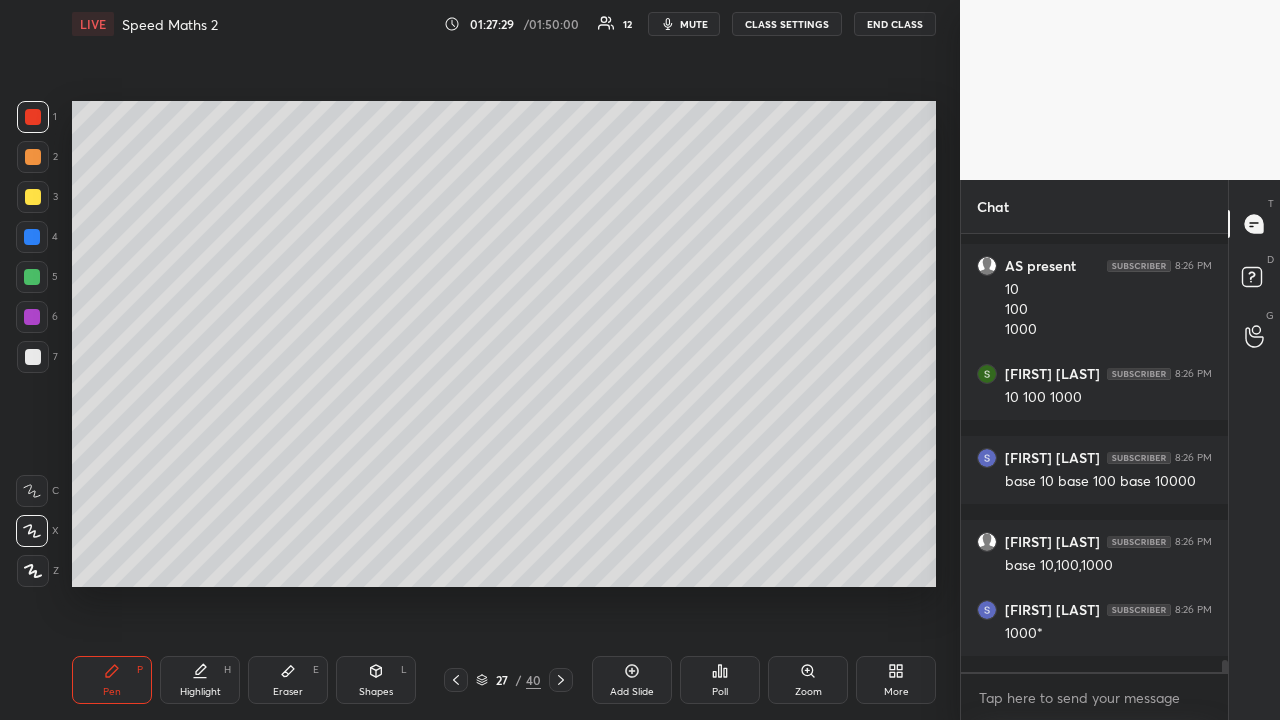 click at bounding box center (33, 197) 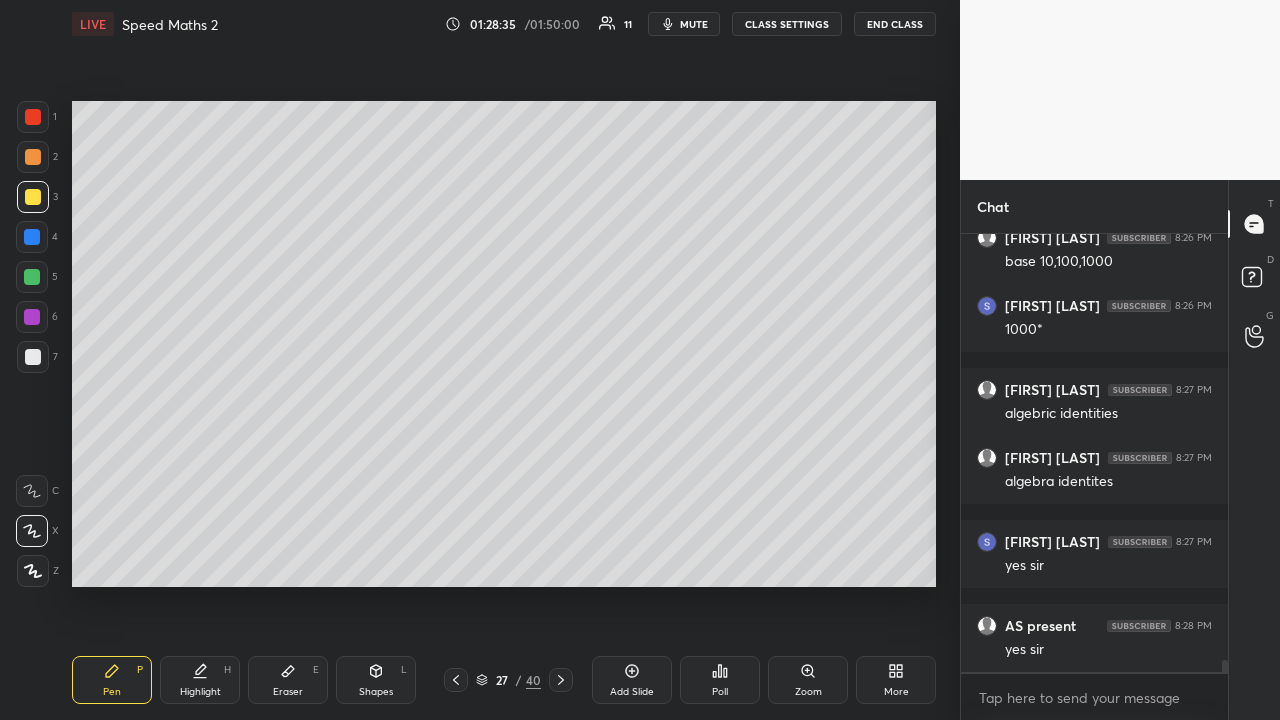scroll, scrollTop: 16124, scrollLeft: 0, axis: vertical 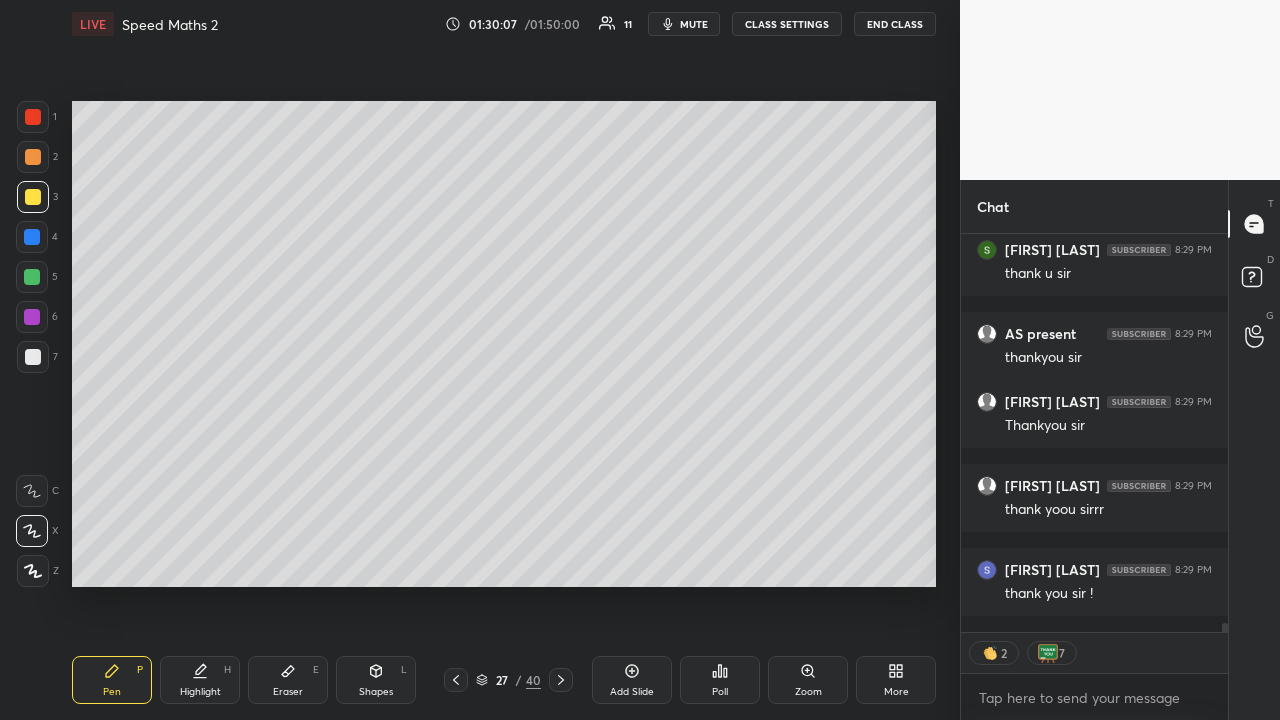 click on "More" at bounding box center (896, 680) 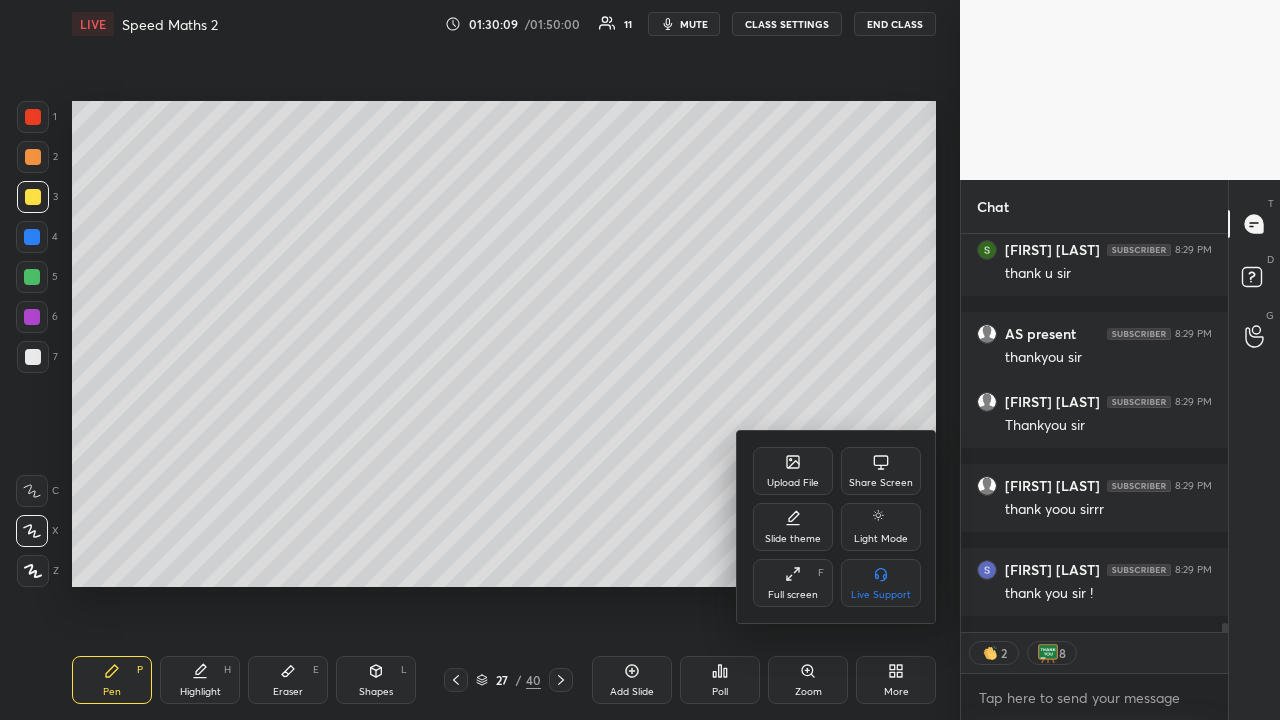 click 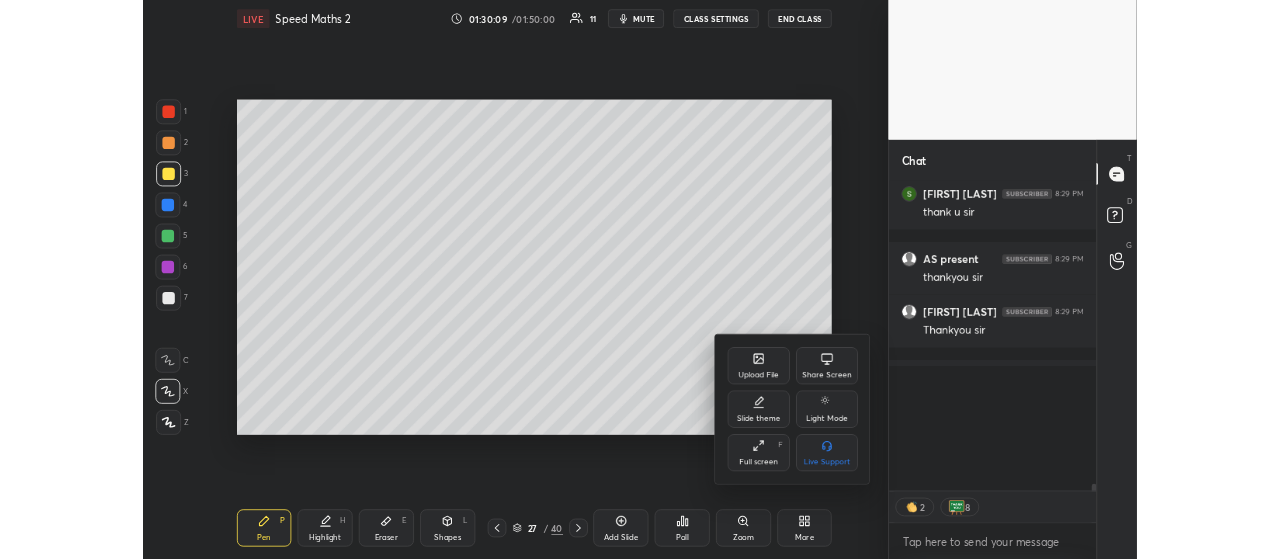 scroll, scrollTop: 431, scrollLeft: 880, axis: both 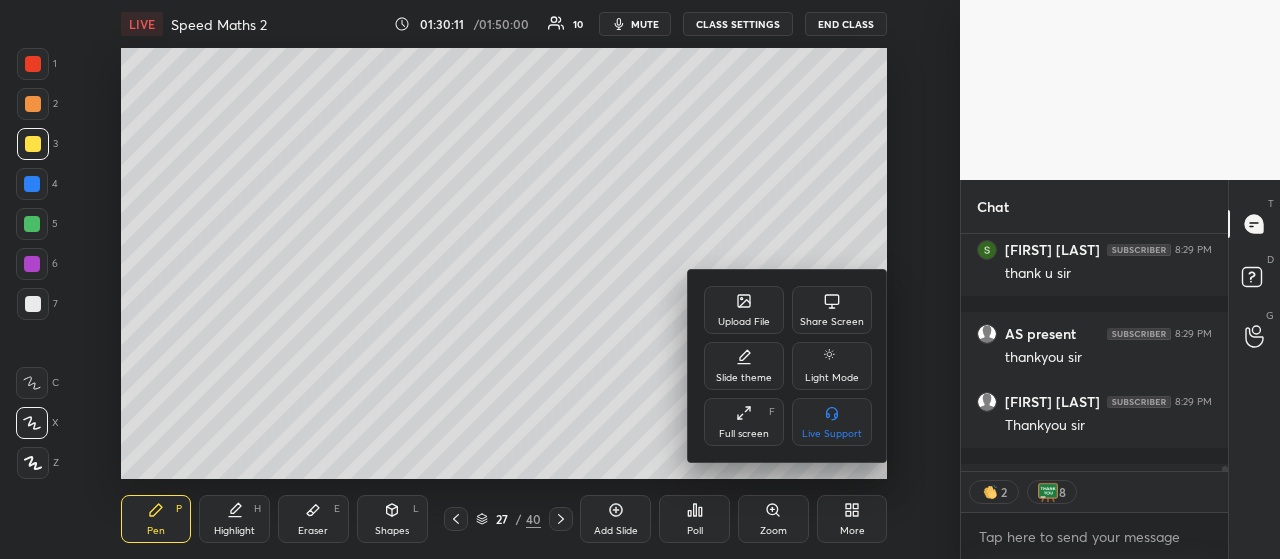 click at bounding box center (640, 279) 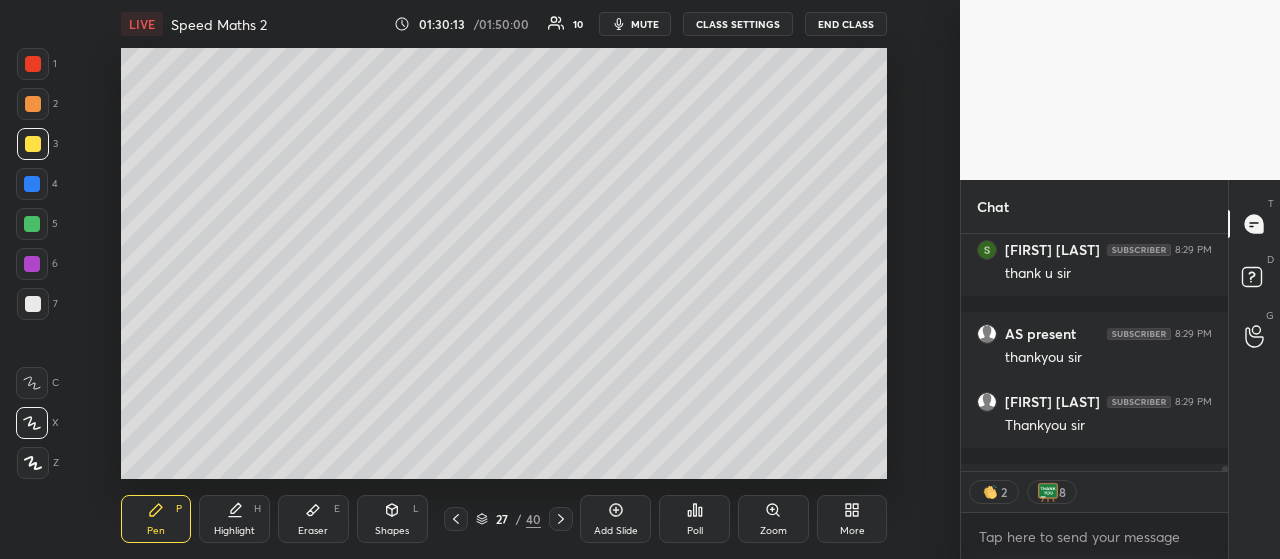 click on "END CLASS" at bounding box center [846, 24] 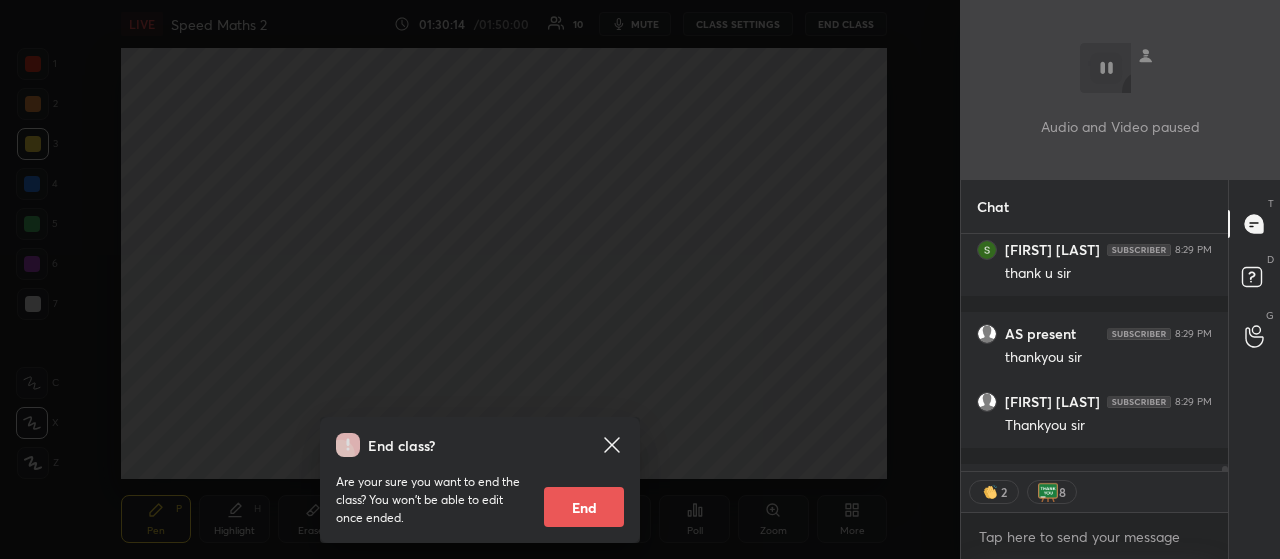 click on "End" at bounding box center [584, 507] 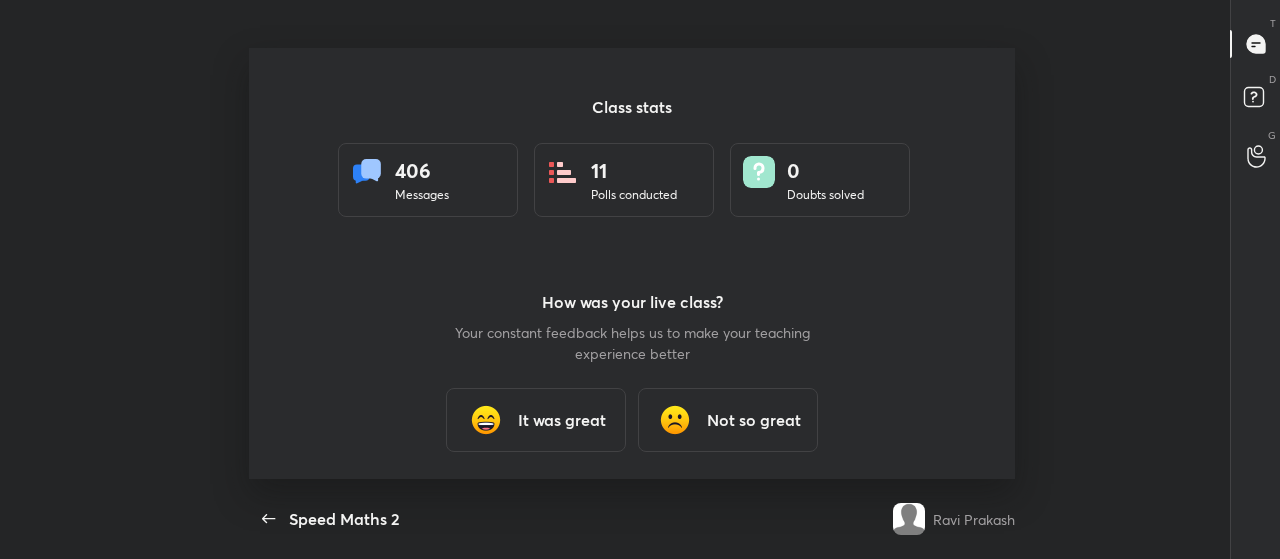 scroll, scrollTop: 99568, scrollLeft: 98896, axis: both 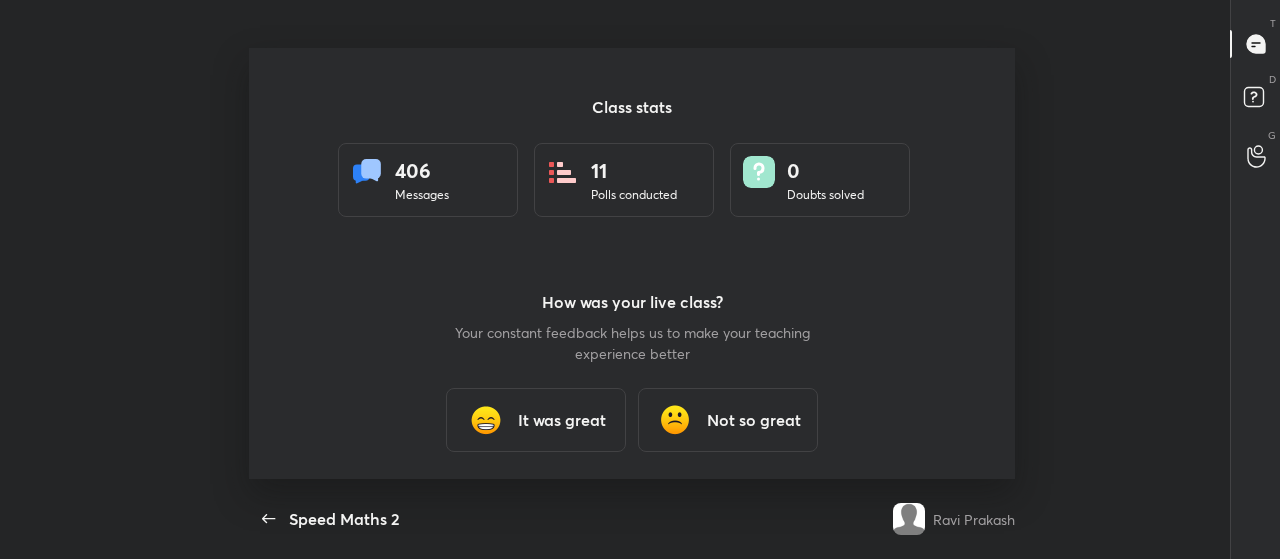 type on "x" 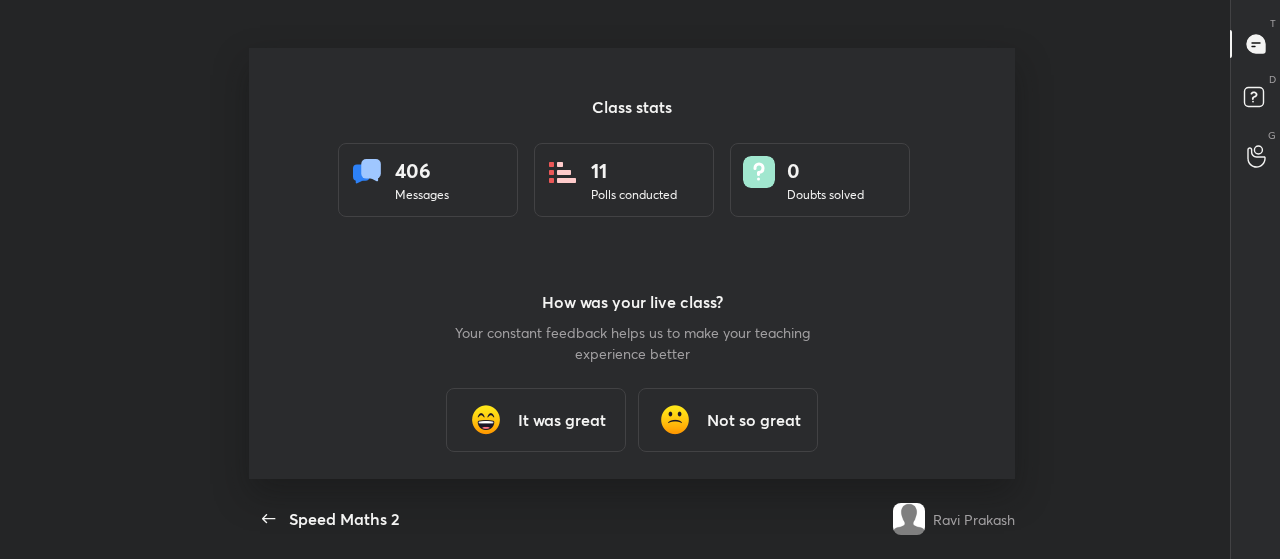 scroll, scrollTop: 6, scrollLeft: 1, axis: both 